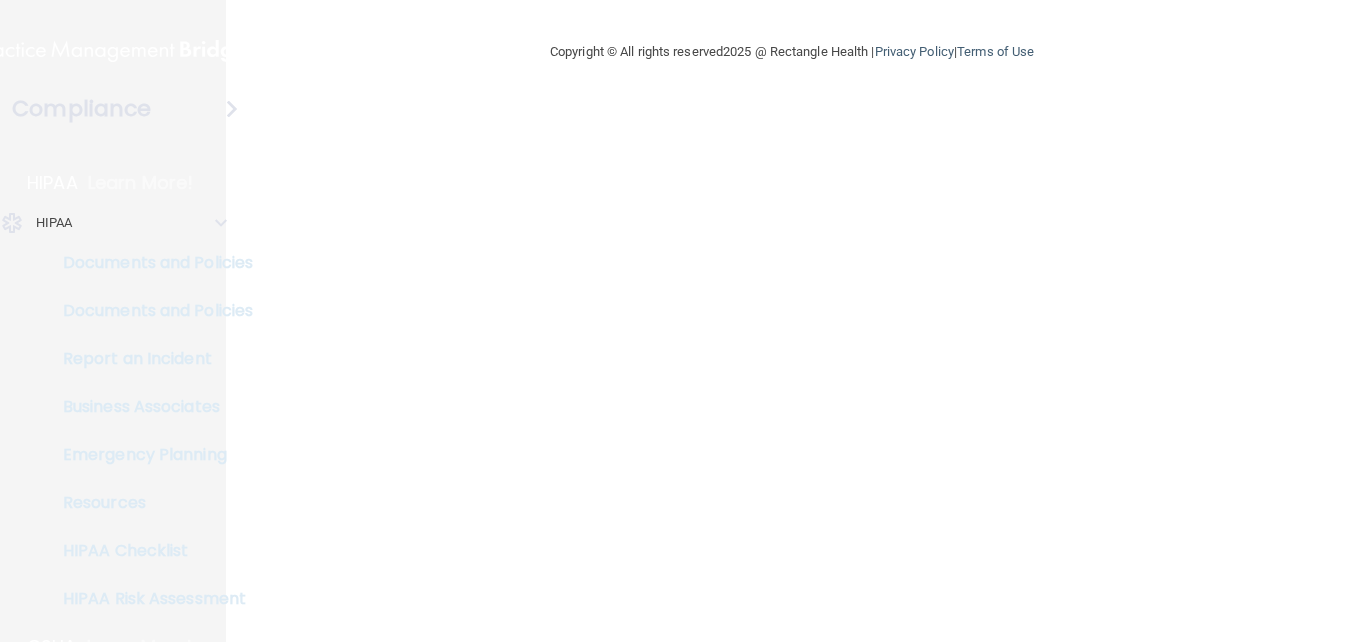 scroll, scrollTop: 0, scrollLeft: 0, axis: both 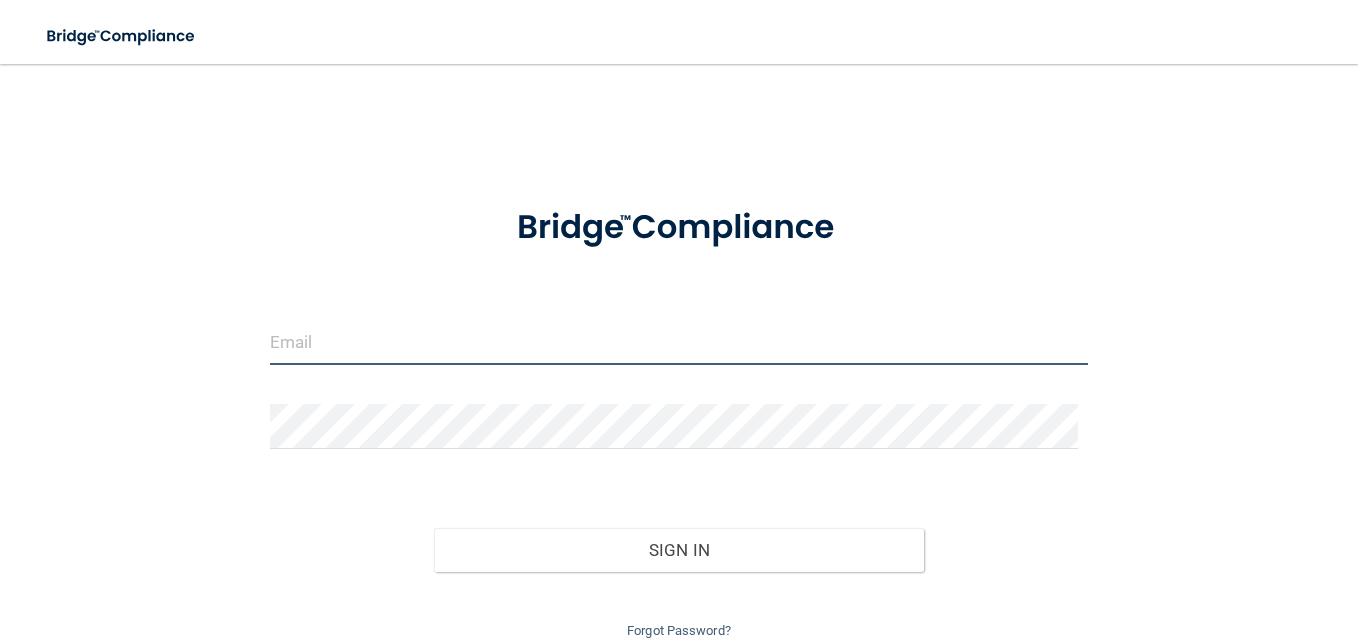 click at bounding box center [679, 342] 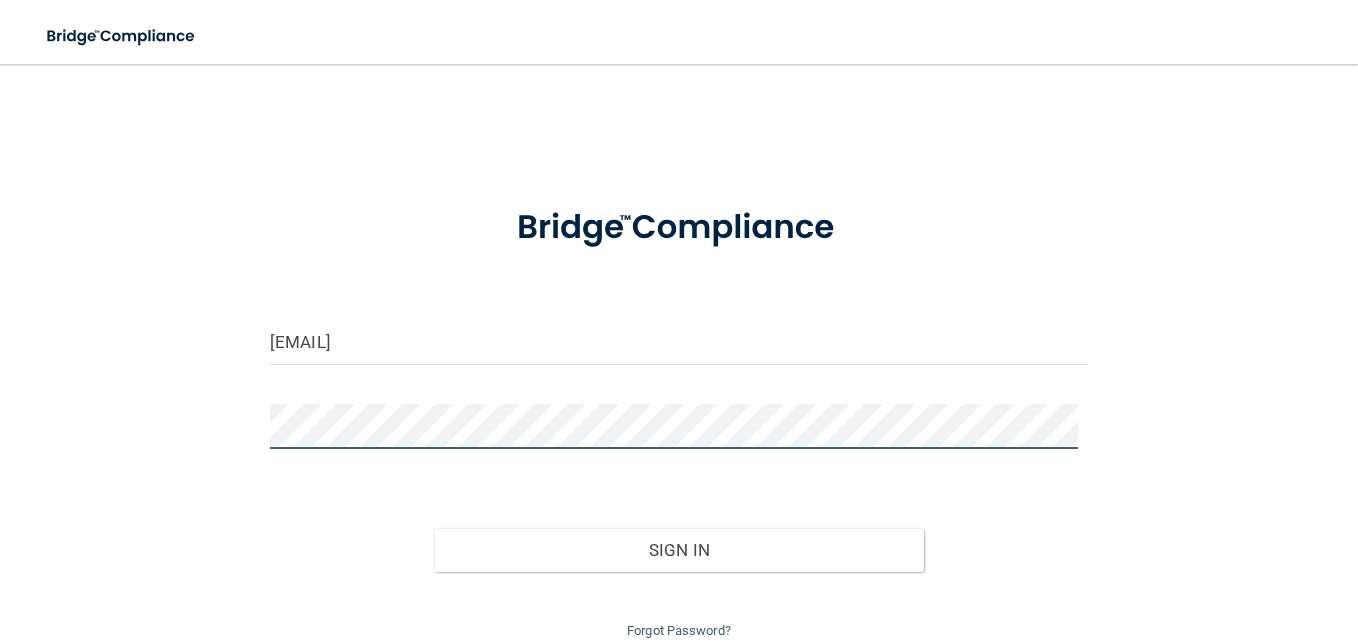 click on "Sign In" at bounding box center (679, 550) 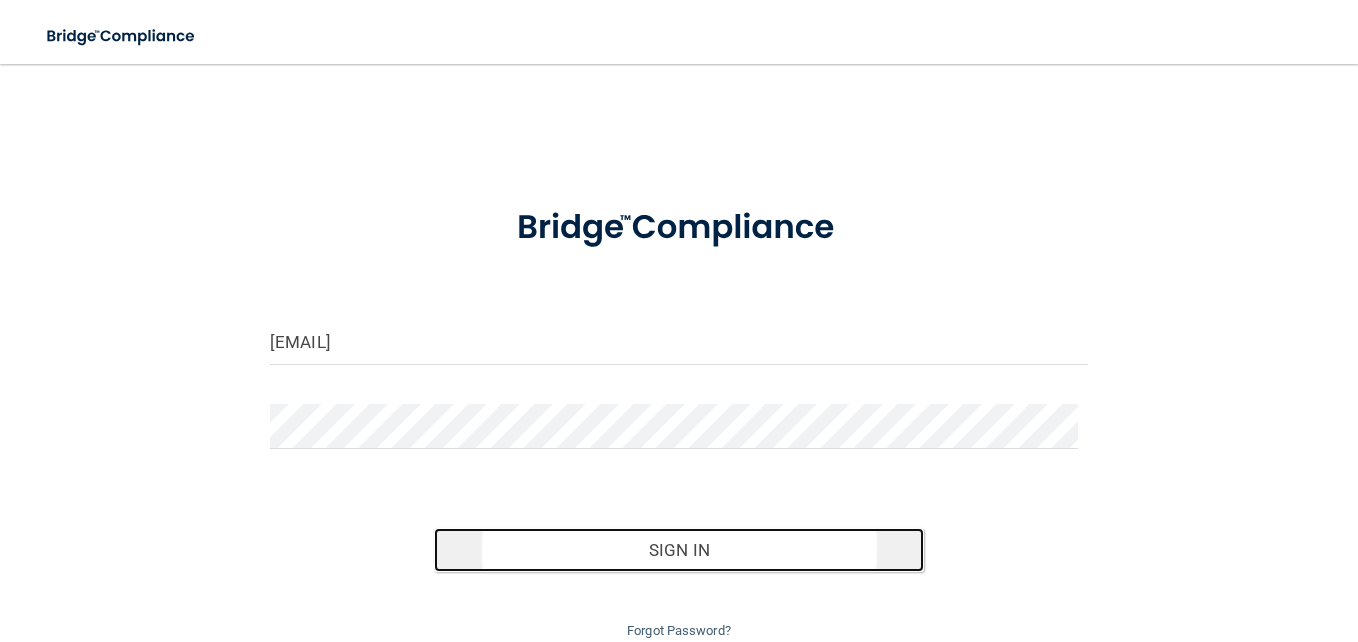 click on "Sign In" at bounding box center (679, 550) 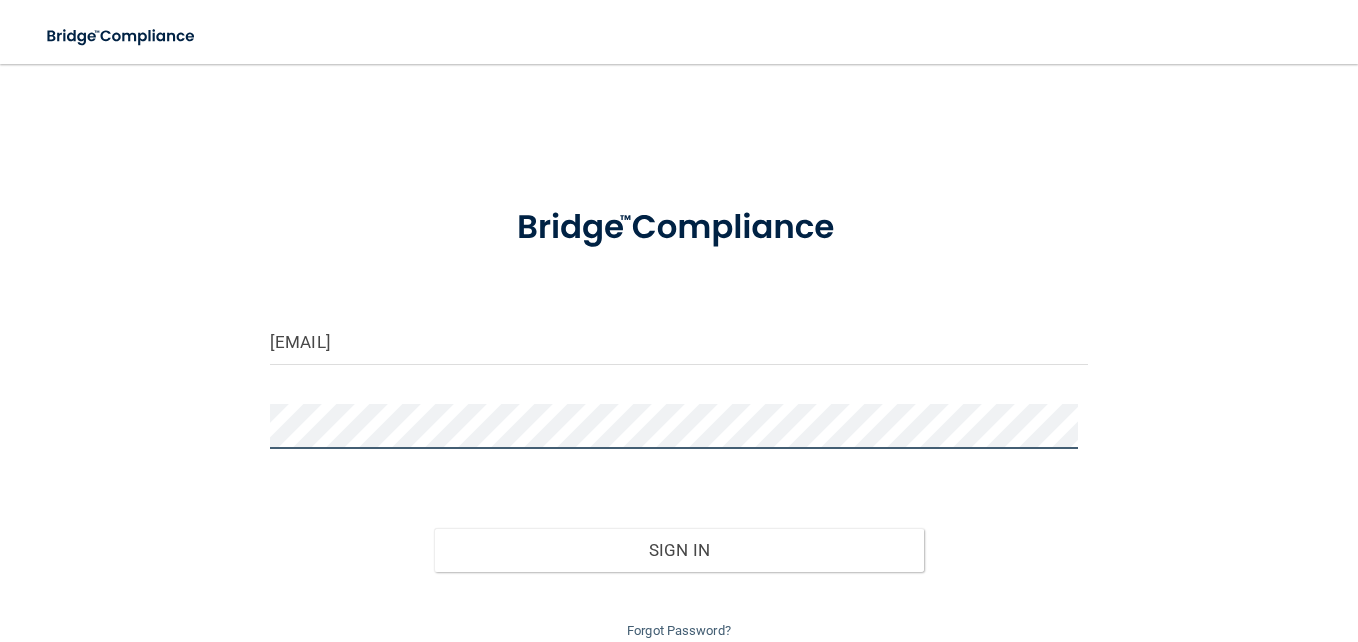 click on "Sign In" at bounding box center (679, 550) 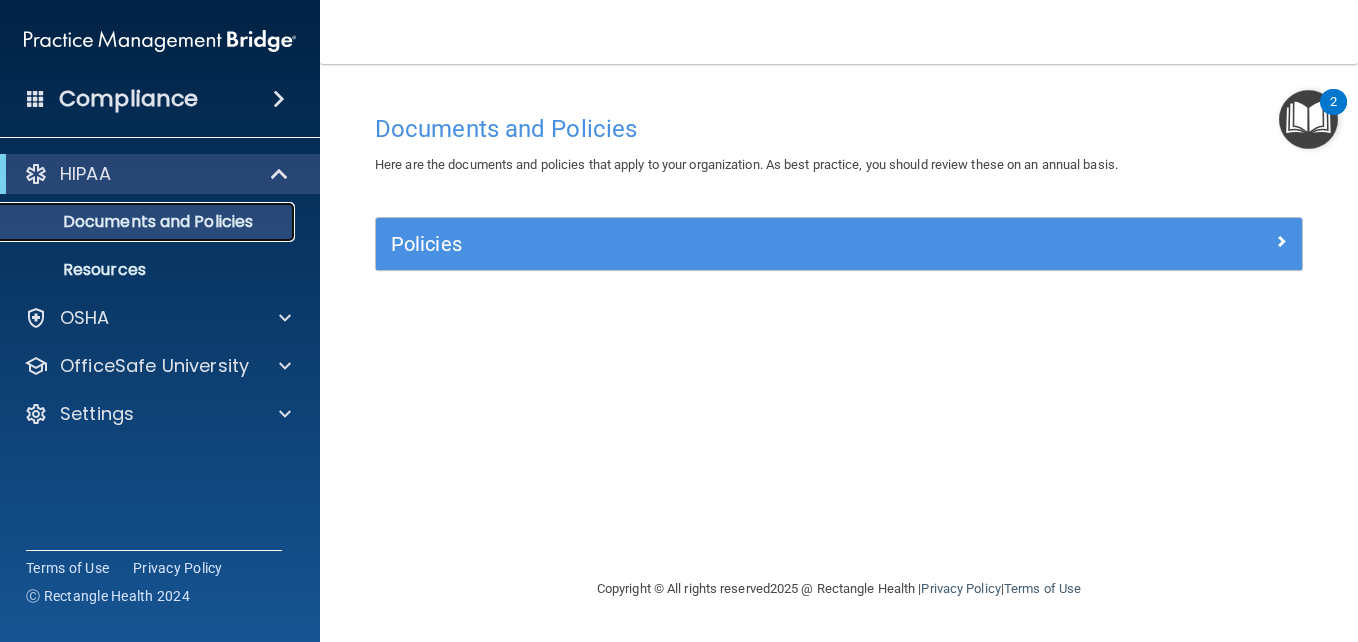 click on "Documents and Policies" at bounding box center (137, 222) 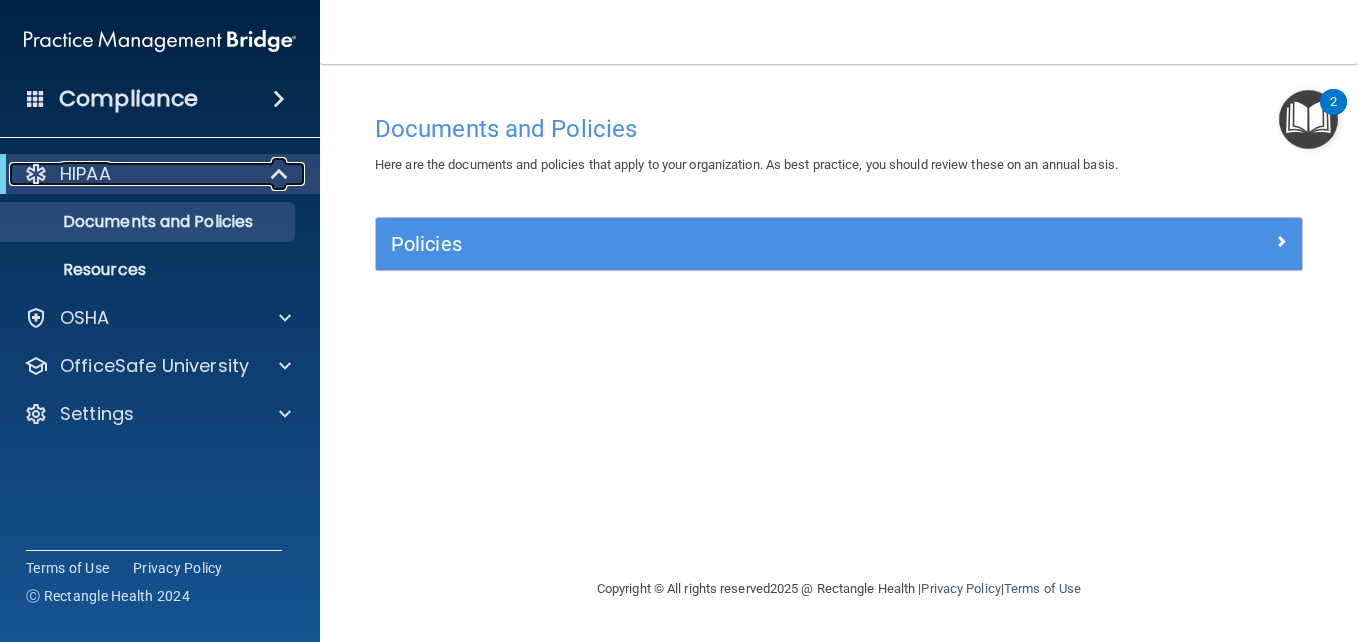 click at bounding box center [281, 174] 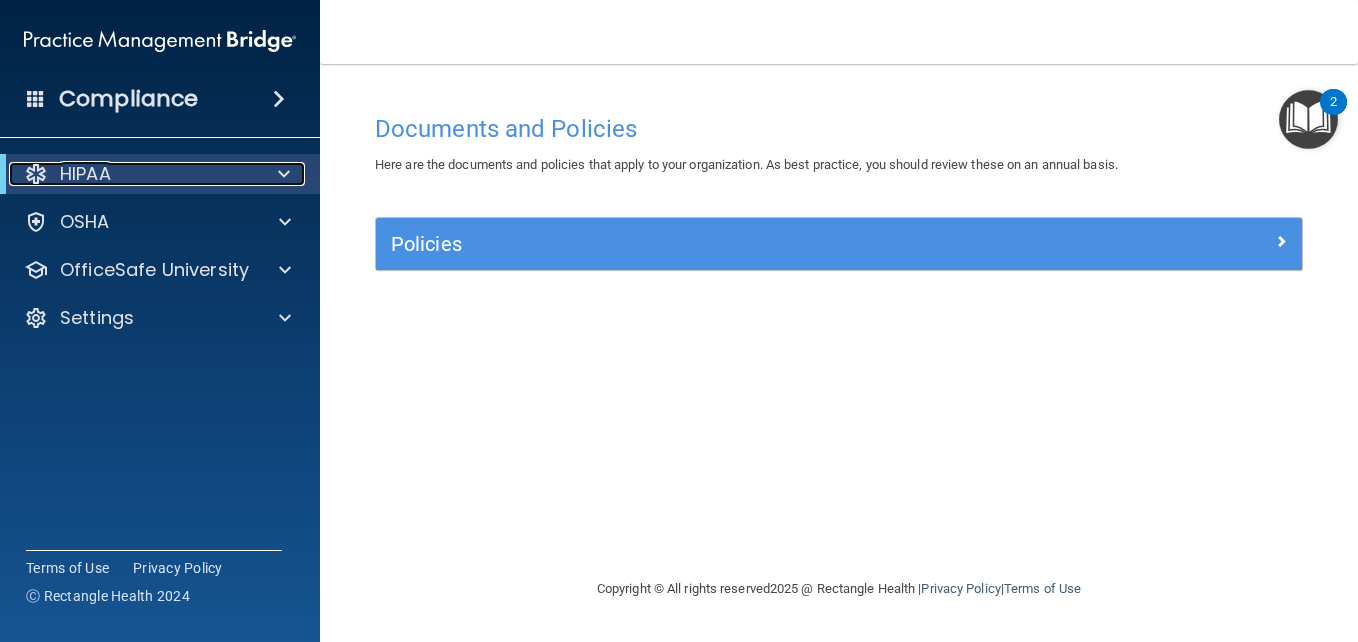 click at bounding box center [284, 174] 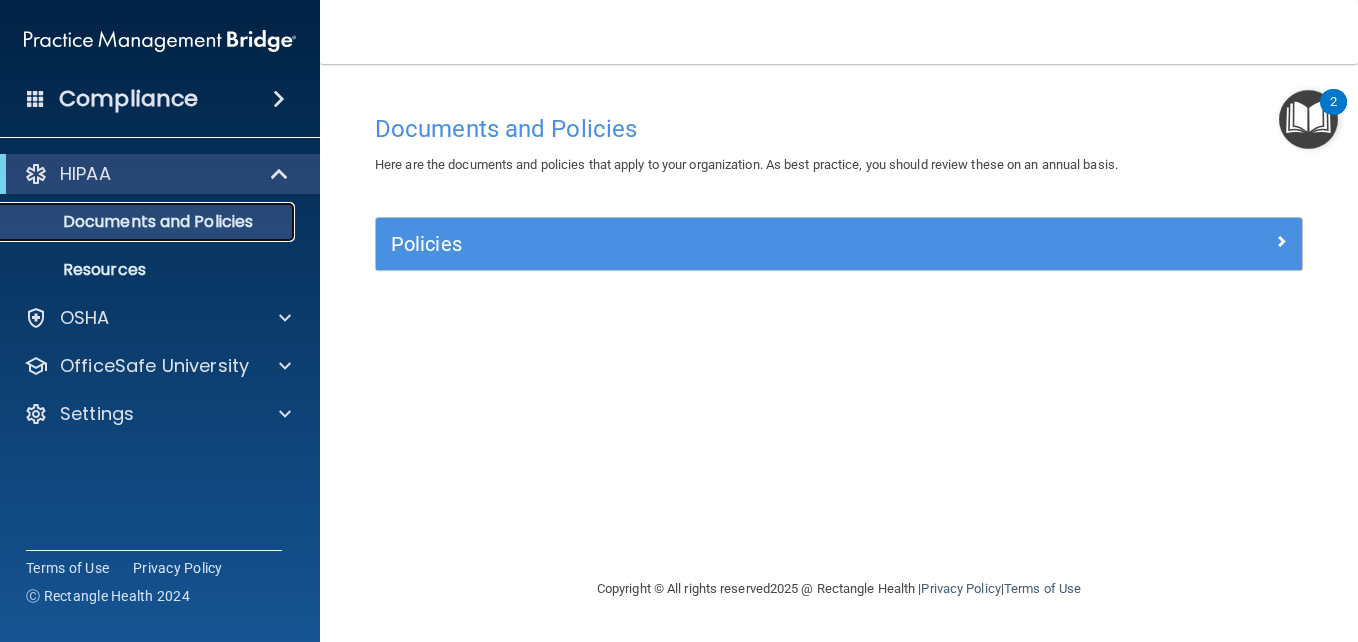 click on "Documents and Policies" at bounding box center (149, 222) 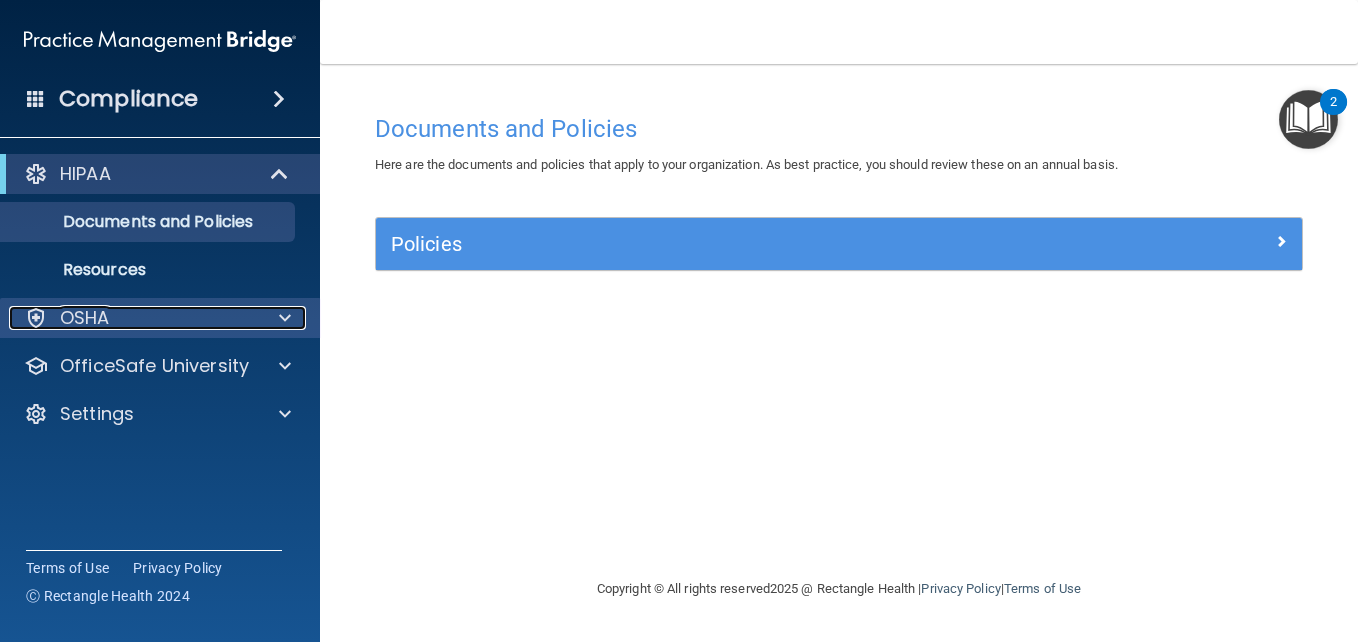 click on "OSHA" at bounding box center (85, 318) 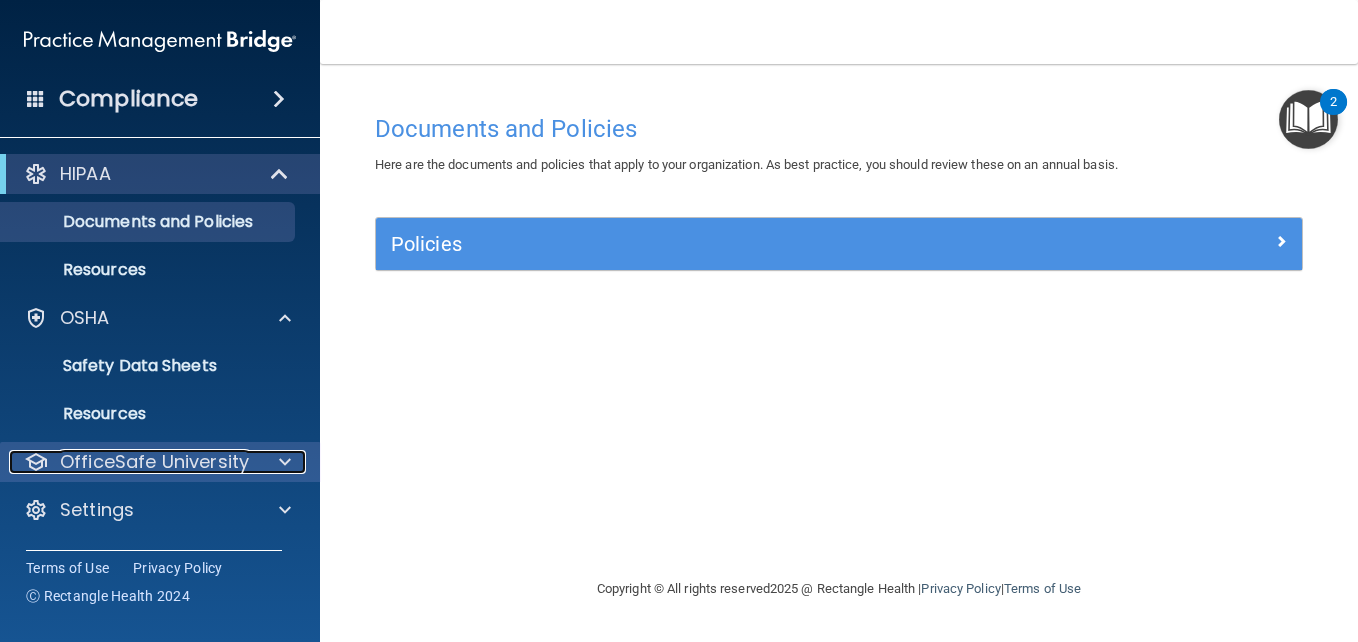 click on "OfficeSafe University" at bounding box center (154, 462) 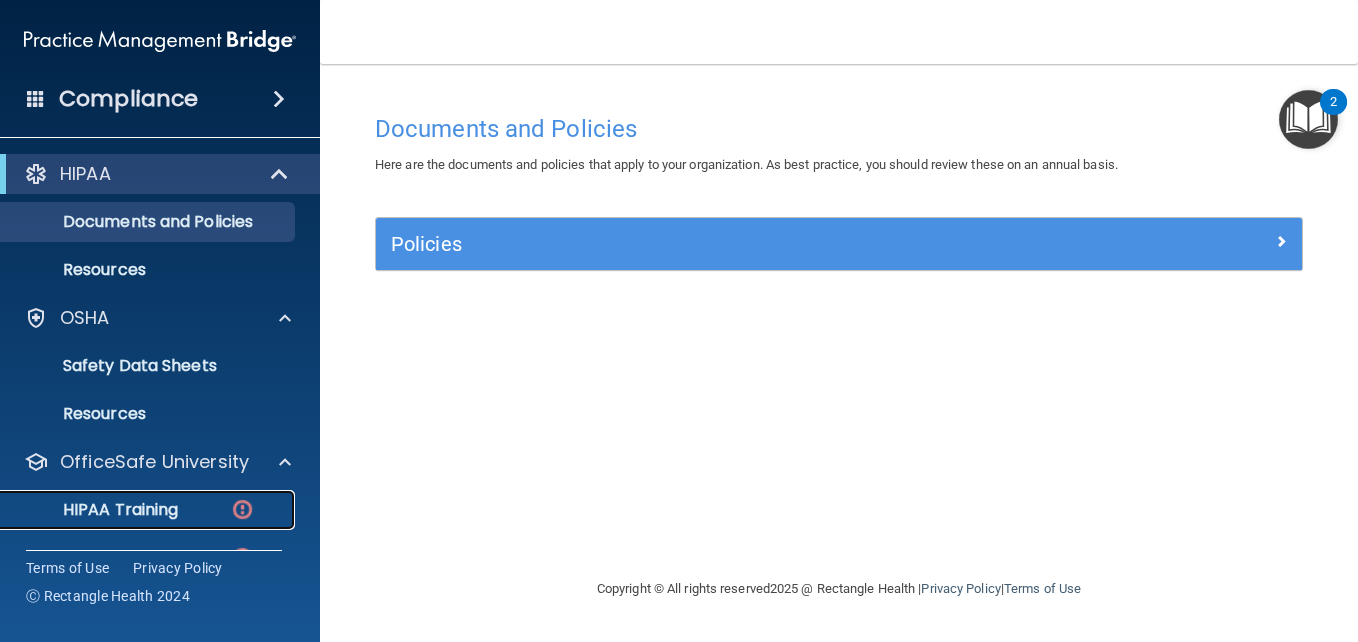click on "HIPAA Training" at bounding box center [149, 510] 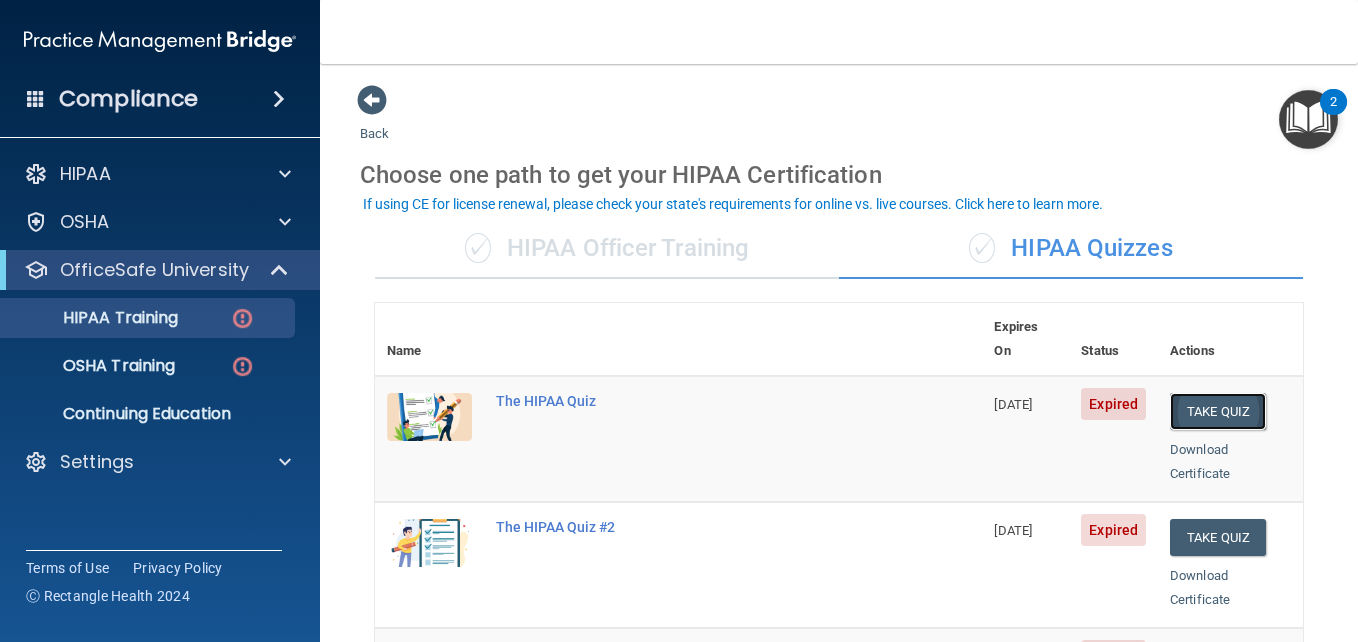 click on "Take Quiz" at bounding box center [1218, 411] 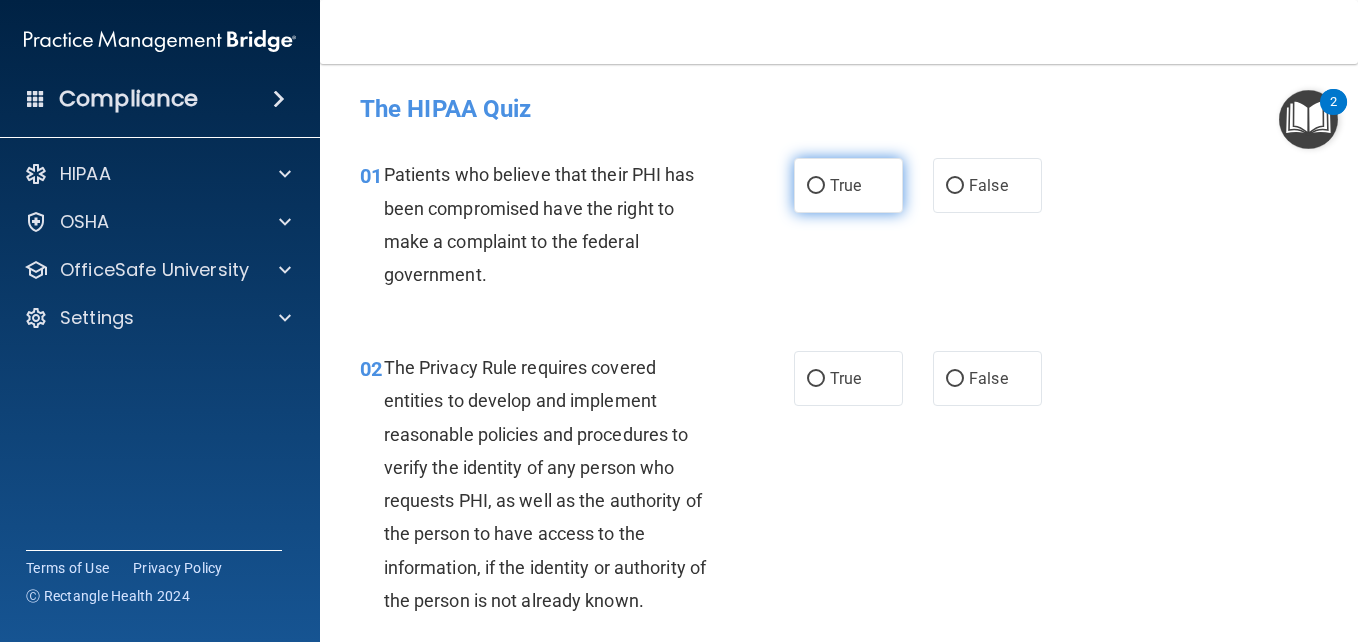 click on "True" at bounding box center [816, 186] 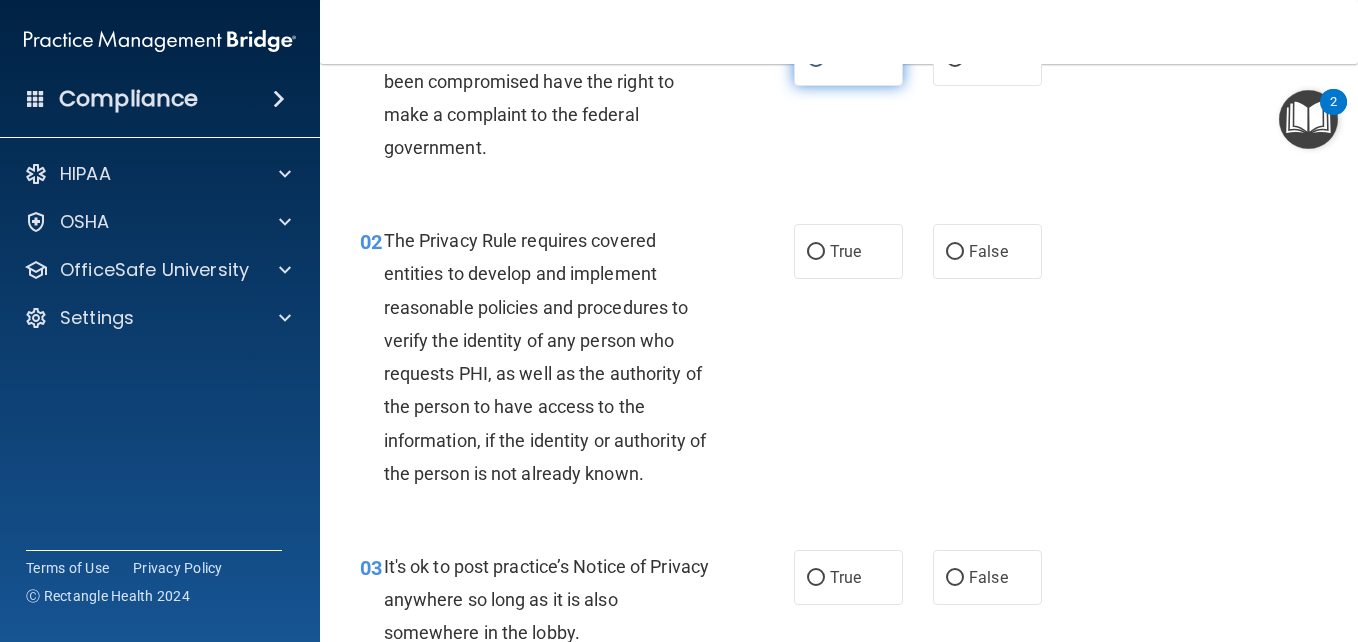 scroll, scrollTop: 129, scrollLeft: 0, axis: vertical 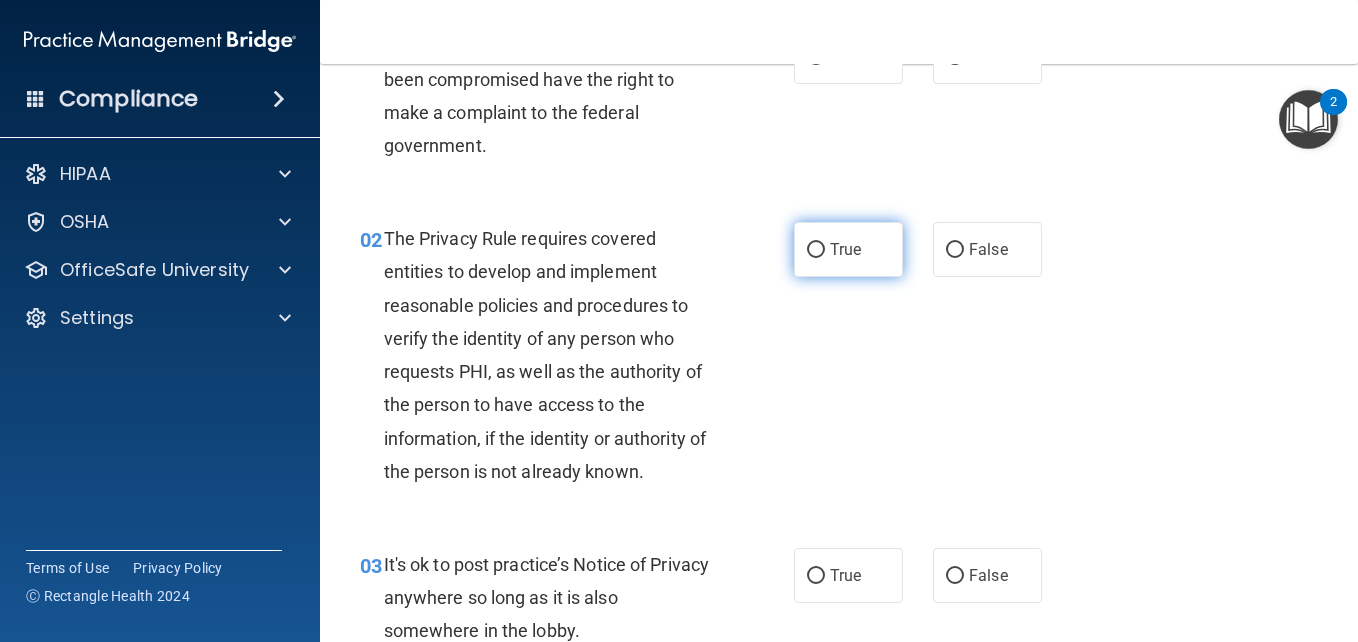 click on "True" at bounding box center (816, 250) 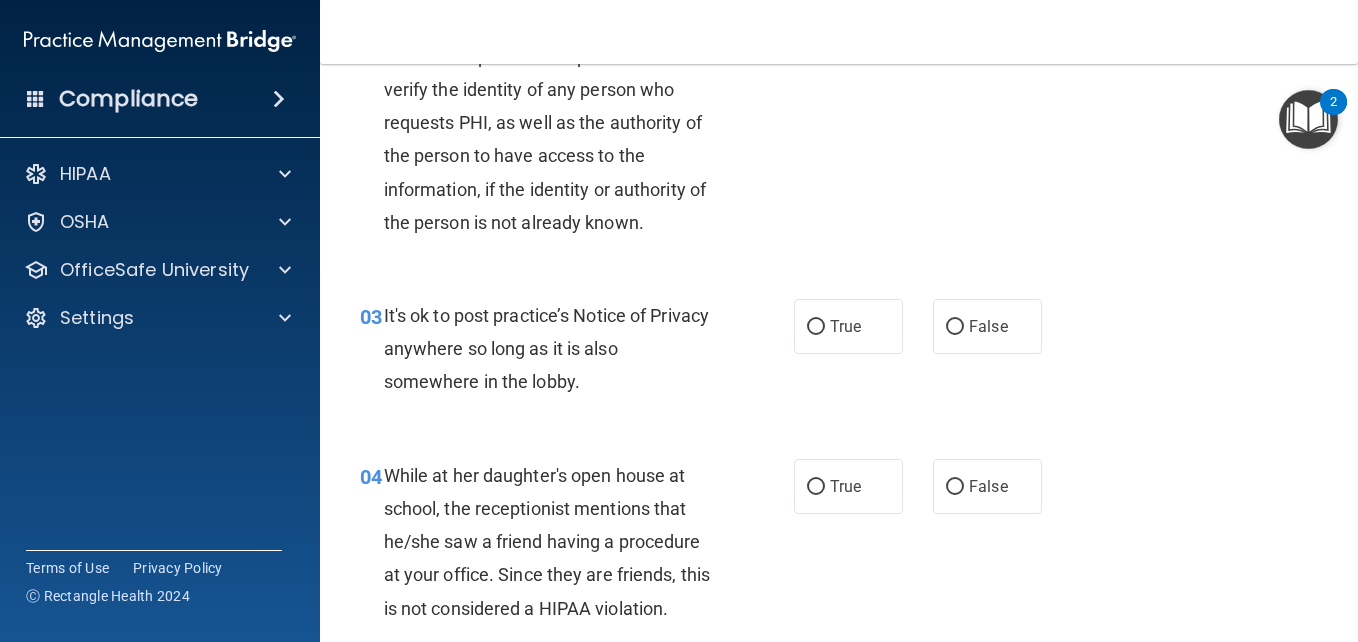 scroll, scrollTop: 379, scrollLeft: 0, axis: vertical 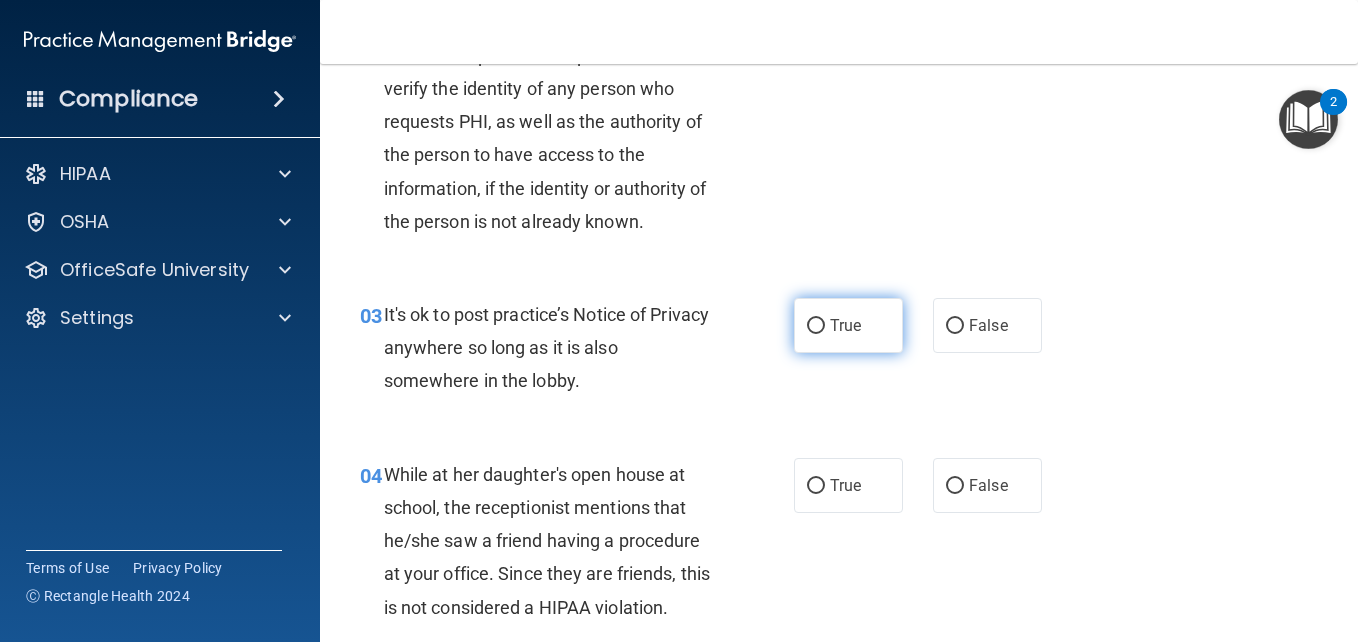 click on "True" at bounding box center (816, 326) 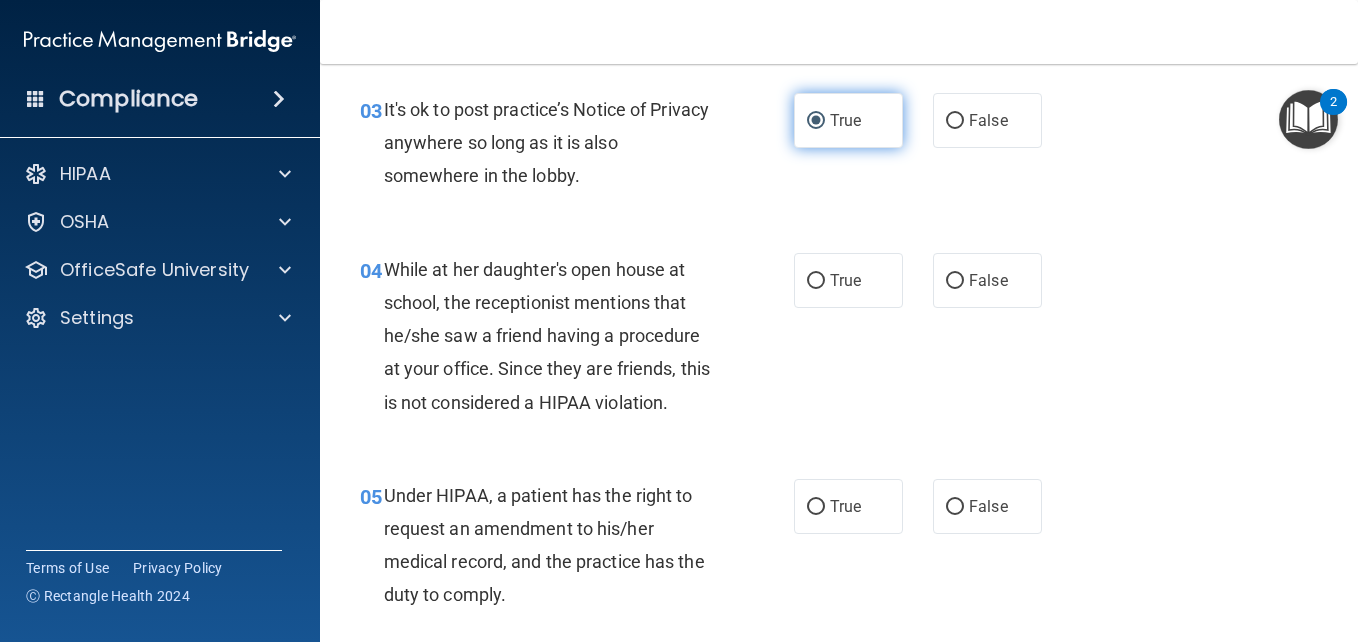 scroll, scrollTop: 586, scrollLeft: 0, axis: vertical 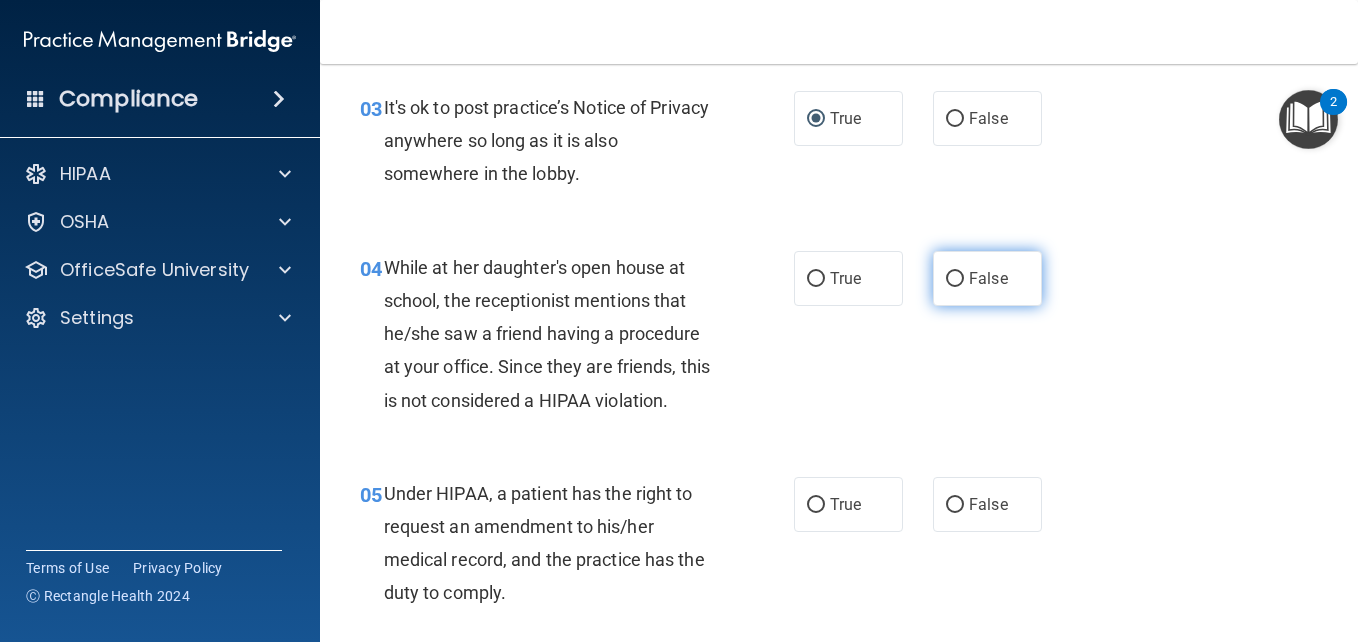 click on "False" at bounding box center (988, 278) 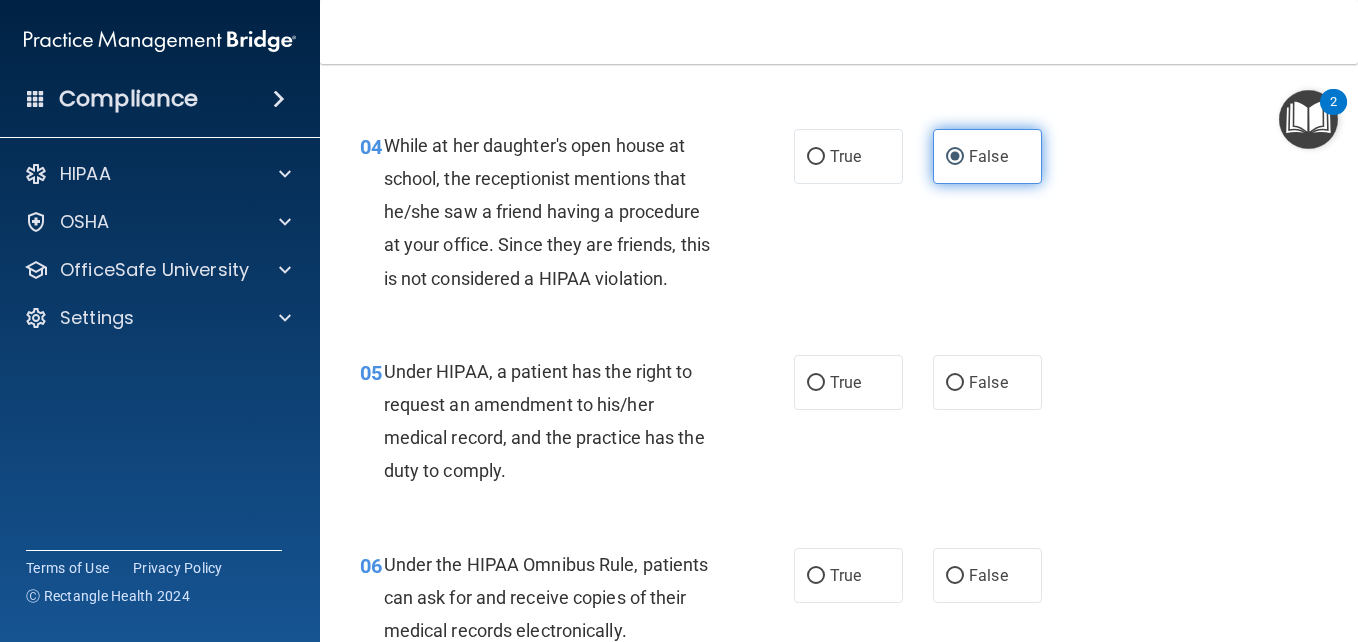 scroll, scrollTop: 711, scrollLeft: 0, axis: vertical 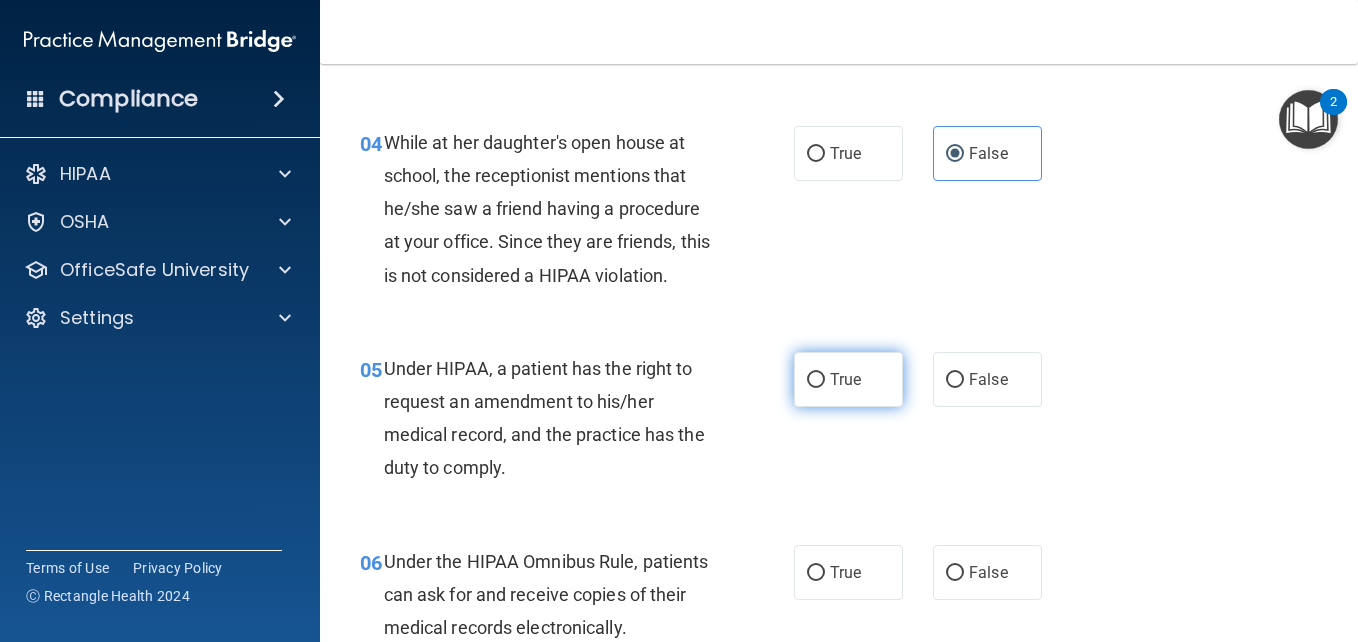 click on "True" at bounding box center [816, 380] 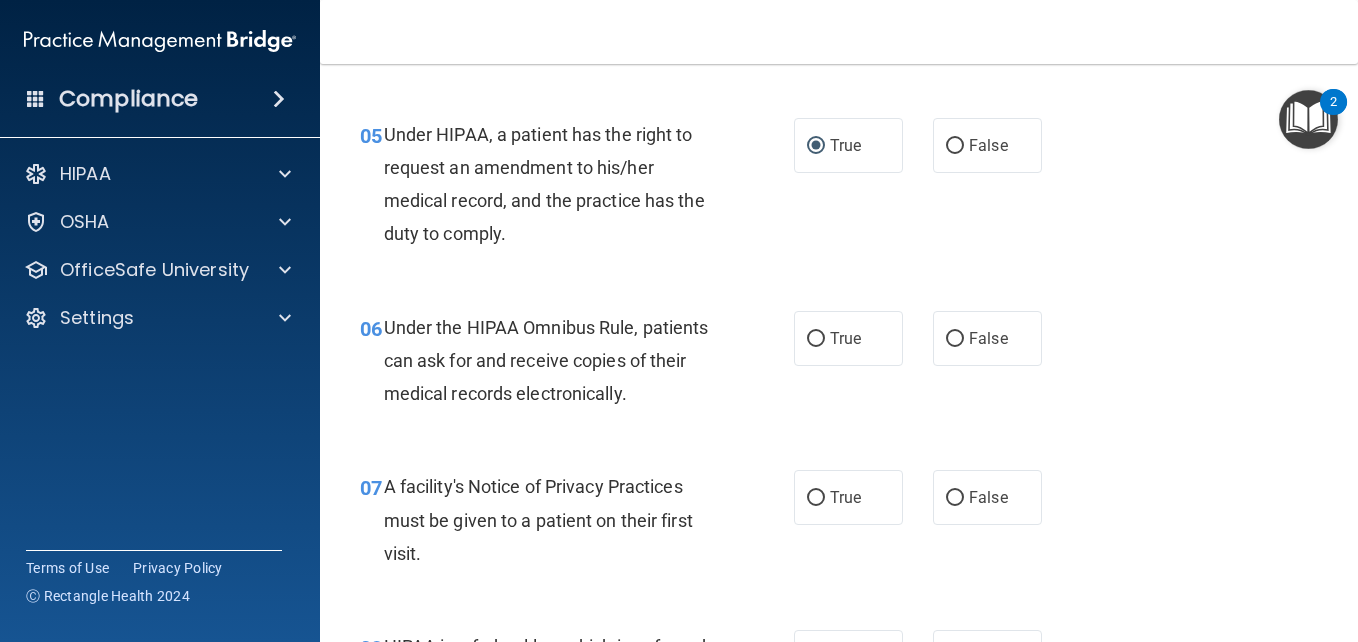 scroll, scrollTop: 955, scrollLeft: 0, axis: vertical 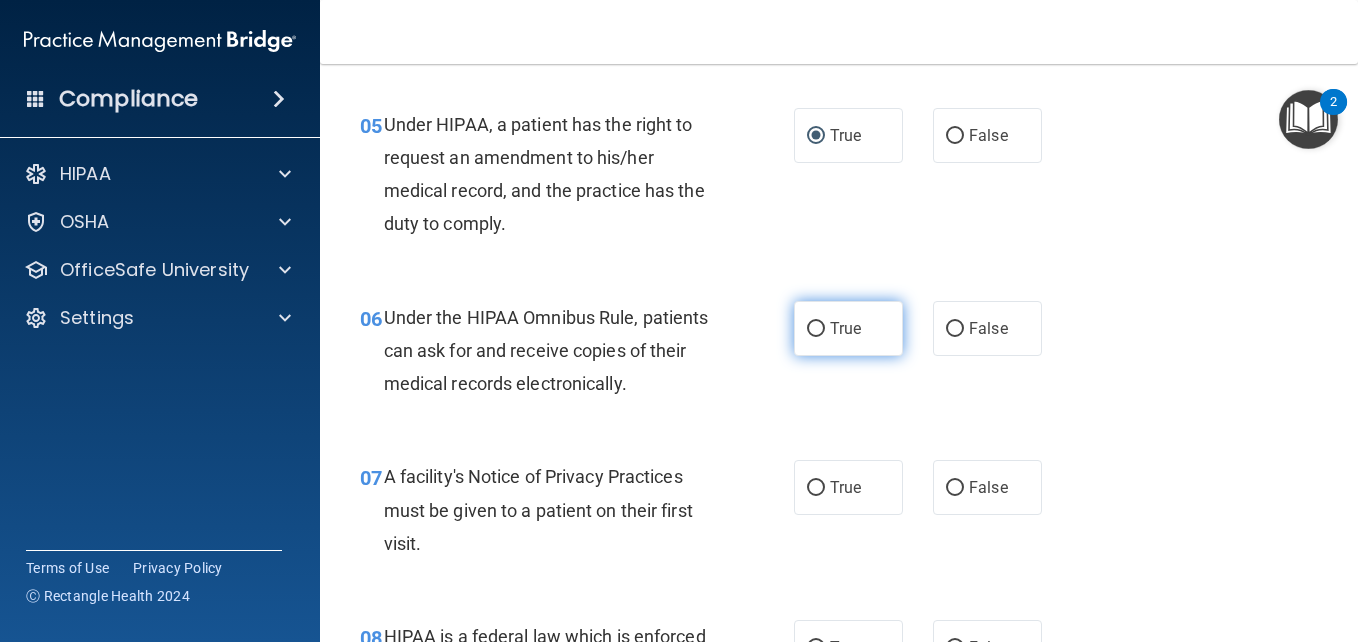 click on "True" at bounding box center (816, 329) 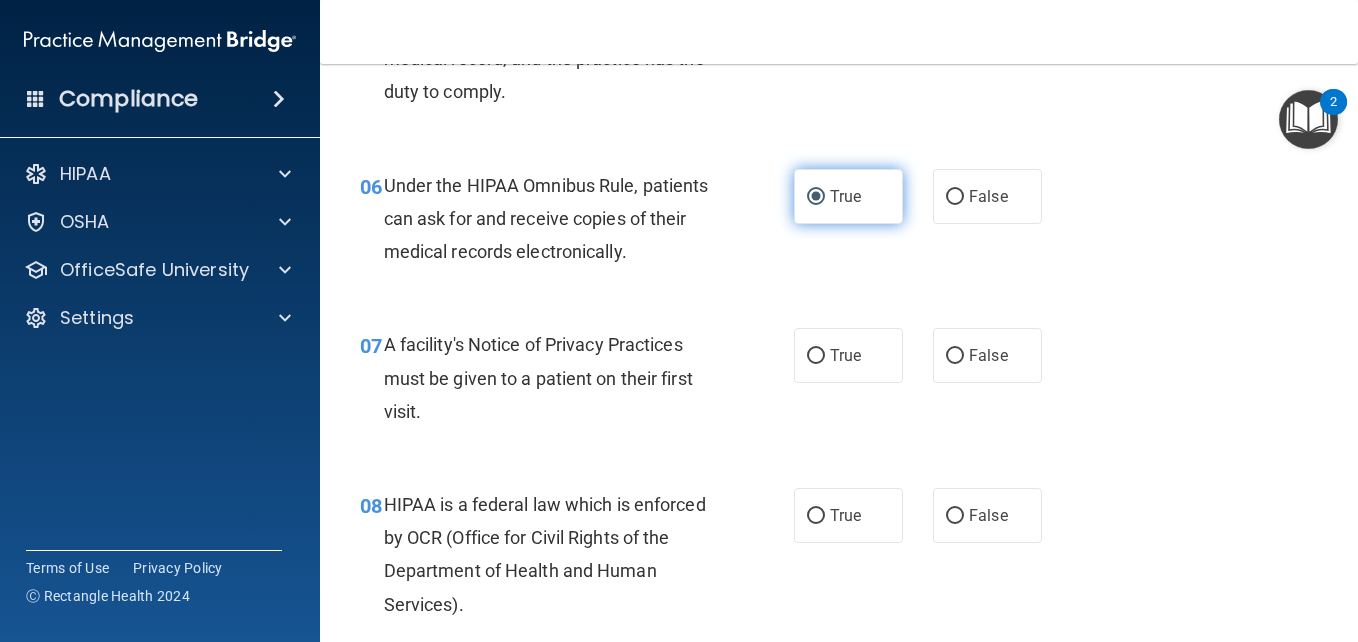 scroll, scrollTop: 1117, scrollLeft: 0, axis: vertical 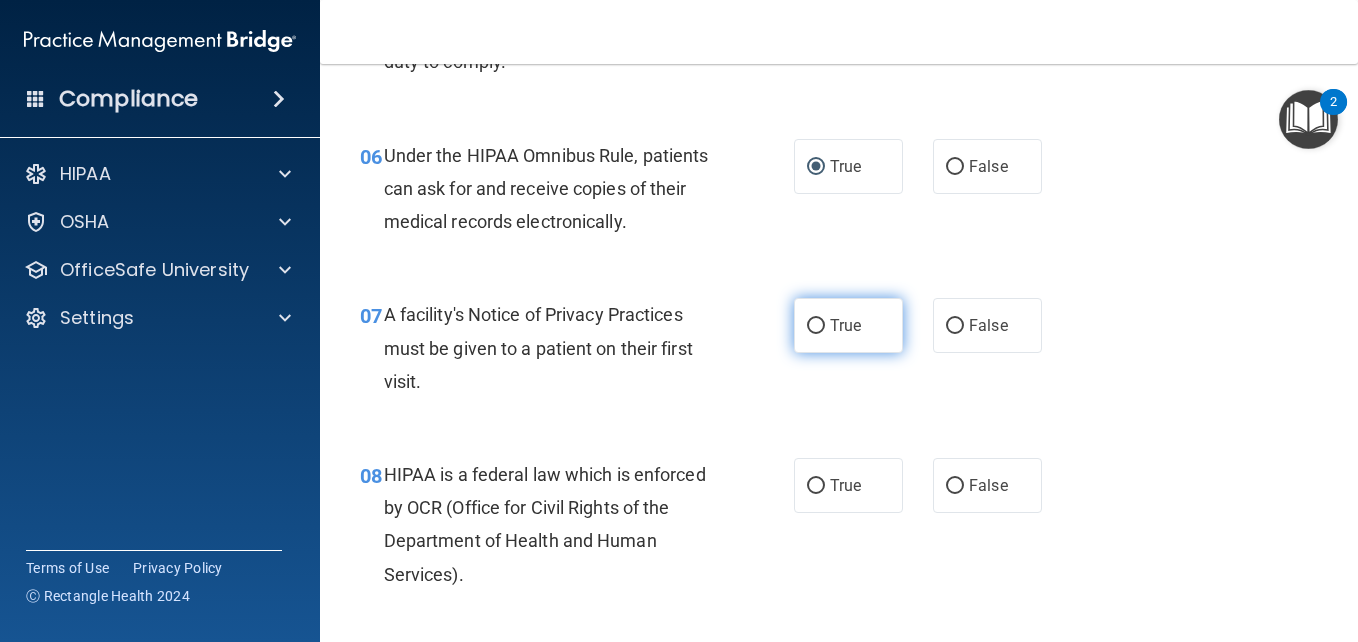 click on "True" at bounding box center (845, 325) 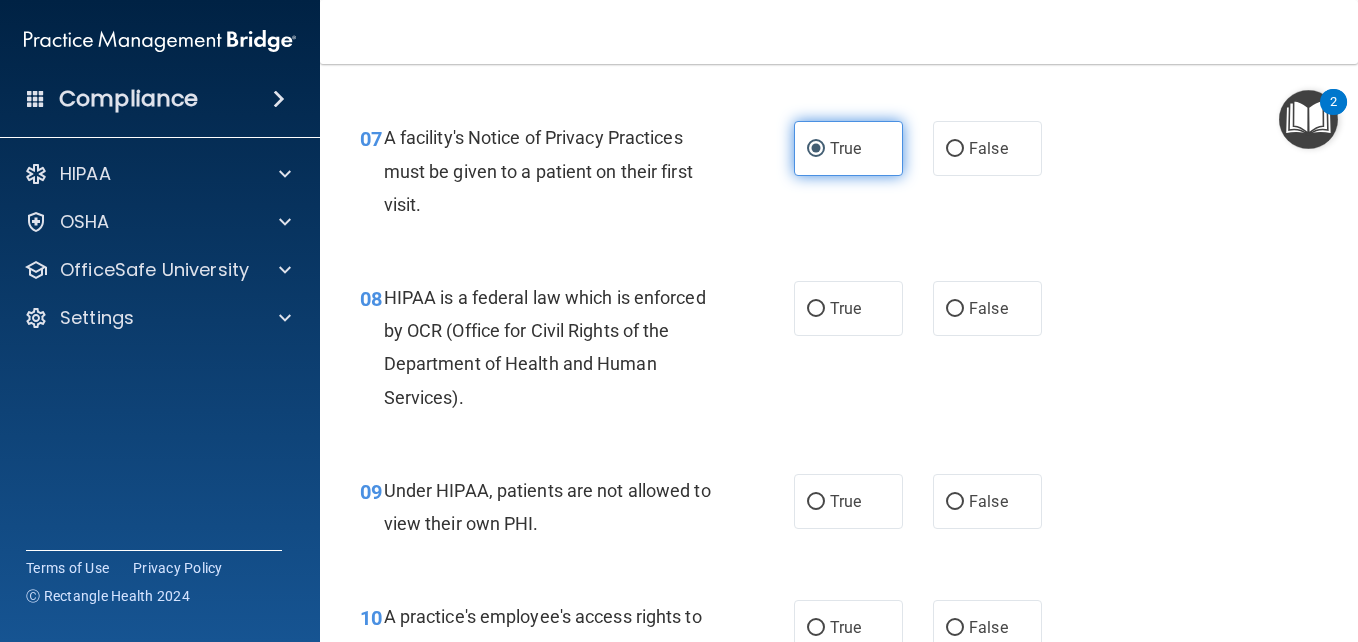 scroll, scrollTop: 1297, scrollLeft: 0, axis: vertical 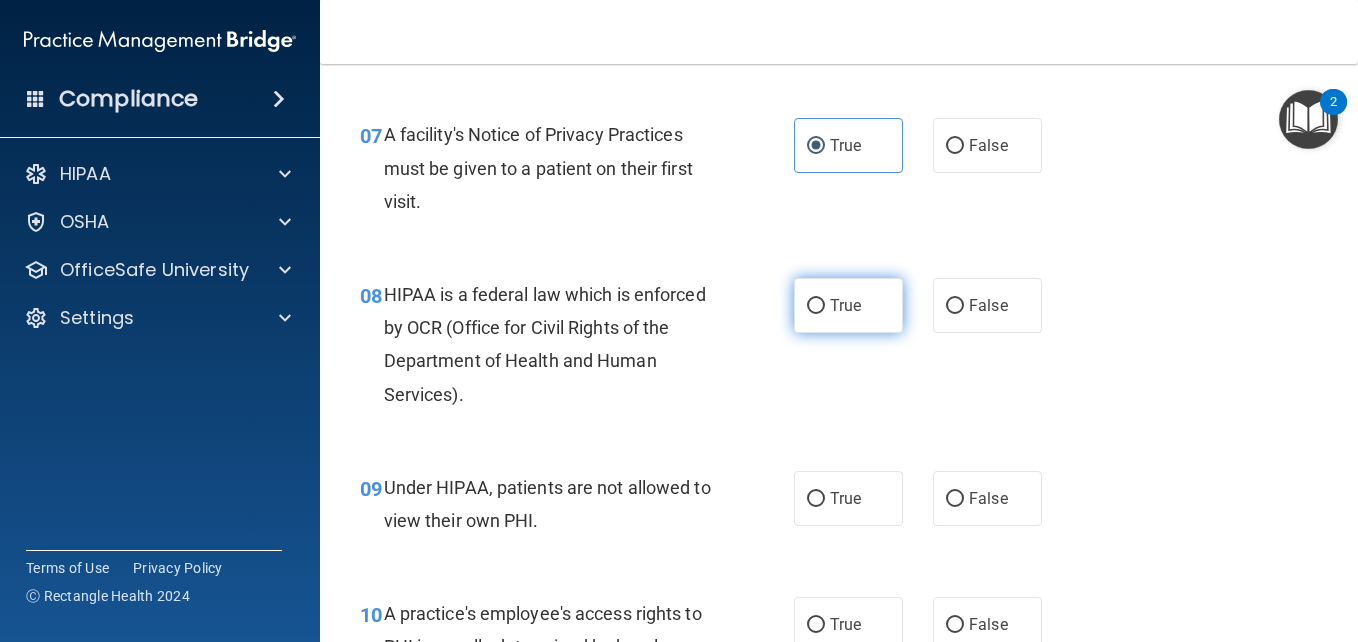 click on "True" at bounding box center (816, 306) 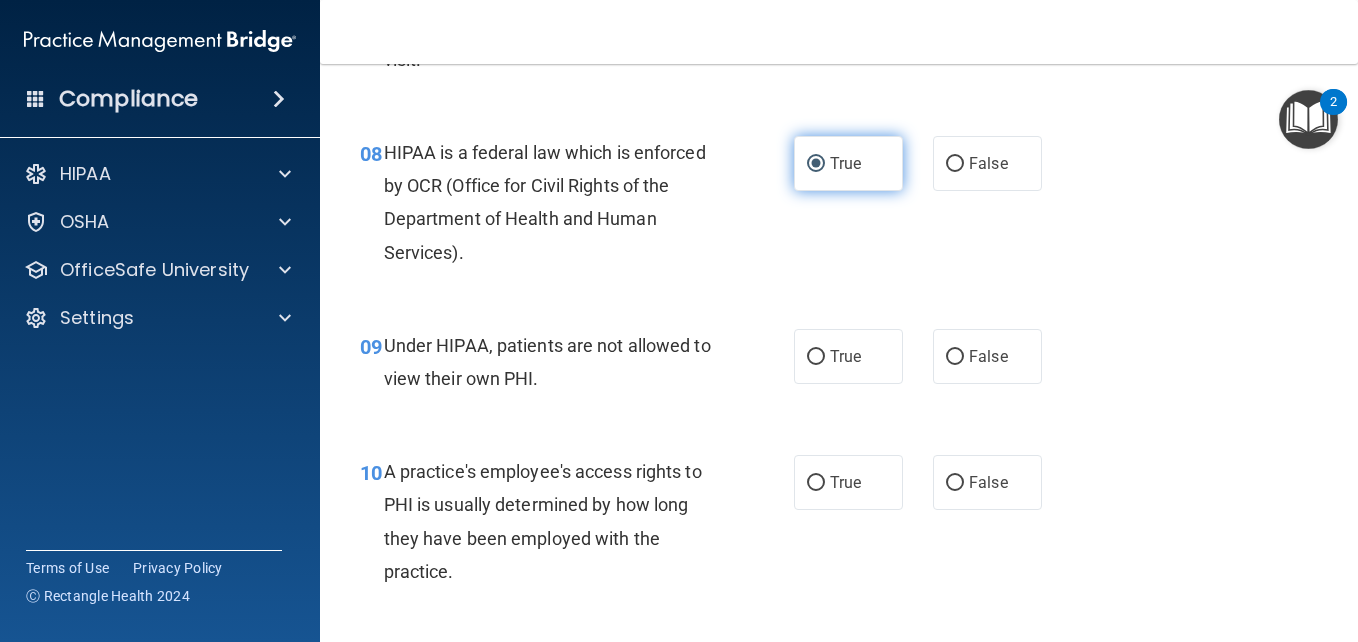 scroll, scrollTop: 1443, scrollLeft: 0, axis: vertical 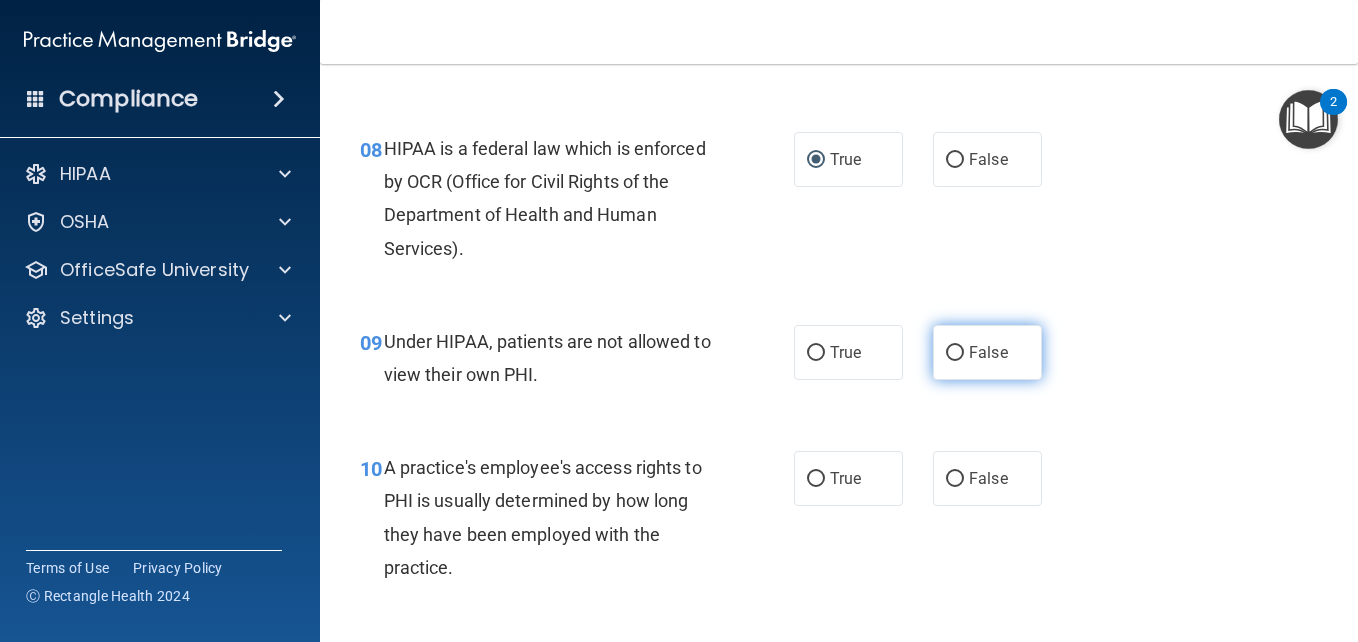 click on "False" at bounding box center (955, 353) 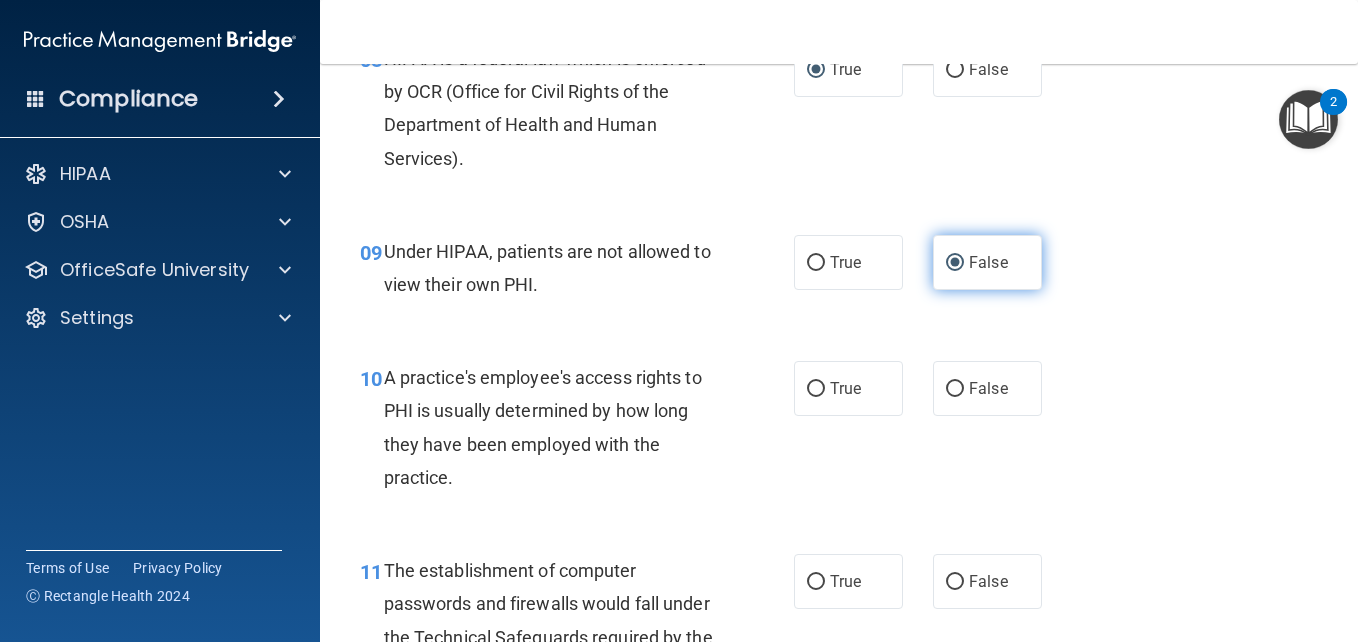 scroll, scrollTop: 1542, scrollLeft: 0, axis: vertical 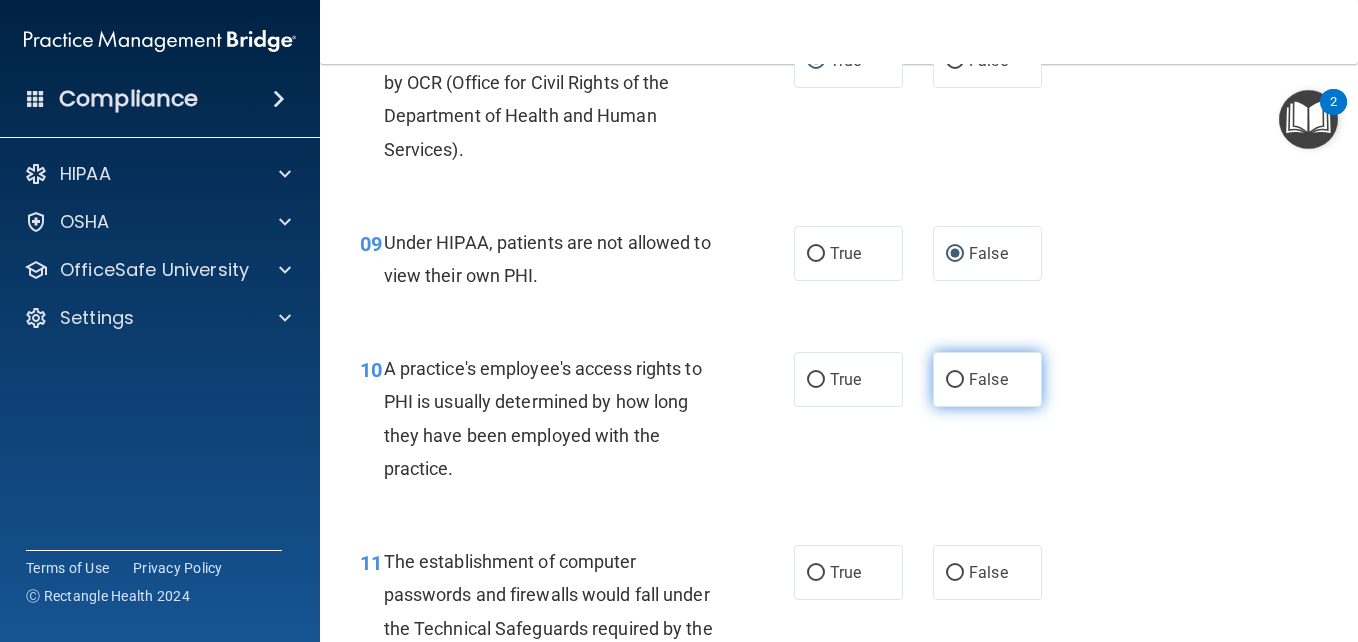 click on "False" at bounding box center [955, 380] 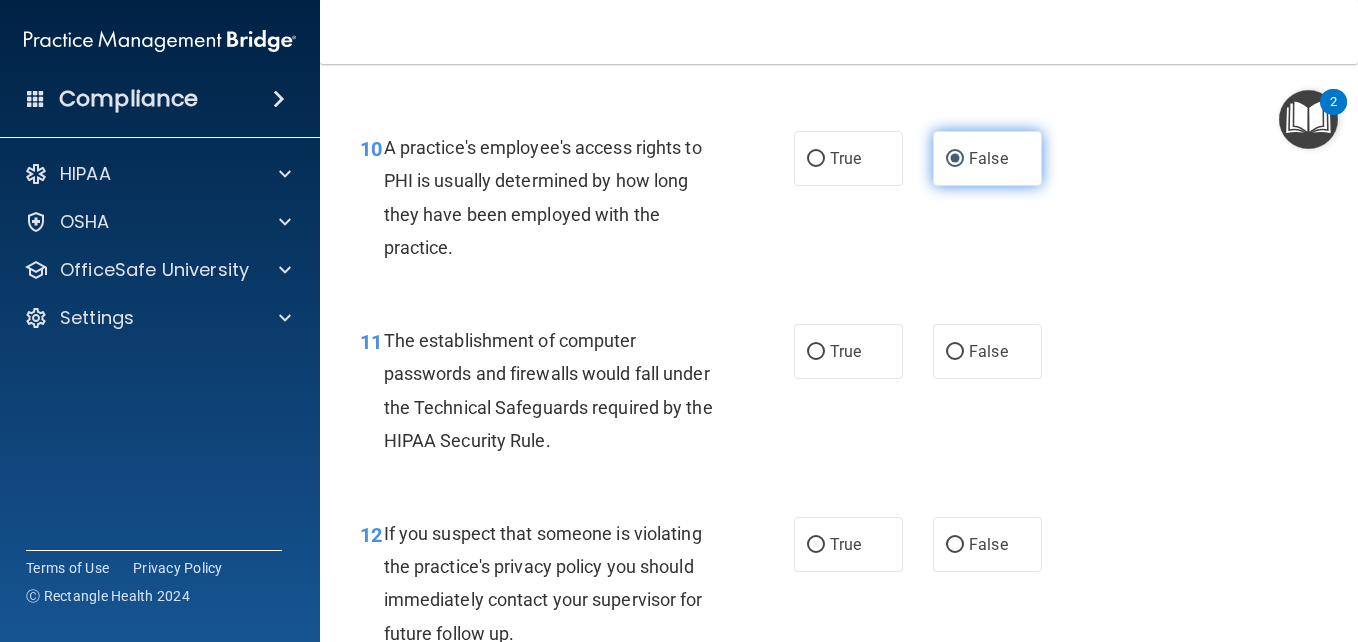 scroll, scrollTop: 1766, scrollLeft: 0, axis: vertical 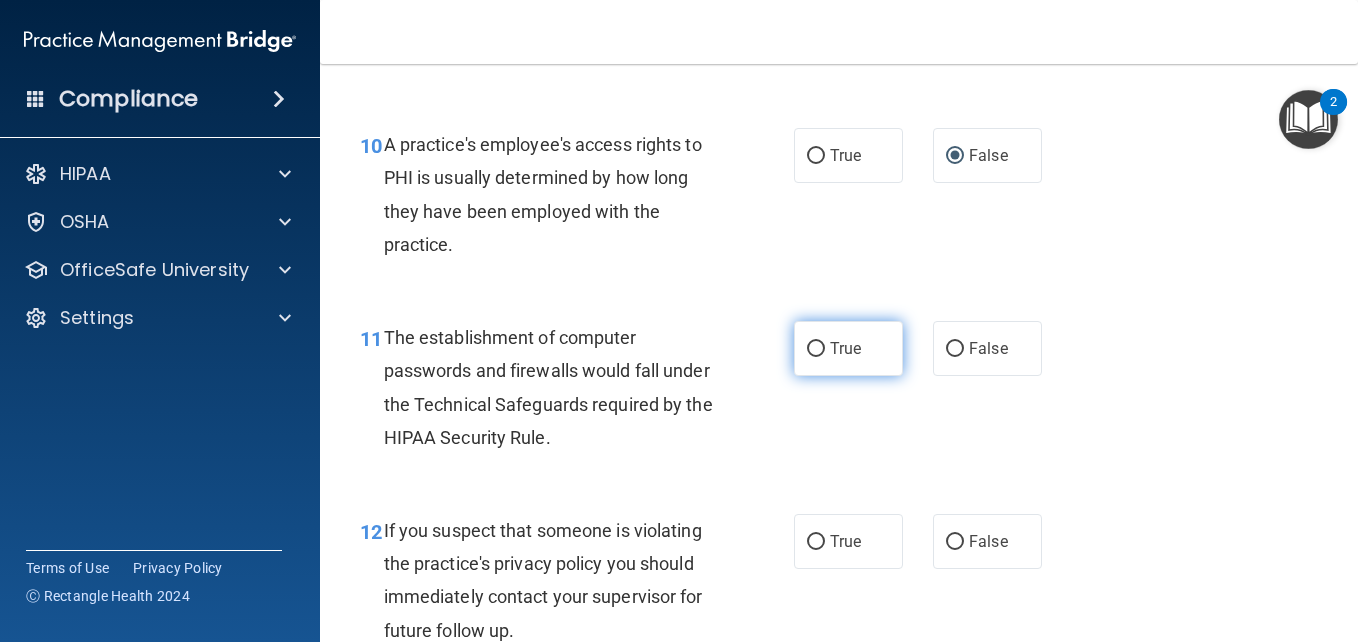 click on "True" at bounding box center [816, 349] 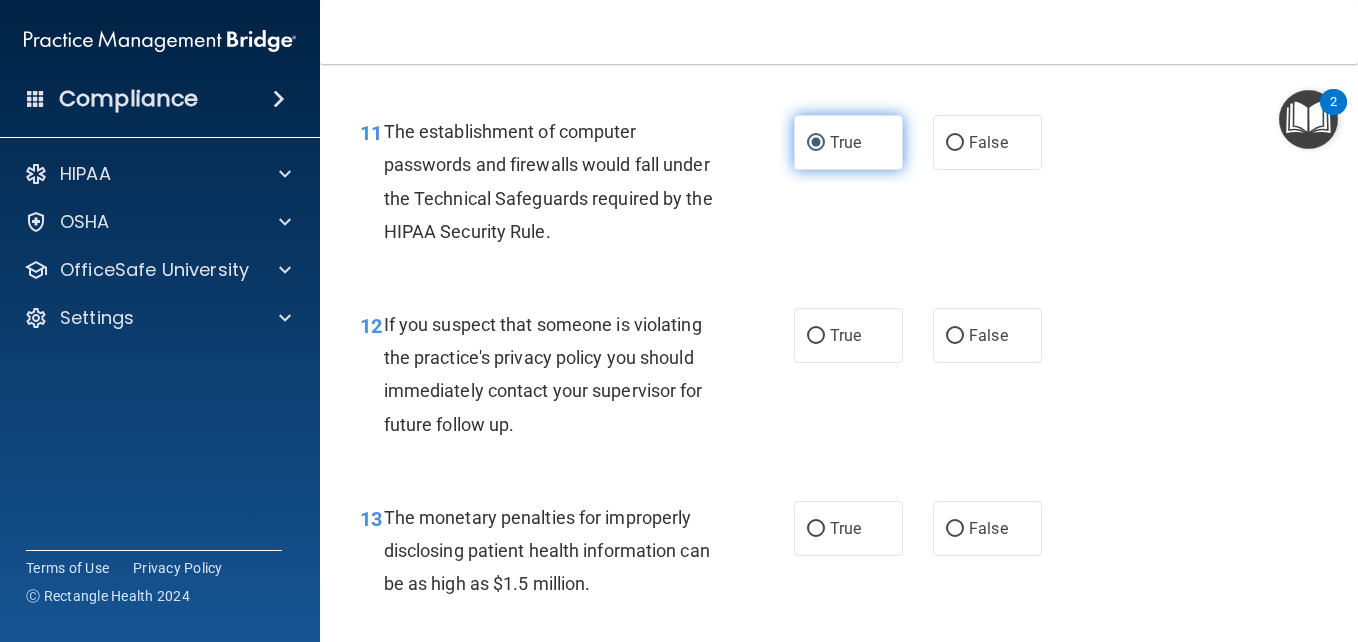 scroll, scrollTop: 1981, scrollLeft: 0, axis: vertical 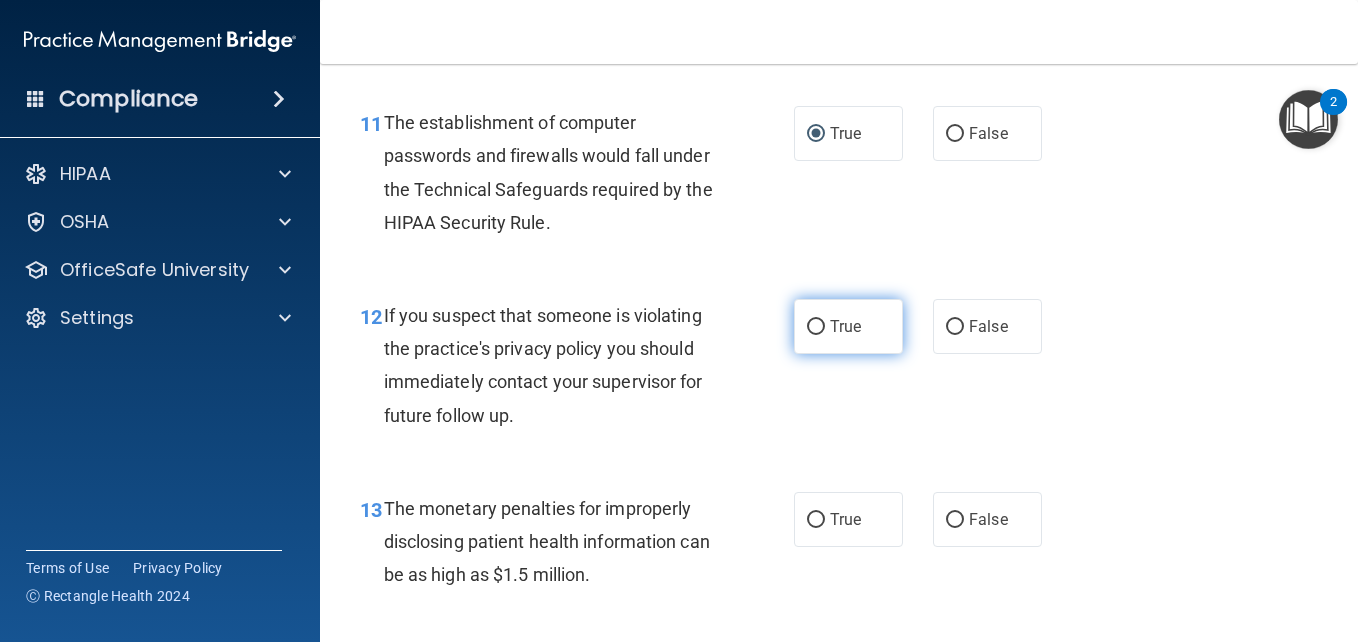 click on "True" at bounding box center [845, 326] 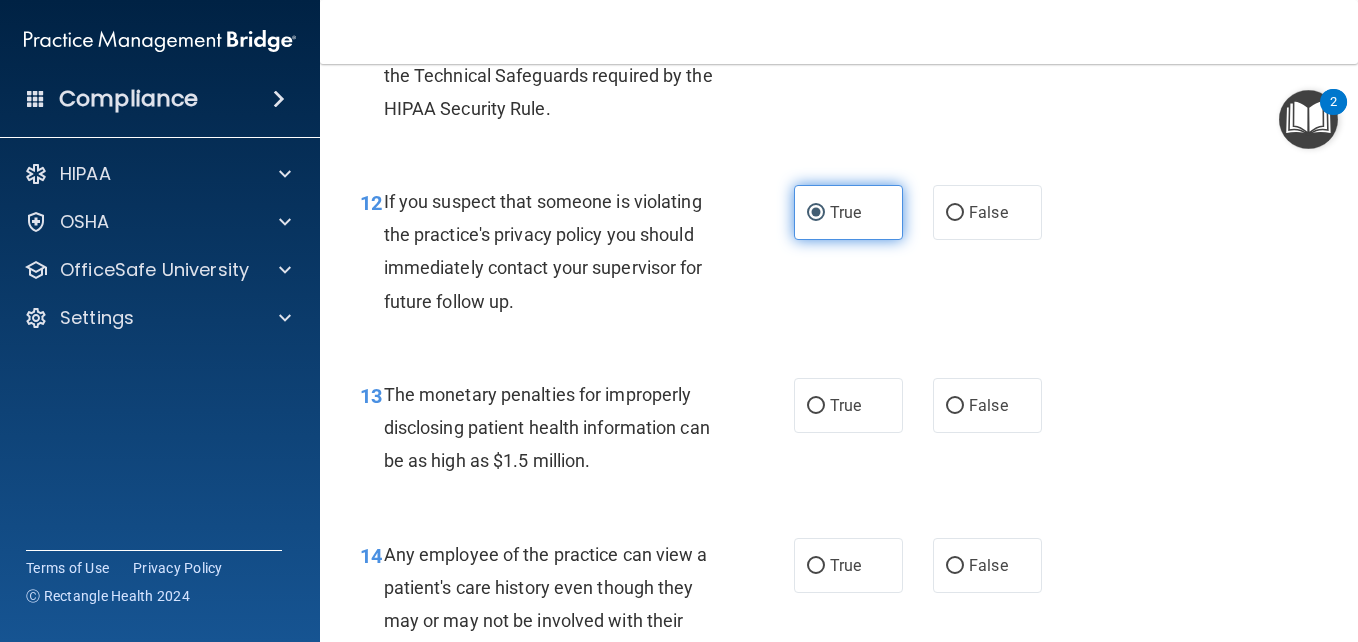 scroll, scrollTop: 2100, scrollLeft: 0, axis: vertical 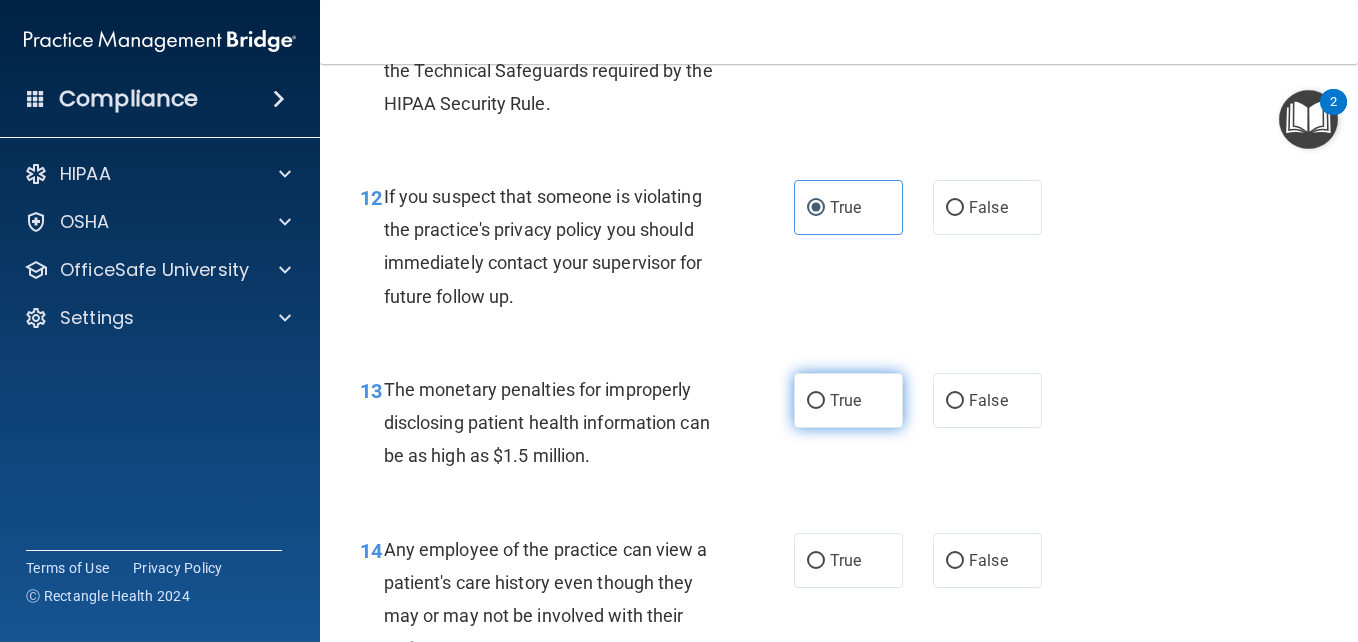 click on "True" at bounding box center (845, 400) 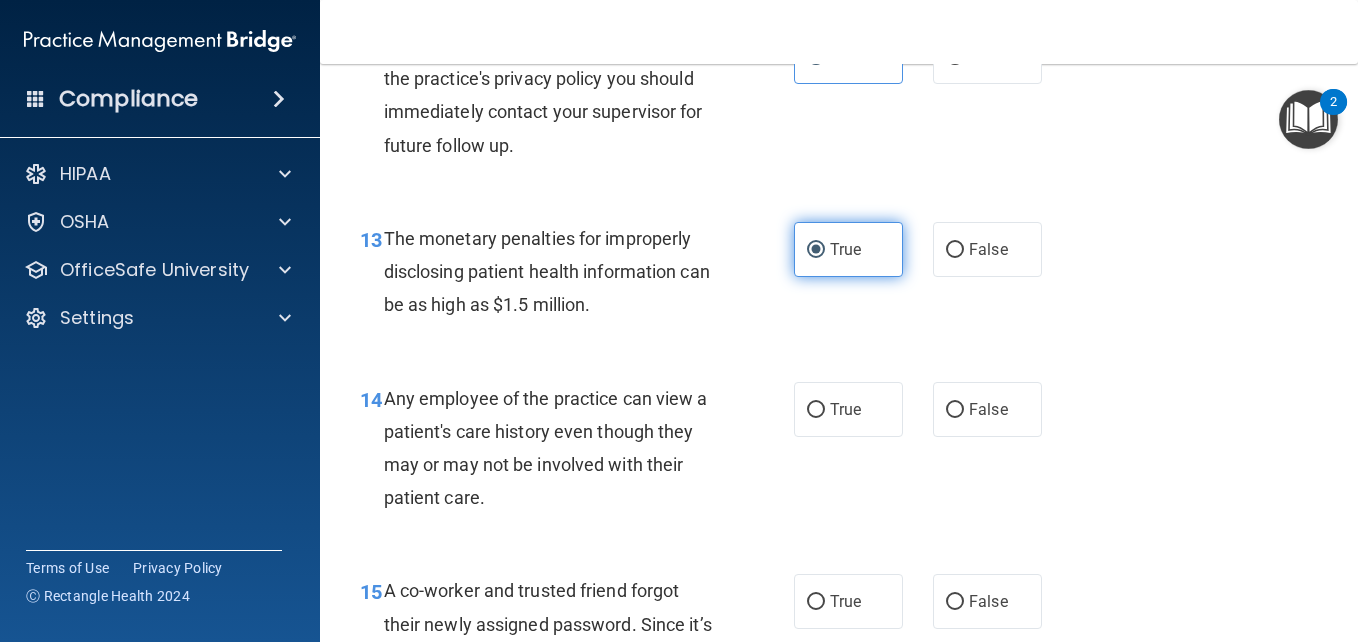 scroll, scrollTop: 2260, scrollLeft: 0, axis: vertical 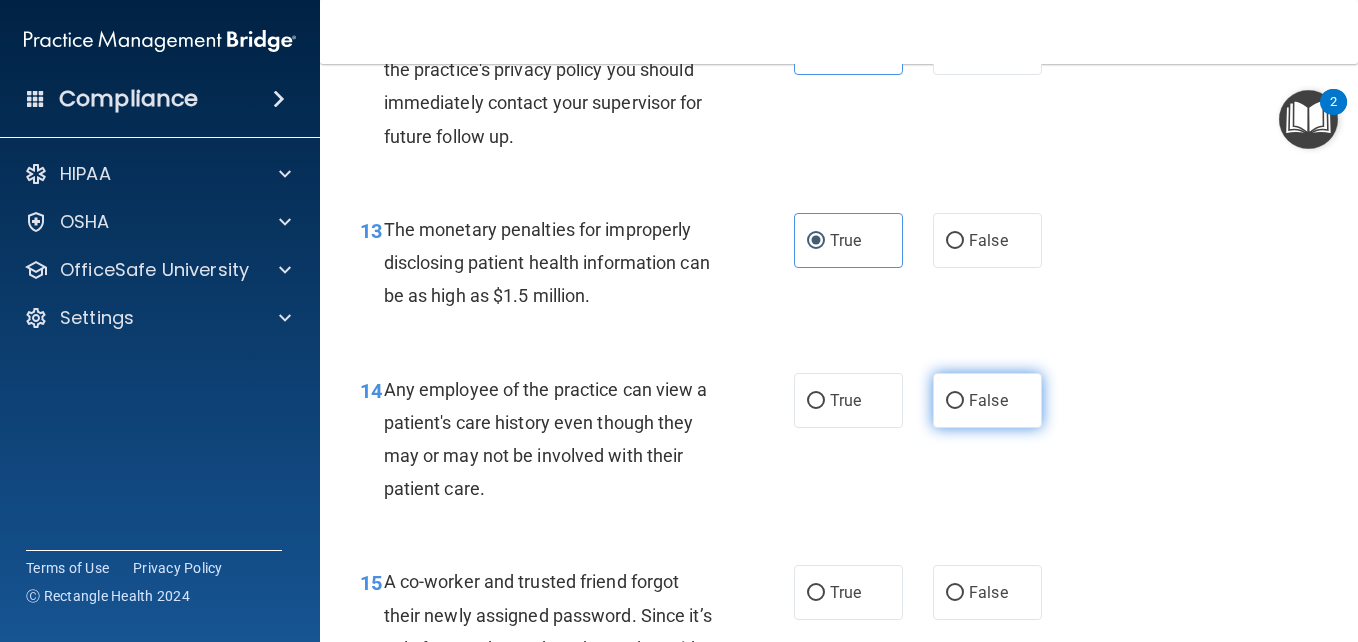 click on "False" at bounding box center (955, 401) 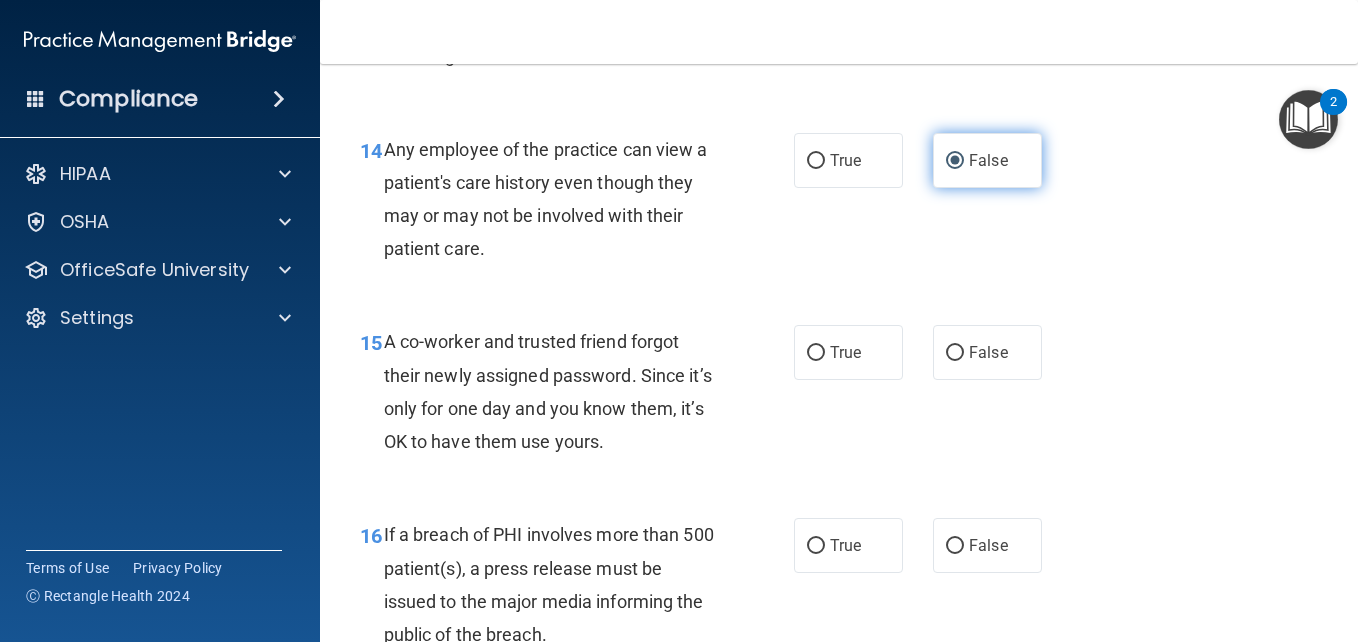 scroll, scrollTop: 2510, scrollLeft: 0, axis: vertical 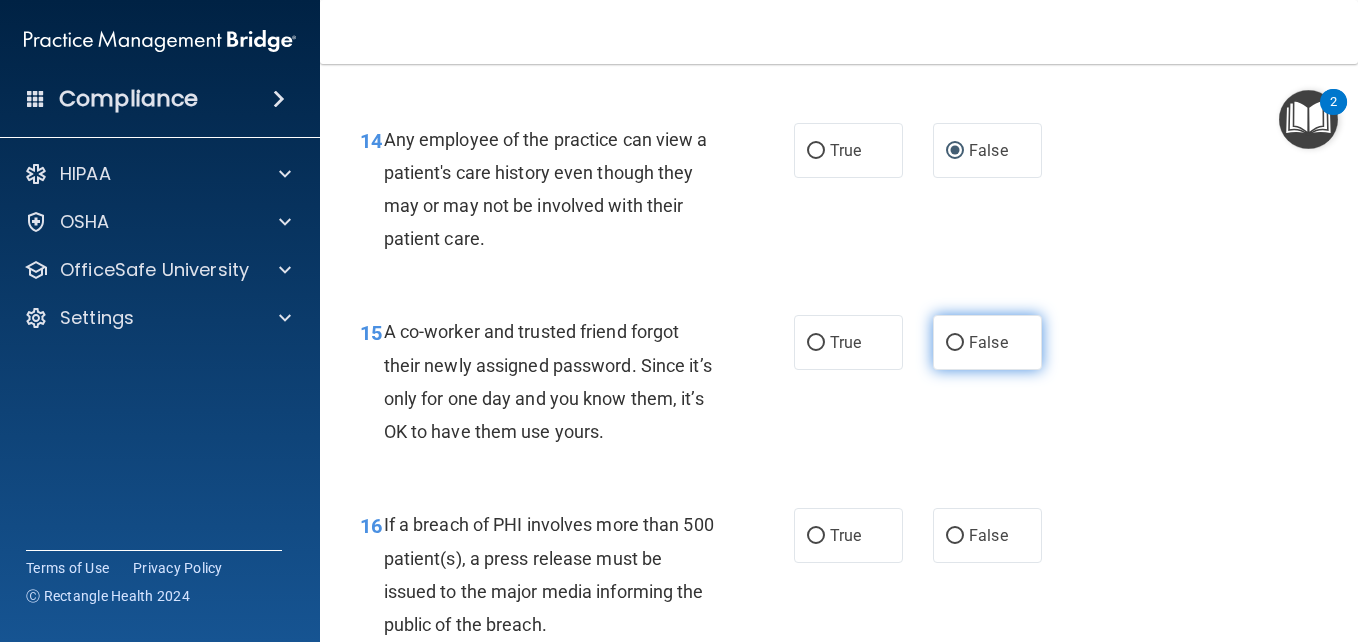click on "False" at bounding box center (988, 342) 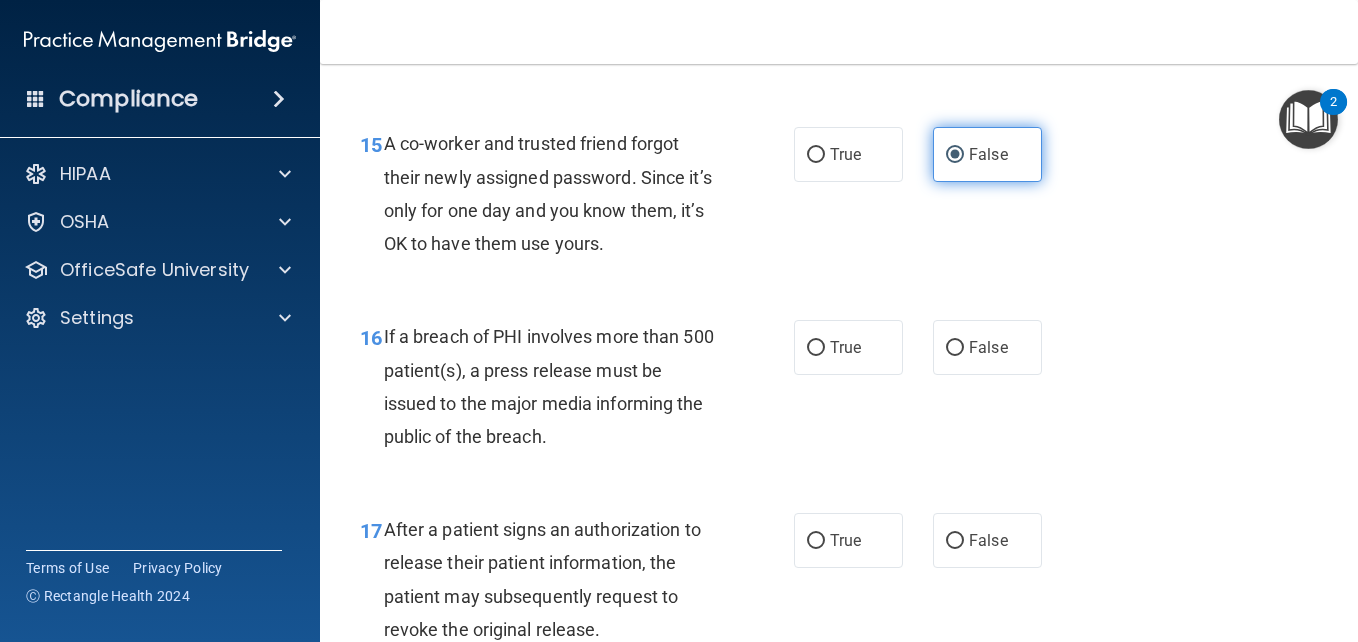 scroll, scrollTop: 2706, scrollLeft: 0, axis: vertical 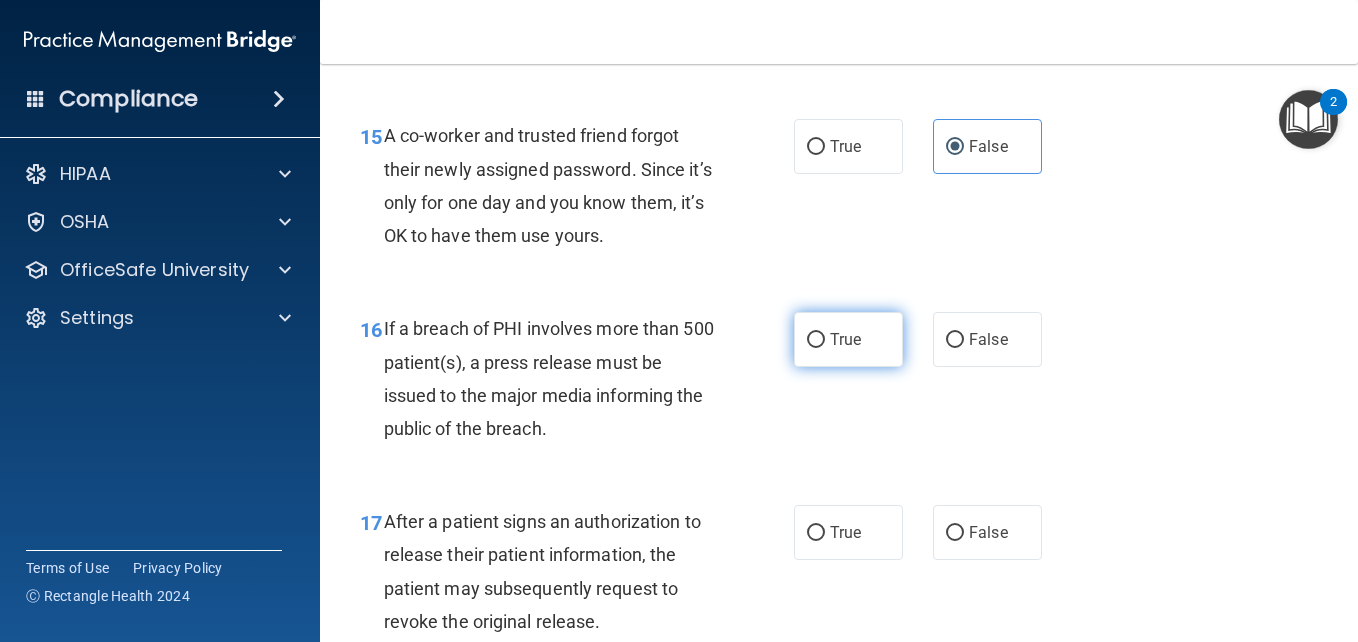 click on "True" at bounding box center [845, 339] 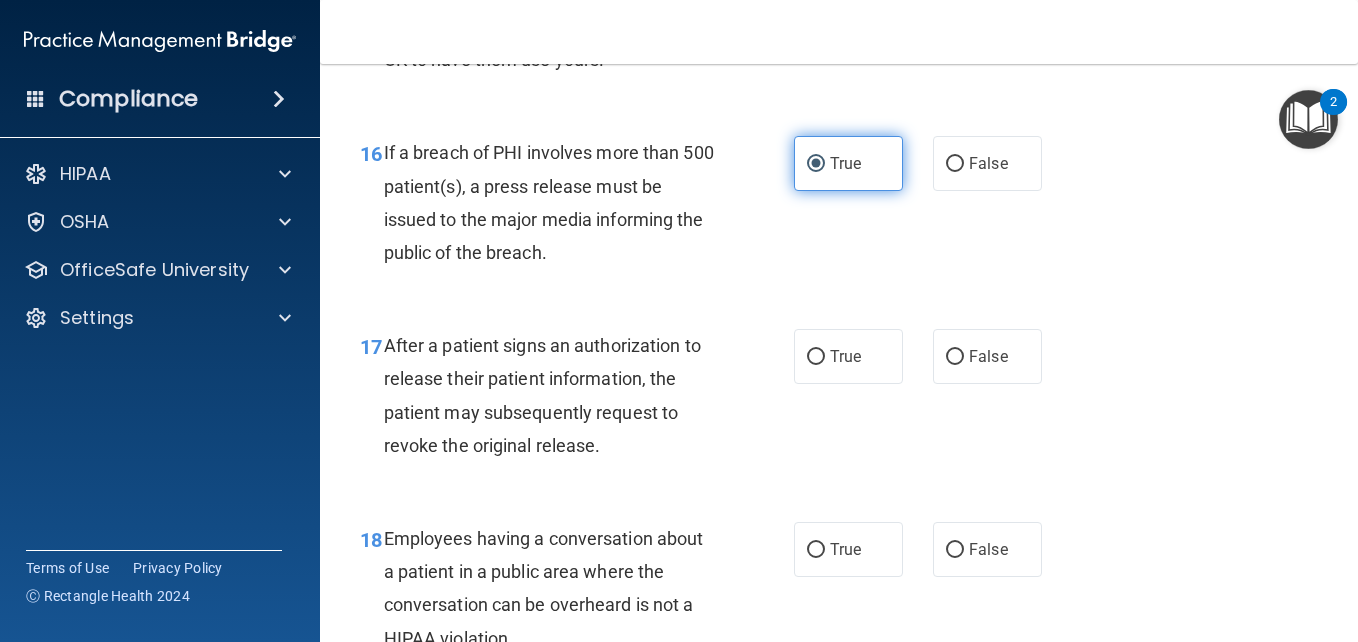 scroll, scrollTop: 2908, scrollLeft: 0, axis: vertical 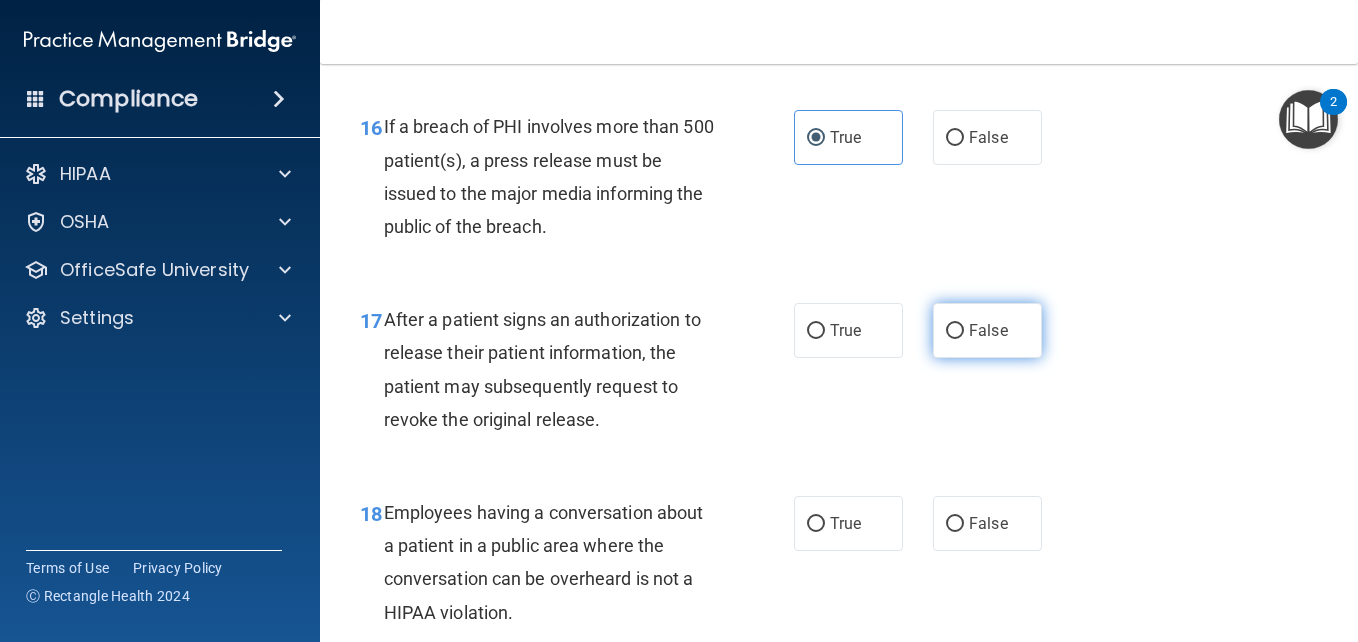 click on "False" at bounding box center (955, 331) 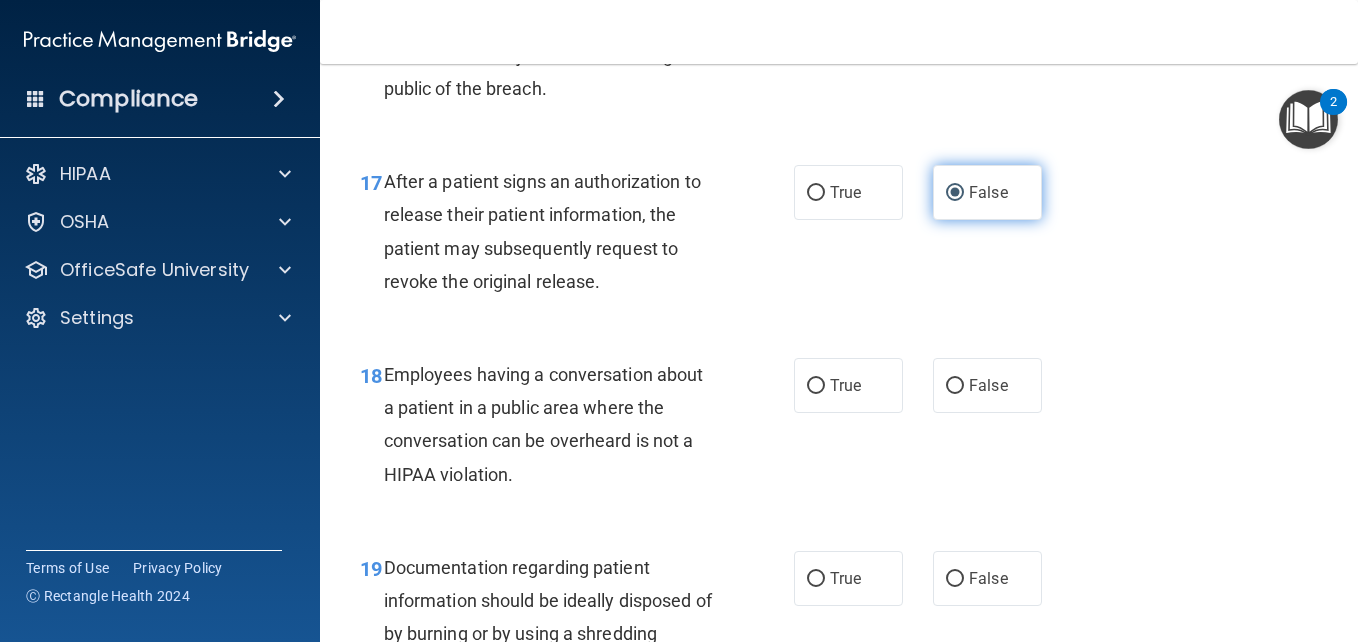scroll, scrollTop: 3047, scrollLeft: 0, axis: vertical 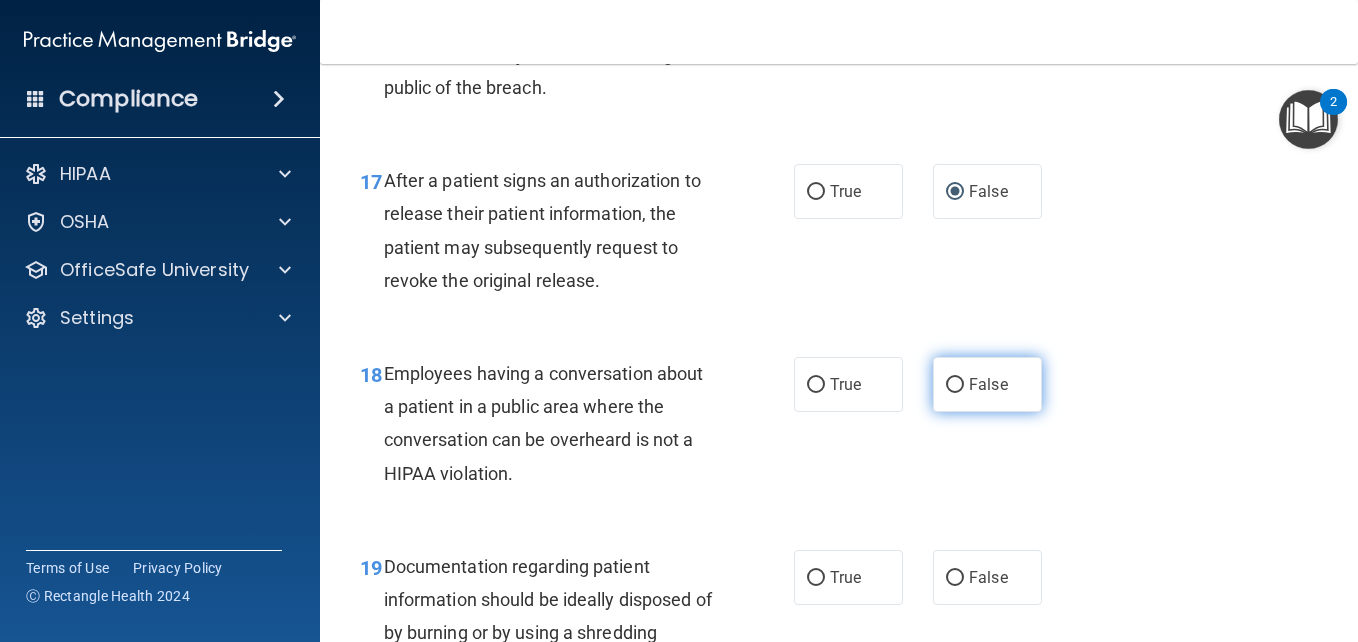 click on "False" at bounding box center (988, 384) 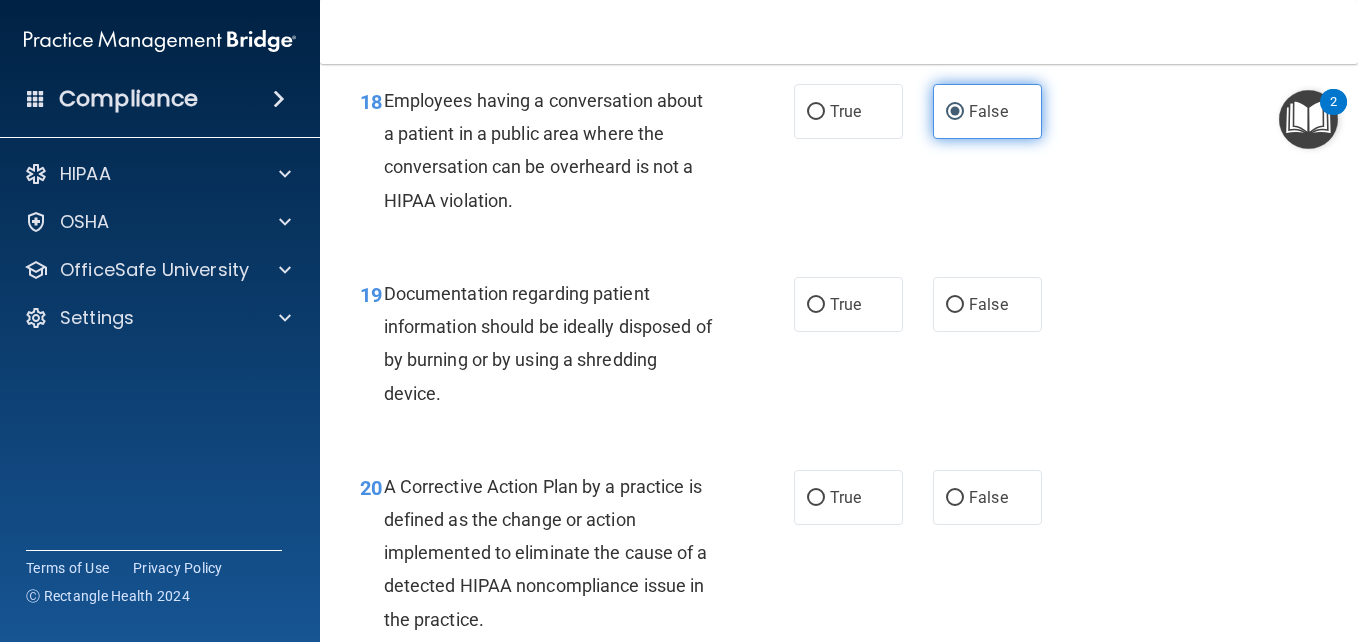 scroll, scrollTop: 3334, scrollLeft: 0, axis: vertical 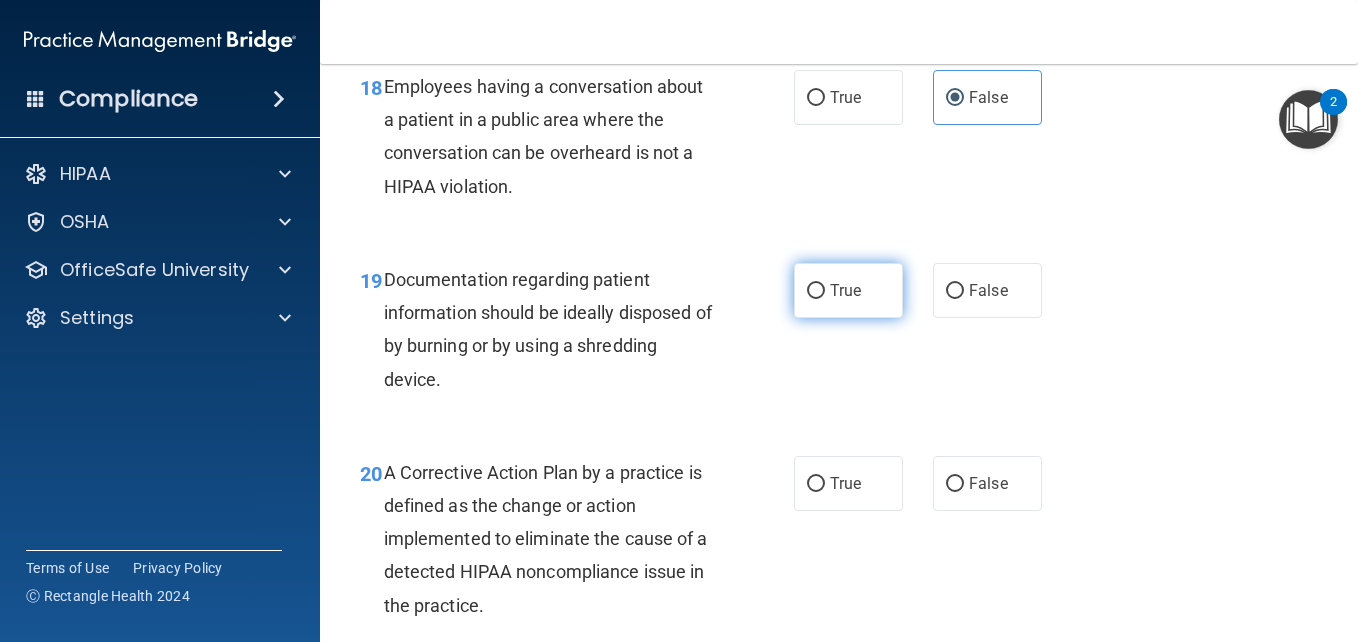 click on "True" at bounding box center (848, 290) 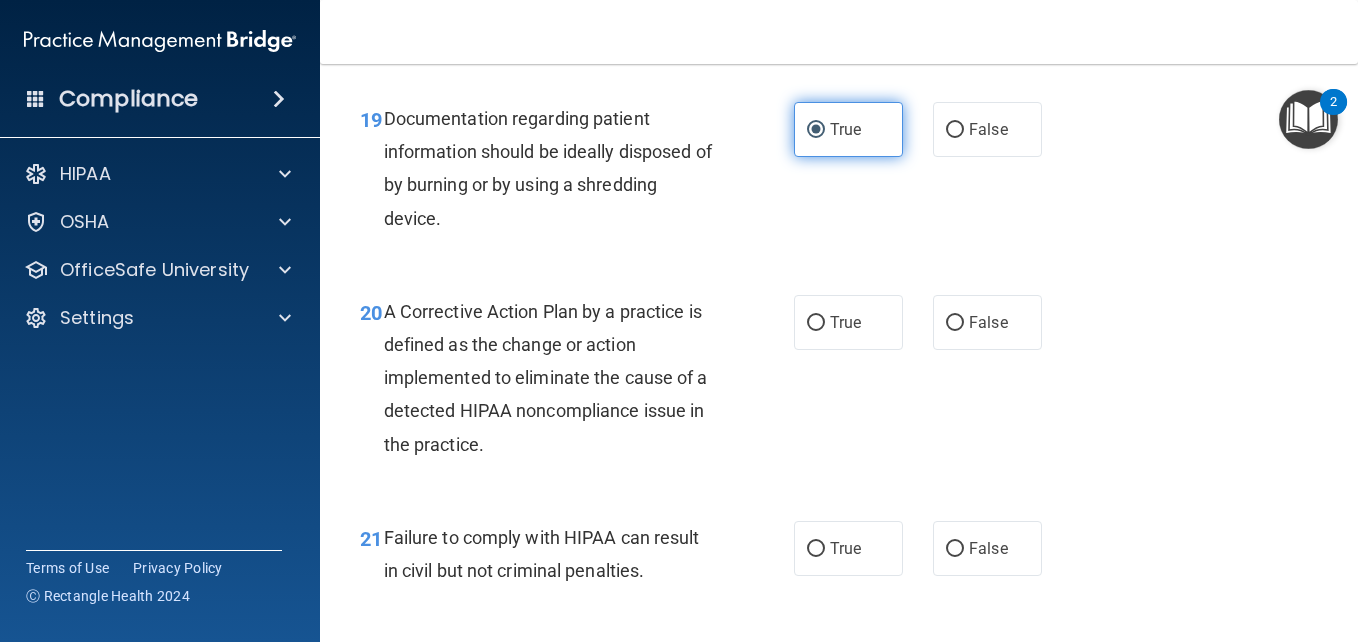 scroll, scrollTop: 3508, scrollLeft: 0, axis: vertical 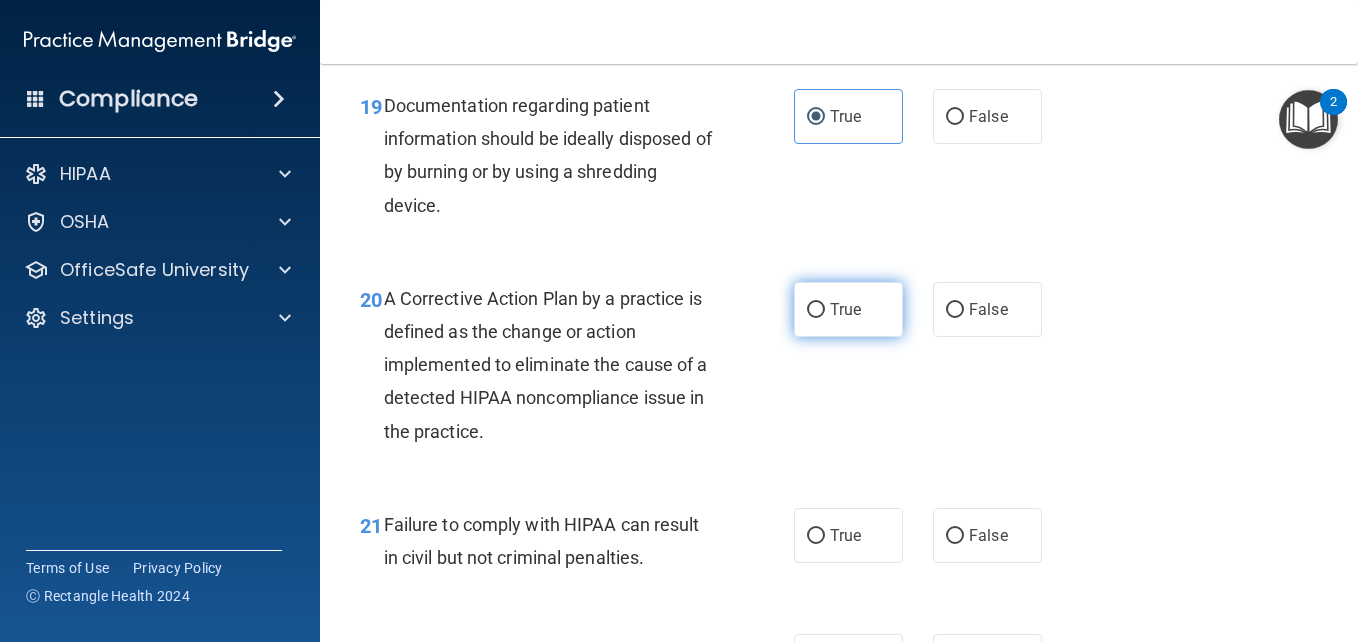 click on "True" at bounding box center [848, 309] 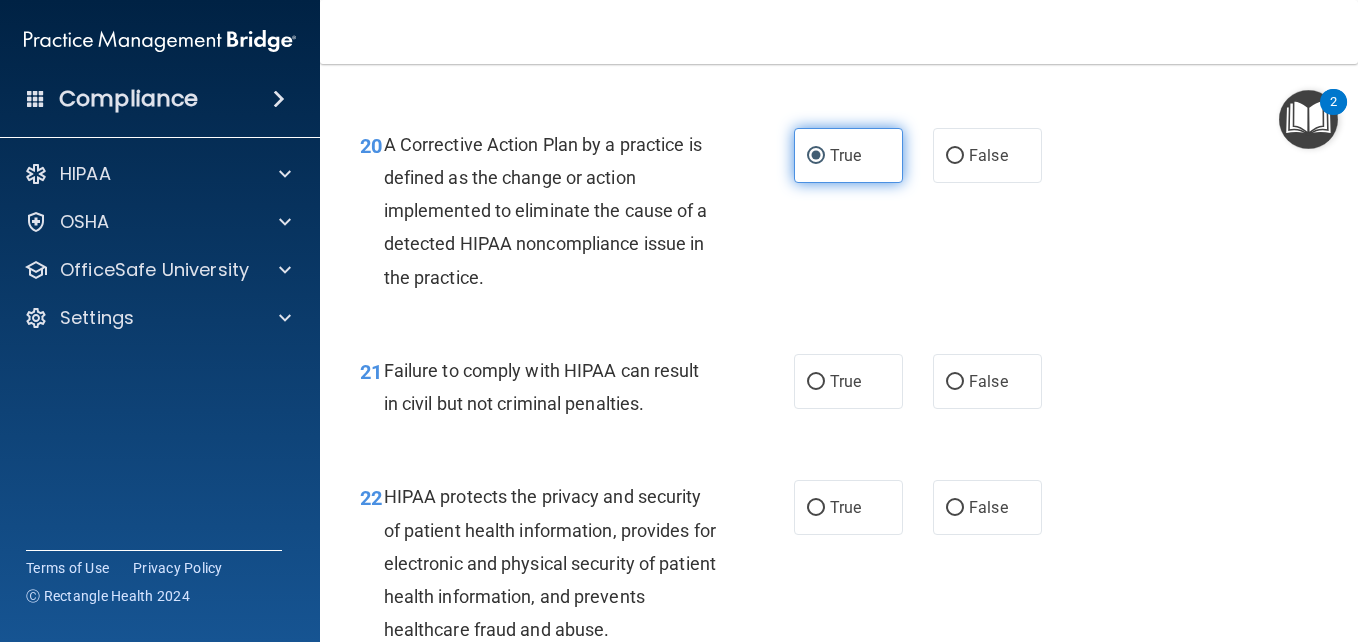 scroll, scrollTop: 3669, scrollLeft: 0, axis: vertical 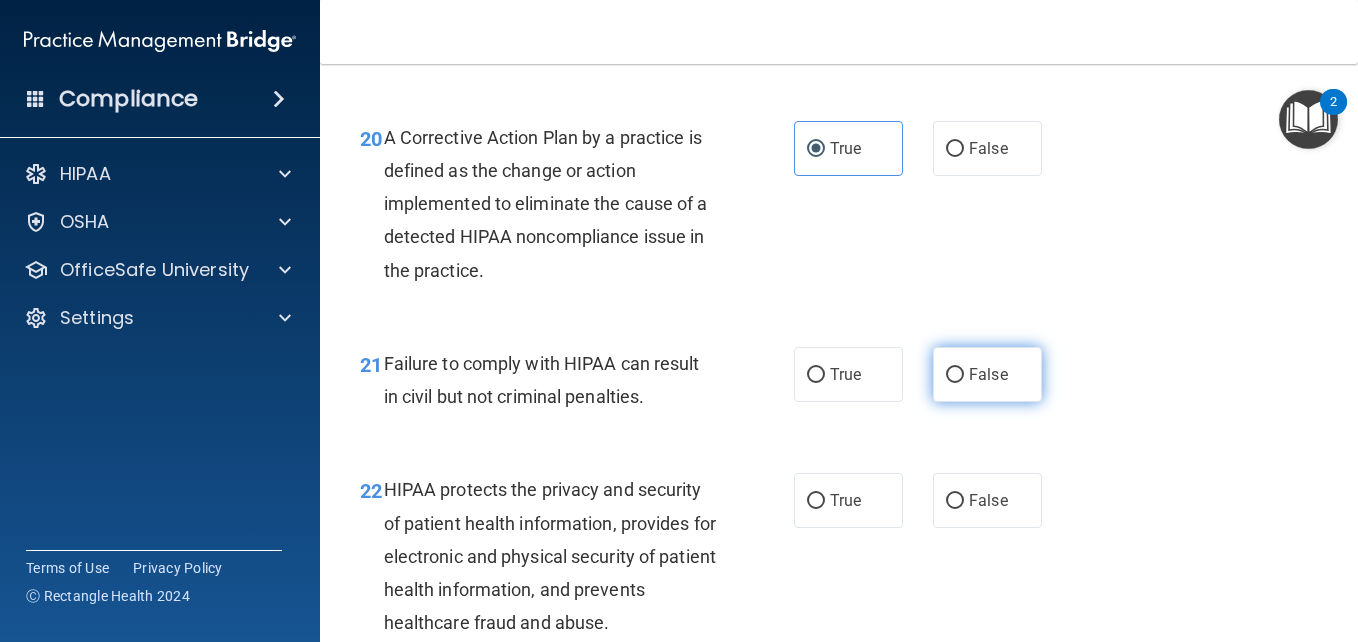 click on "False" at bounding box center (988, 374) 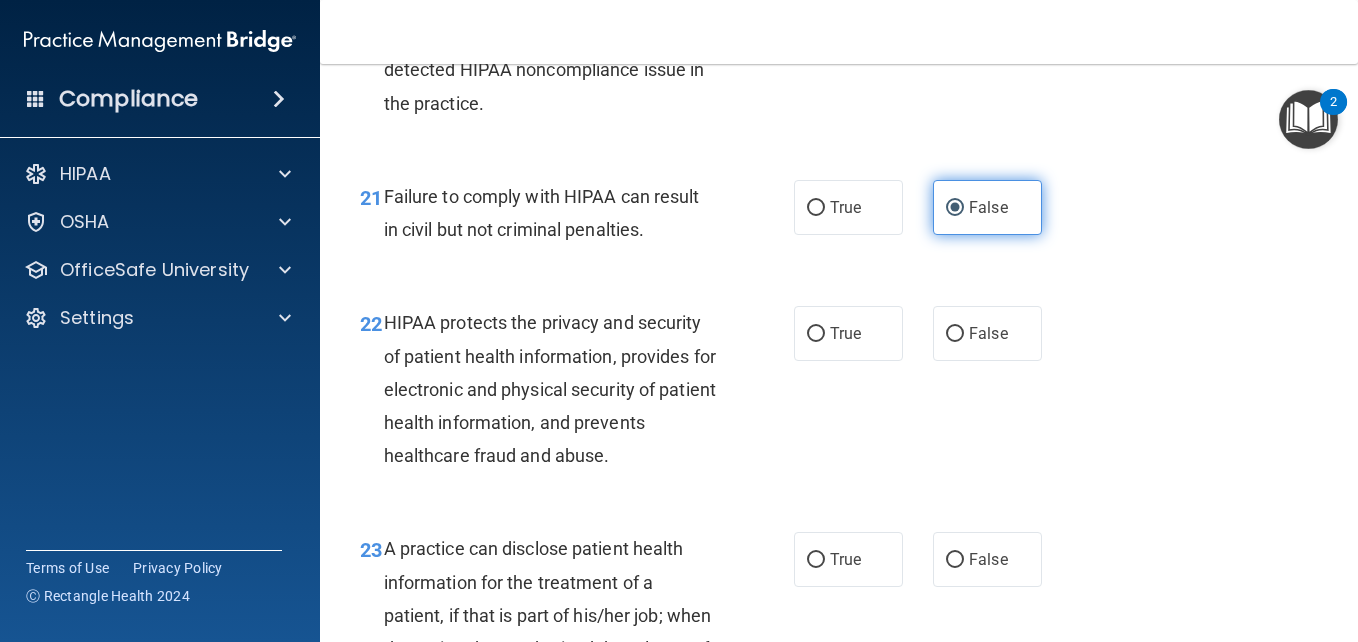 scroll, scrollTop: 3843, scrollLeft: 0, axis: vertical 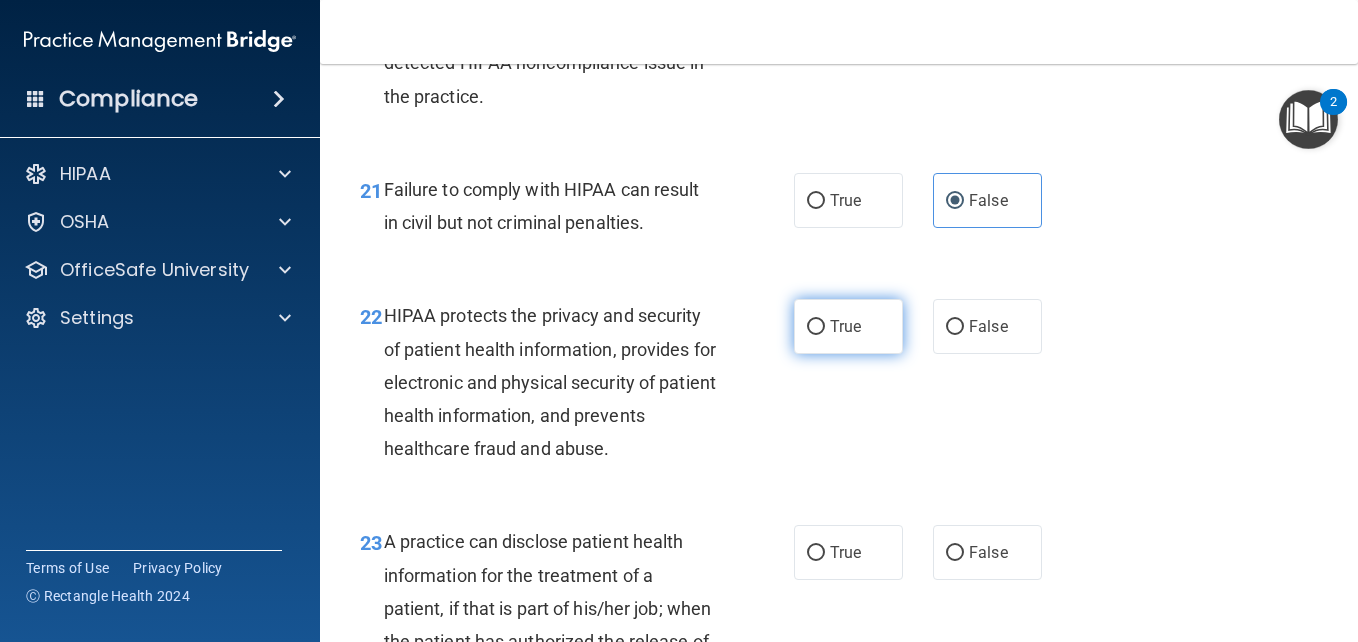 click on "True" at bounding box center (816, 327) 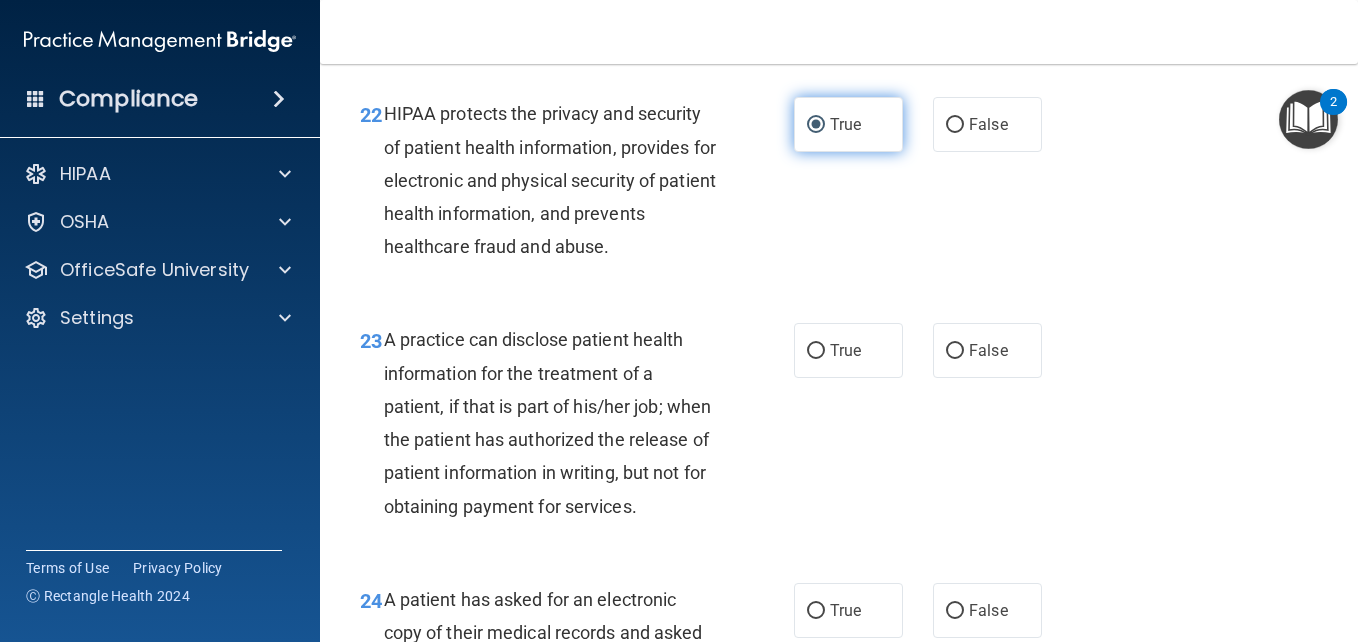 scroll, scrollTop: 4045, scrollLeft: 0, axis: vertical 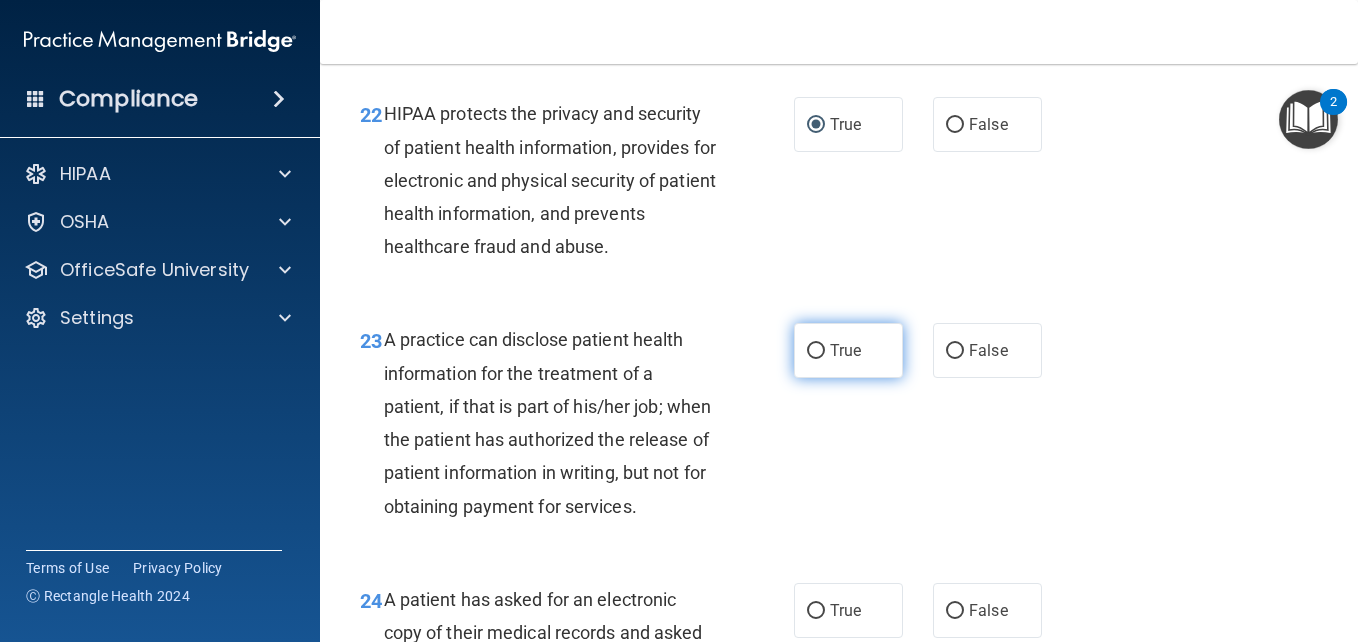 click on "True" at bounding box center (845, 350) 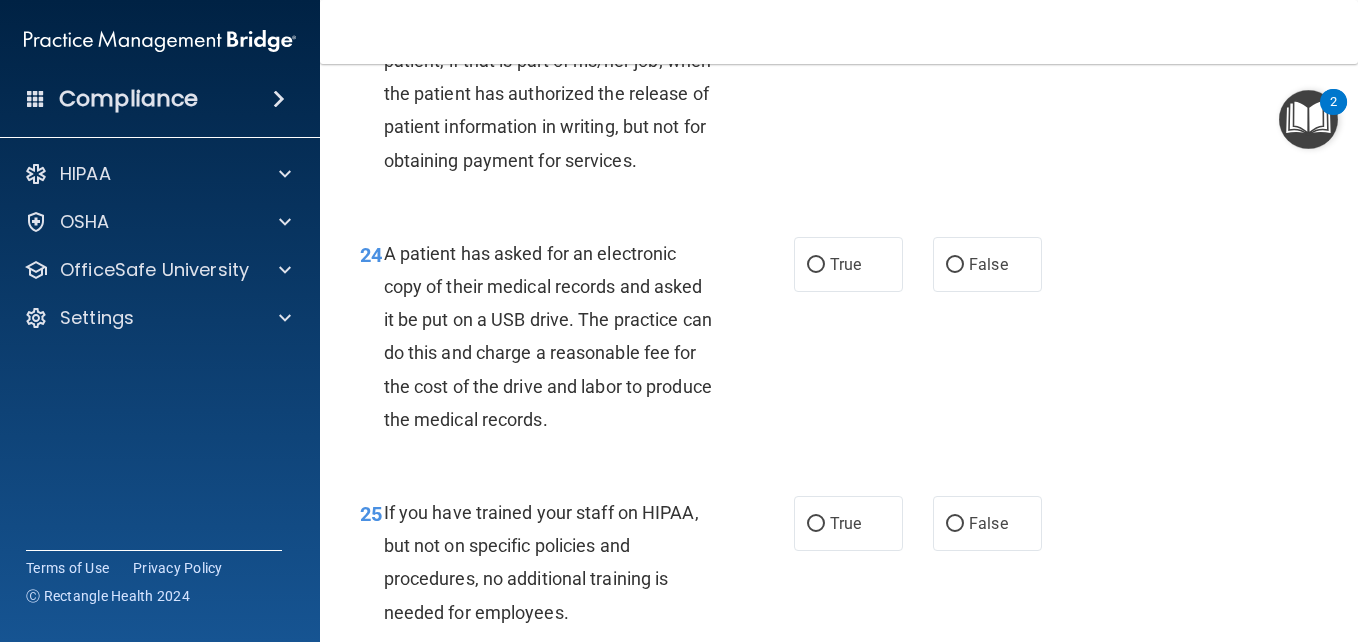 scroll, scrollTop: 4399, scrollLeft: 0, axis: vertical 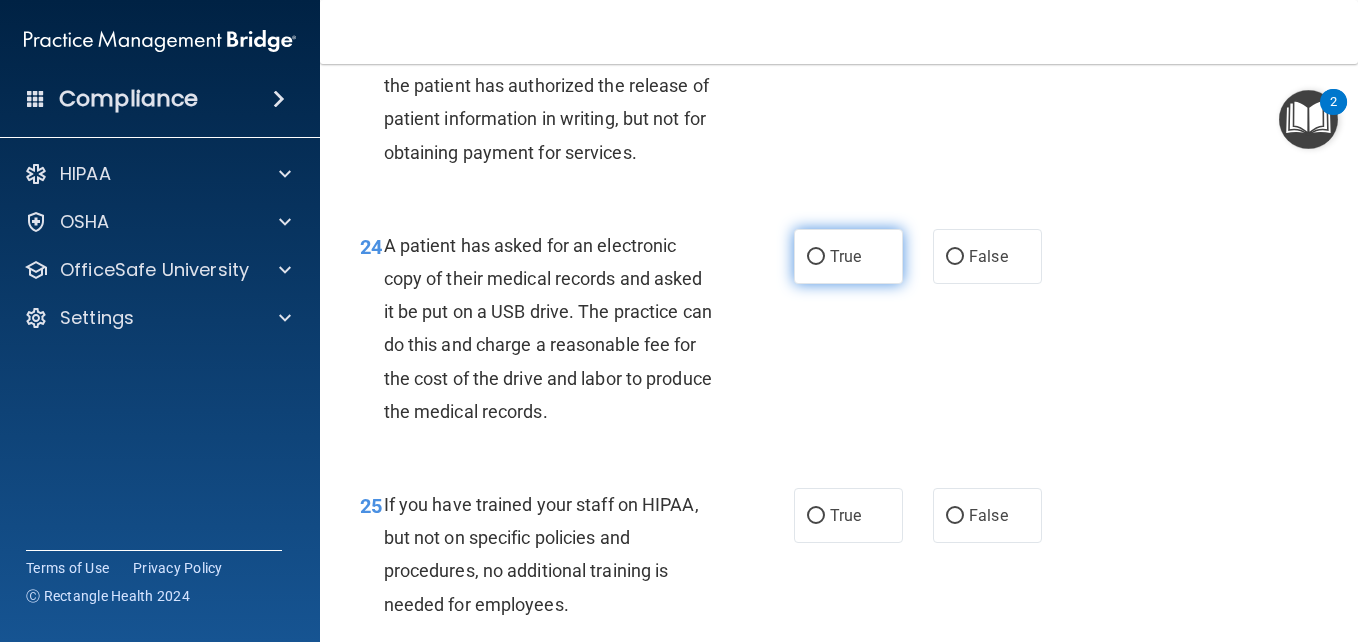 click on "True" at bounding box center [848, 256] 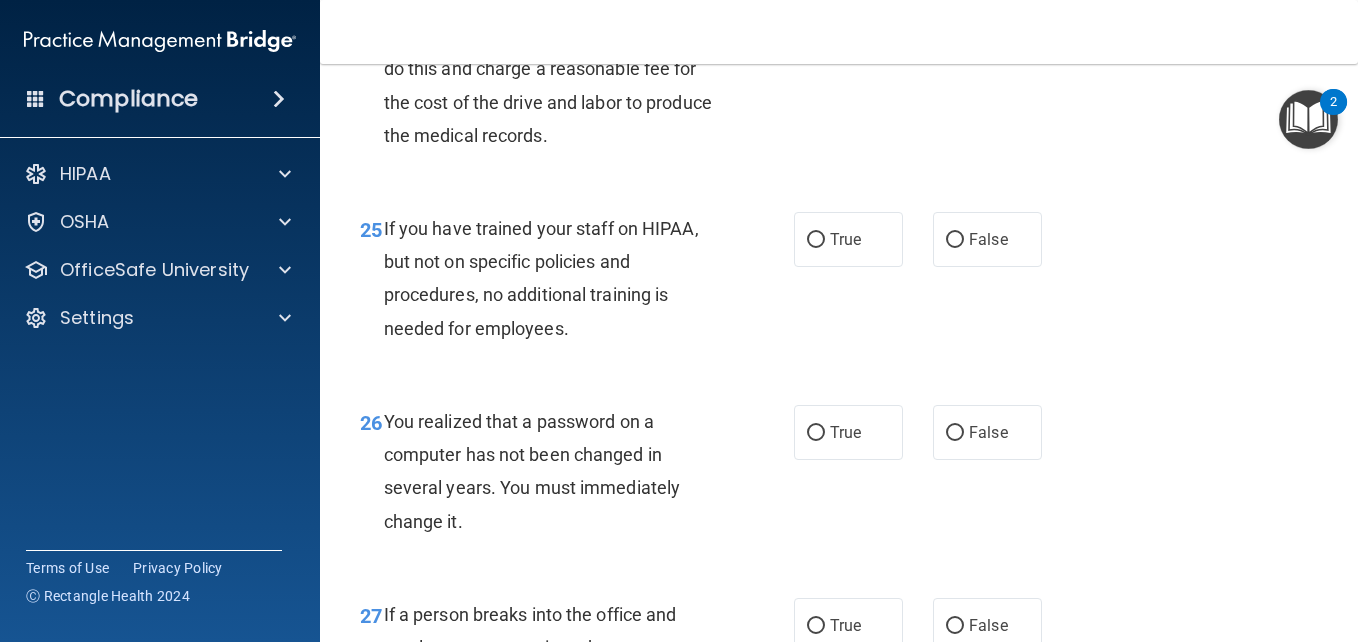 scroll, scrollTop: 4677, scrollLeft: 0, axis: vertical 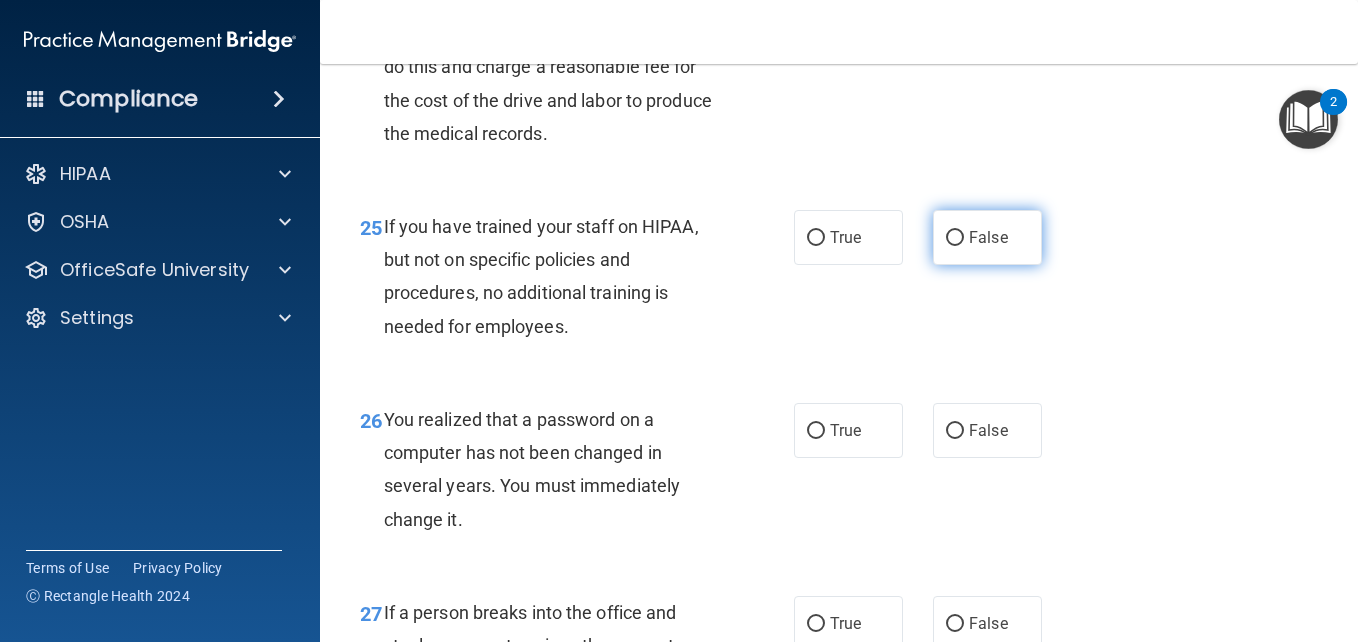 click on "False" at bounding box center (955, 238) 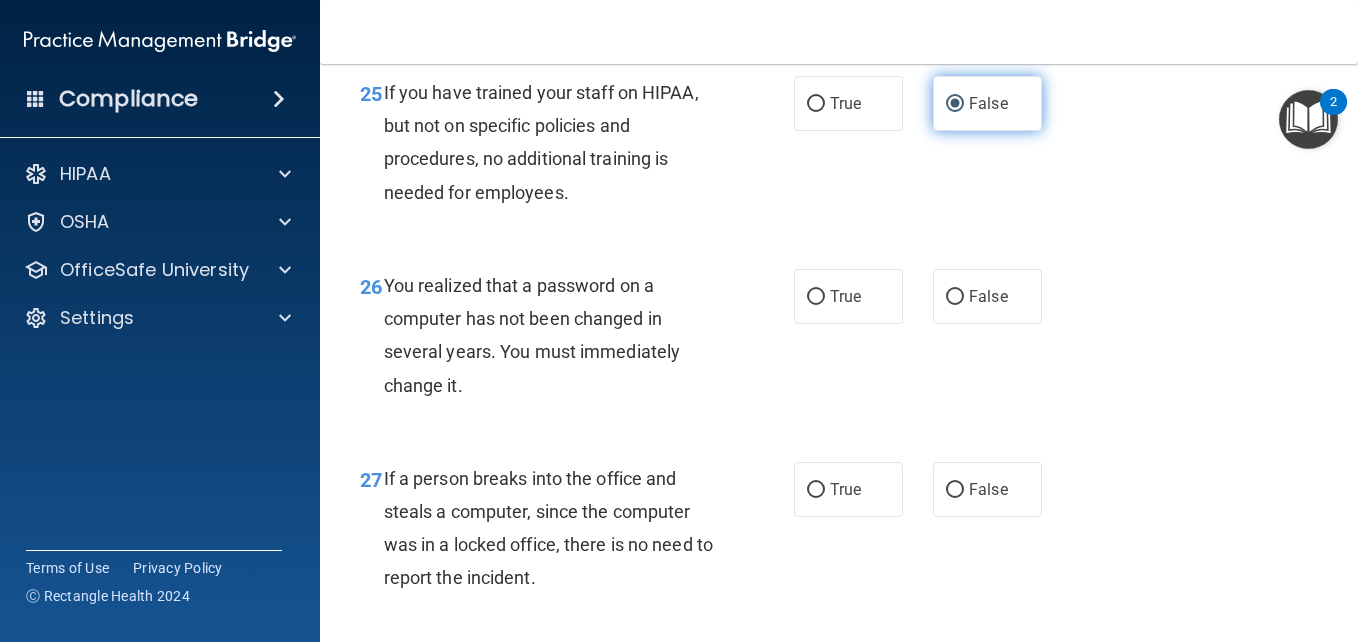 scroll, scrollTop: 4823, scrollLeft: 0, axis: vertical 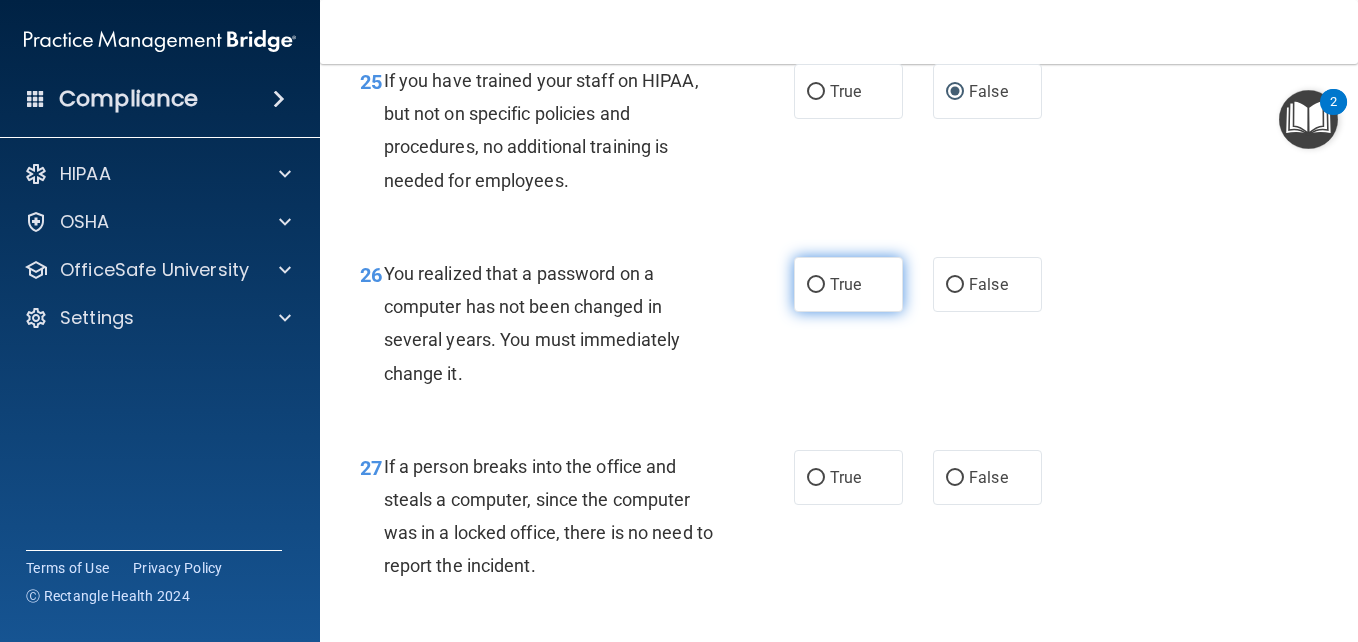 click on "True" at bounding box center [848, 284] 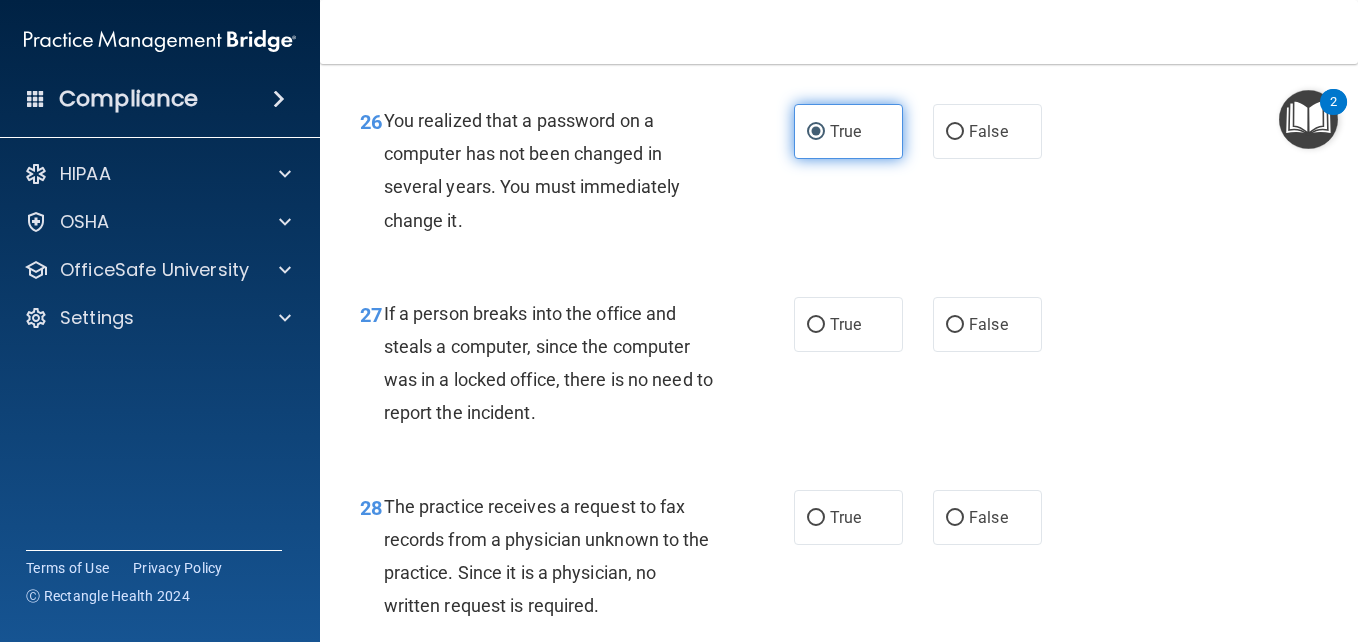 scroll, scrollTop: 4988, scrollLeft: 0, axis: vertical 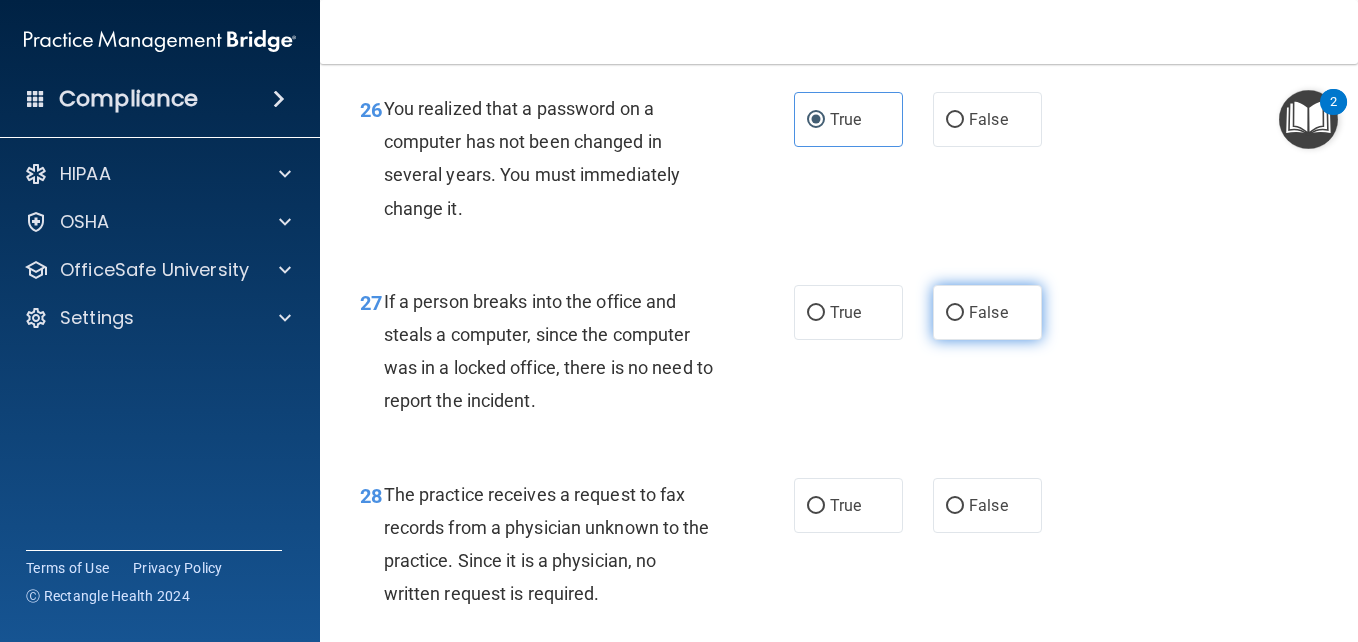click on "False" at bounding box center (987, 312) 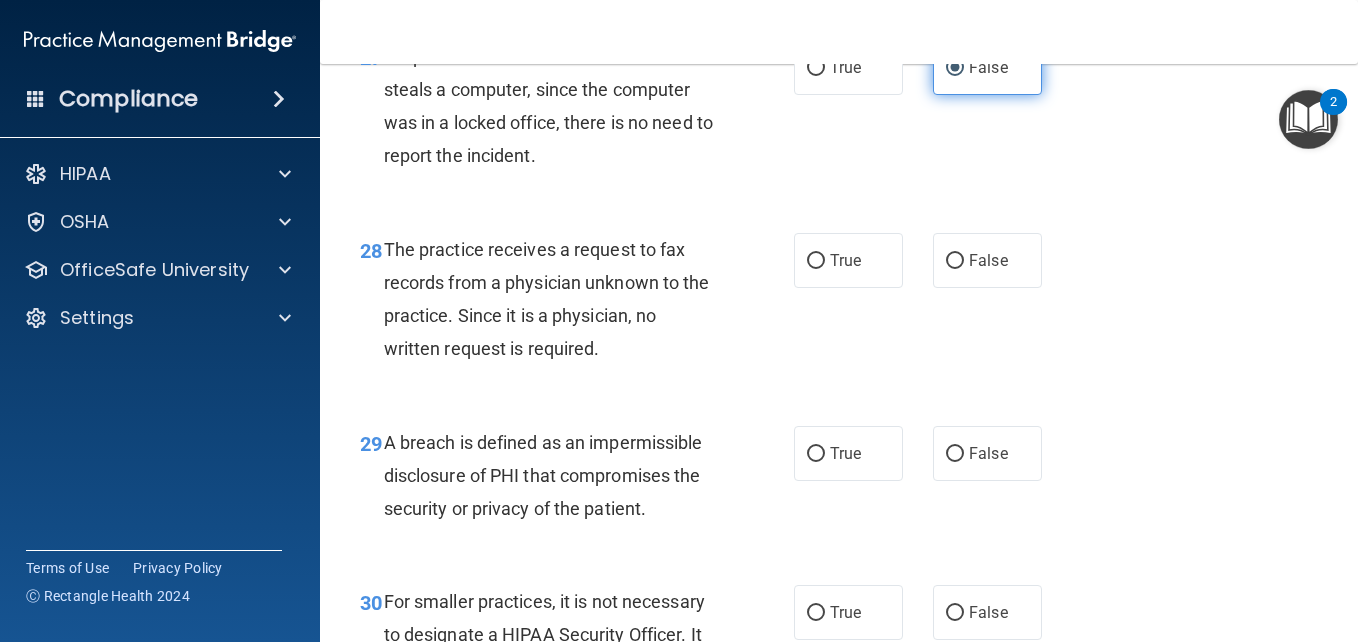 scroll, scrollTop: 5235, scrollLeft: 0, axis: vertical 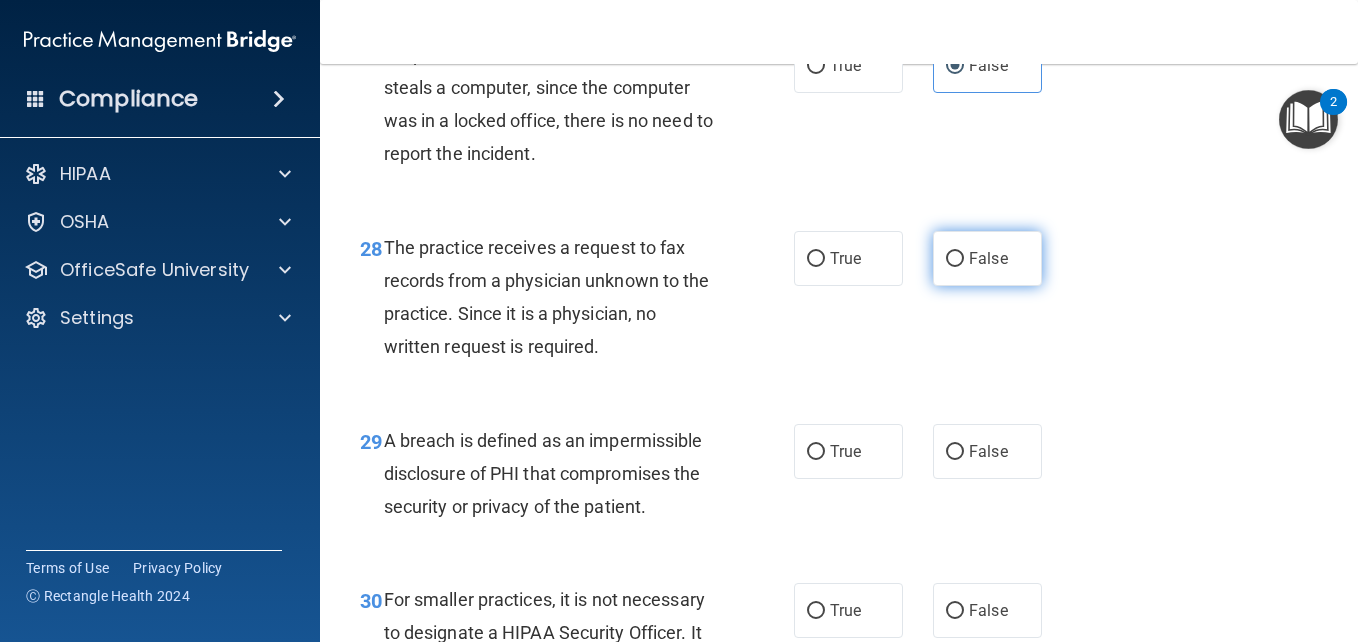 click on "False" at bounding box center [987, 258] 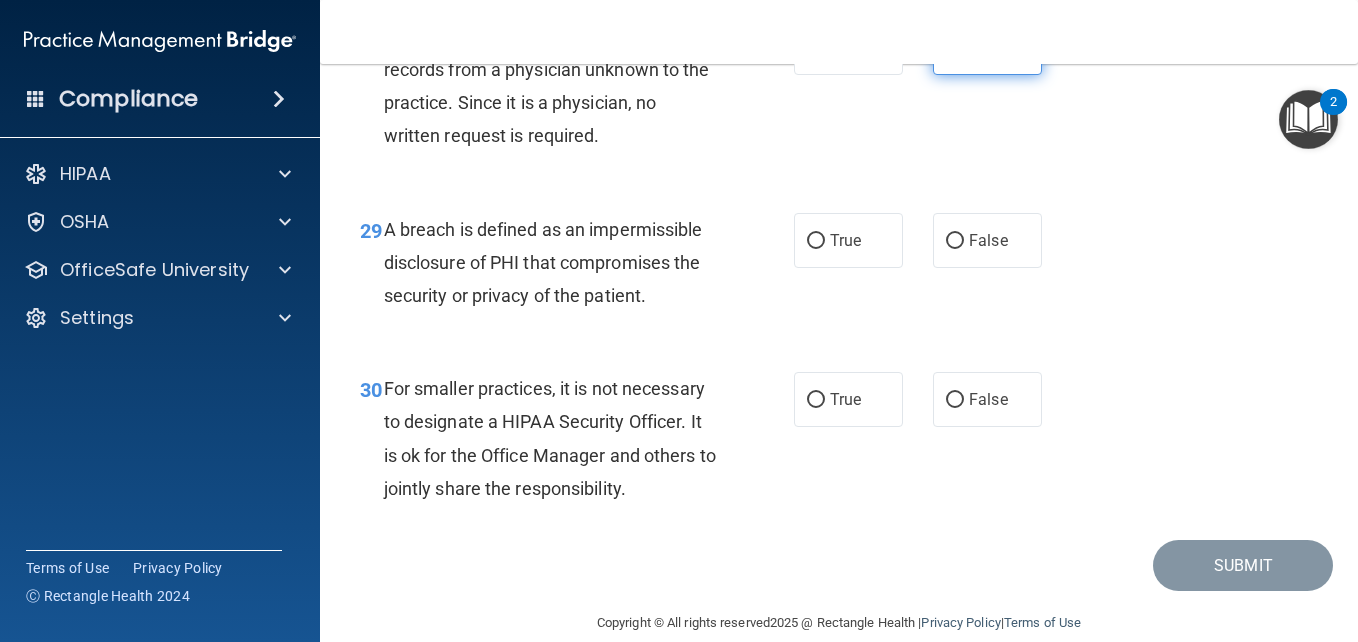 scroll, scrollTop: 5508, scrollLeft: 0, axis: vertical 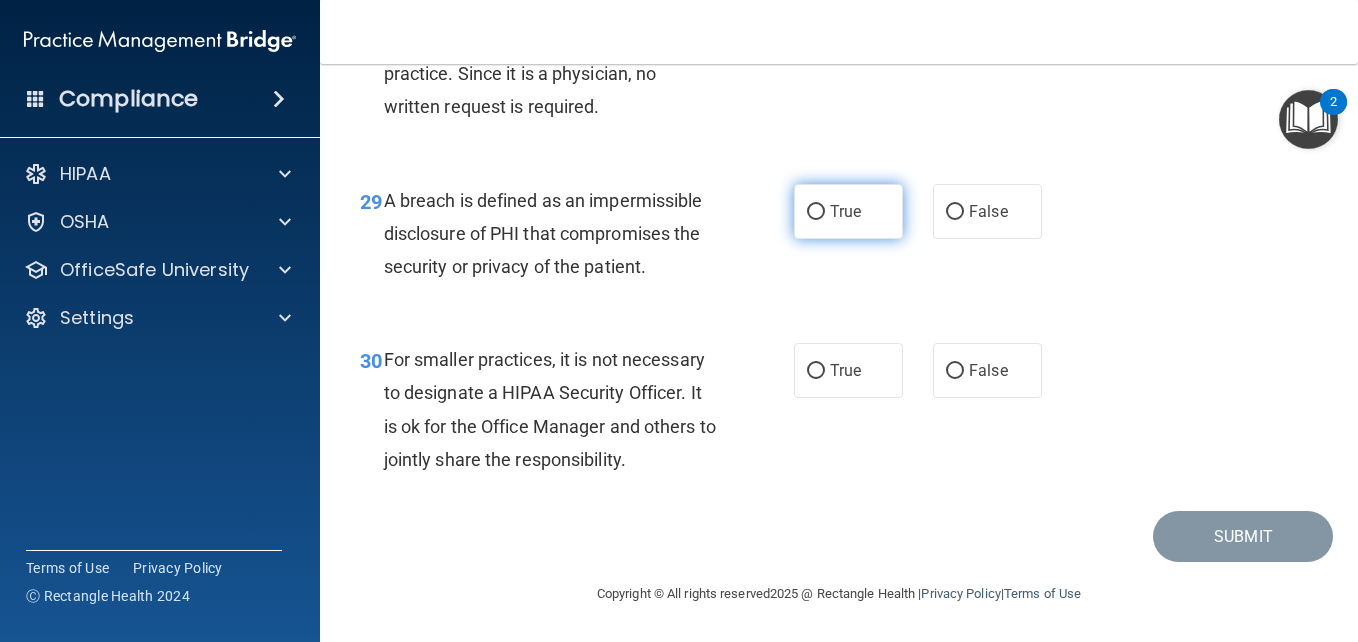 click on "True" at bounding box center (848, 211) 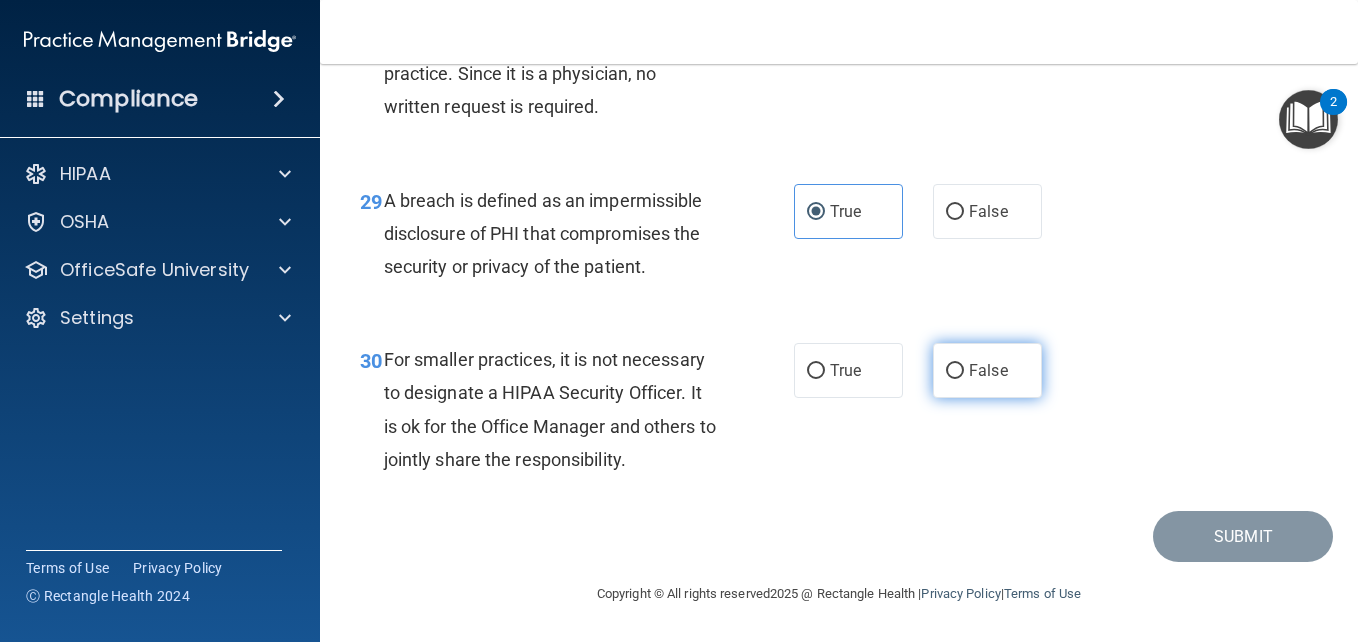 click on "False" at bounding box center (987, 370) 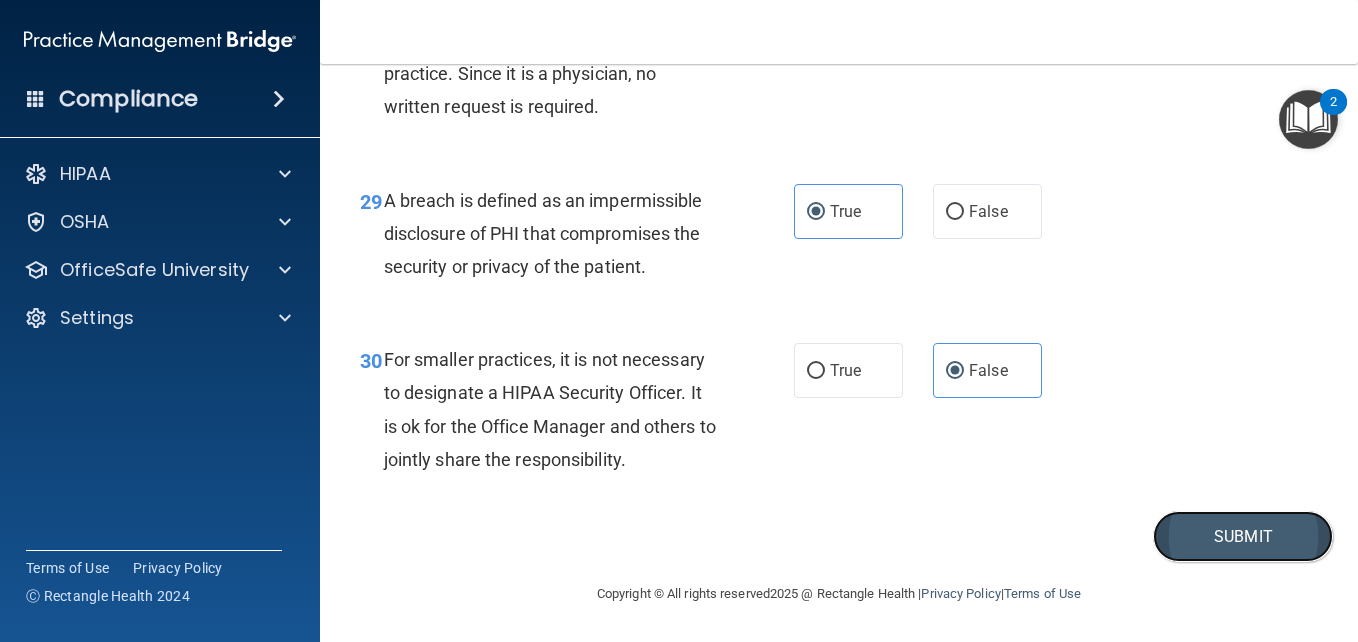 click on "Submit" at bounding box center [1243, 536] 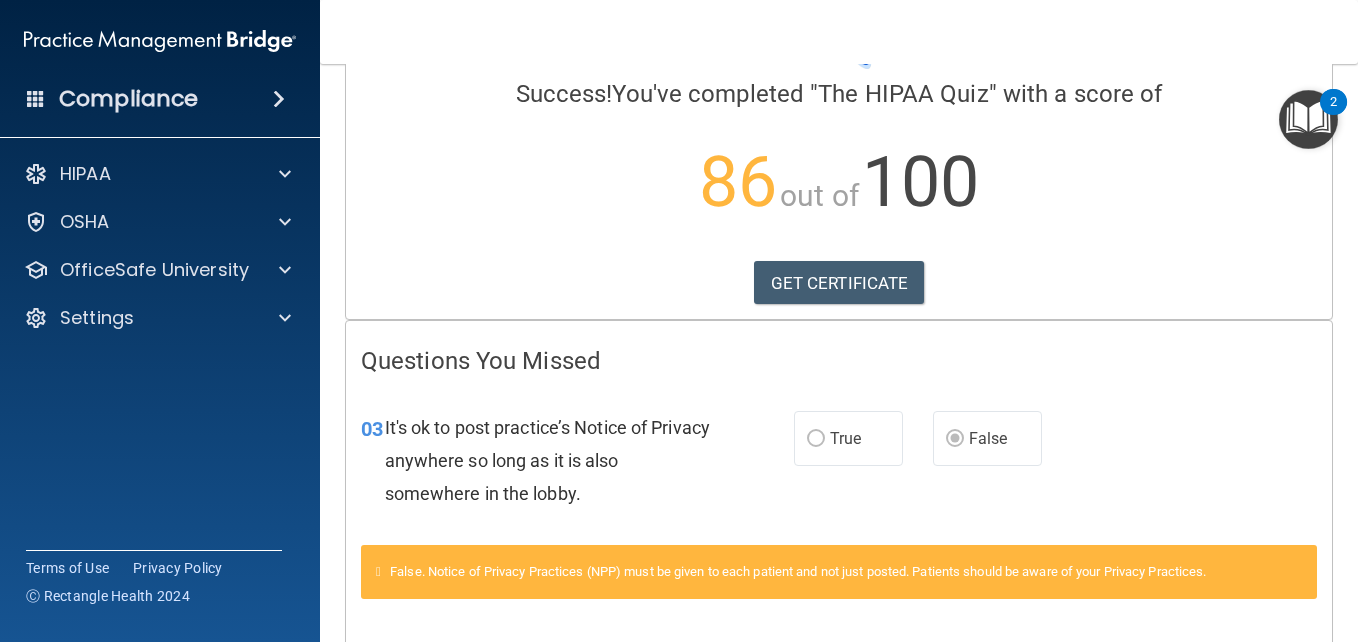 scroll, scrollTop: 0, scrollLeft: 0, axis: both 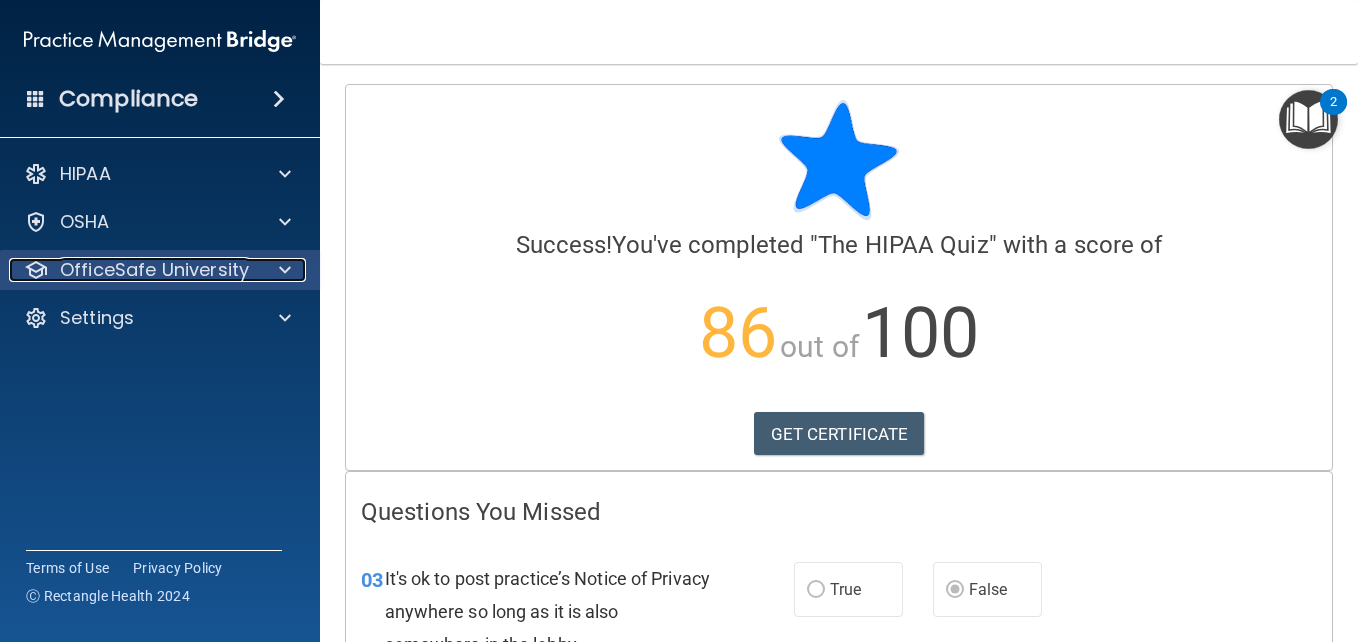 click at bounding box center [285, 270] 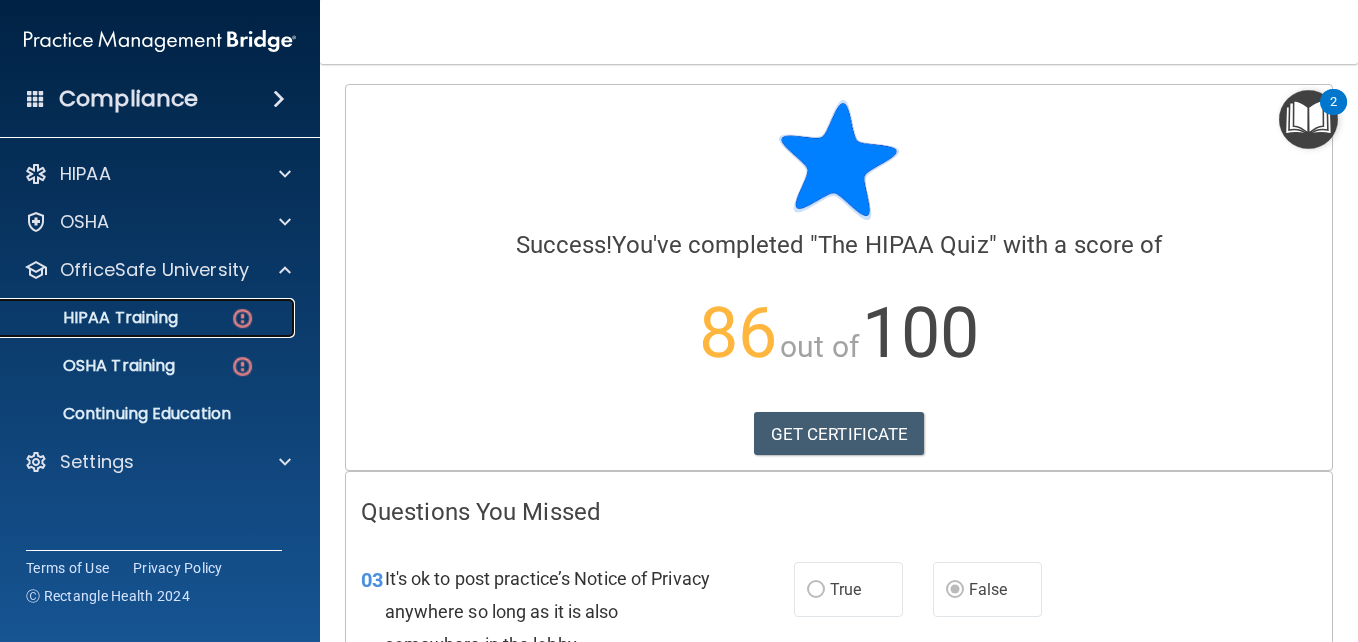 click at bounding box center [242, 318] 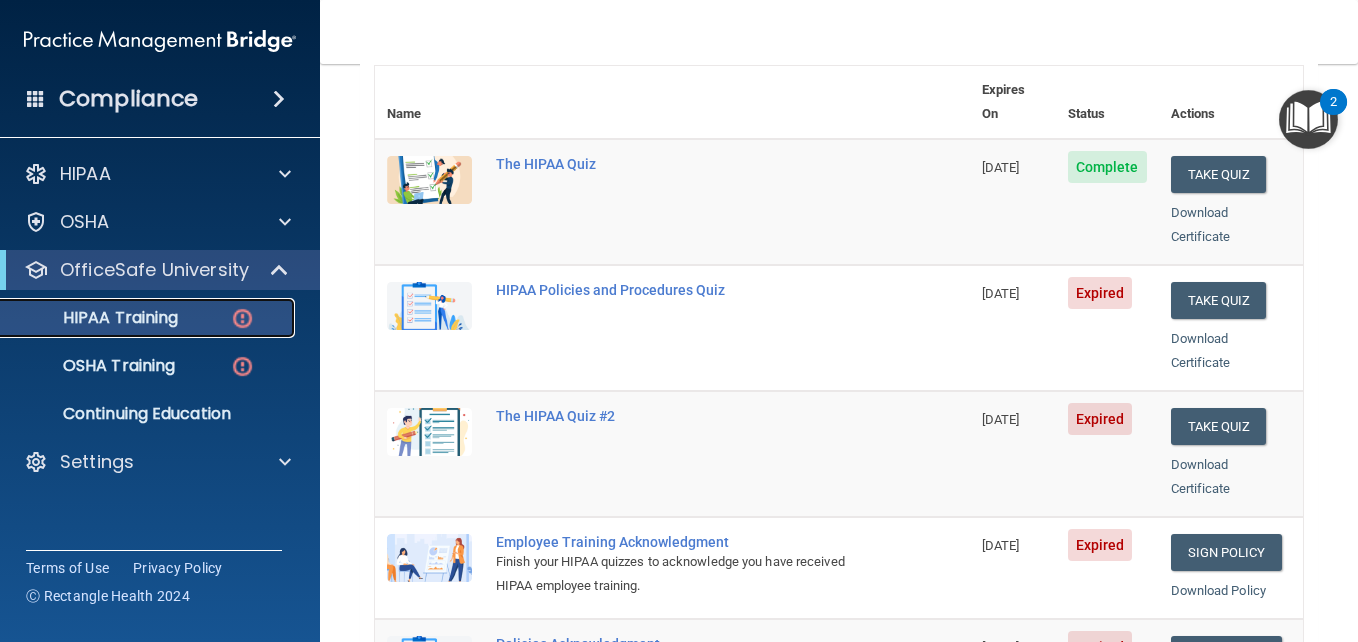 scroll, scrollTop: 238, scrollLeft: 0, axis: vertical 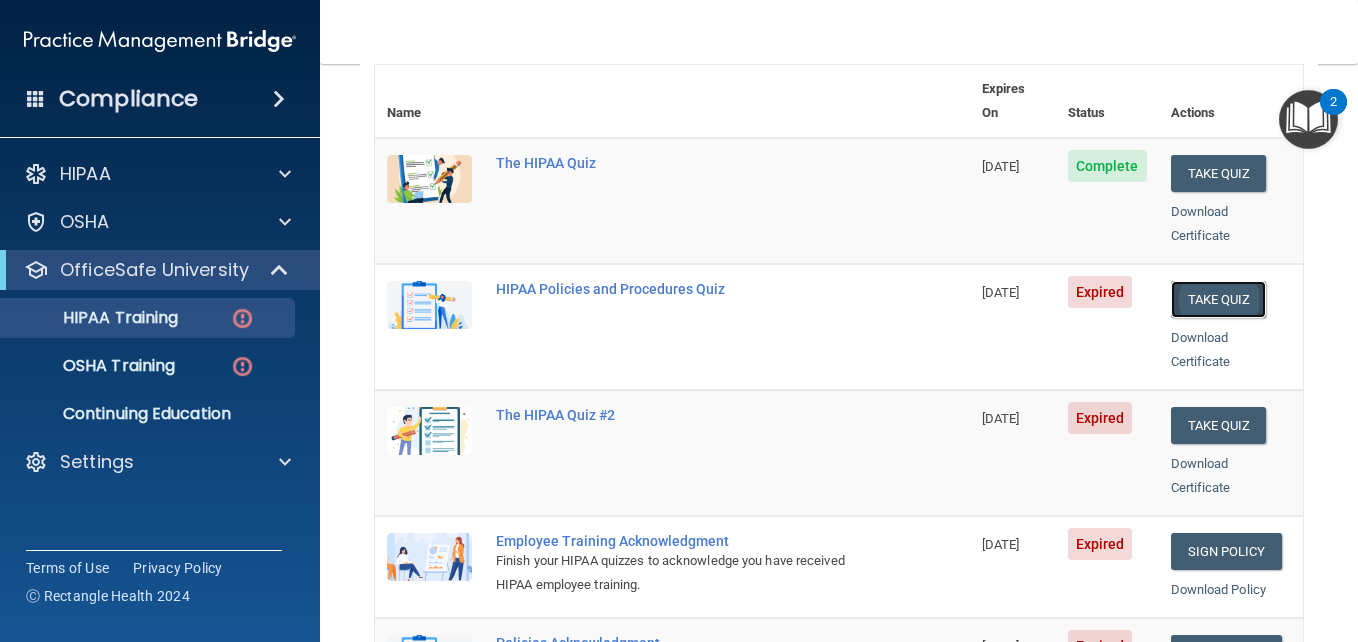 click on "Take Quiz" at bounding box center (1219, 299) 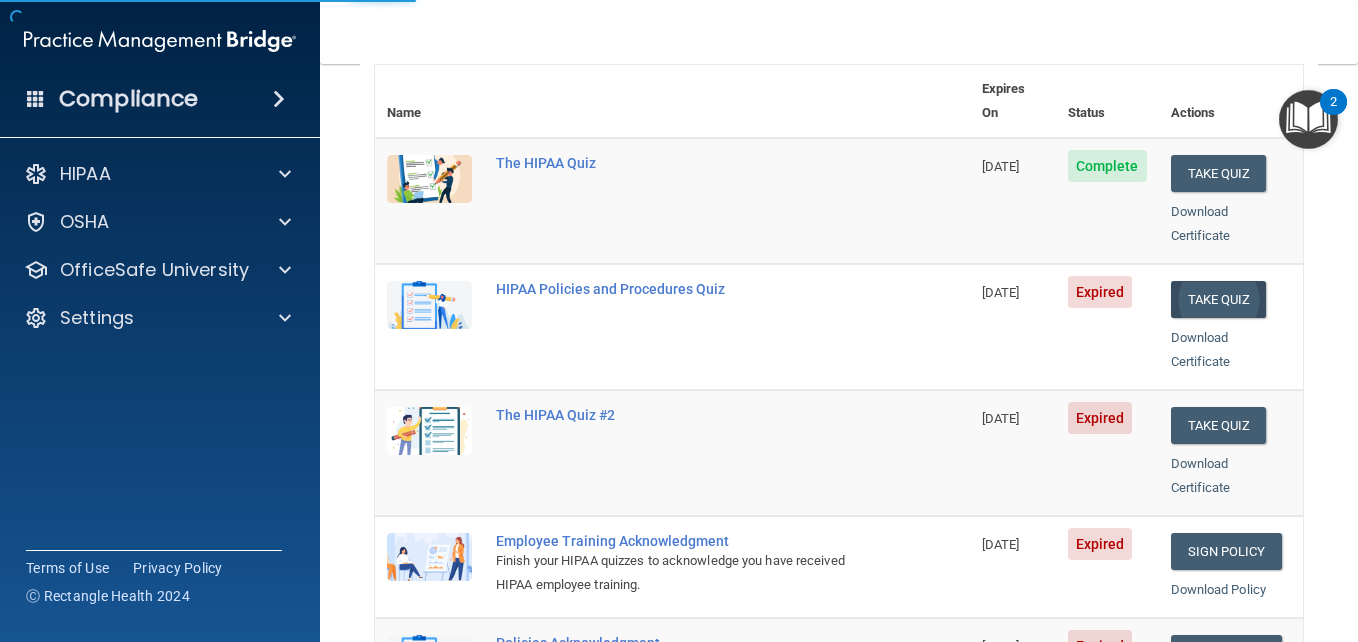 scroll, scrollTop: 271, scrollLeft: 0, axis: vertical 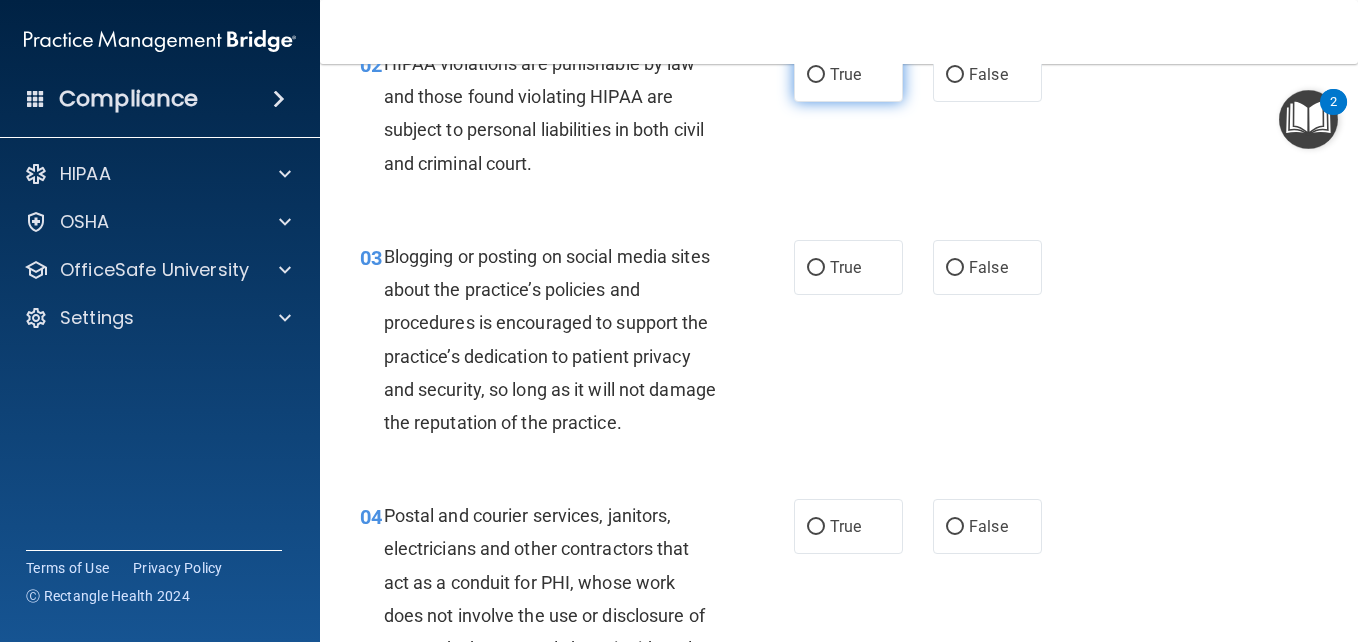 click on "True" at bounding box center (816, 75) 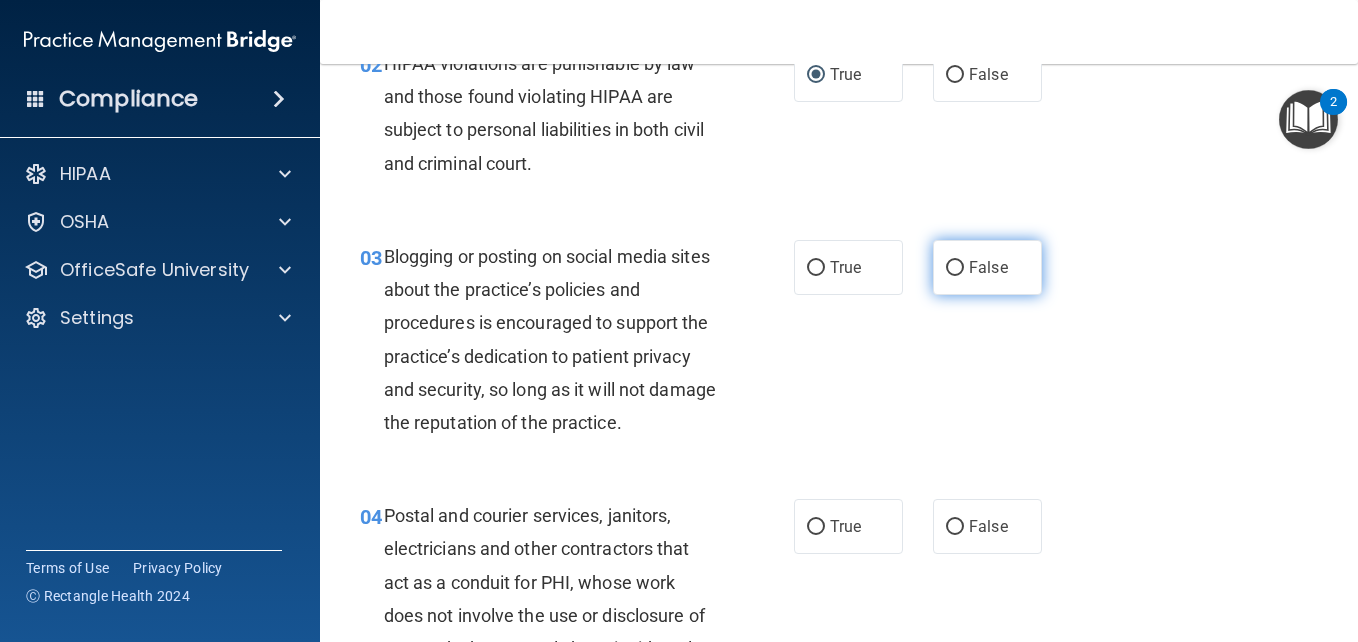 click on "False" at bounding box center [955, 268] 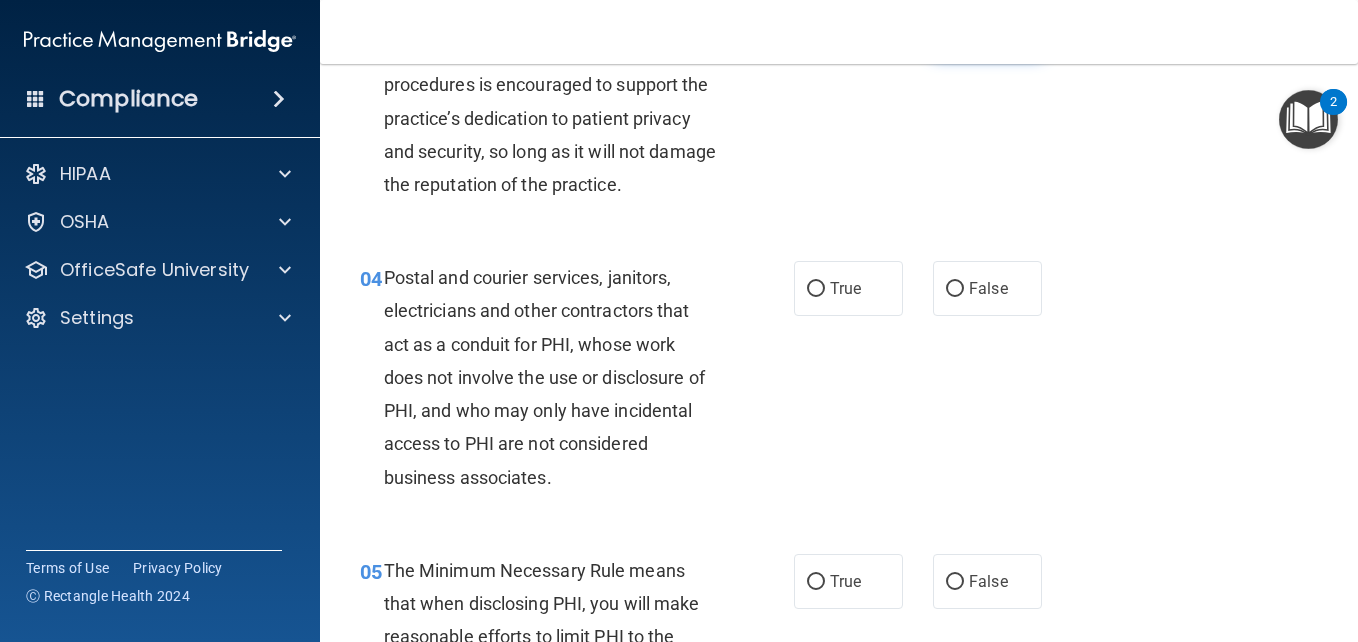 scroll, scrollTop: 511, scrollLeft: 0, axis: vertical 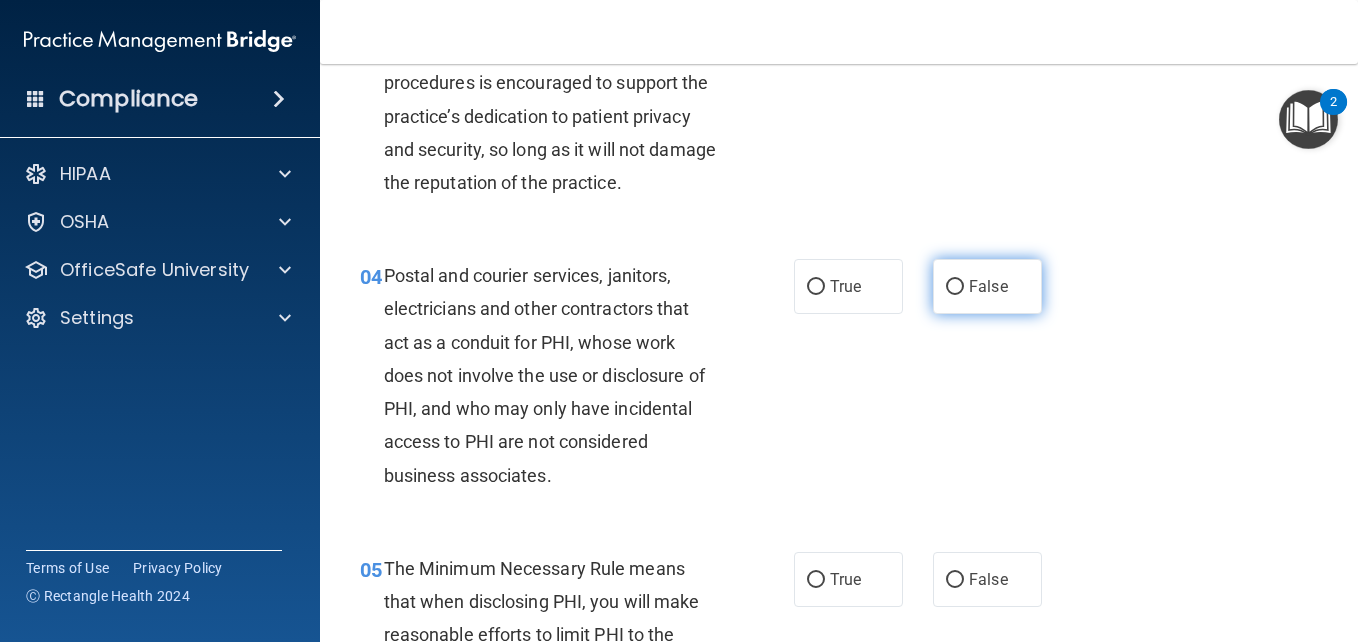 click on "False" at bounding box center [955, 287] 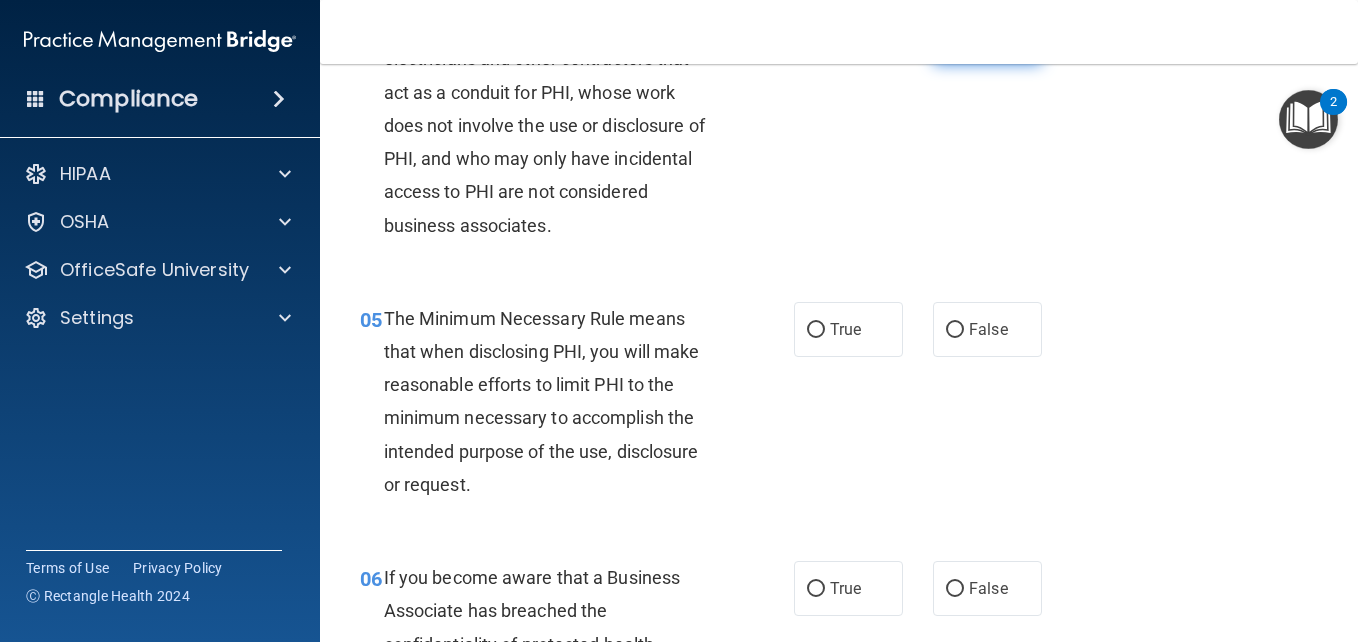 scroll, scrollTop: 769, scrollLeft: 0, axis: vertical 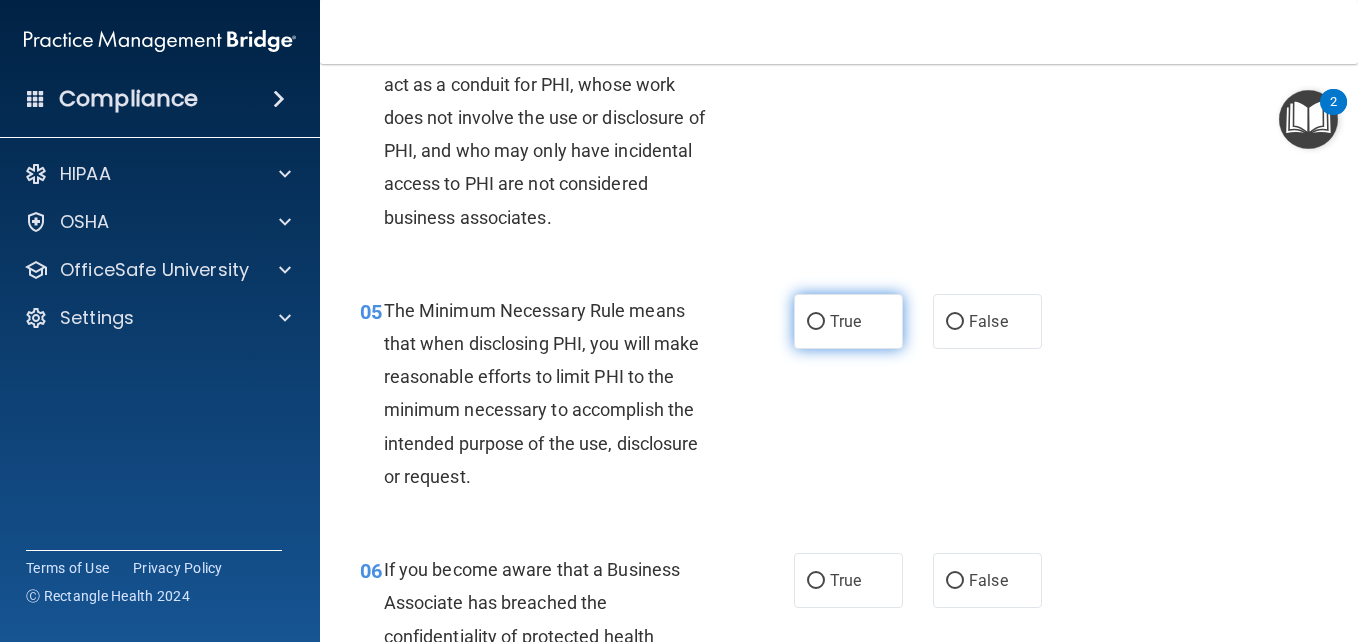 click on "True" at bounding box center (845, 321) 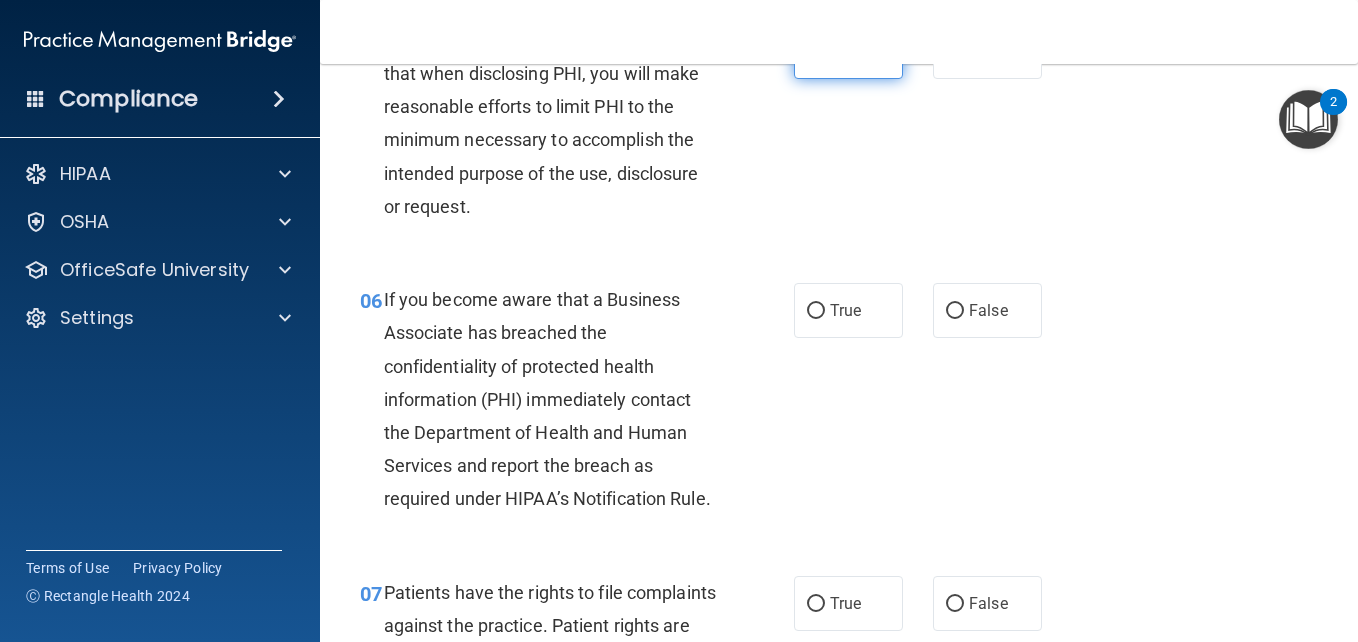 scroll, scrollTop: 1066, scrollLeft: 0, axis: vertical 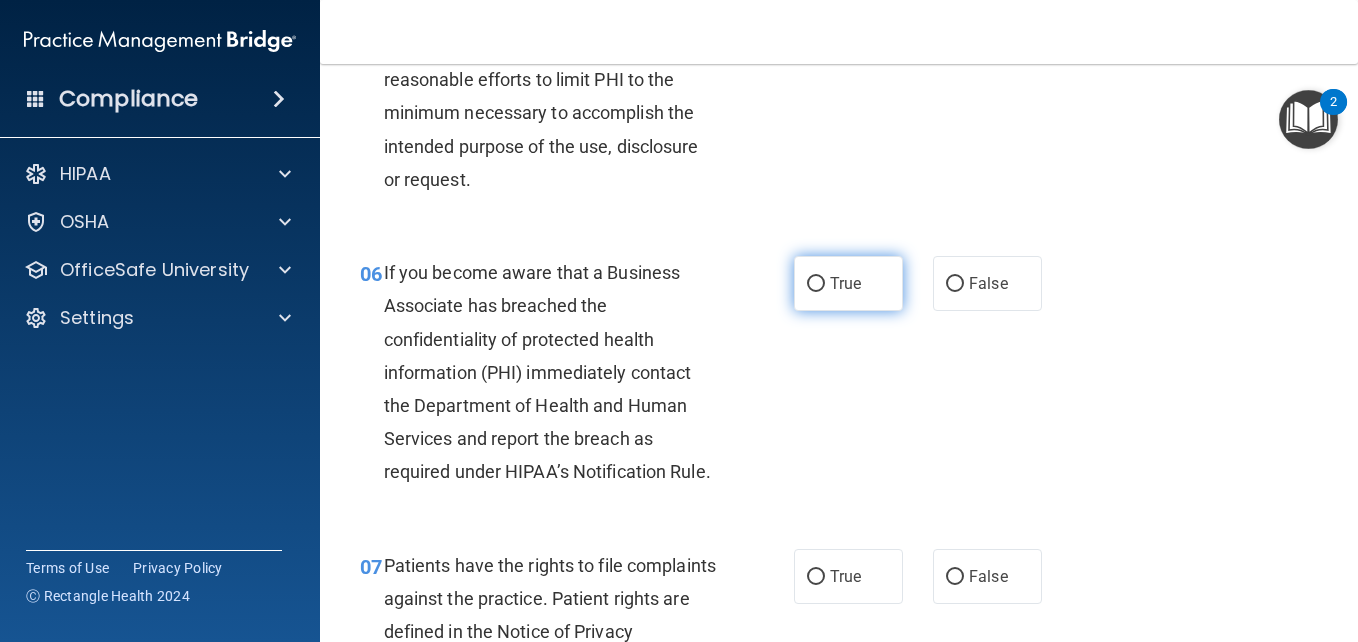 click on "True" at bounding box center (848, 283) 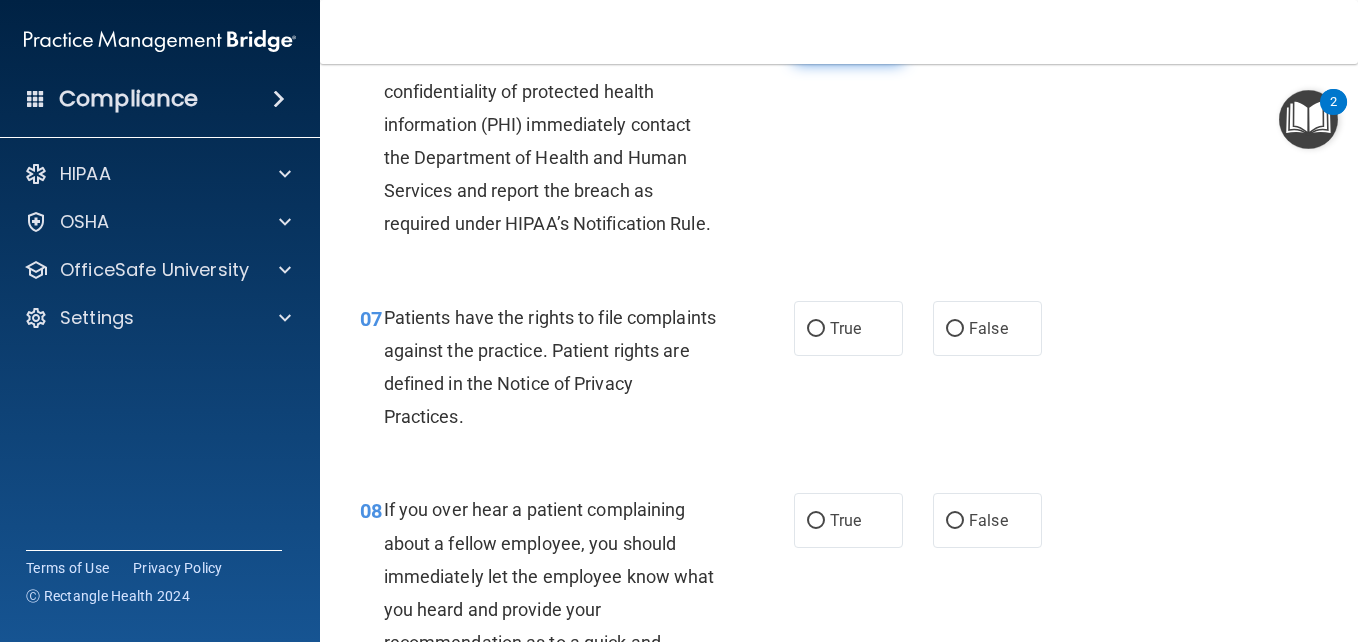 scroll, scrollTop: 1326, scrollLeft: 0, axis: vertical 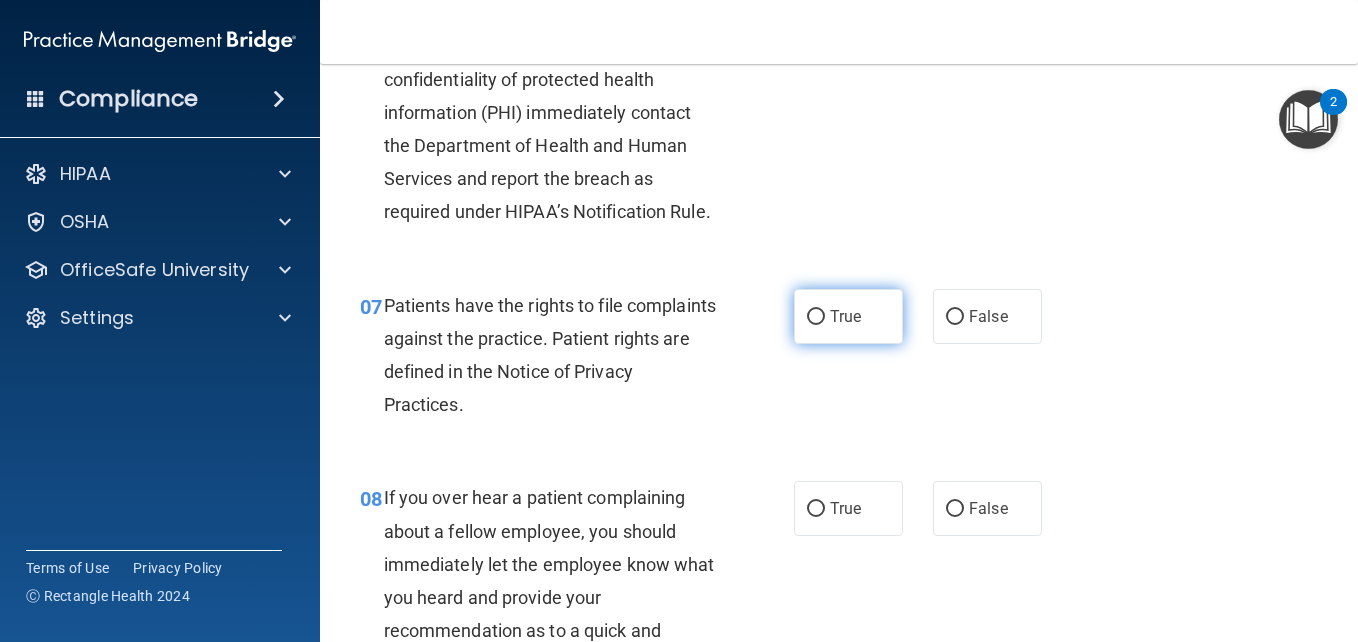 click on "True" at bounding box center (848, 316) 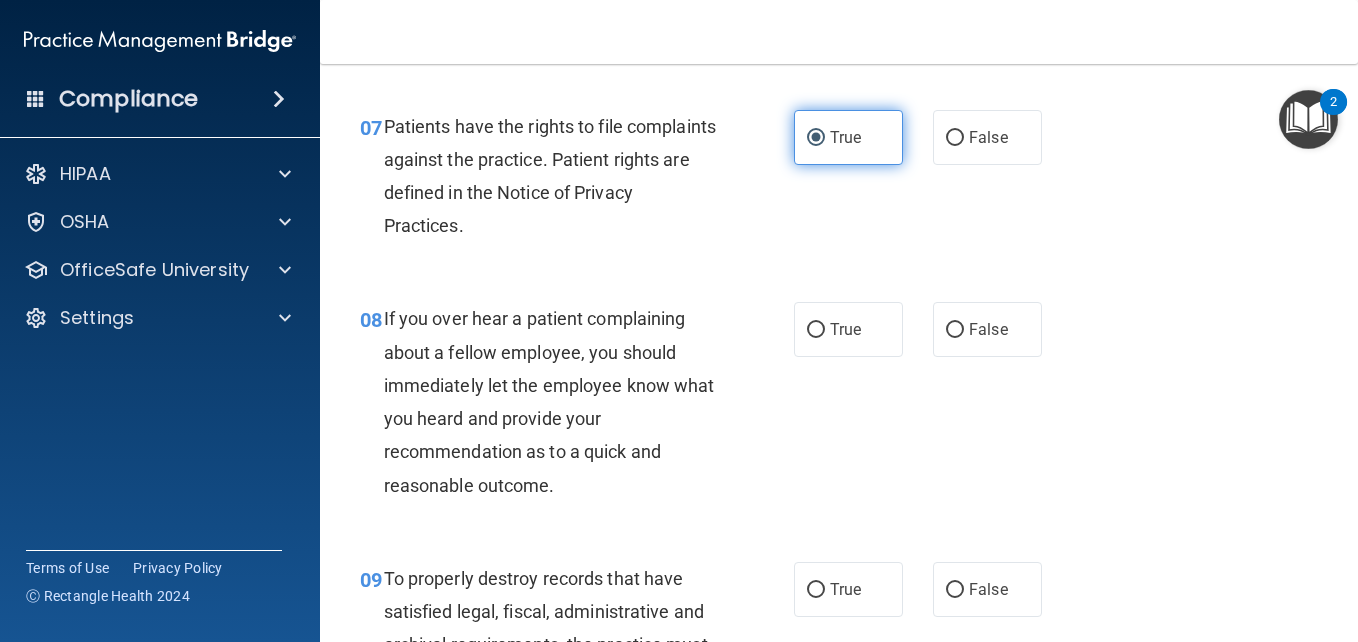 scroll, scrollTop: 1554, scrollLeft: 0, axis: vertical 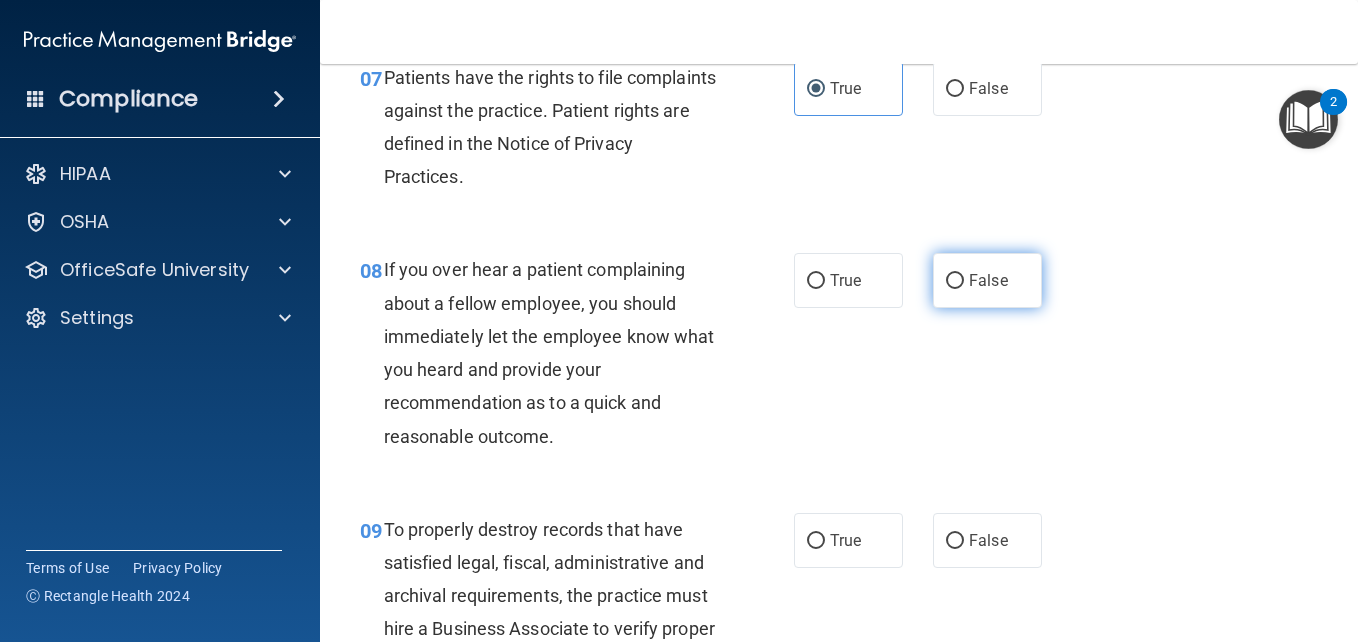 click on "False" at bounding box center [988, 280] 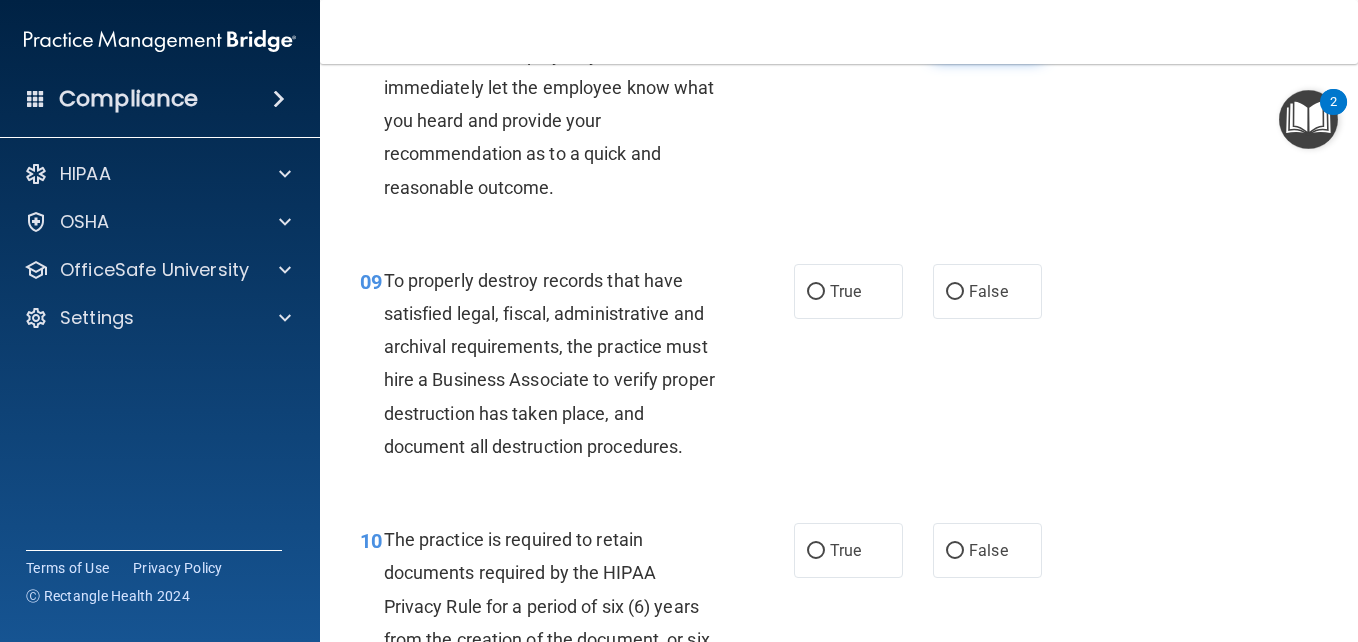 scroll, scrollTop: 1806, scrollLeft: 0, axis: vertical 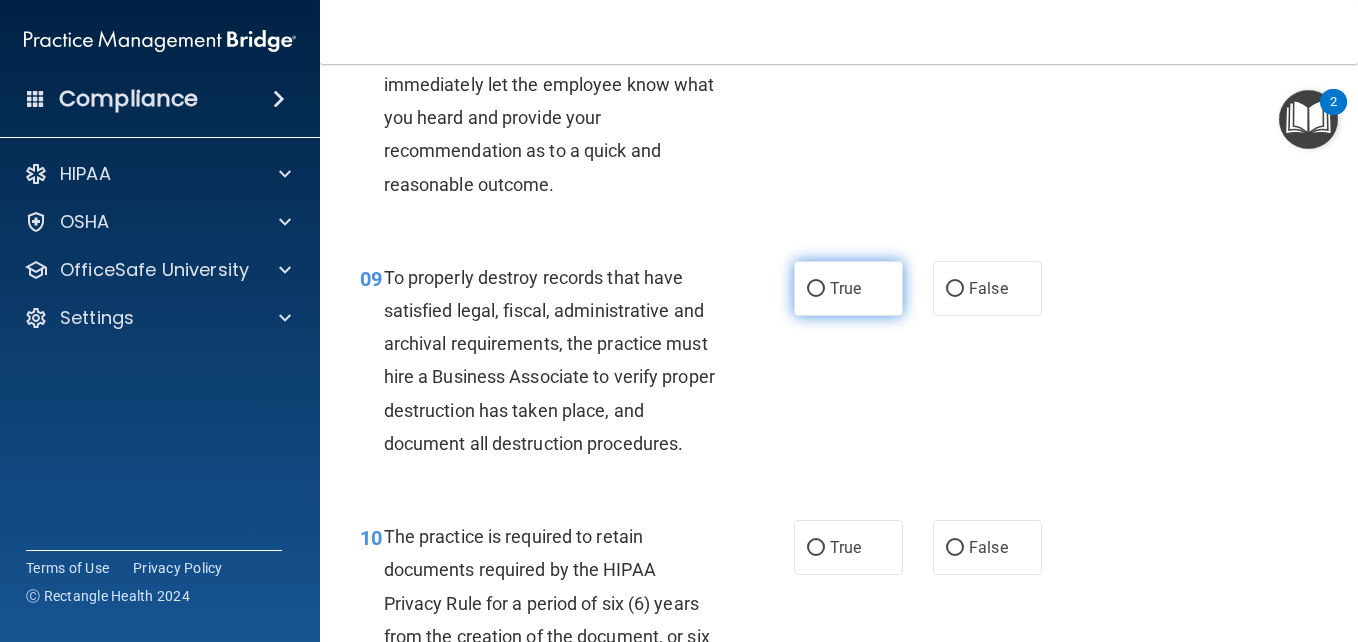 click on "True" at bounding box center [845, 288] 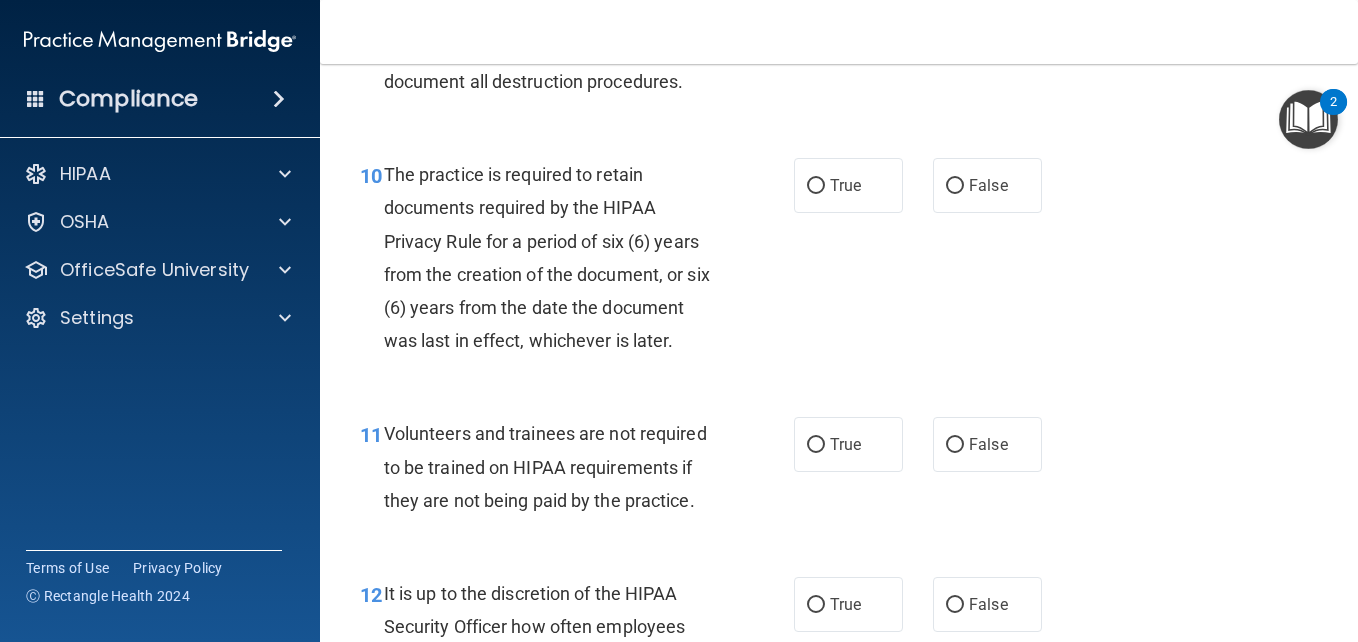 scroll, scrollTop: 2178, scrollLeft: 0, axis: vertical 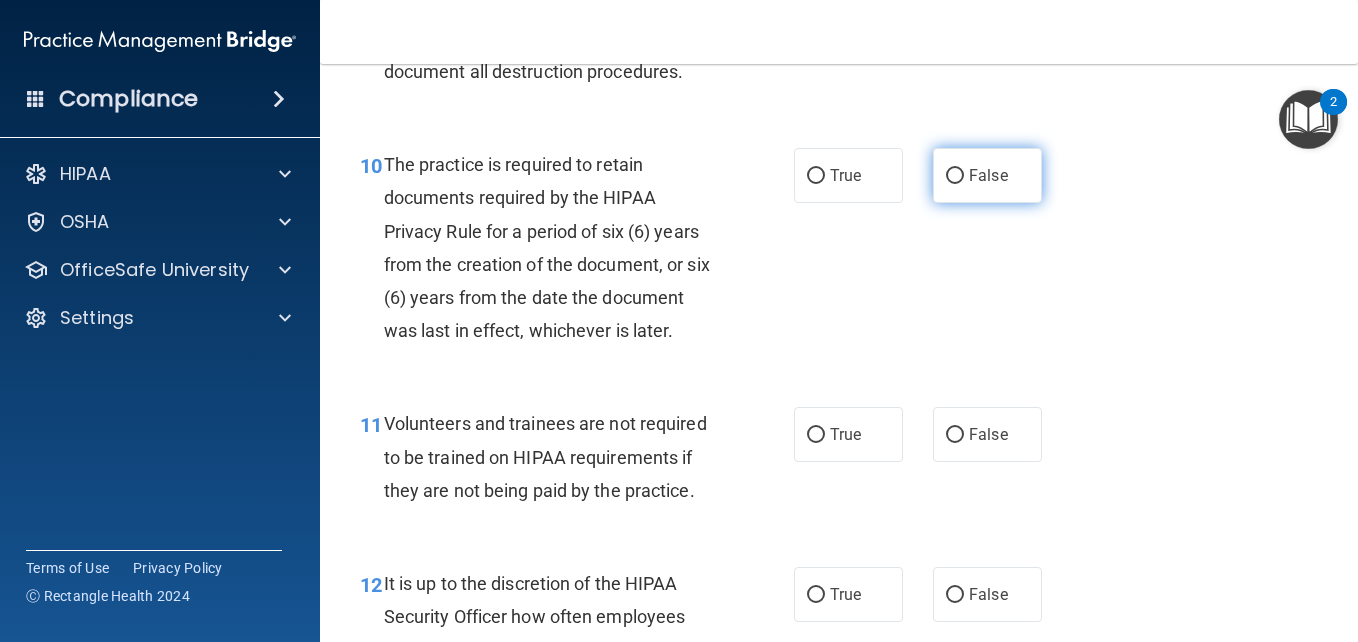 click on "False" at bounding box center [987, 175] 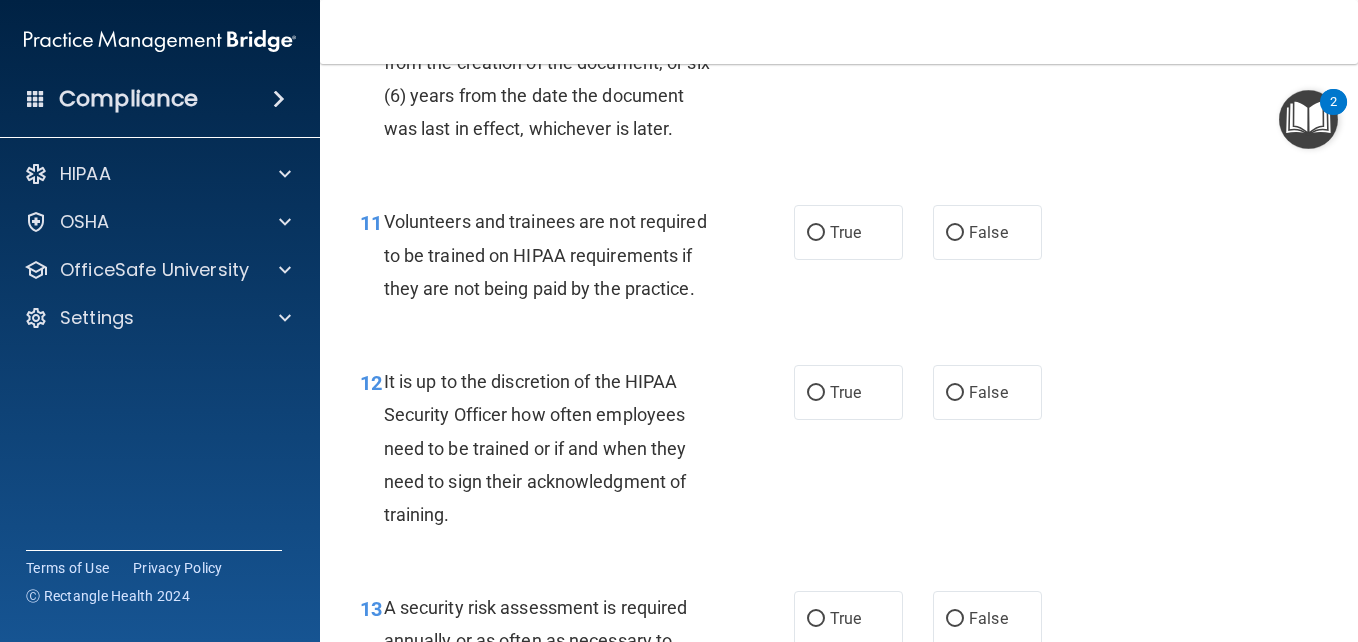 scroll, scrollTop: 2396, scrollLeft: 0, axis: vertical 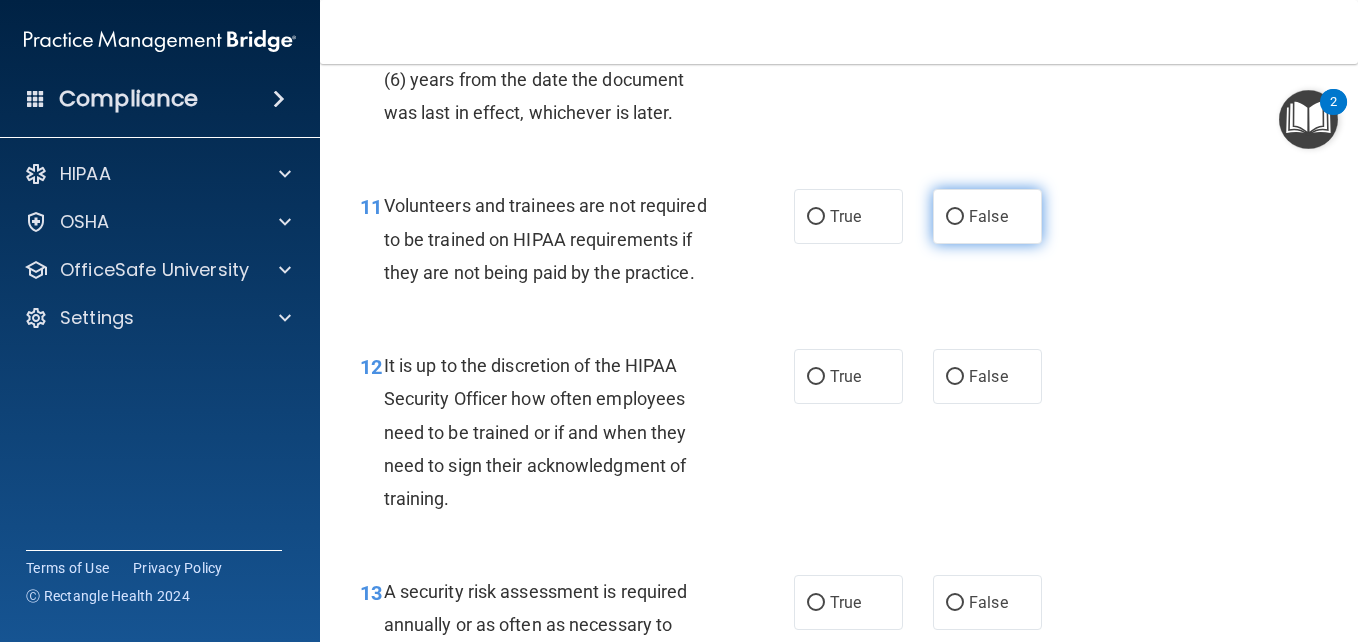 click on "False" at bounding box center (987, 216) 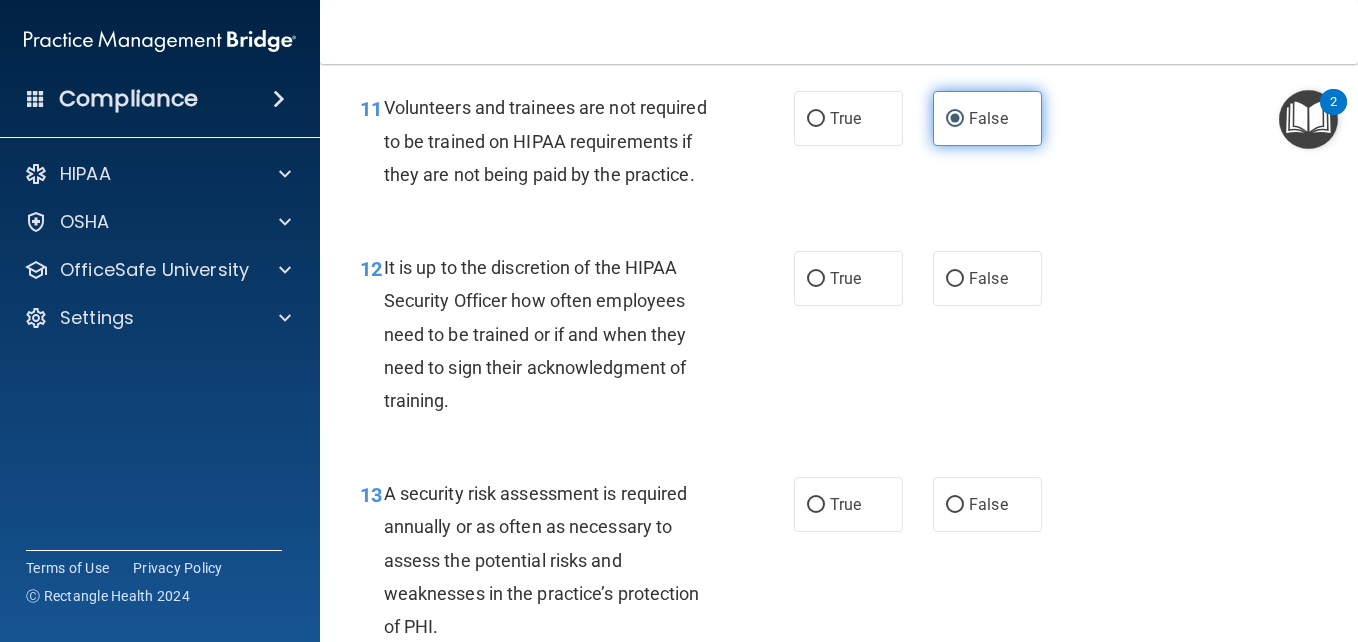 scroll, scrollTop: 2511, scrollLeft: 0, axis: vertical 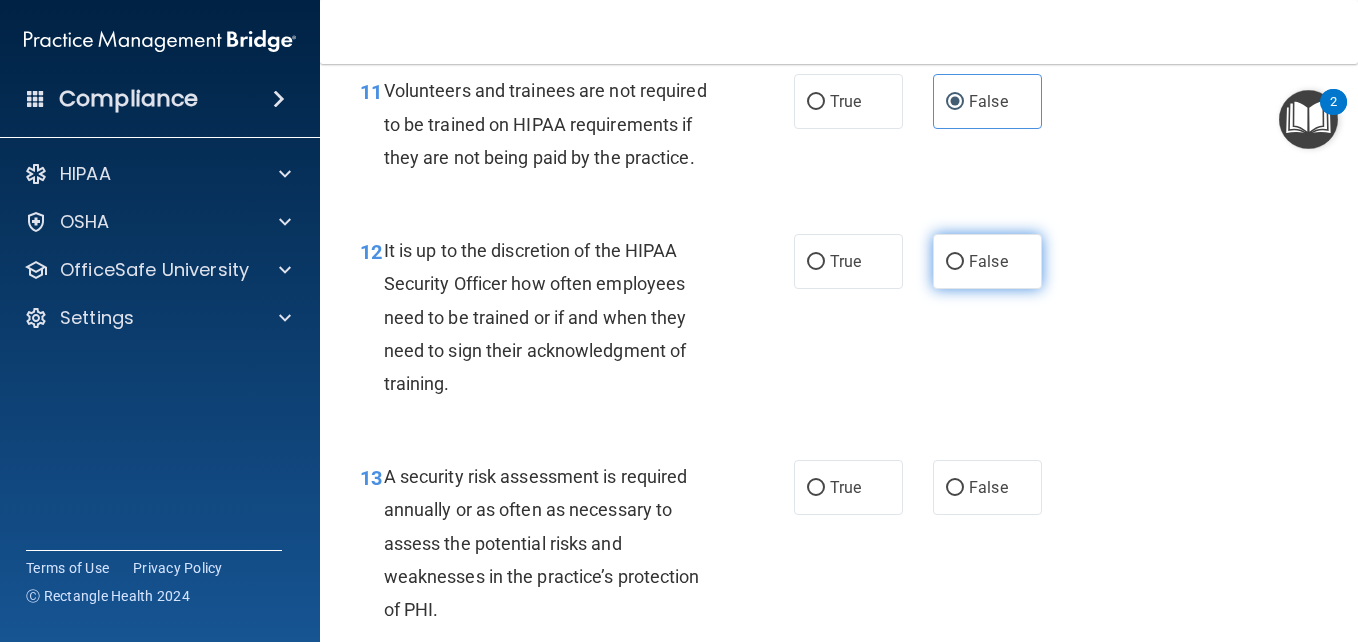 click on "False" at bounding box center [987, 261] 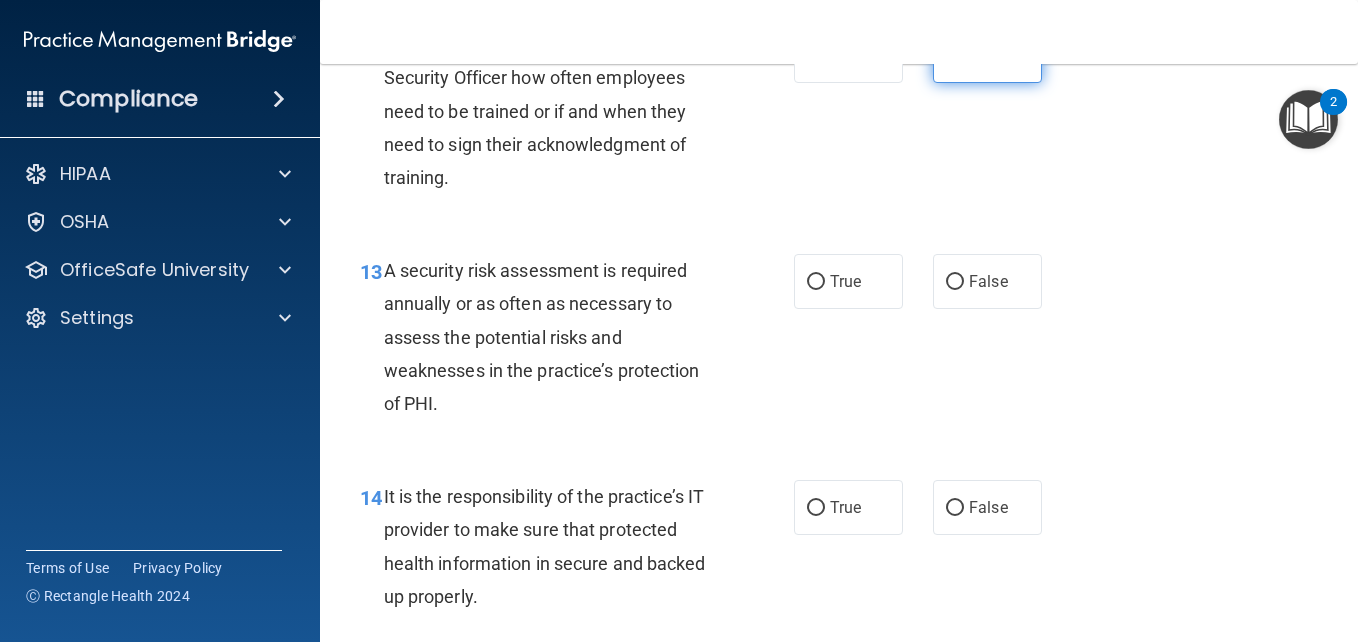 scroll, scrollTop: 2731, scrollLeft: 0, axis: vertical 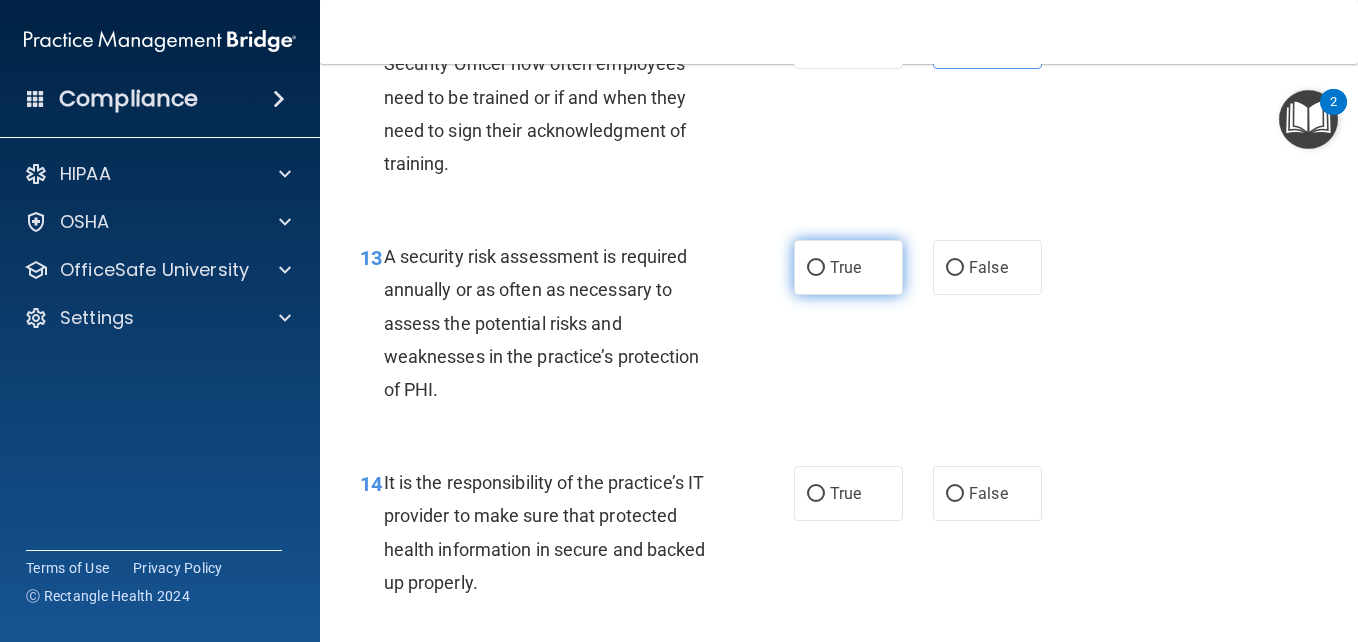 click on "True" at bounding box center [845, 267] 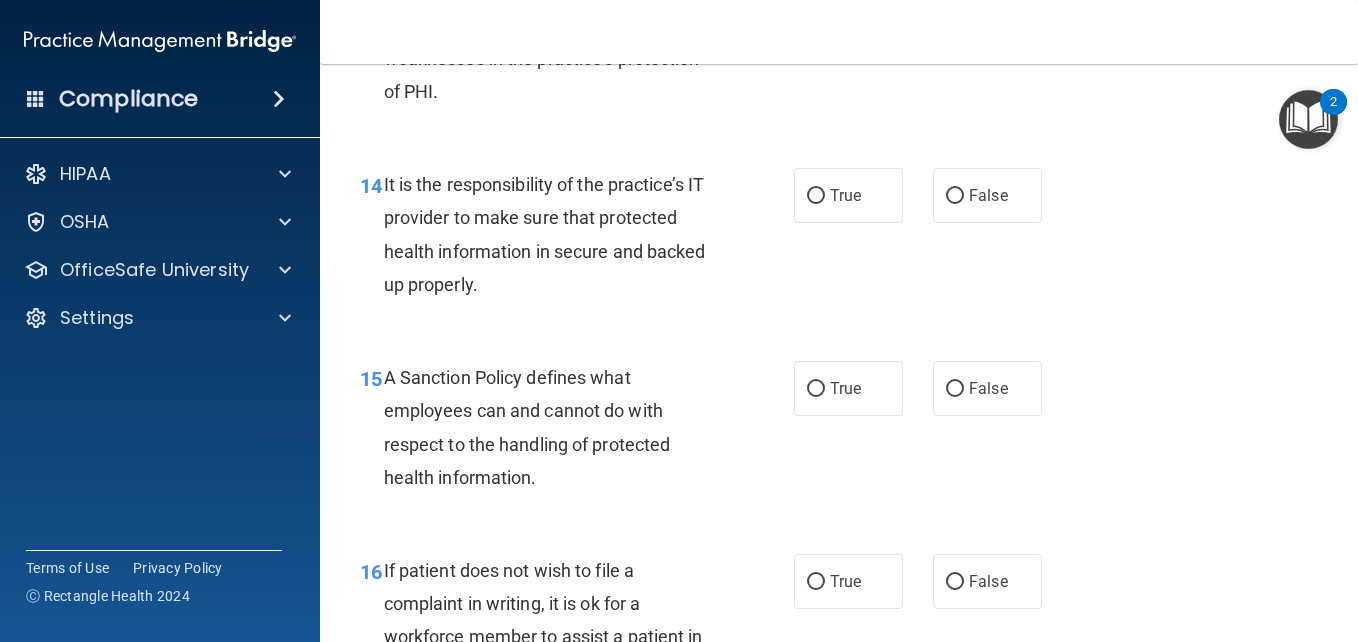 scroll, scrollTop: 3030, scrollLeft: 0, axis: vertical 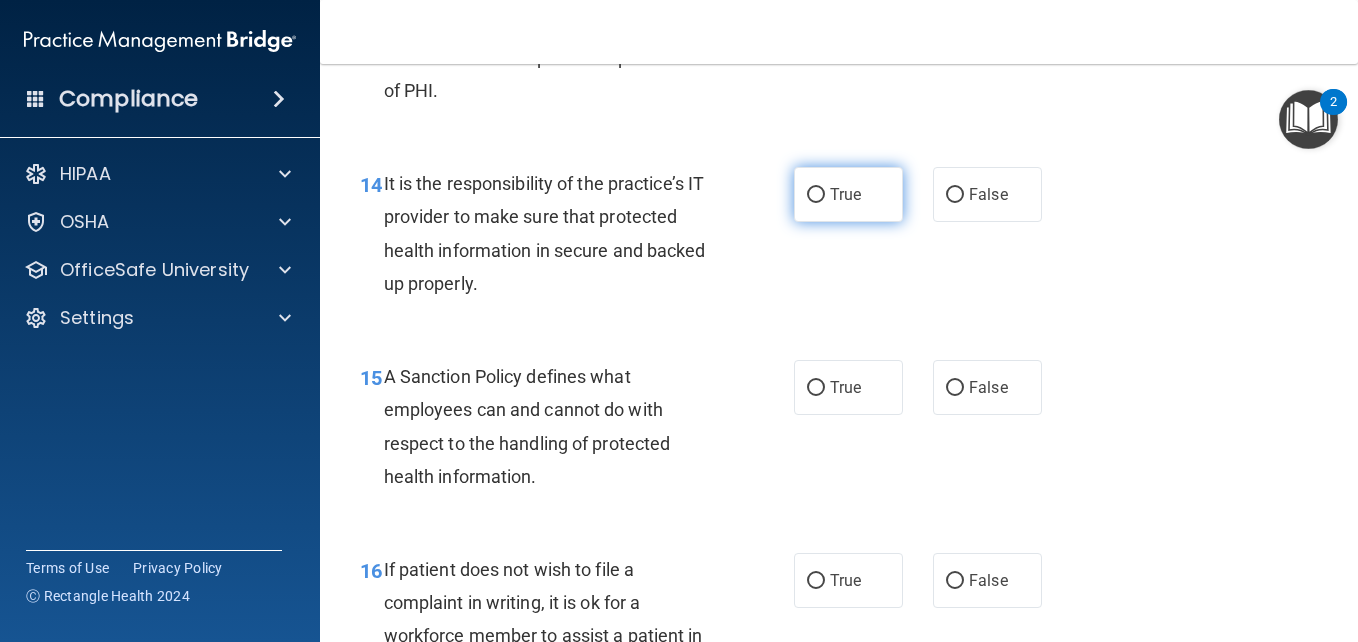 click on "True" at bounding box center [848, 194] 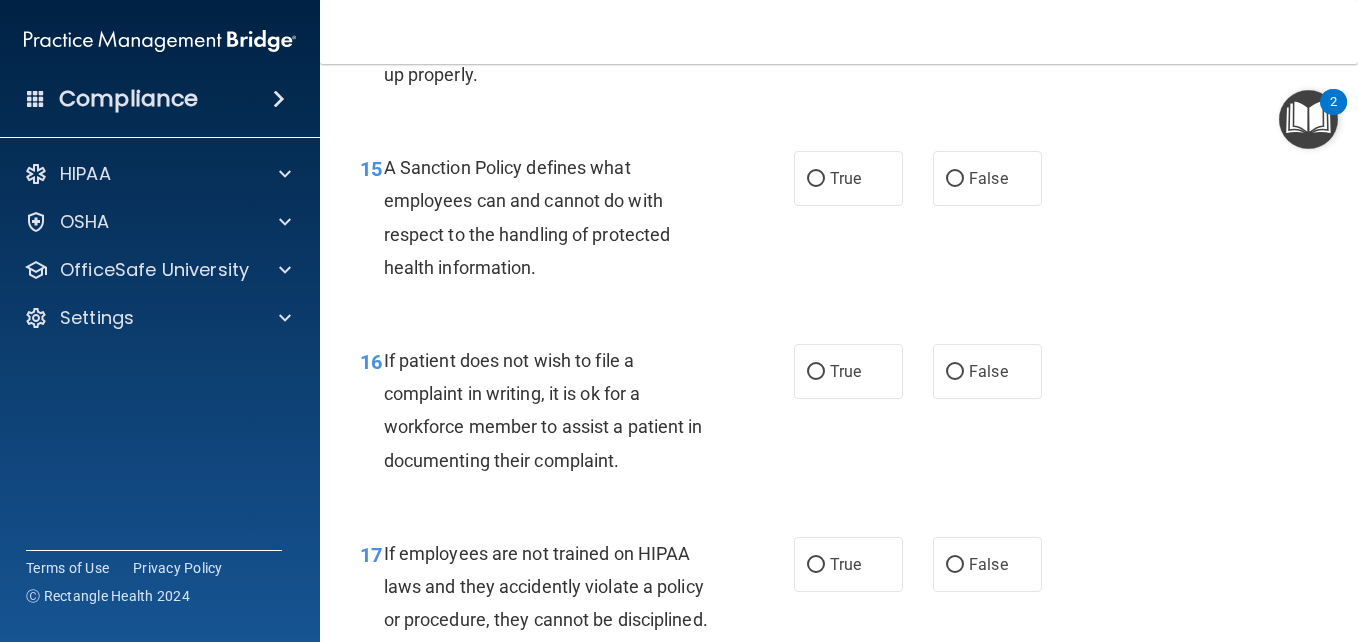 scroll, scrollTop: 3249, scrollLeft: 0, axis: vertical 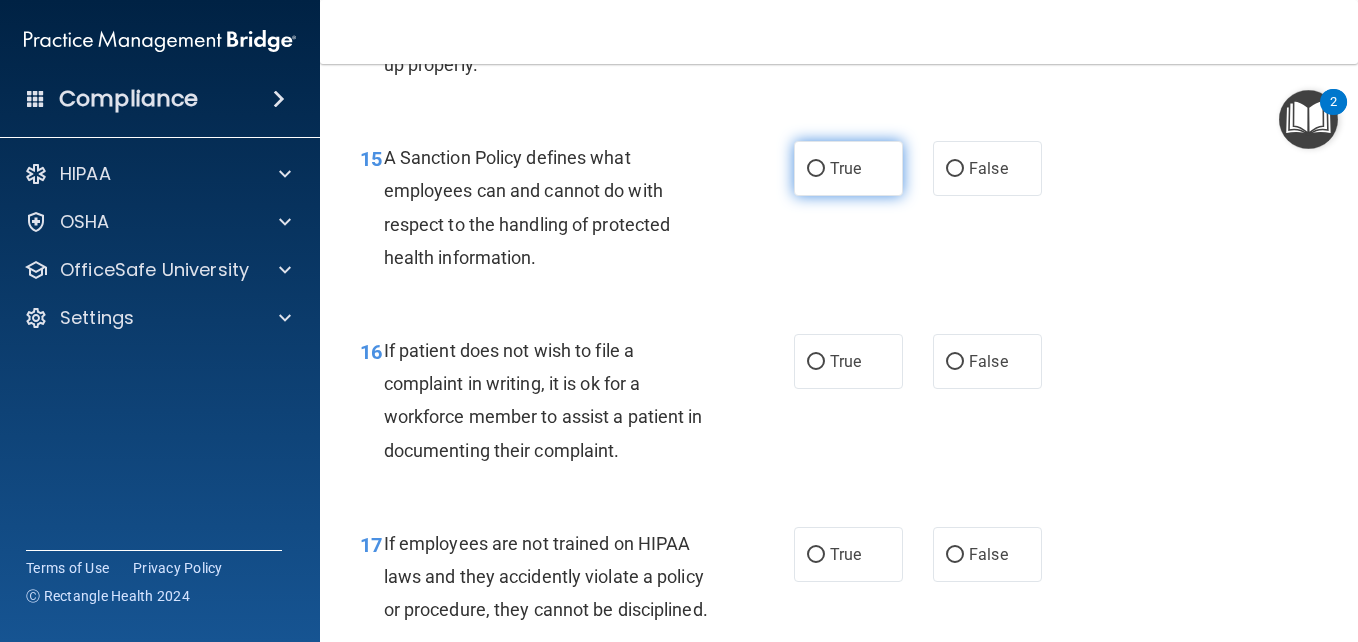 click on "True" at bounding box center [848, 168] 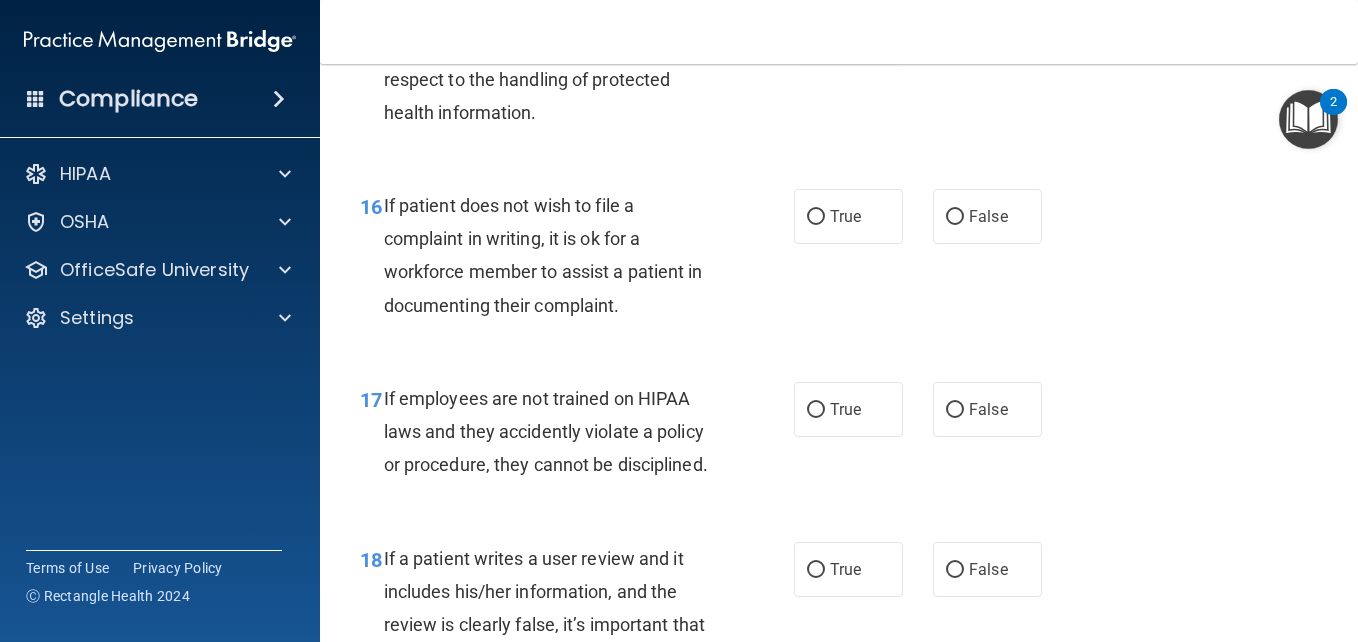 scroll, scrollTop: 3397, scrollLeft: 0, axis: vertical 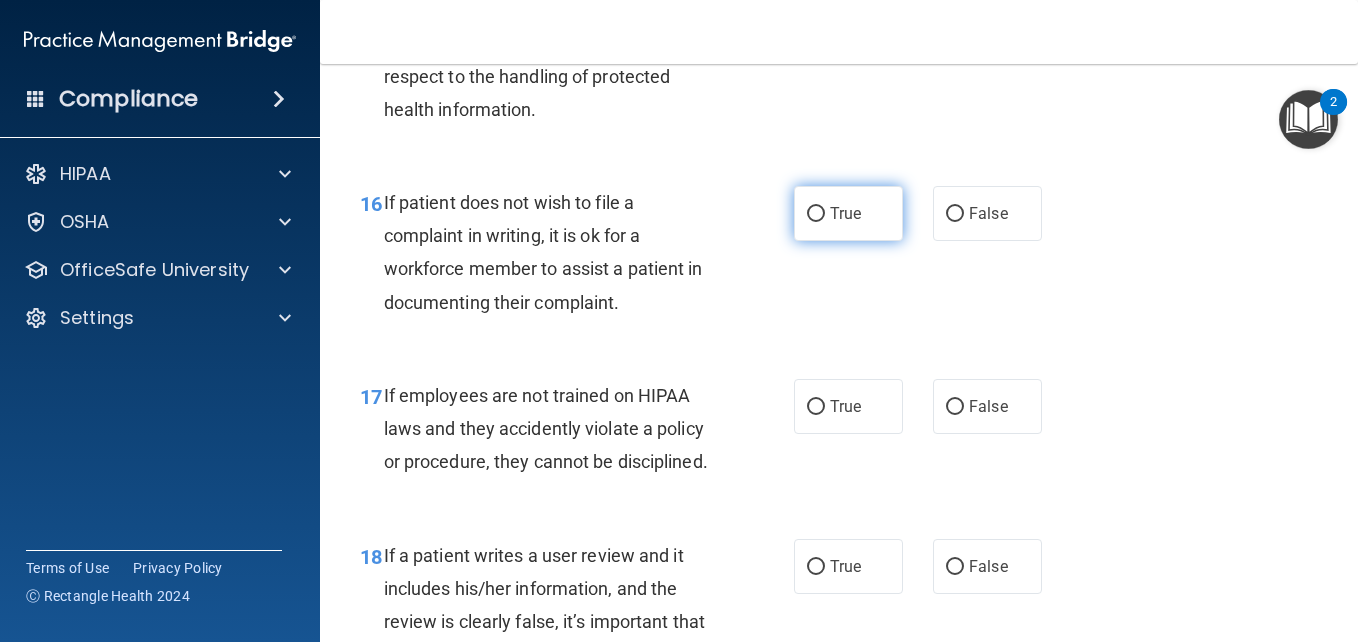 click on "True" at bounding box center (848, 213) 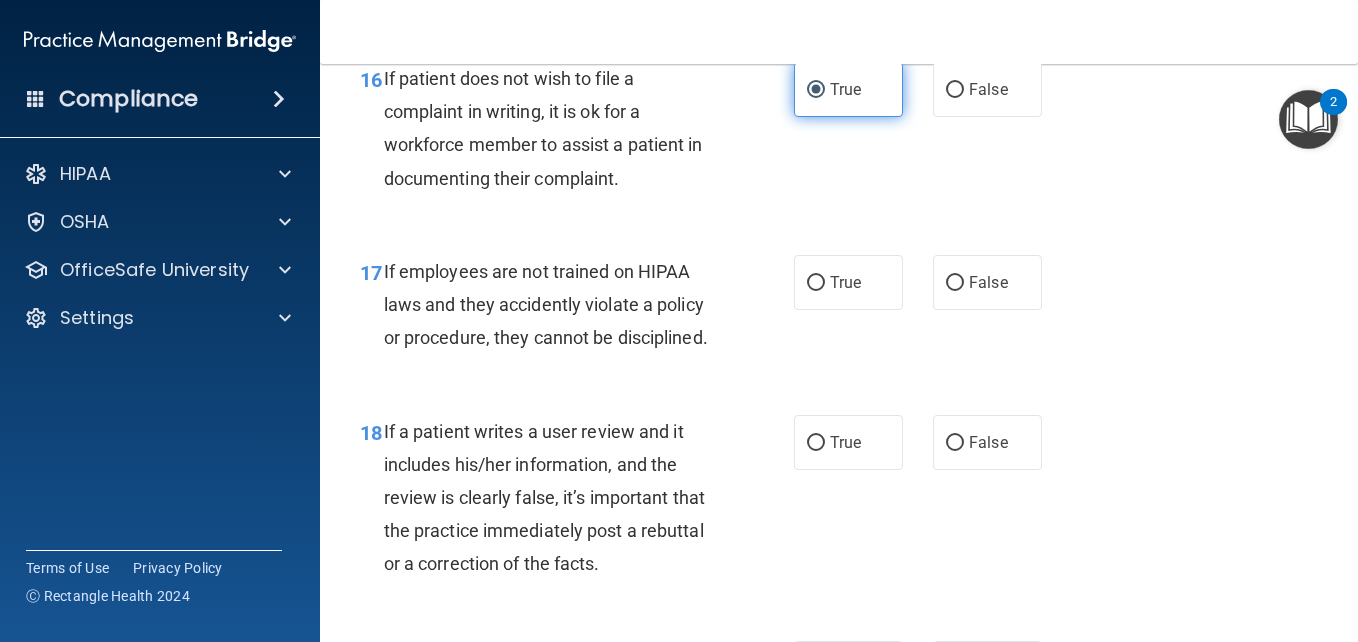scroll, scrollTop: 3549, scrollLeft: 0, axis: vertical 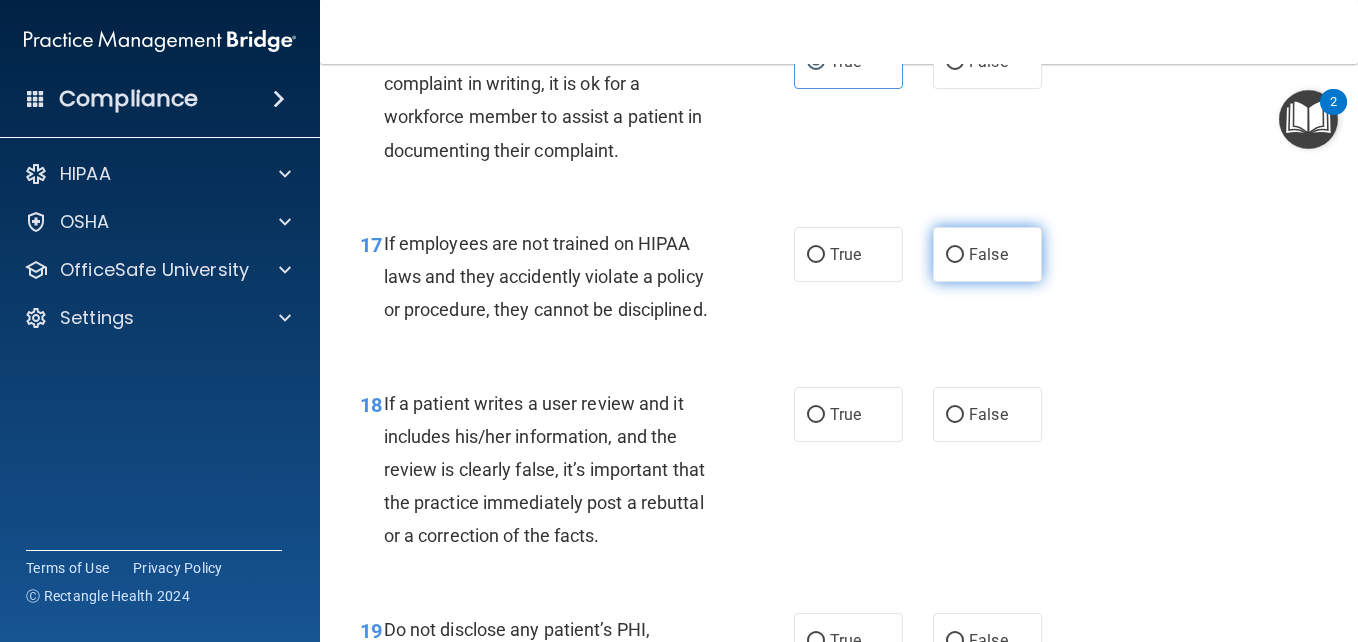 click on "False" at bounding box center [987, 254] 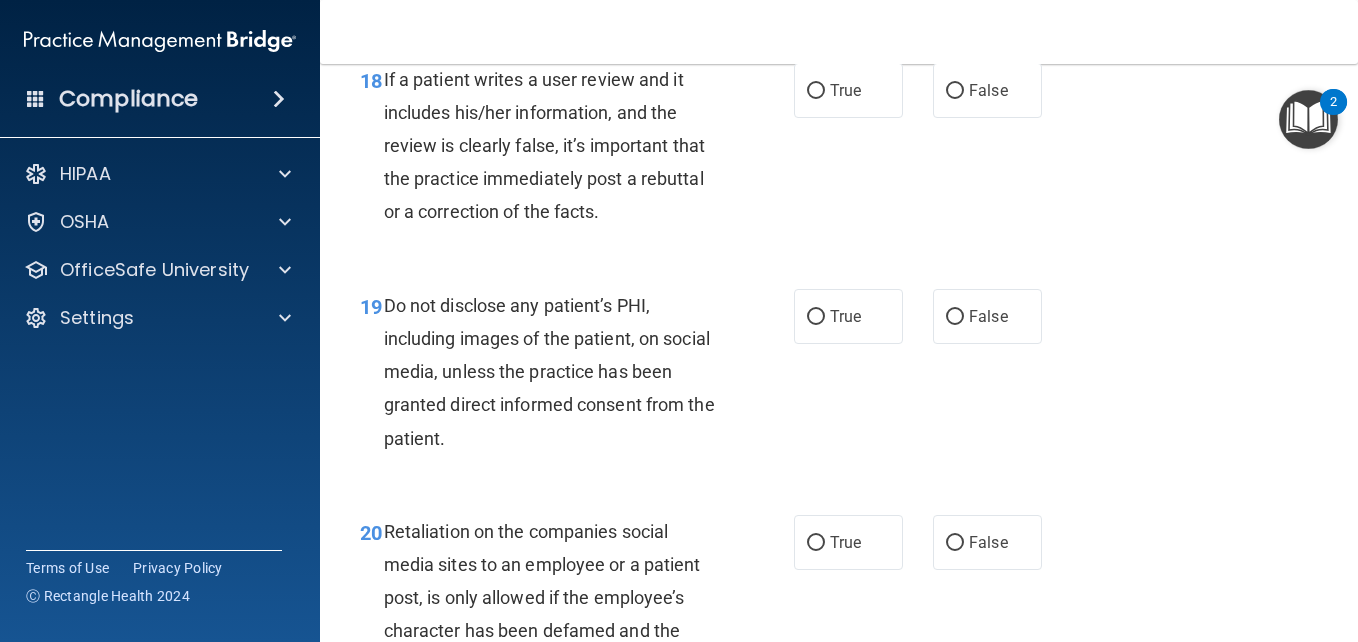 scroll, scrollTop: 3874, scrollLeft: 0, axis: vertical 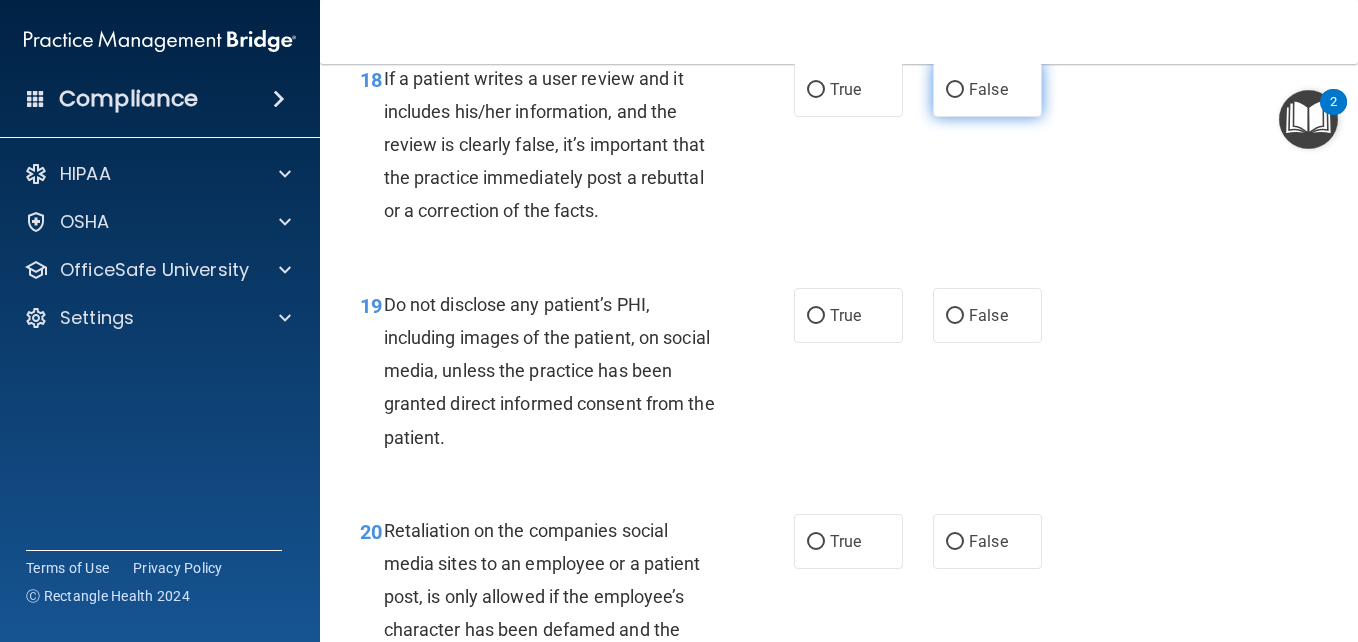 click on "False" at bounding box center [988, 89] 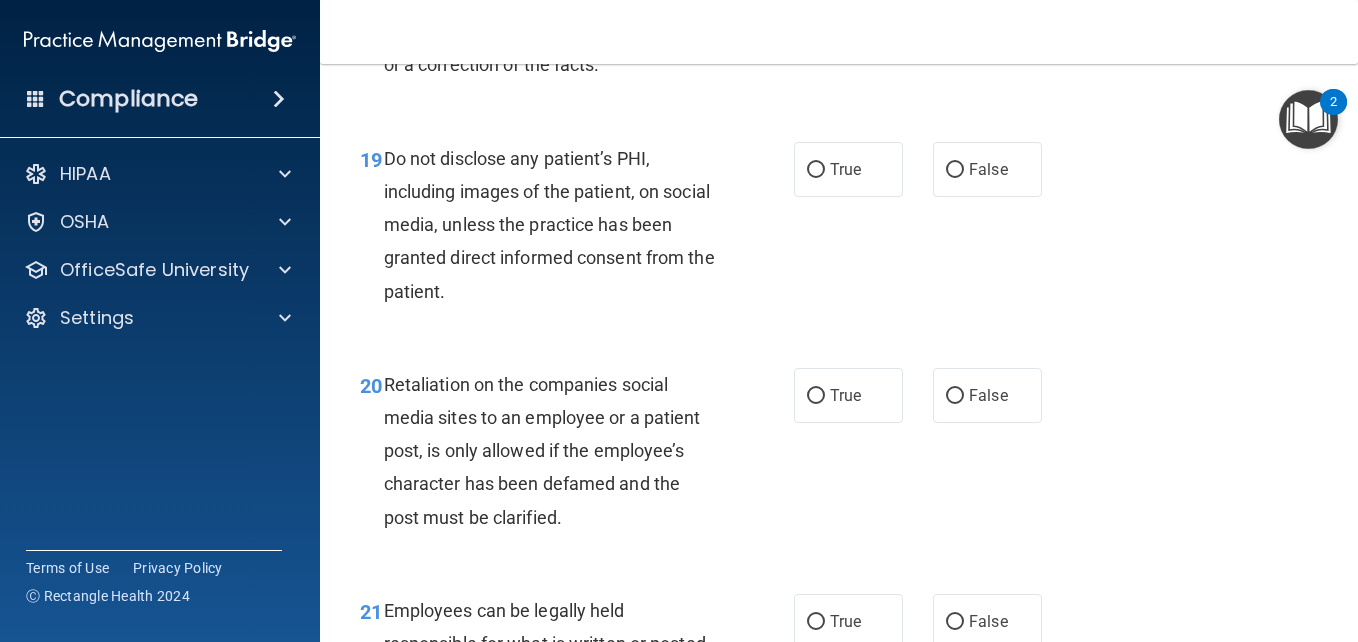 scroll, scrollTop: 4026, scrollLeft: 0, axis: vertical 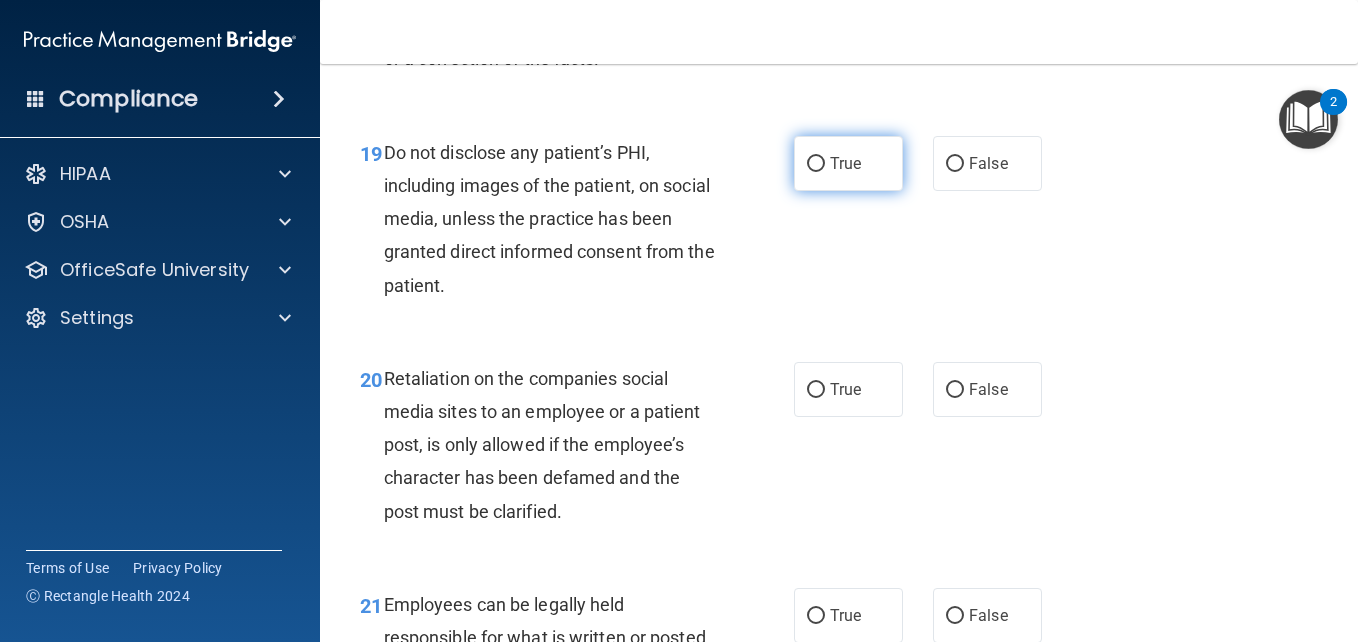 click on "True" at bounding box center [845, 163] 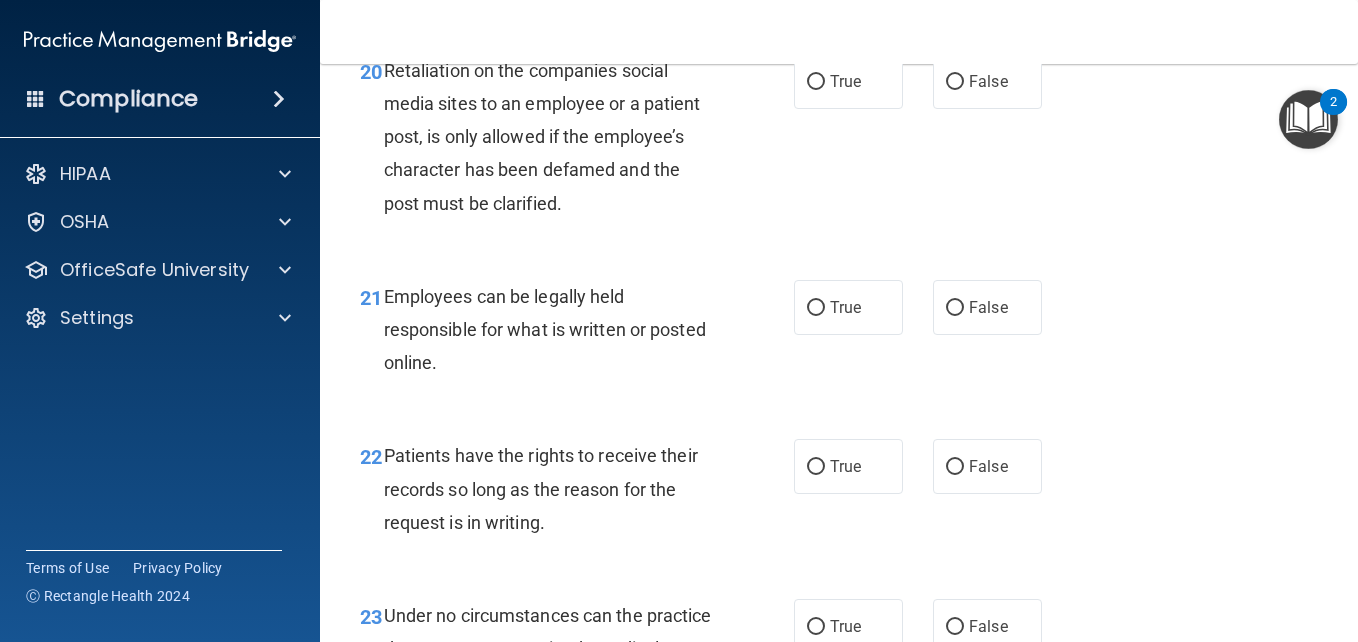 scroll, scrollTop: 4335, scrollLeft: 0, axis: vertical 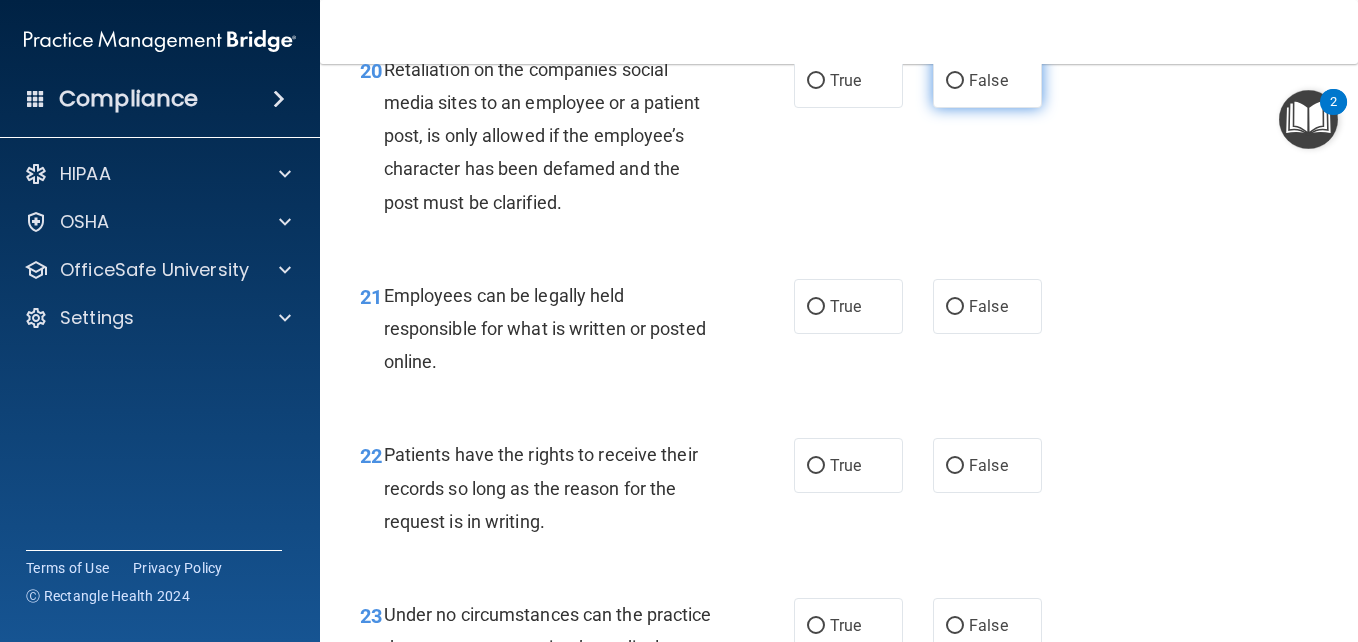 click on "False" at bounding box center [988, 80] 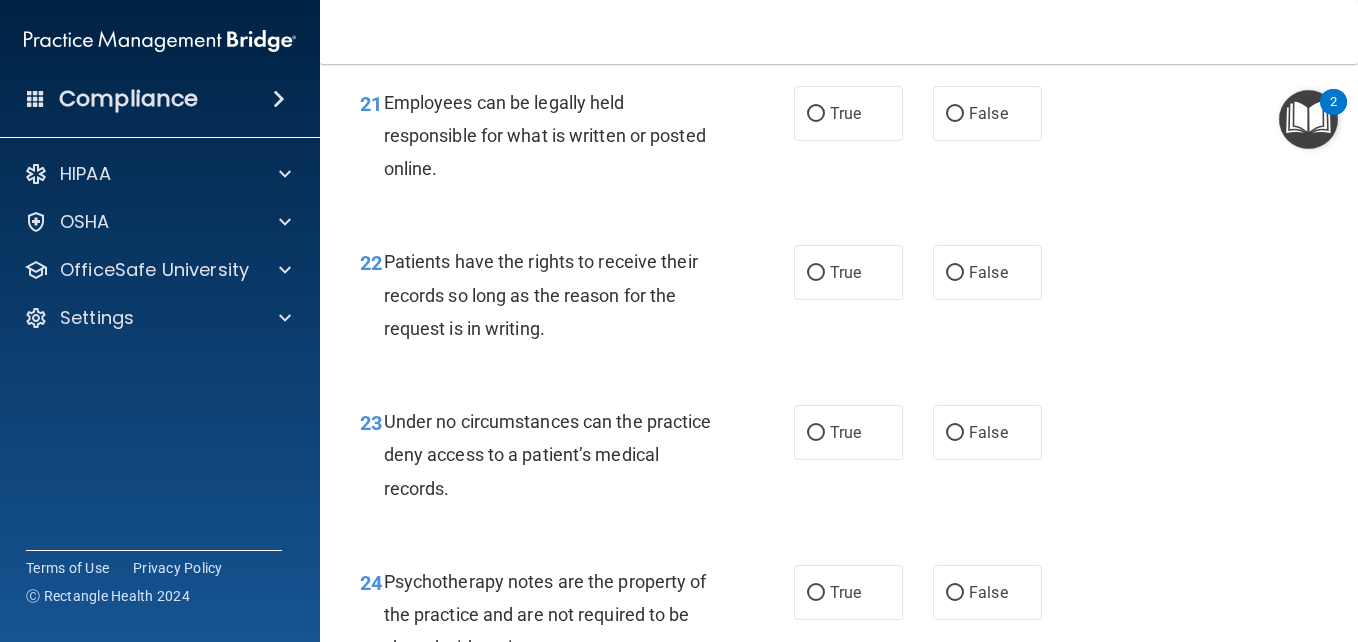 scroll, scrollTop: 4533, scrollLeft: 0, axis: vertical 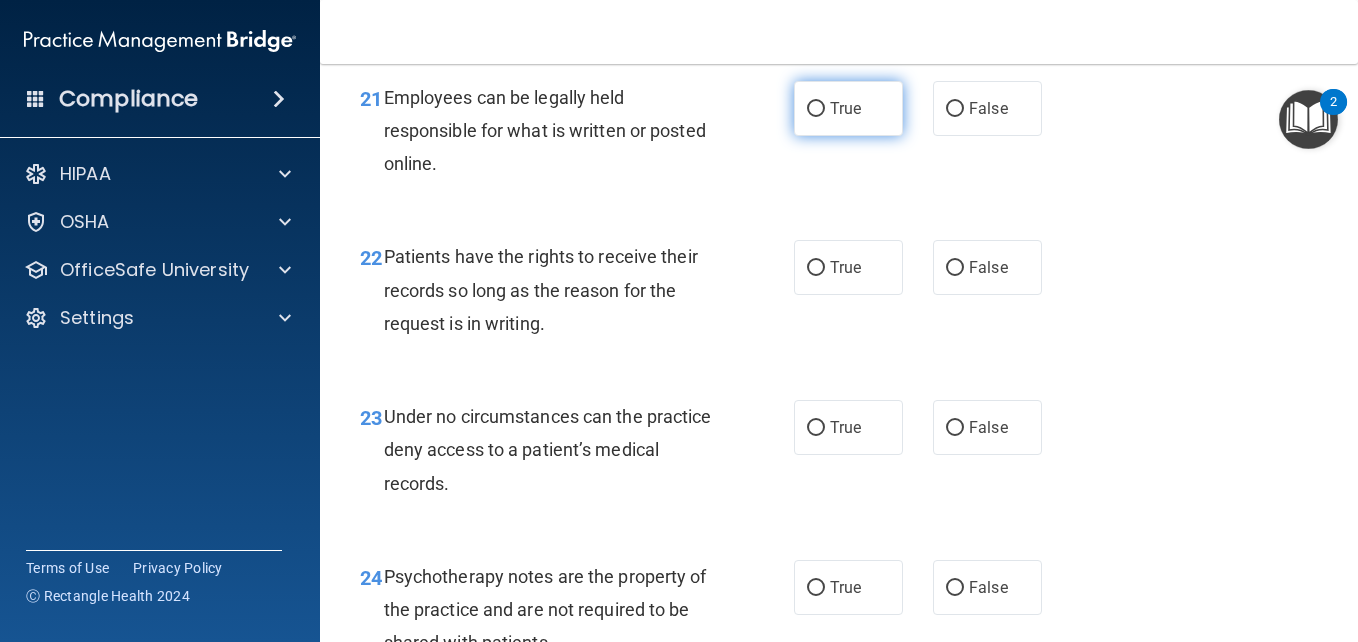 click on "True" at bounding box center [848, 108] 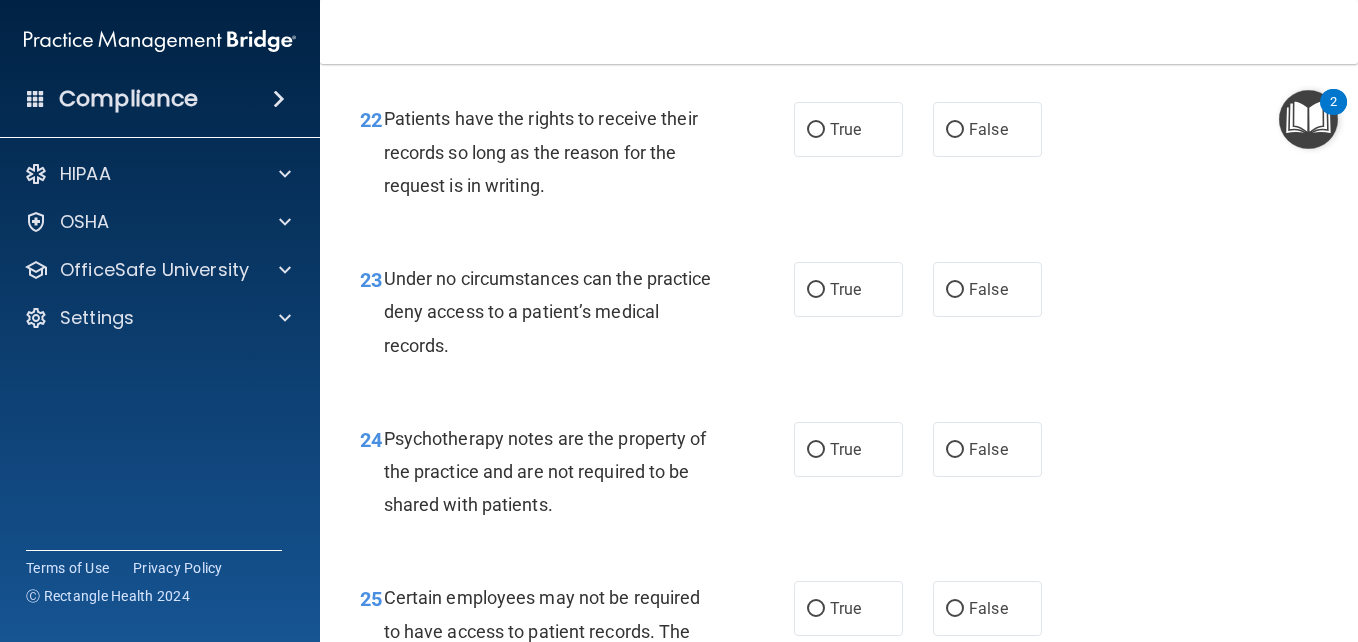 scroll, scrollTop: 4677, scrollLeft: 0, axis: vertical 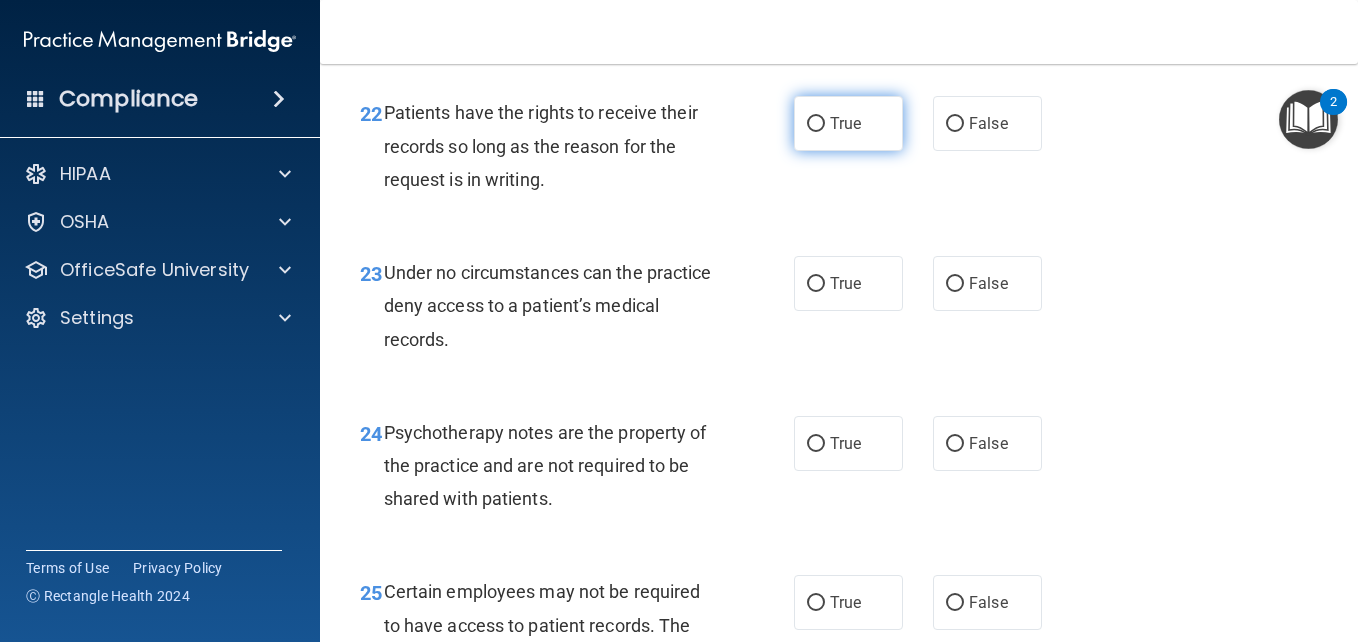 click on "True" at bounding box center [848, 123] 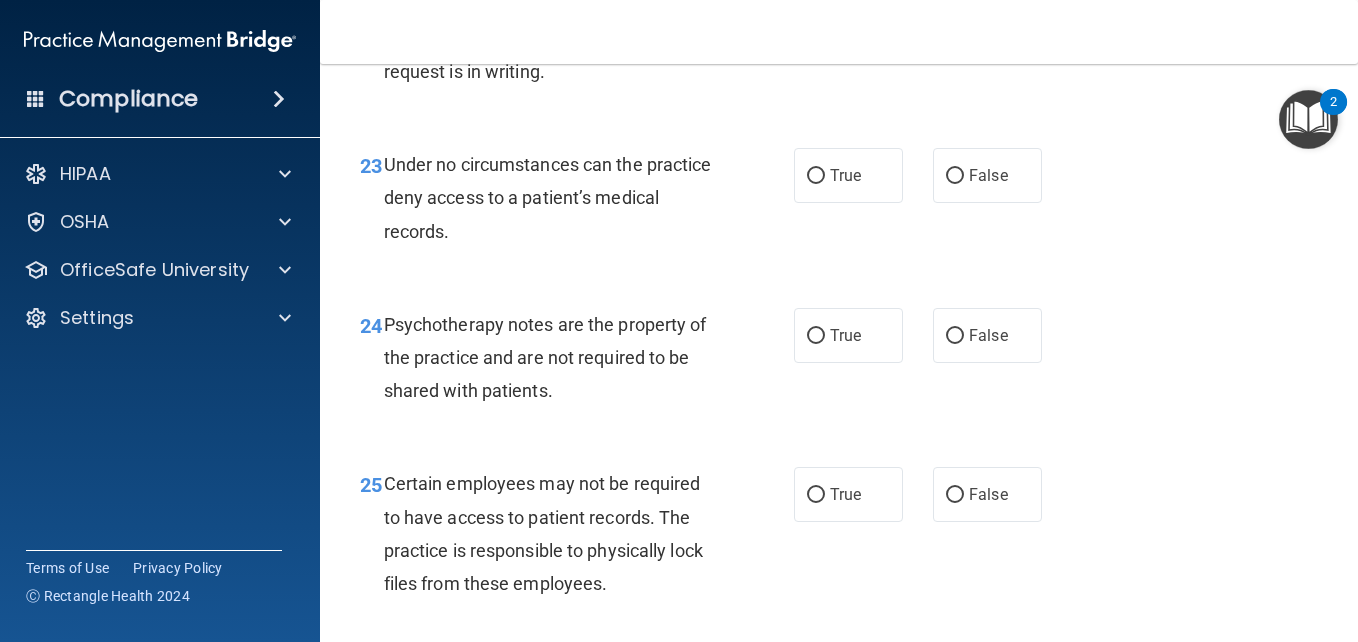 scroll, scrollTop: 4787, scrollLeft: 0, axis: vertical 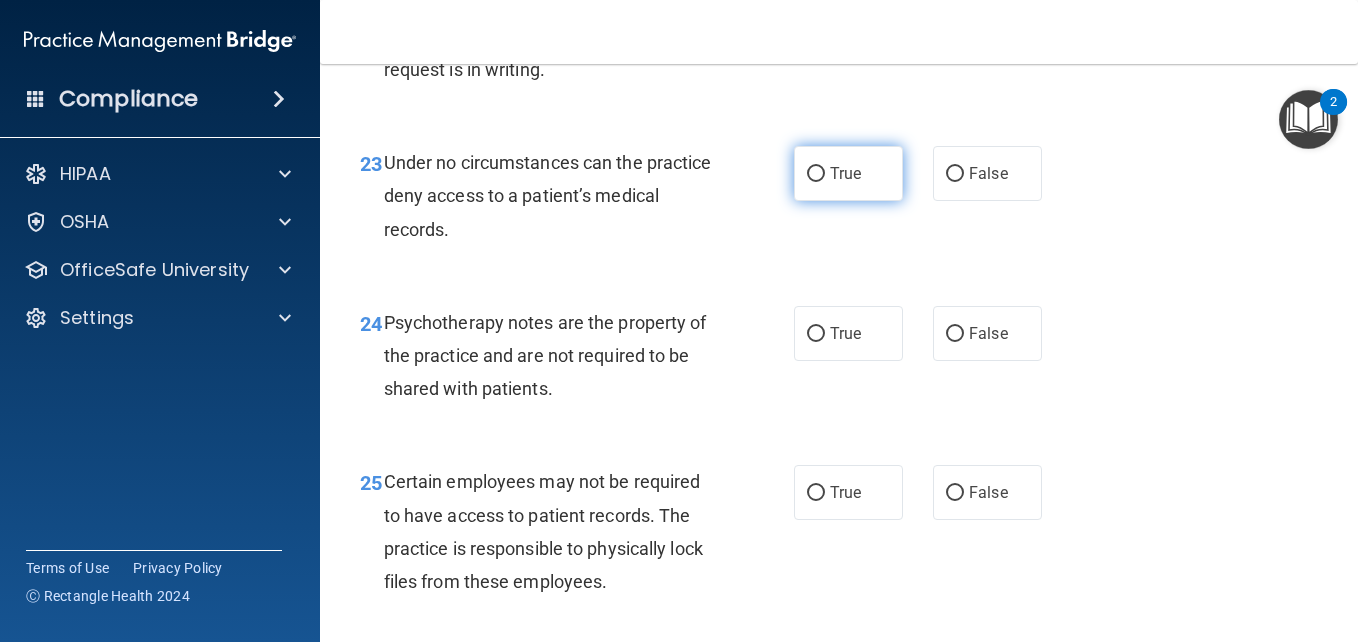 click on "True" at bounding box center (848, 173) 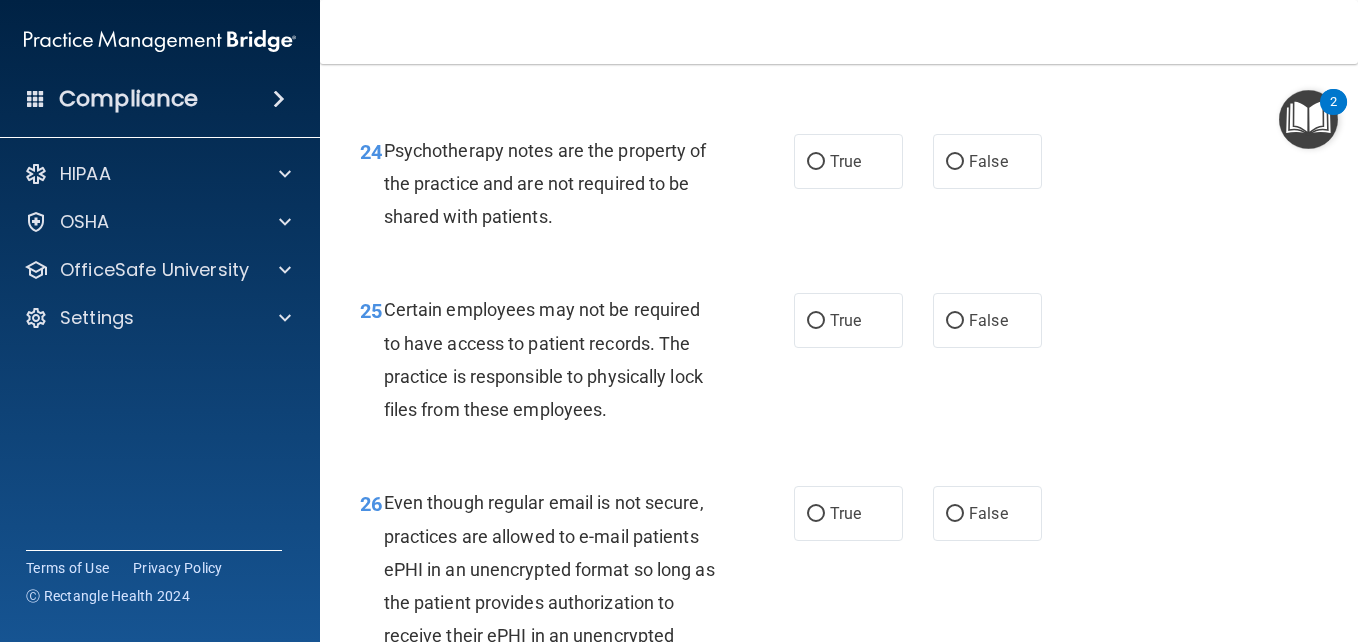 scroll, scrollTop: 4965, scrollLeft: 0, axis: vertical 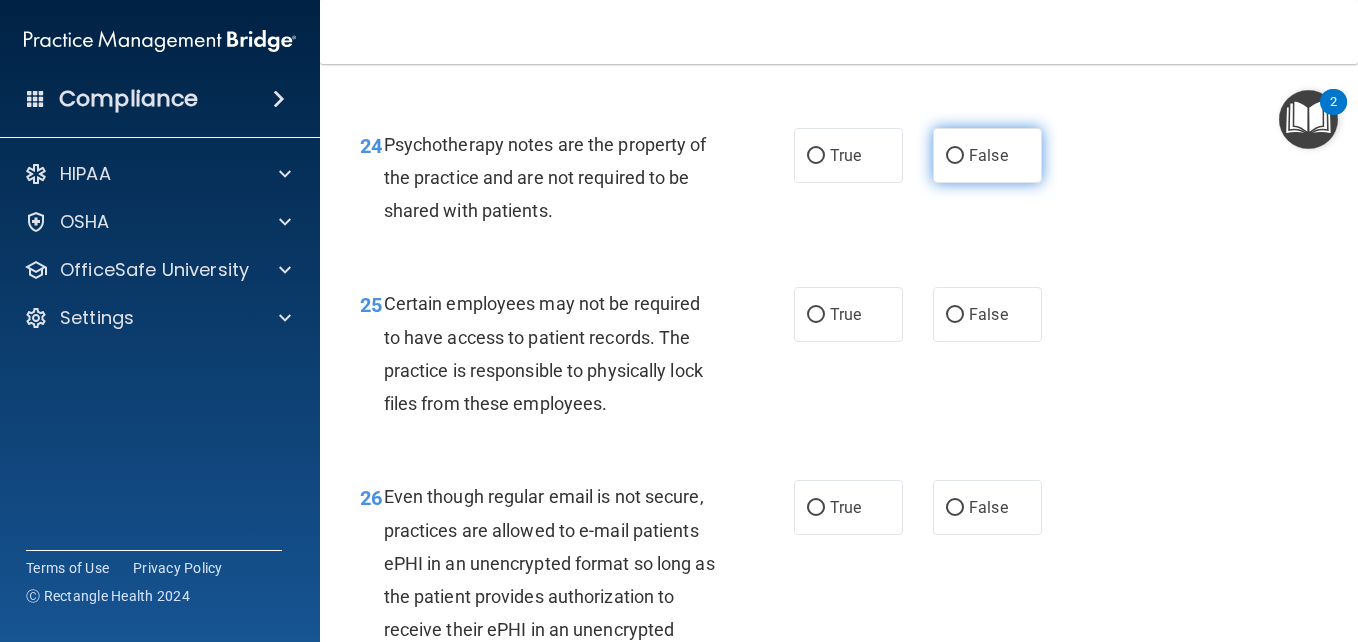 click on "False" at bounding box center [987, 155] 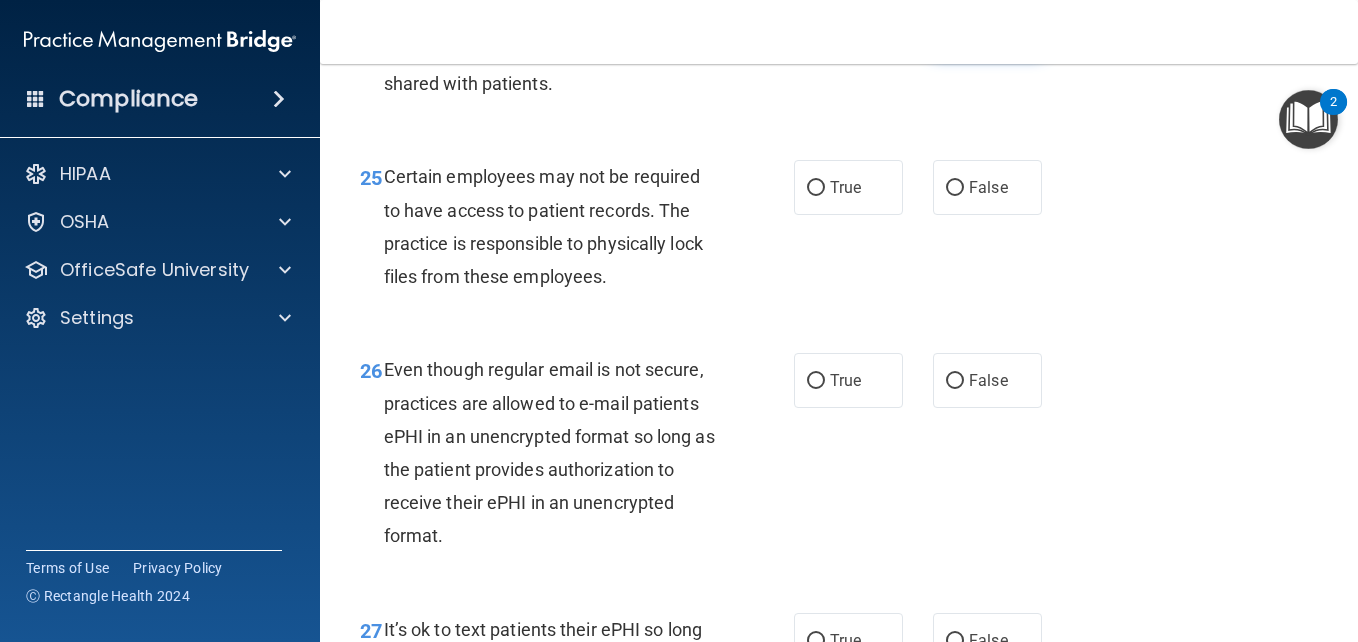 scroll, scrollTop: 5094, scrollLeft: 0, axis: vertical 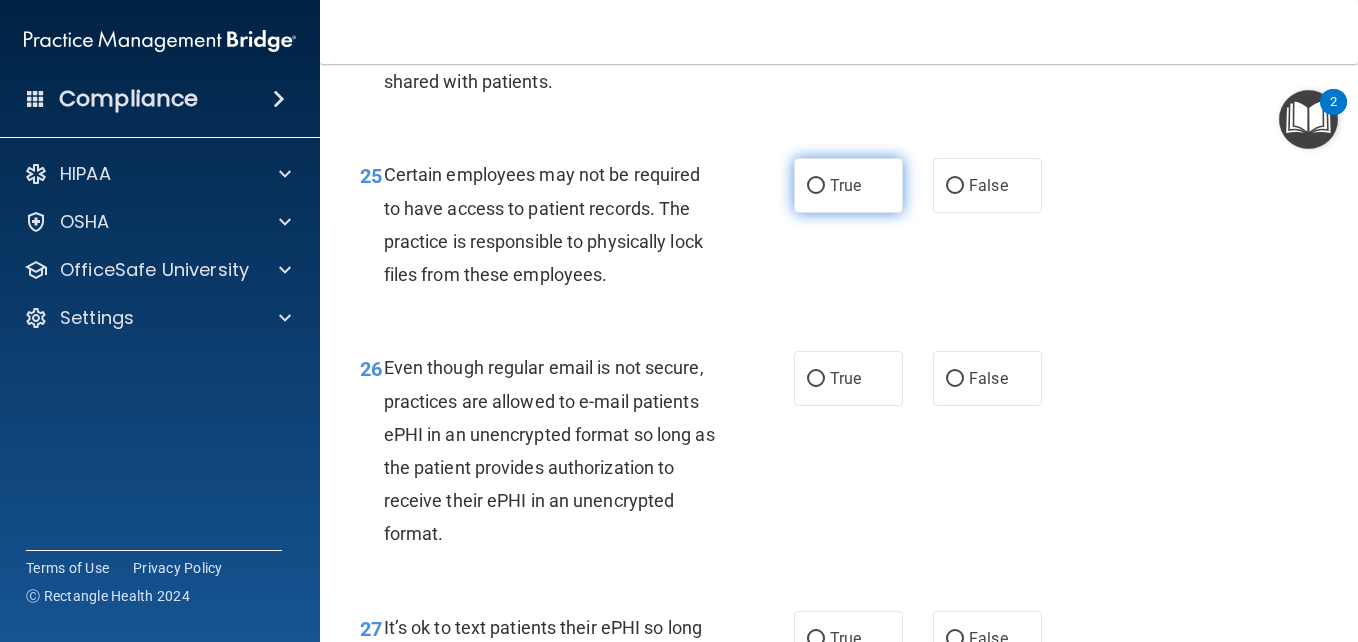 click on "True" at bounding box center (848, 185) 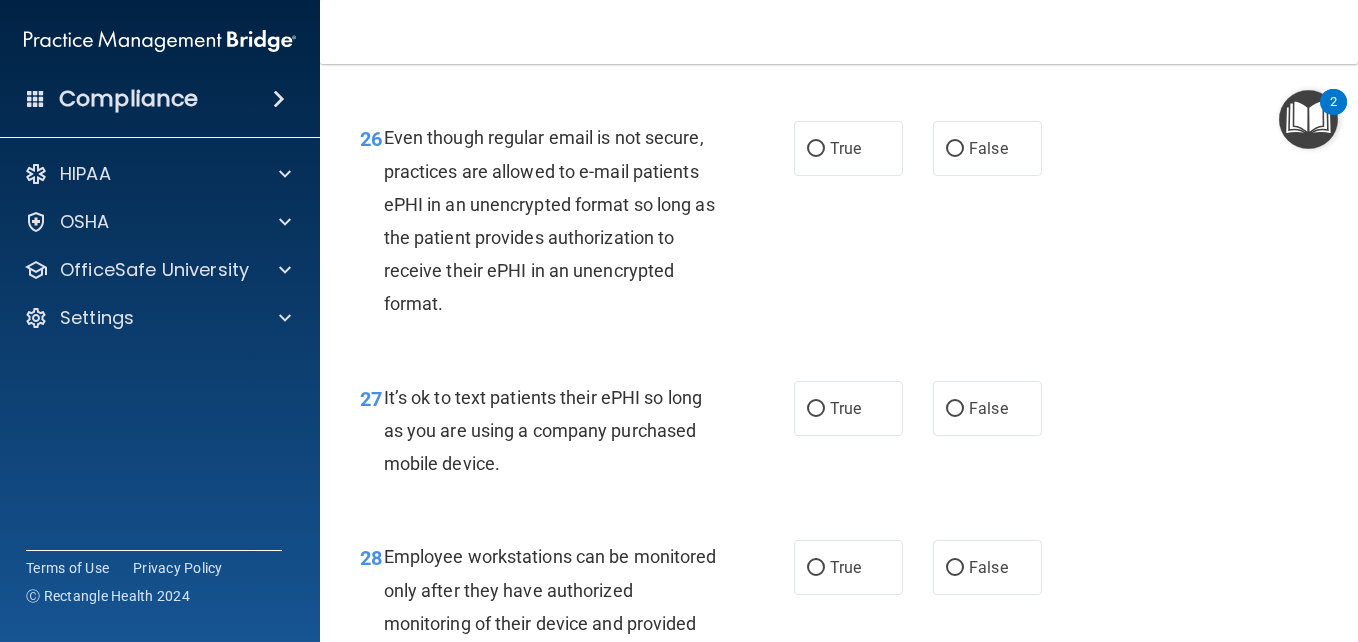 scroll, scrollTop: 5325, scrollLeft: 0, axis: vertical 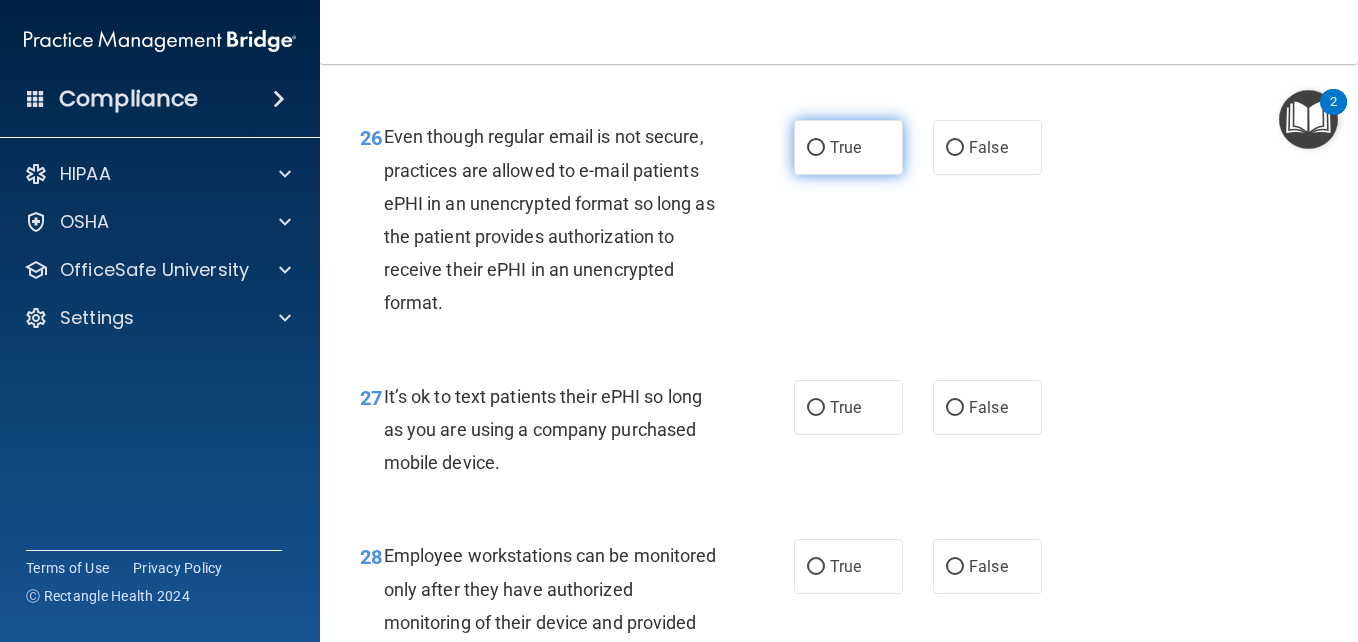 click on "True" at bounding box center [848, 147] 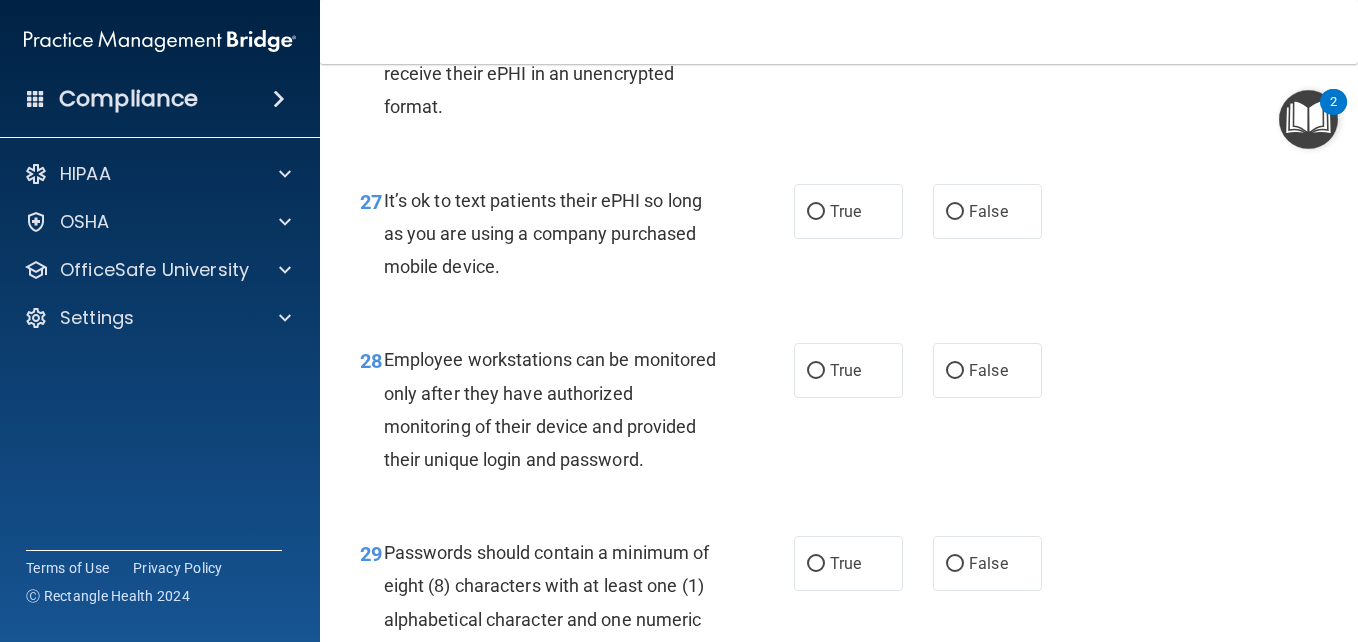 scroll, scrollTop: 5529, scrollLeft: 0, axis: vertical 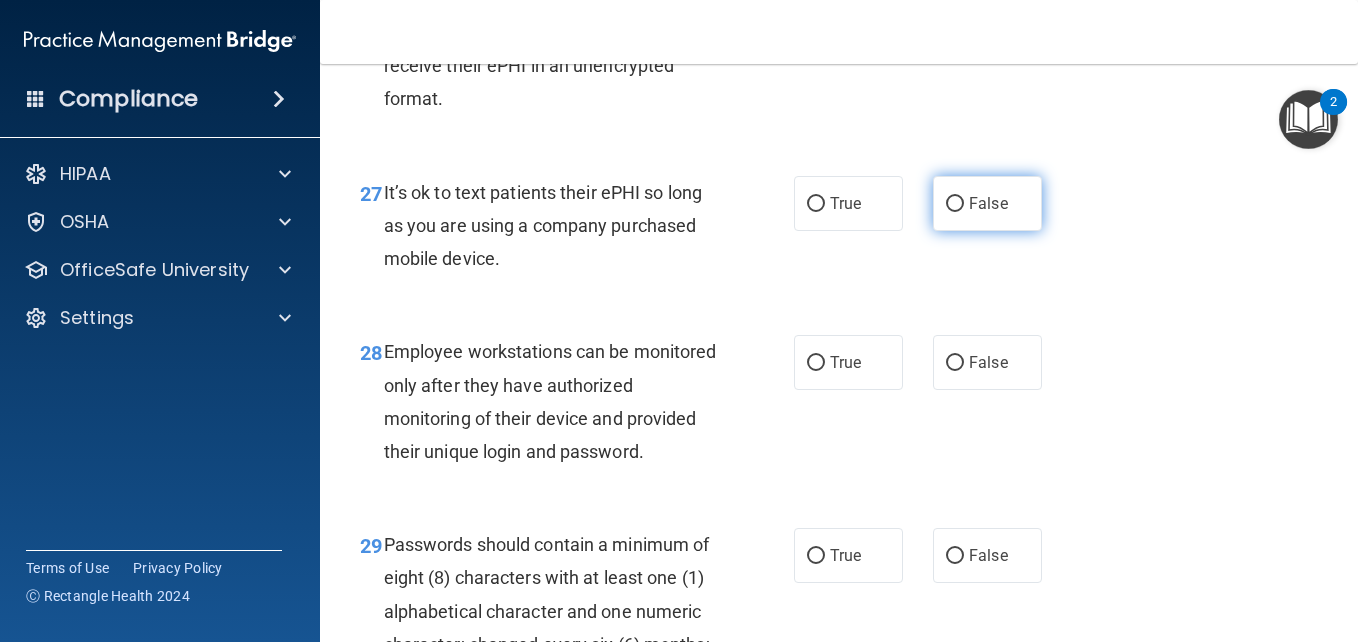 click on "False" at bounding box center [955, 204] 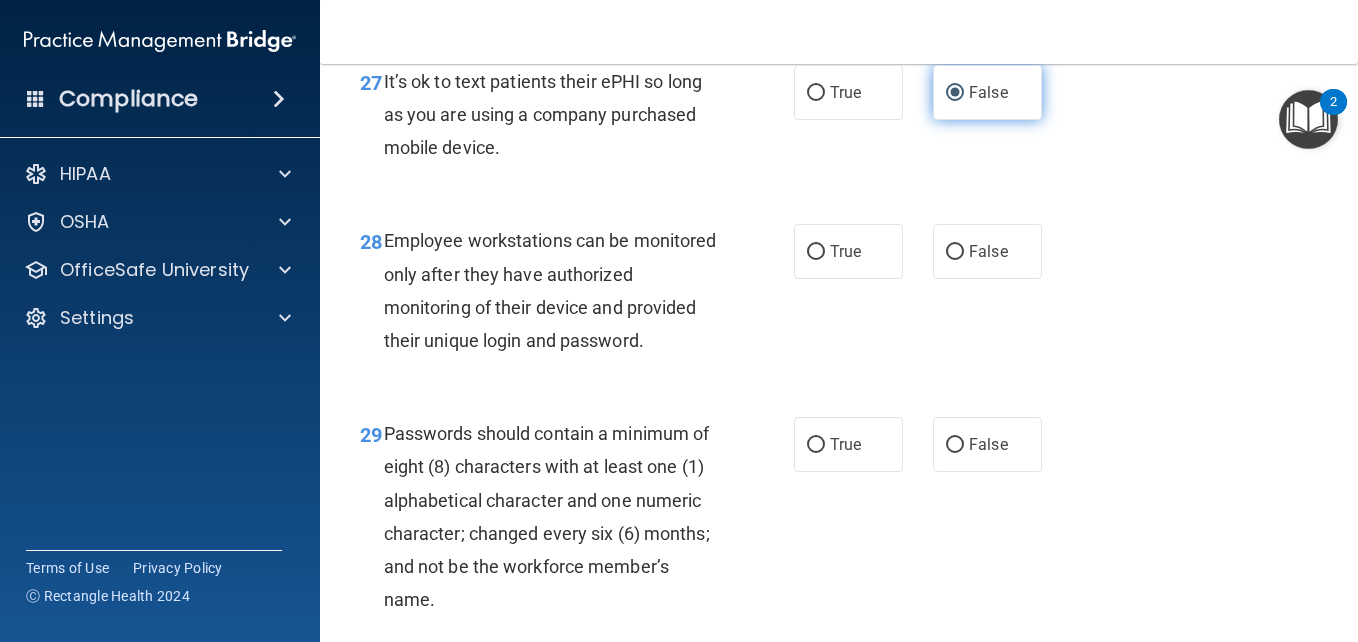 scroll, scrollTop: 5645, scrollLeft: 0, axis: vertical 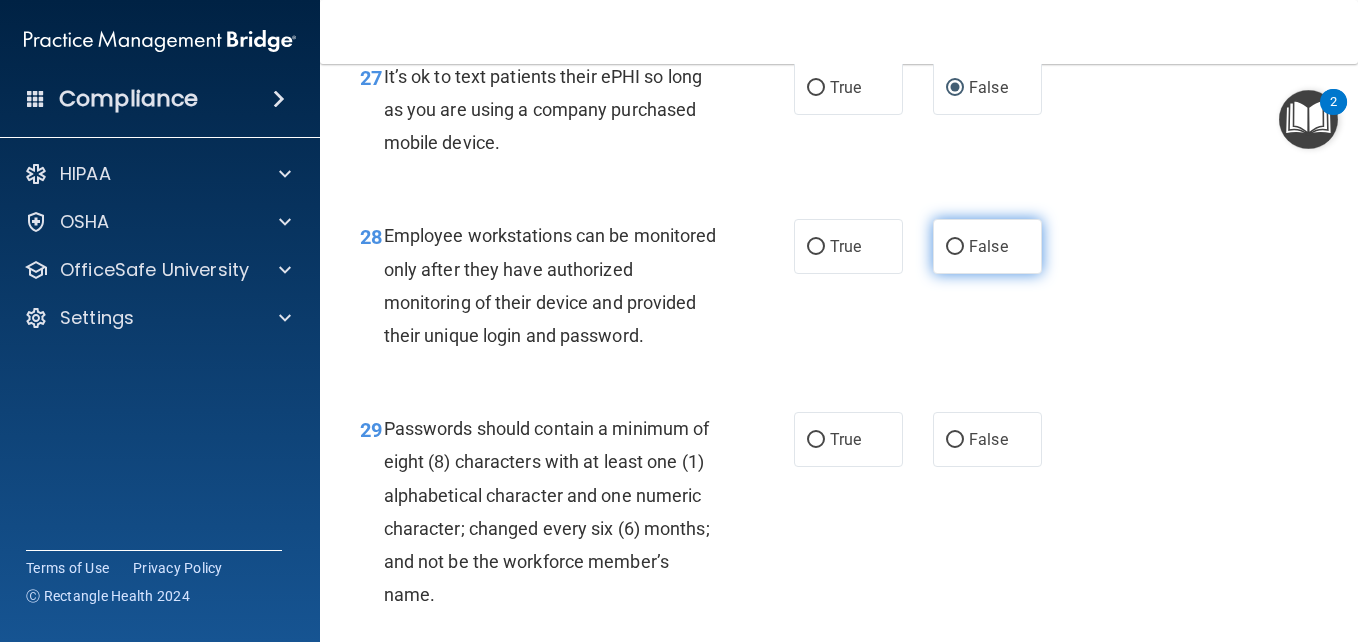 click on "False" at bounding box center [987, 246] 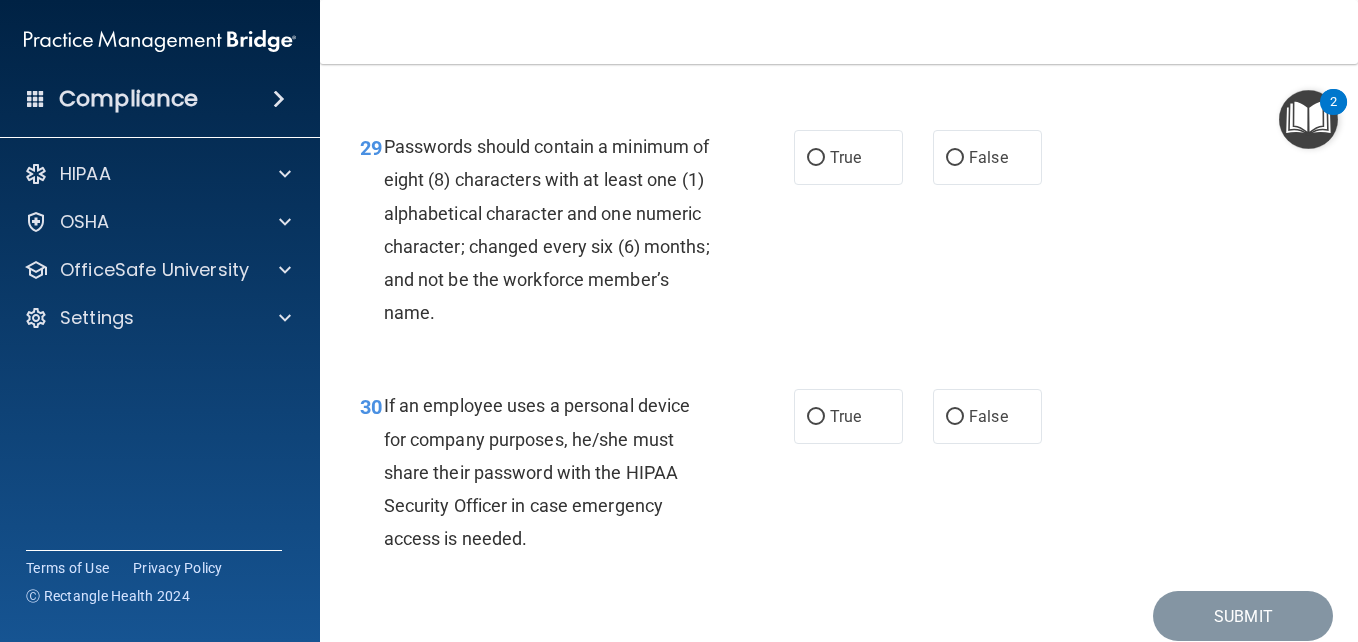 scroll, scrollTop: 5933, scrollLeft: 0, axis: vertical 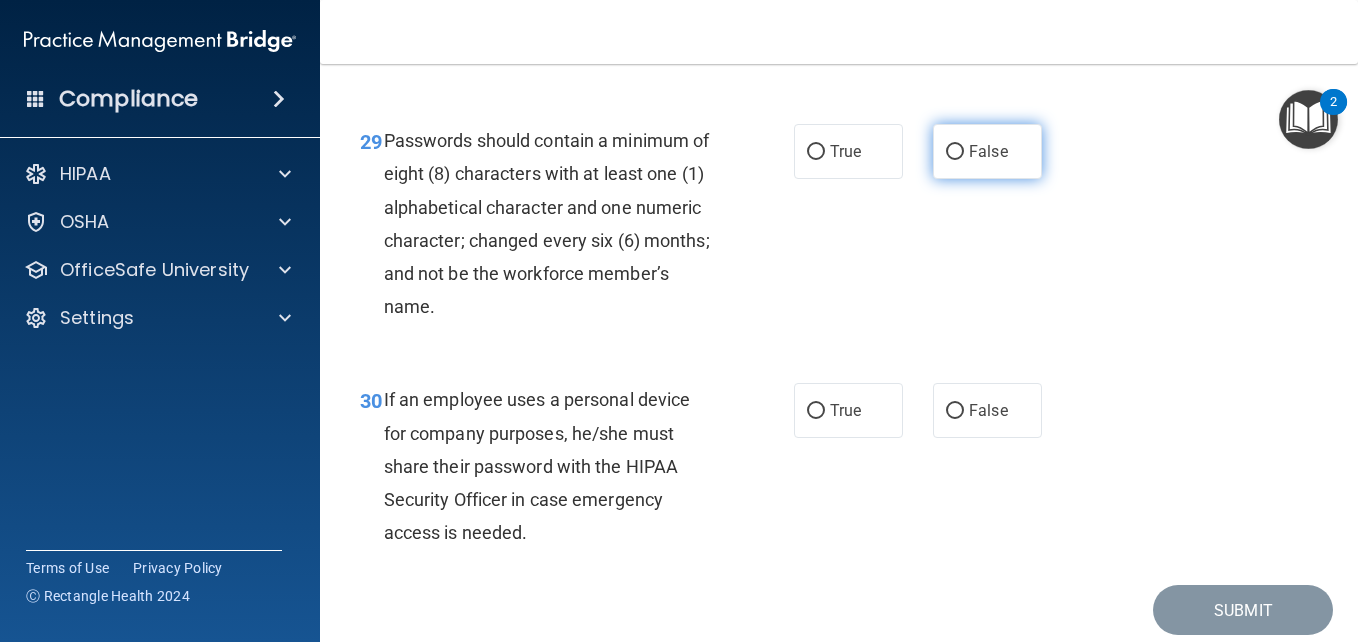 click on "False" at bounding box center (987, 151) 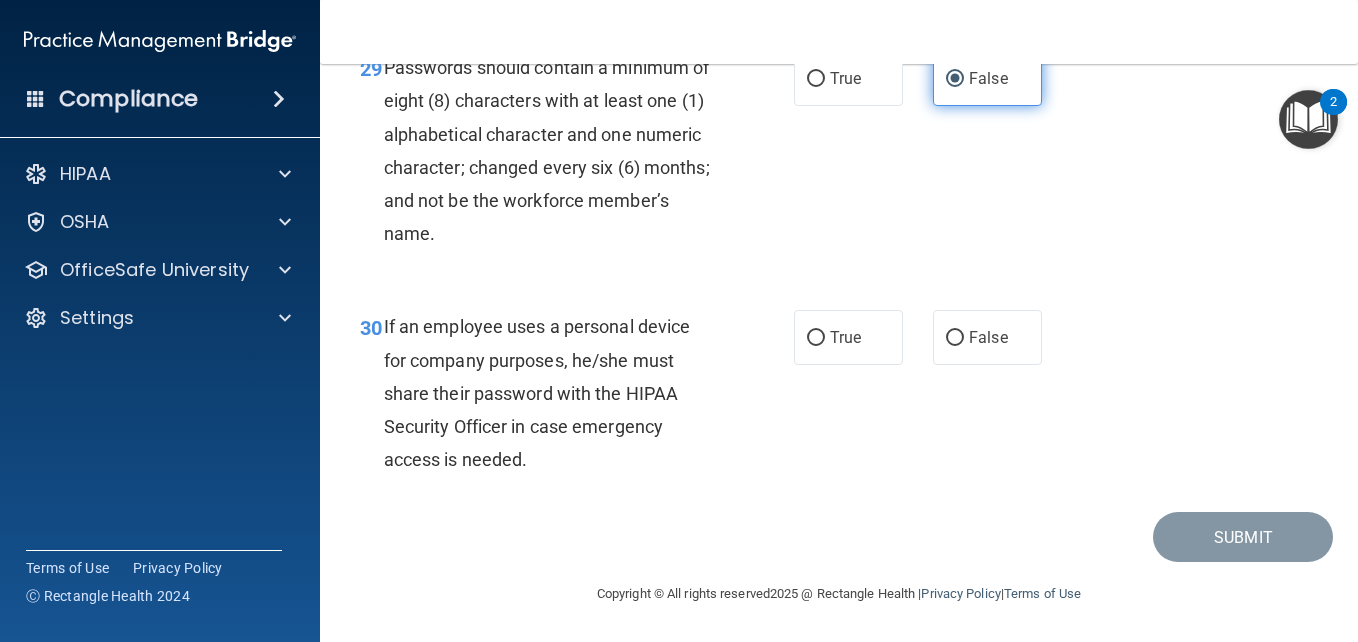 scroll, scrollTop: 6172, scrollLeft: 0, axis: vertical 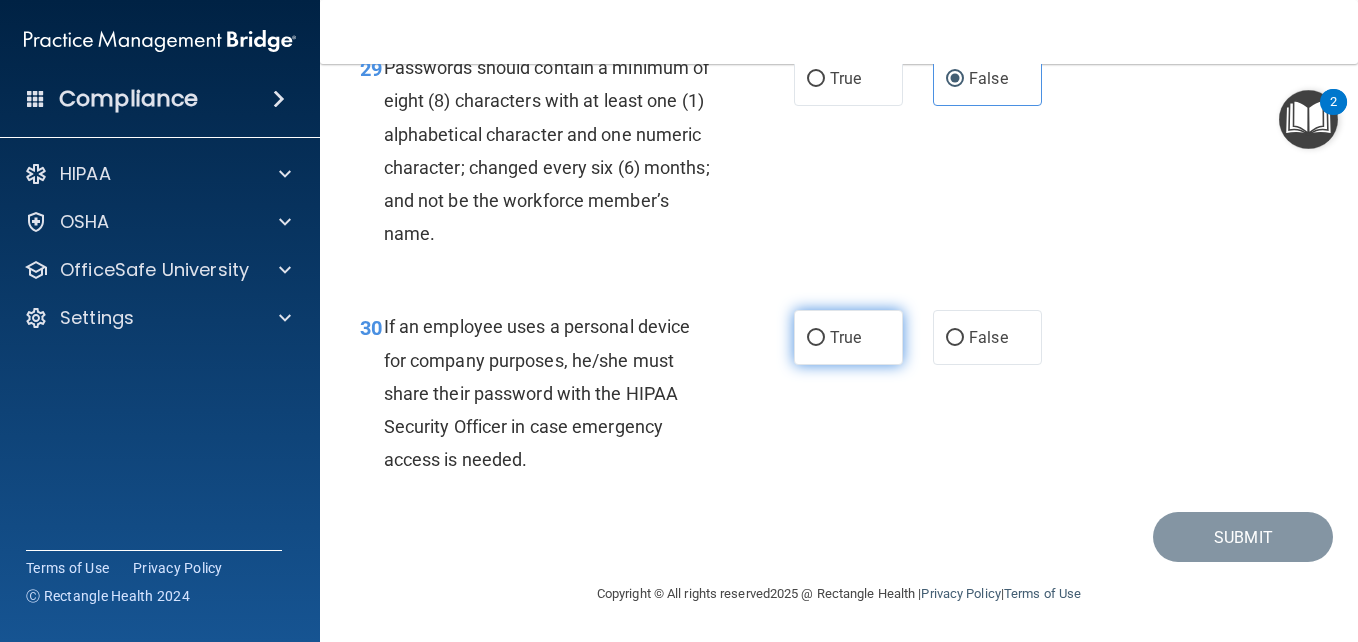 click on "True" at bounding box center [816, 338] 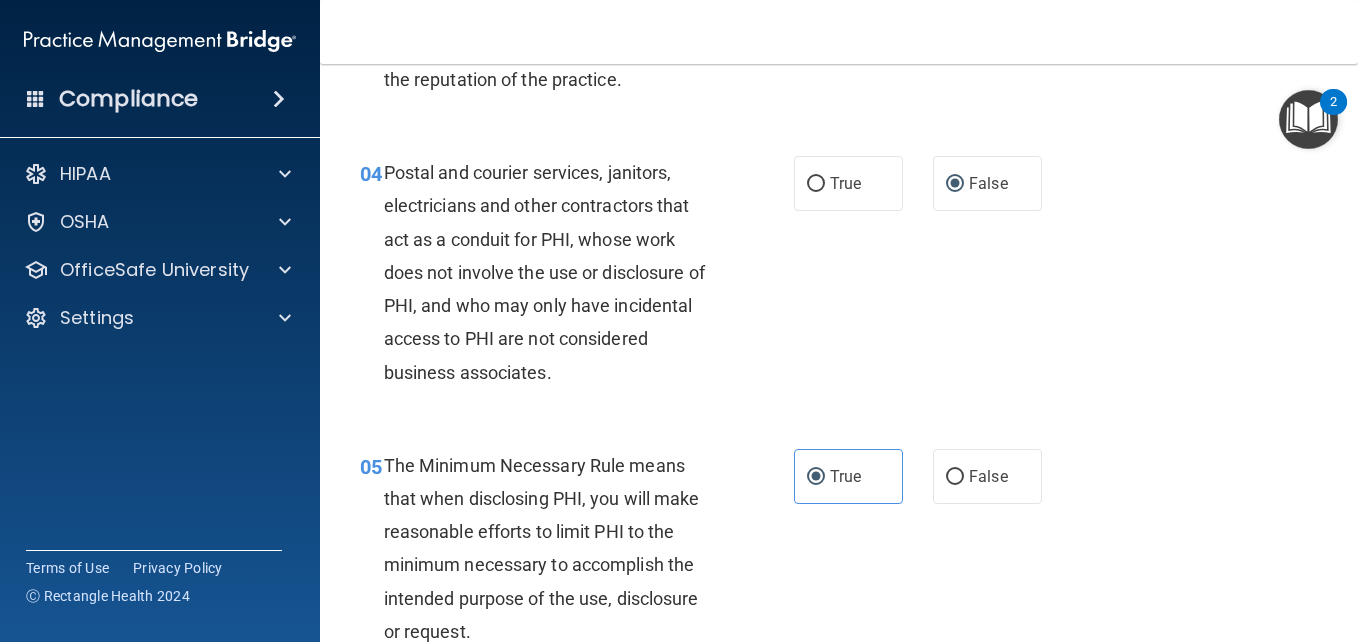 scroll, scrollTop: 0, scrollLeft: 0, axis: both 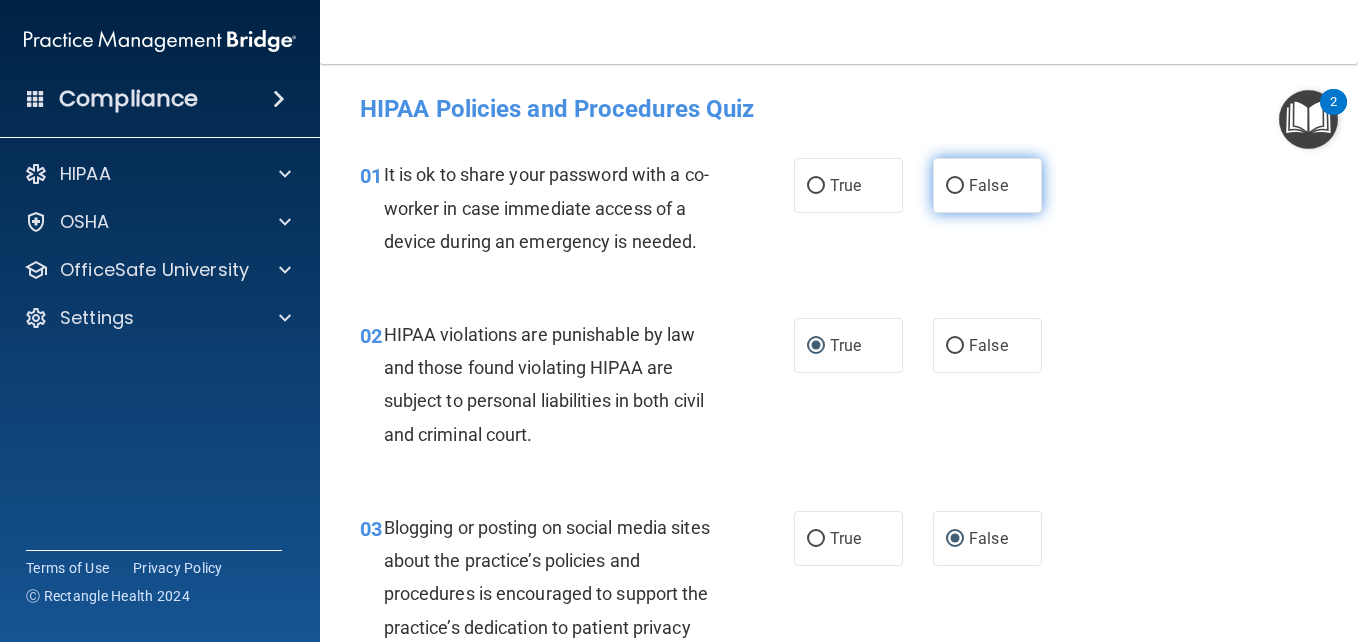 click on "False" at bounding box center [955, 186] 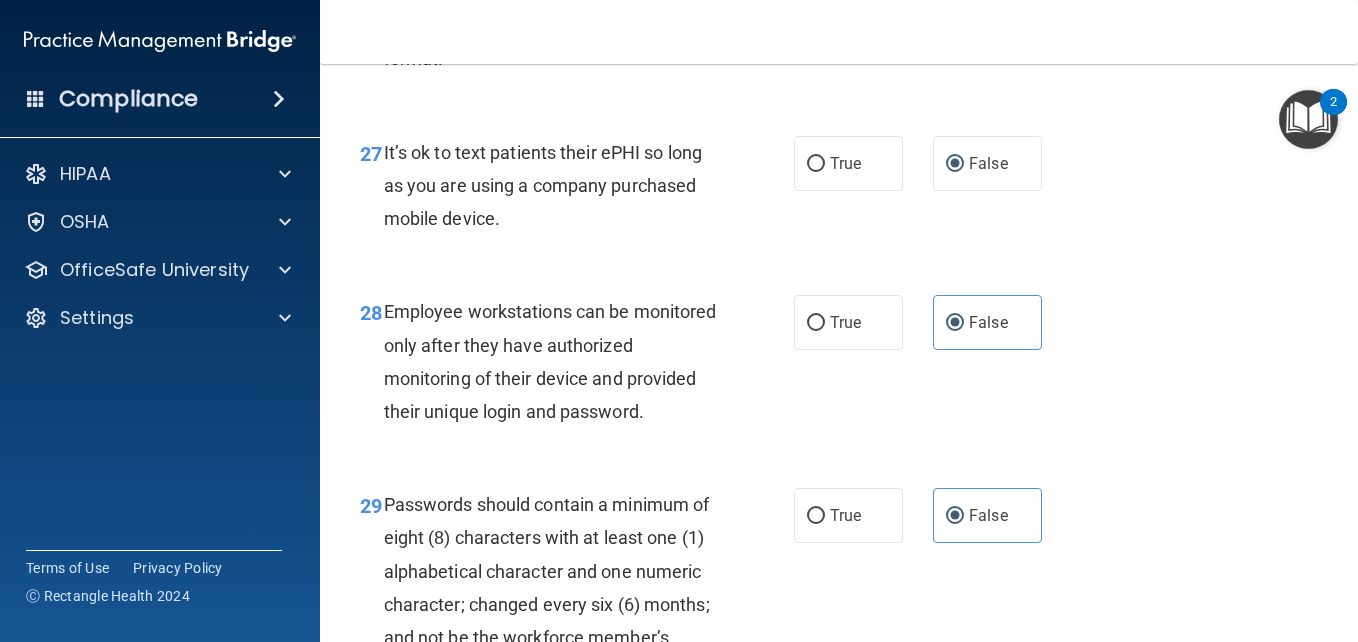 scroll, scrollTop: 6172, scrollLeft: 0, axis: vertical 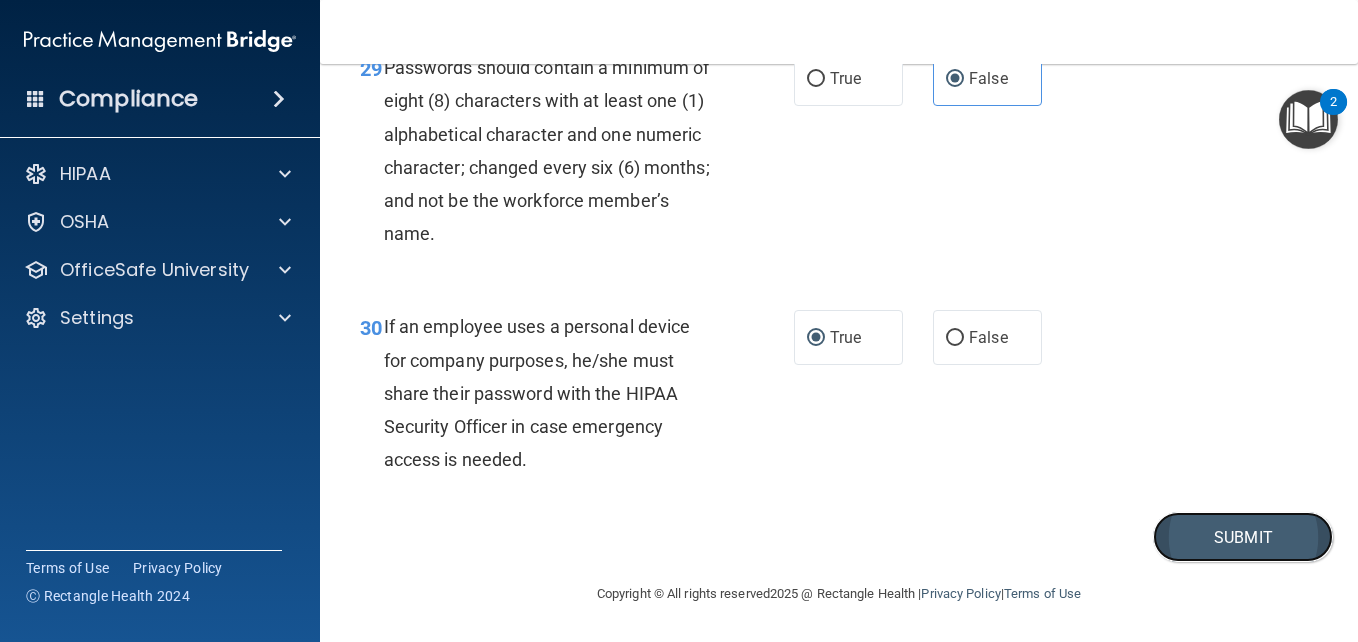 click on "Submit" at bounding box center [1243, 537] 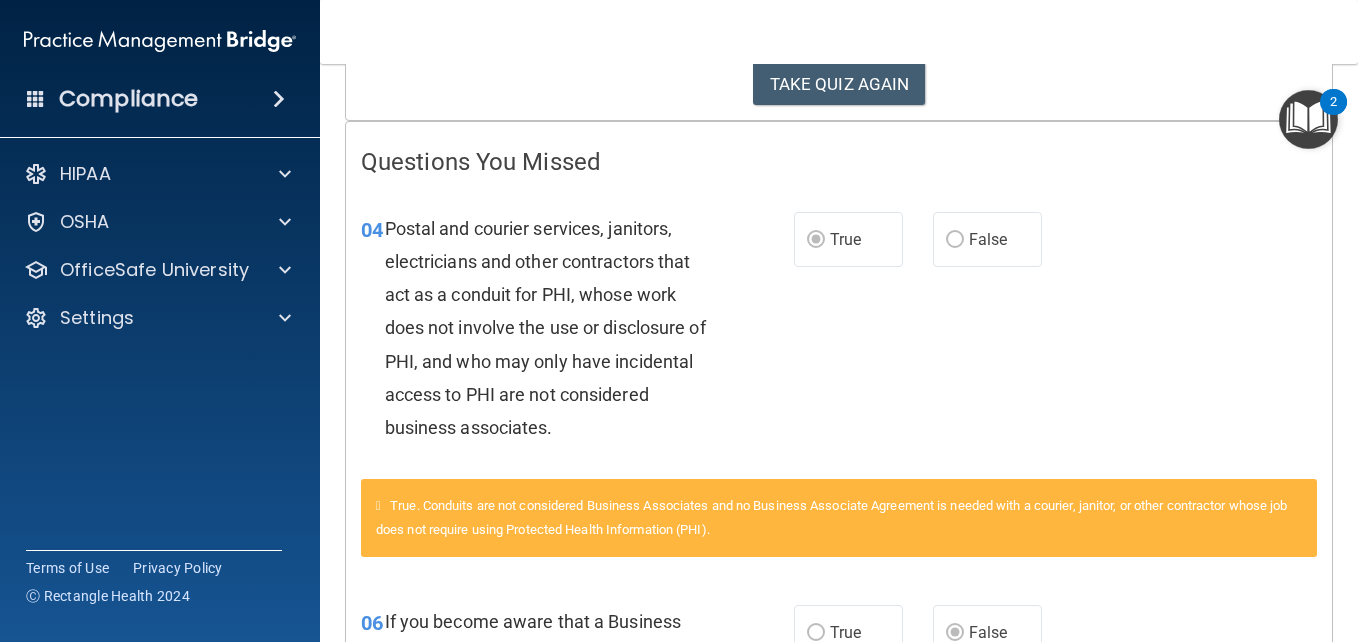 scroll, scrollTop: 0, scrollLeft: 0, axis: both 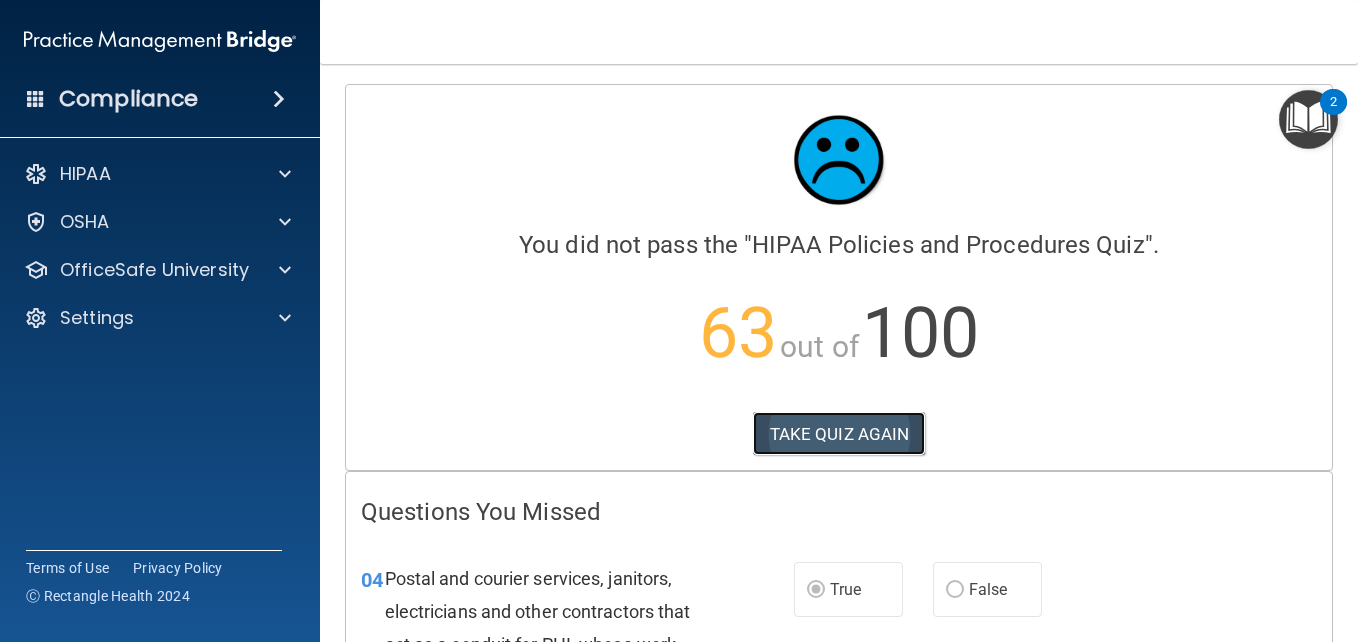 click on "TAKE QUIZ AGAIN" at bounding box center (839, 434) 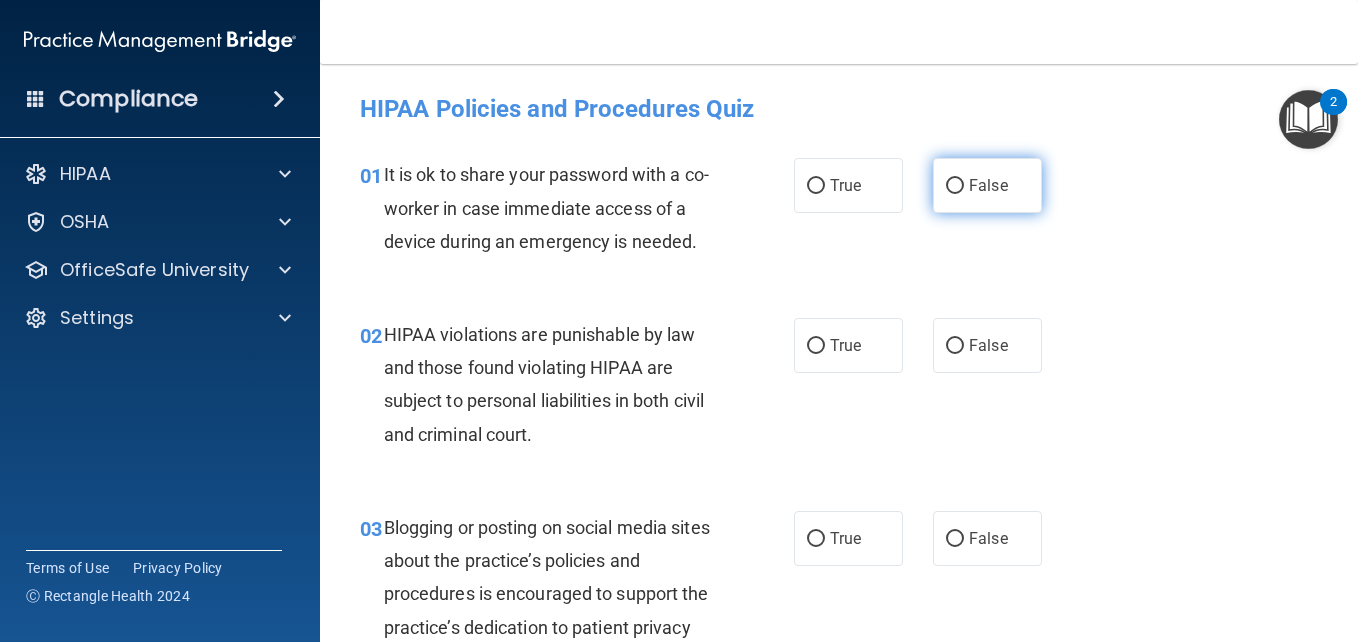 click on "False" at bounding box center (988, 185) 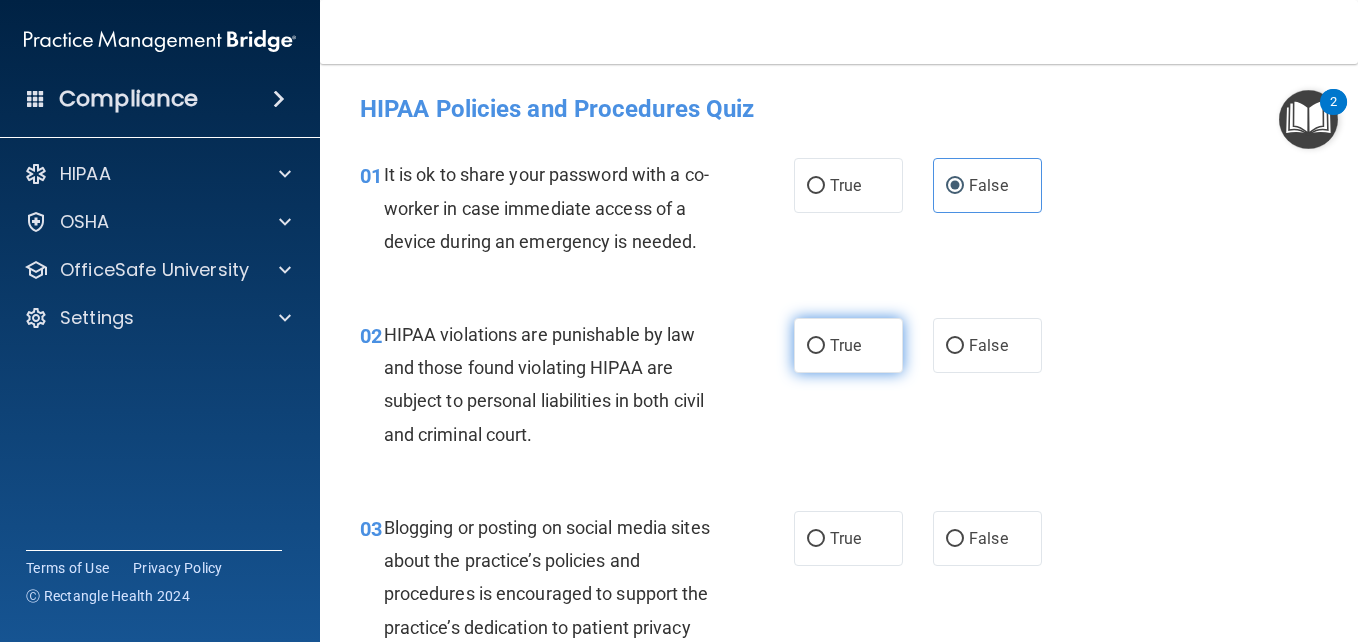 click on "True" at bounding box center (845, 345) 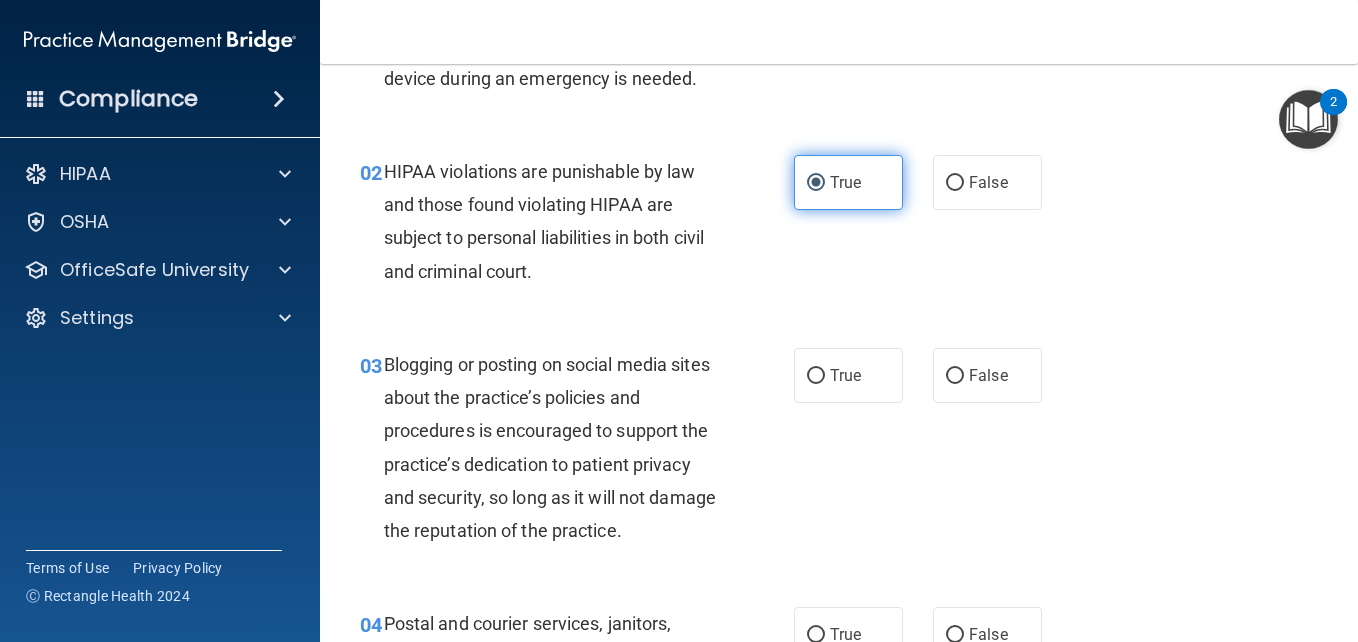 scroll, scrollTop: 166, scrollLeft: 0, axis: vertical 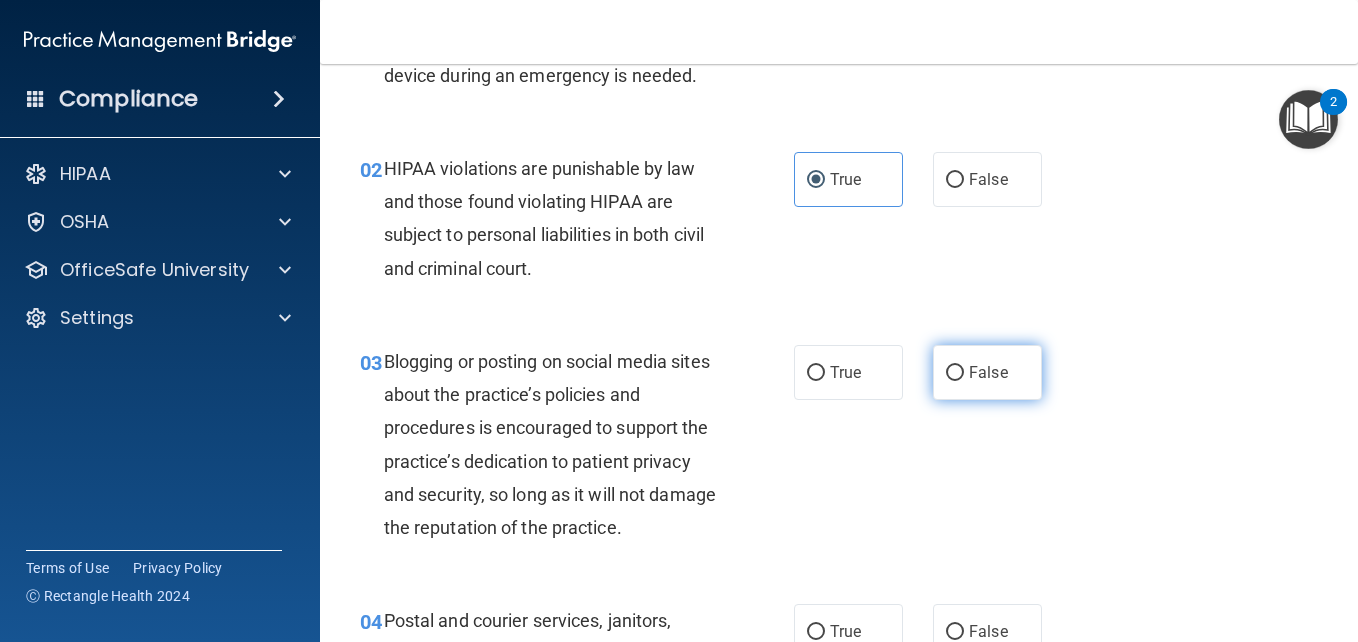 click on "False" at bounding box center [955, 373] 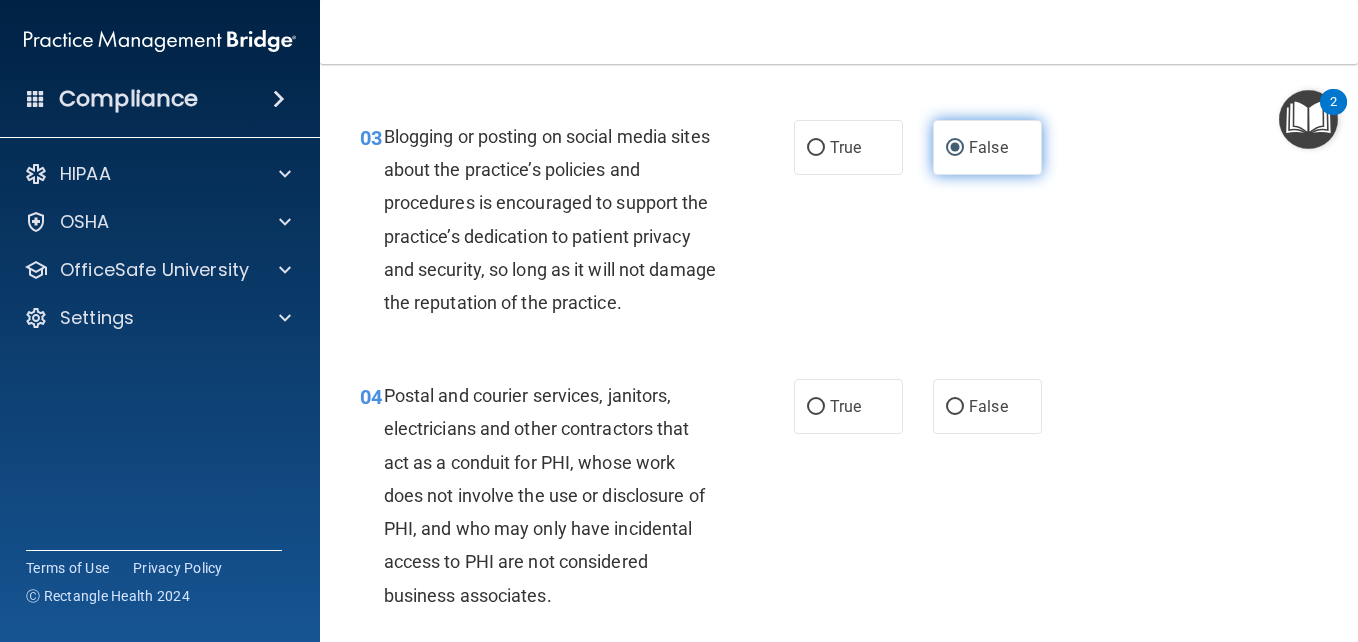 scroll, scrollTop: 394, scrollLeft: 0, axis: vertical 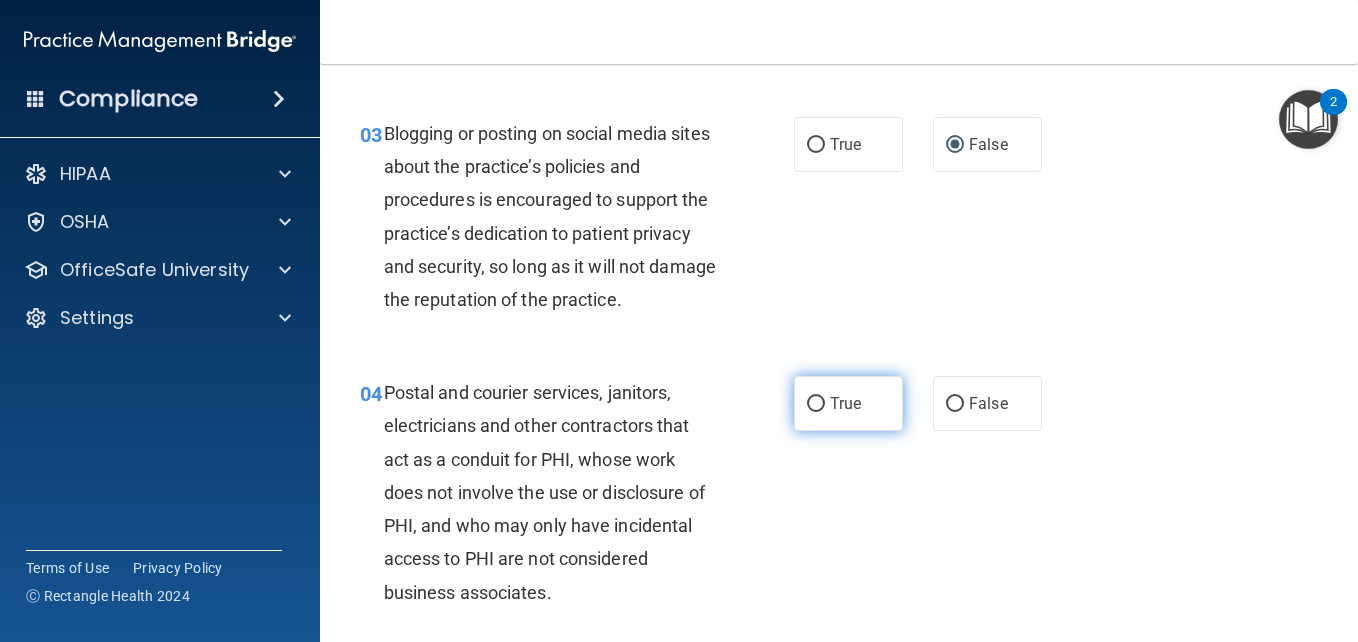 click on "True" at bounding box center [845, 403] 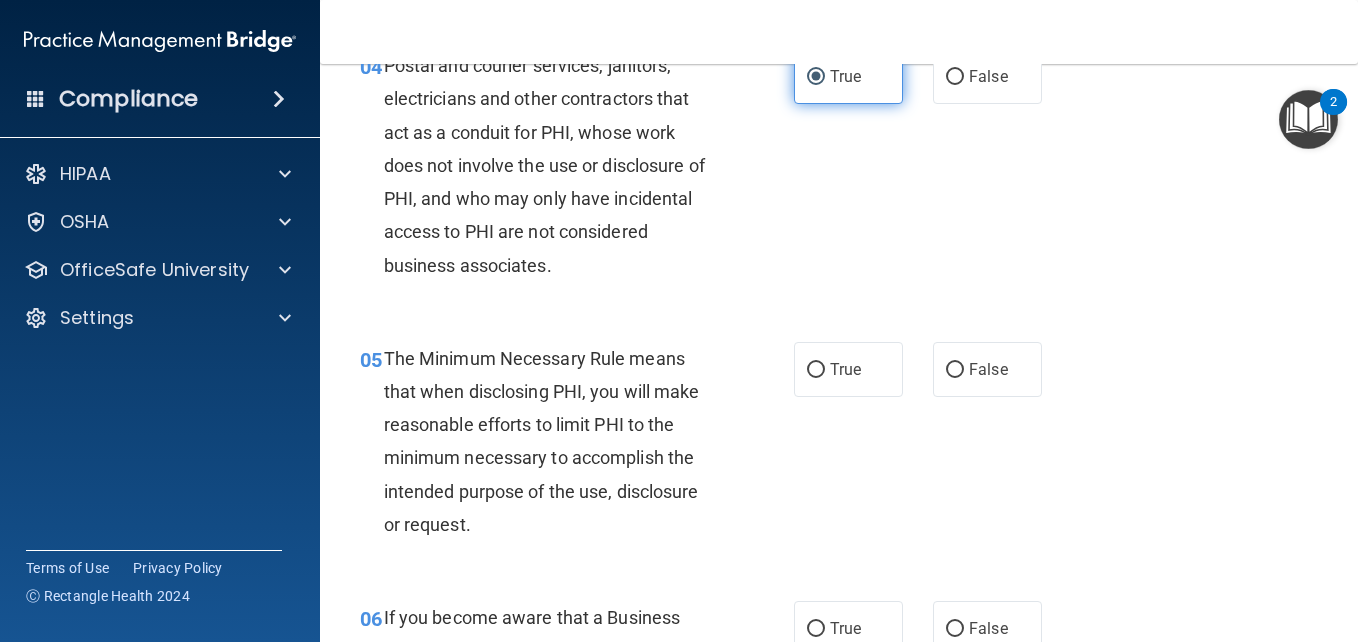 scroll, scrollTop: 733, scrollLeft: 0, axis: vertical 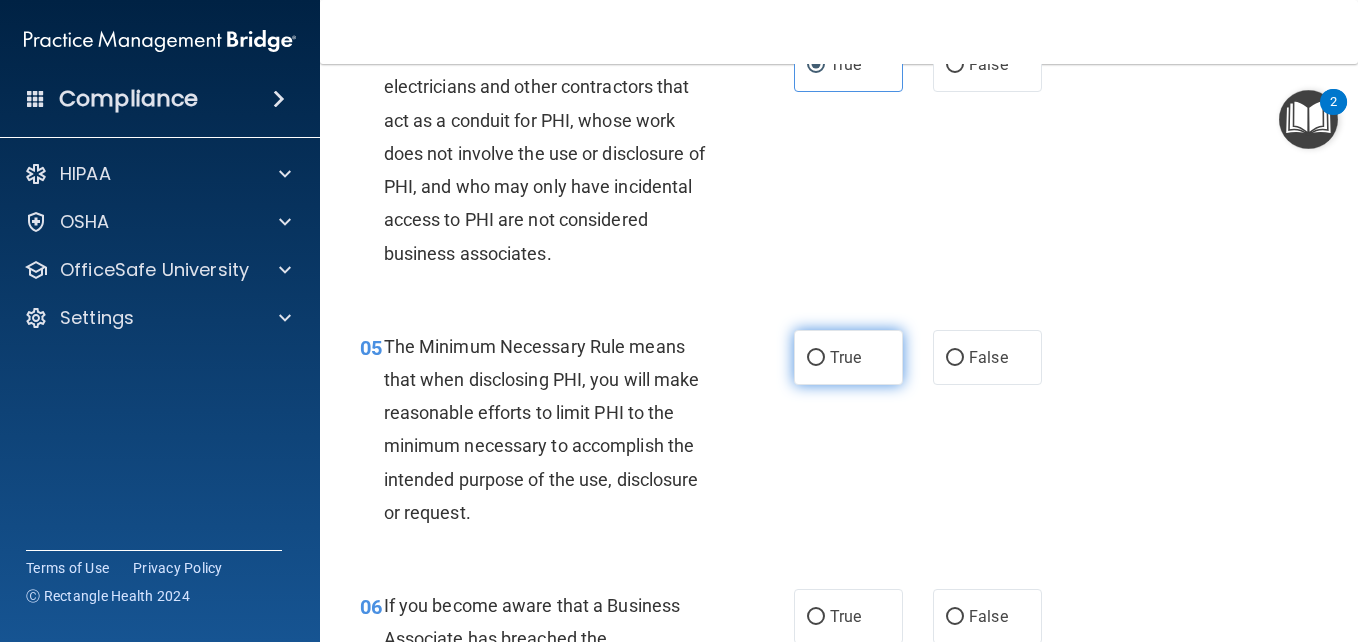 click on "True" at bounding box center (845, 357) 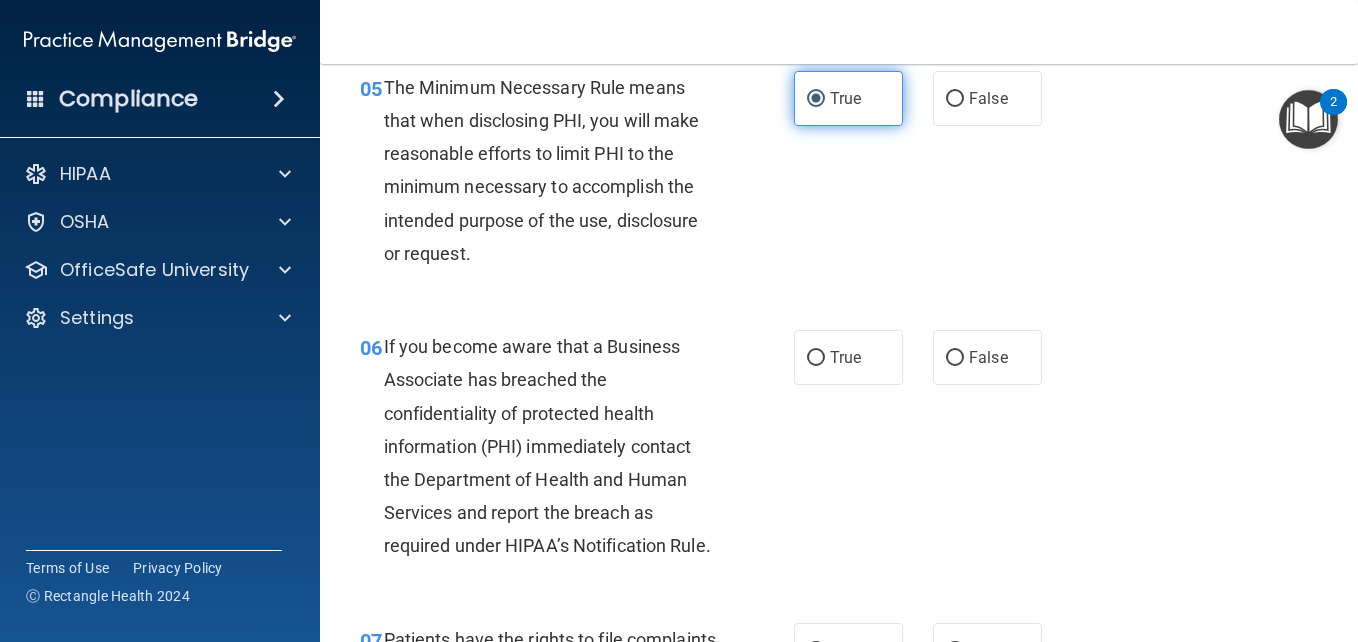 scroll, scrollTop: 993, scrollLeft: 0, axis: vertical 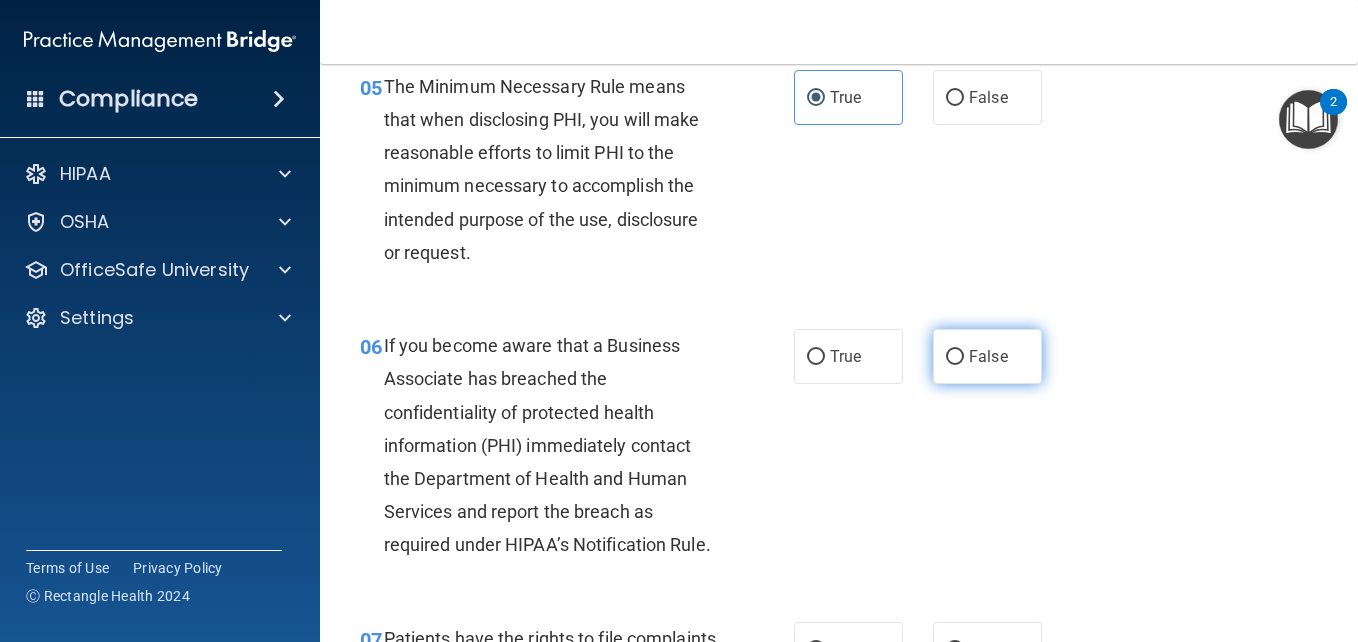 click on "False" at bounding box center [987, 356] 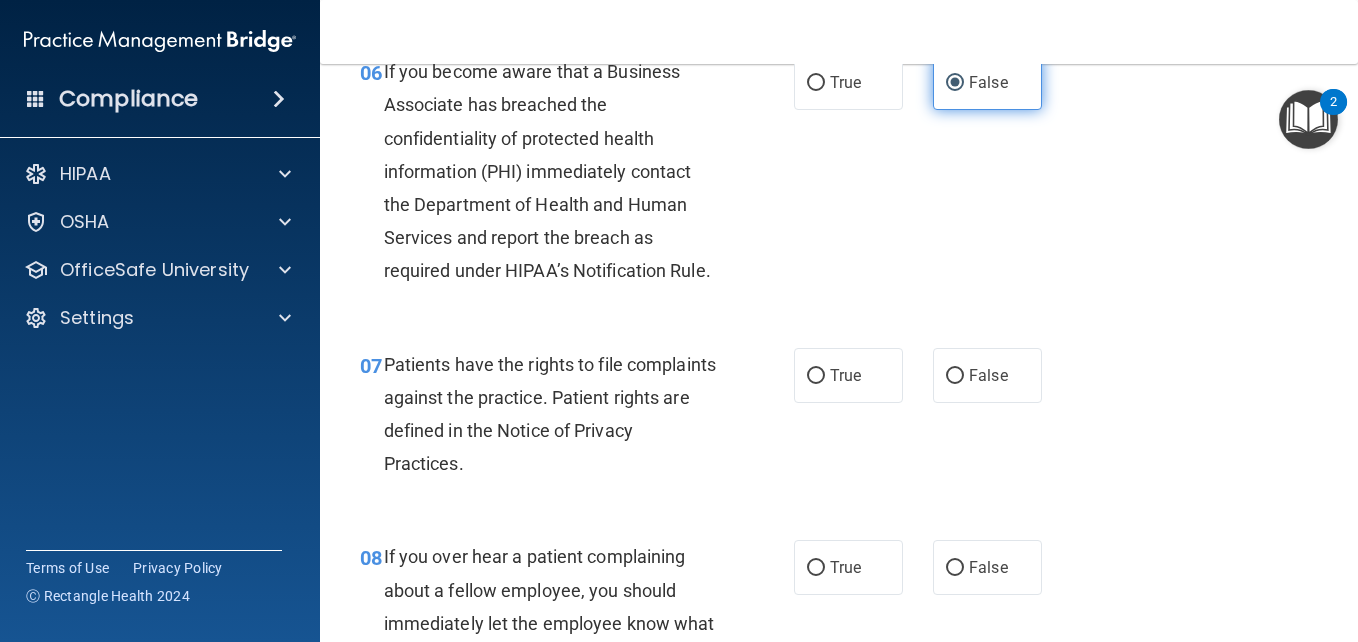 scroll, scrollTop: 1269, scrollLeft: 0, axis: vertical 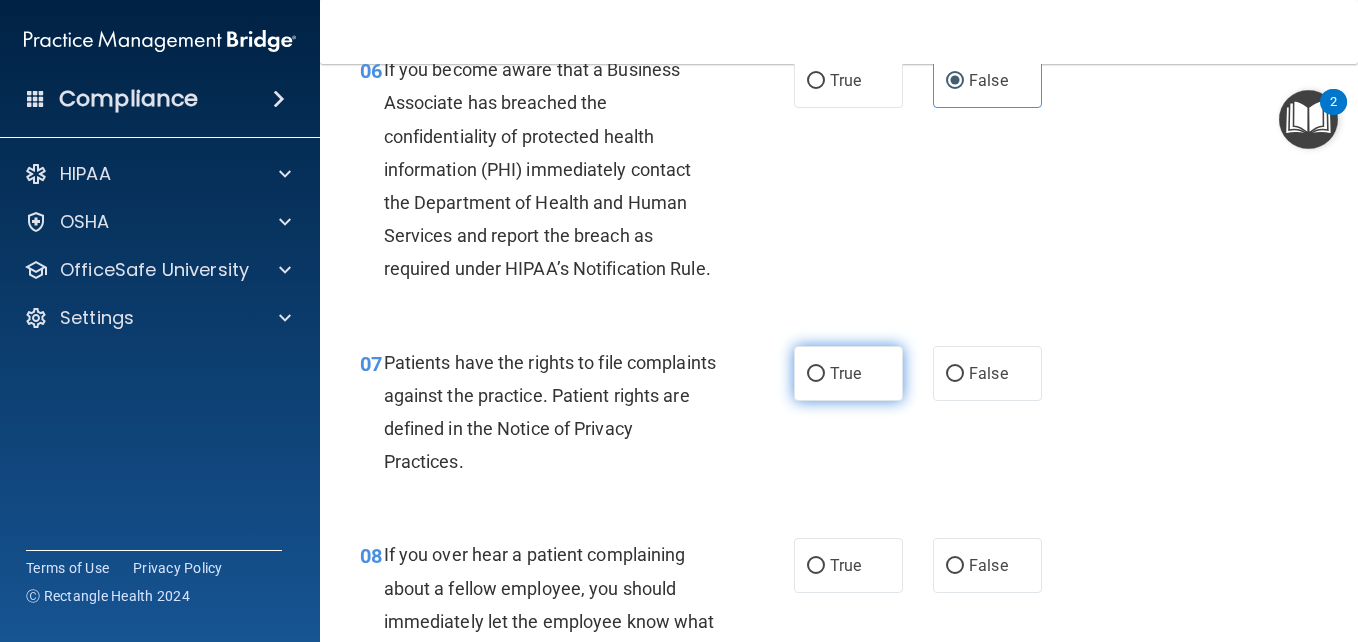 click on "True" at bounding box center (845, 373) 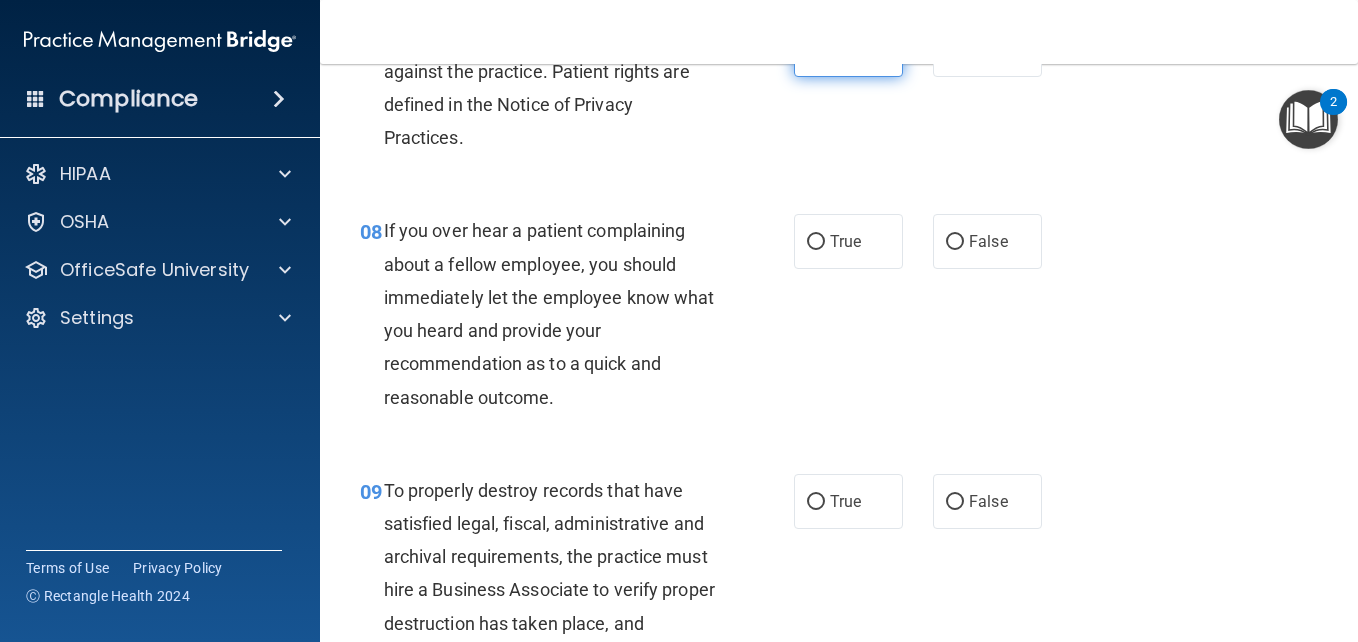 scroll, scrollTop: 1594, scrollLeft: 0, axis: vertical 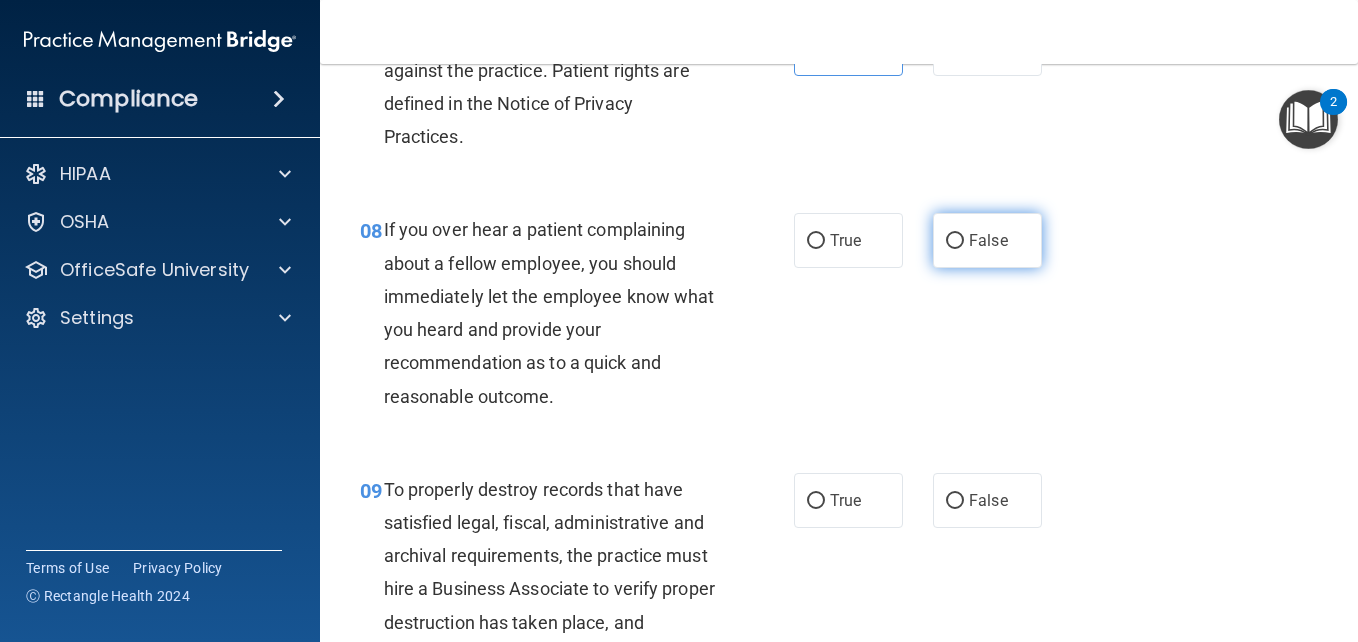 click on "False" at bounding box center [988, 240] 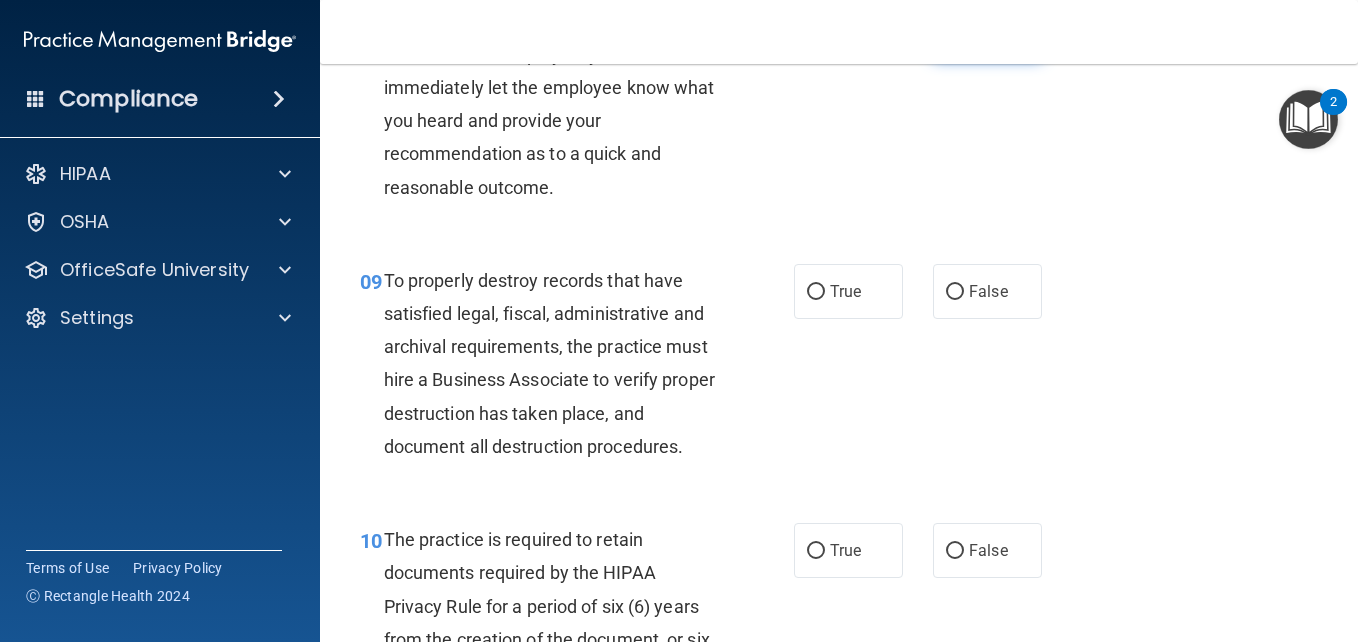 scroll, scrollTop: 1807, scrollLeft: 0, axis: vertical 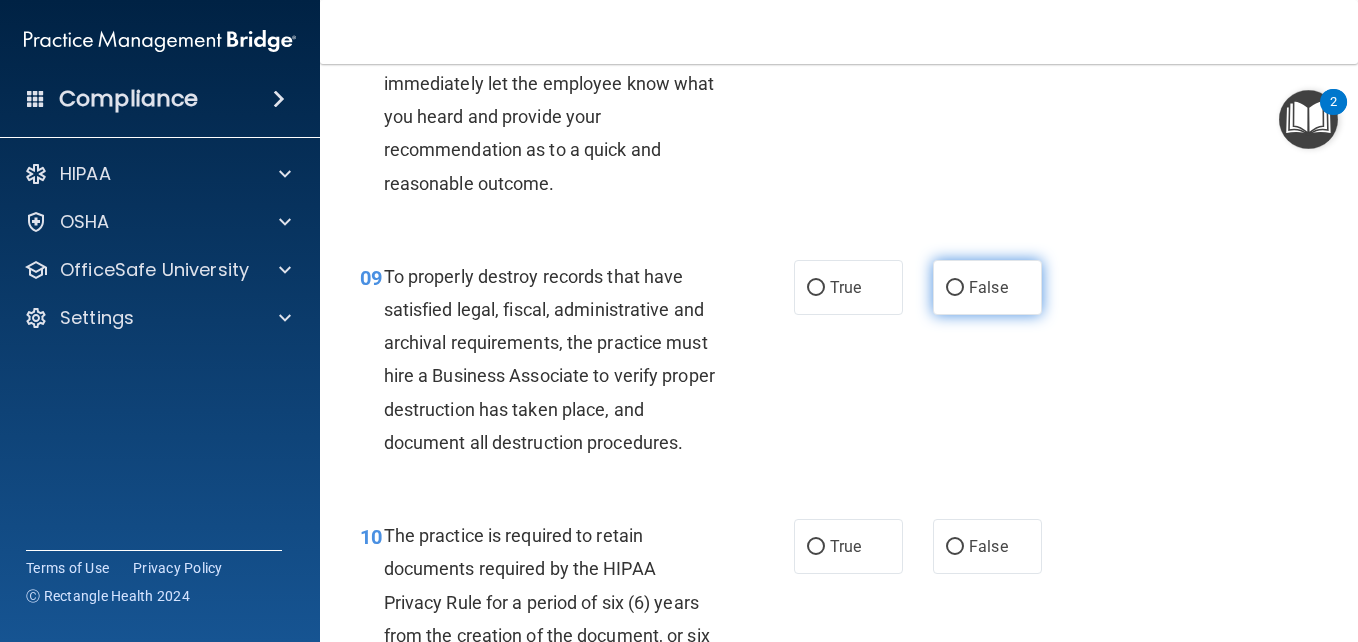 click on "False" at bounding box center [955, 288] 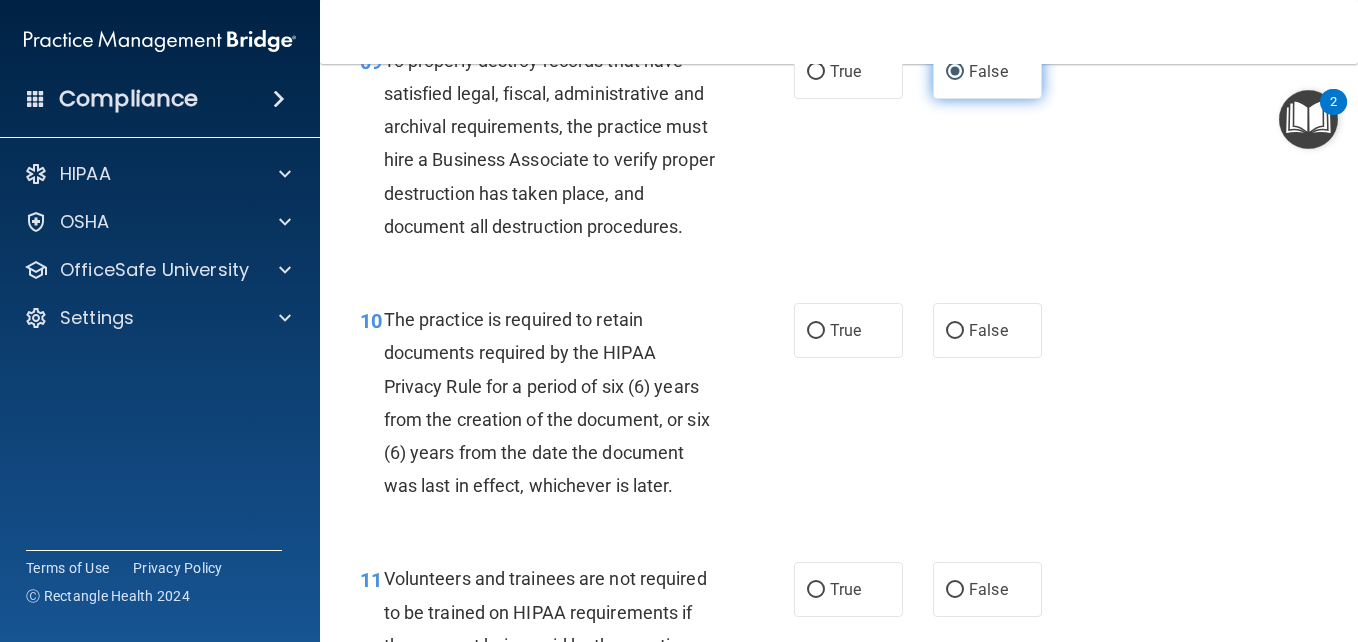 scroll, scrollTop: 2057, scrollLeft: 0, axis: vertical 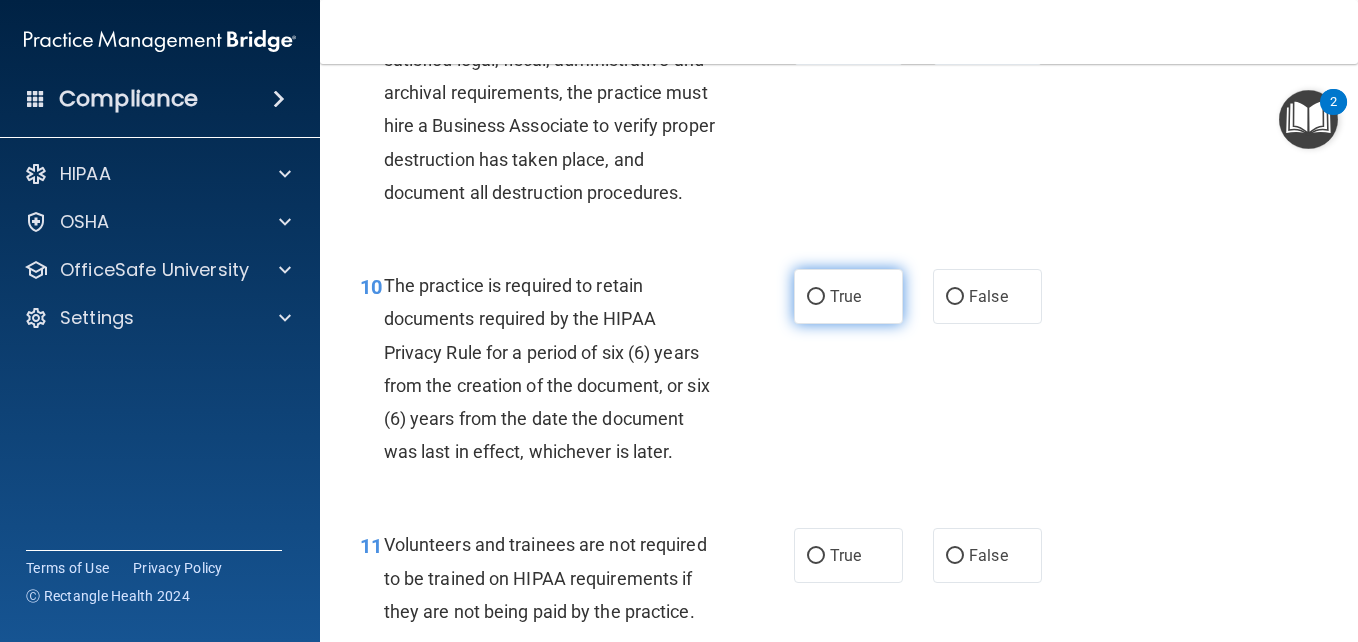 click on "True" at bounding box center (816, 297) 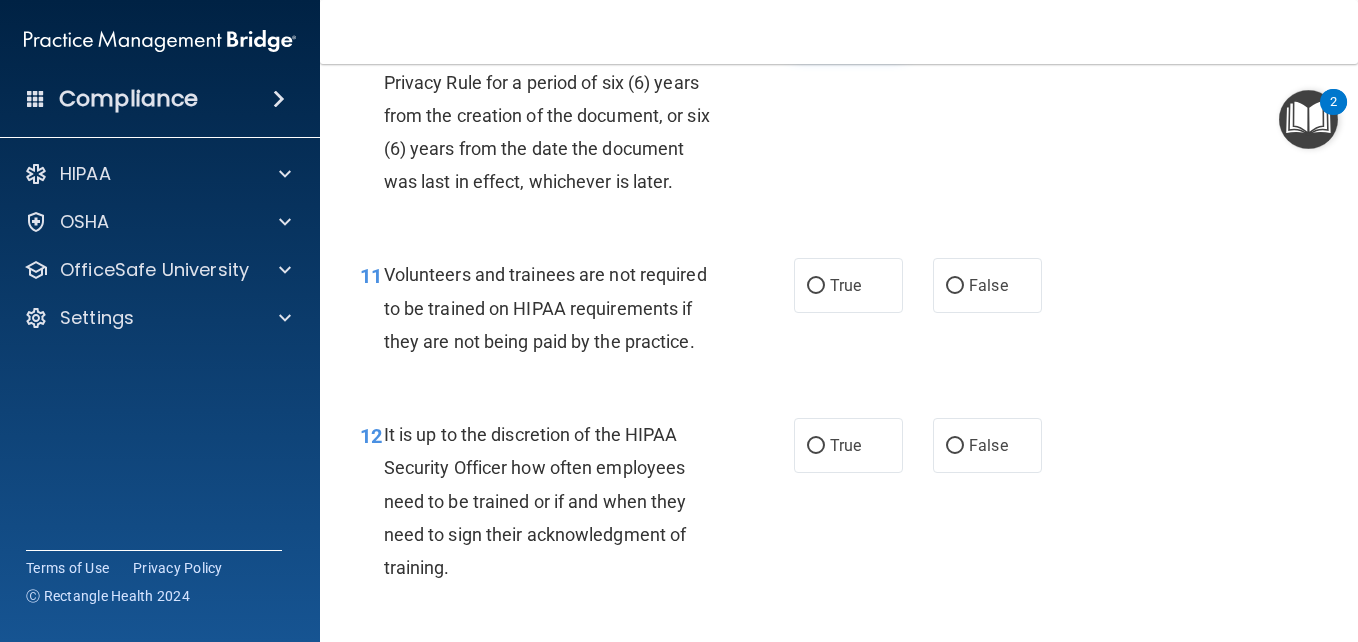 scroll, scrollTop: 2329, scrollLeft: 0, axis: vertical 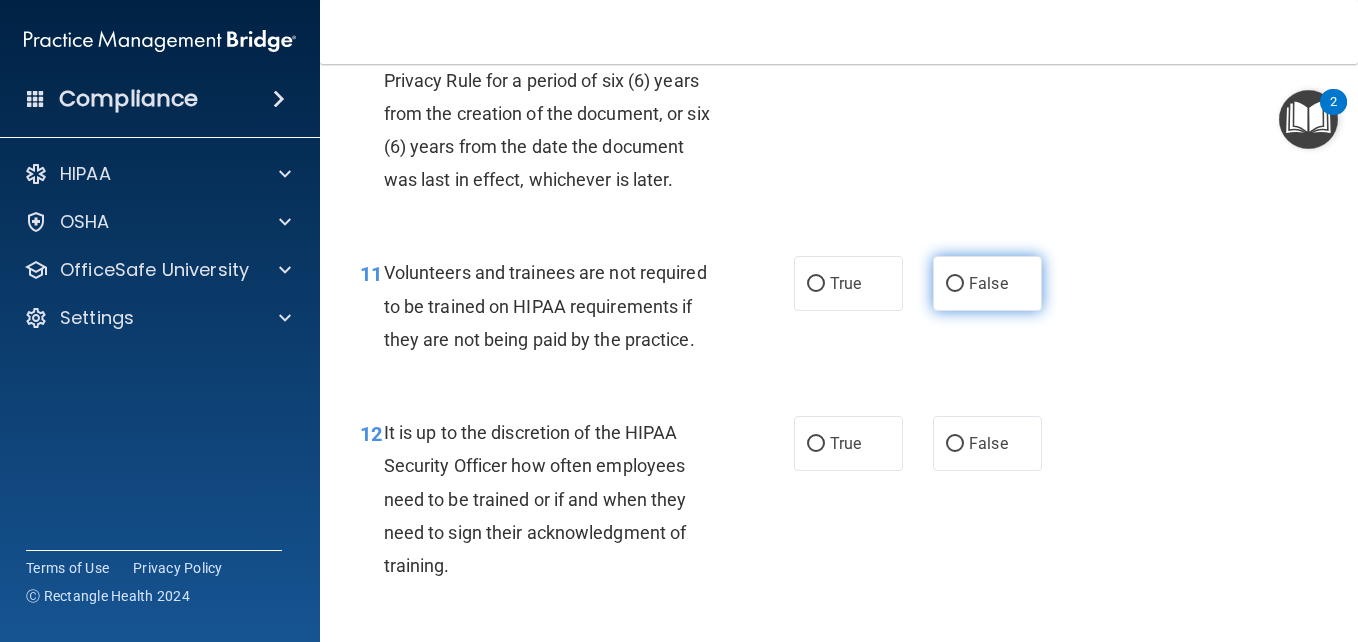click on "False" at bounding box center [988, 283] 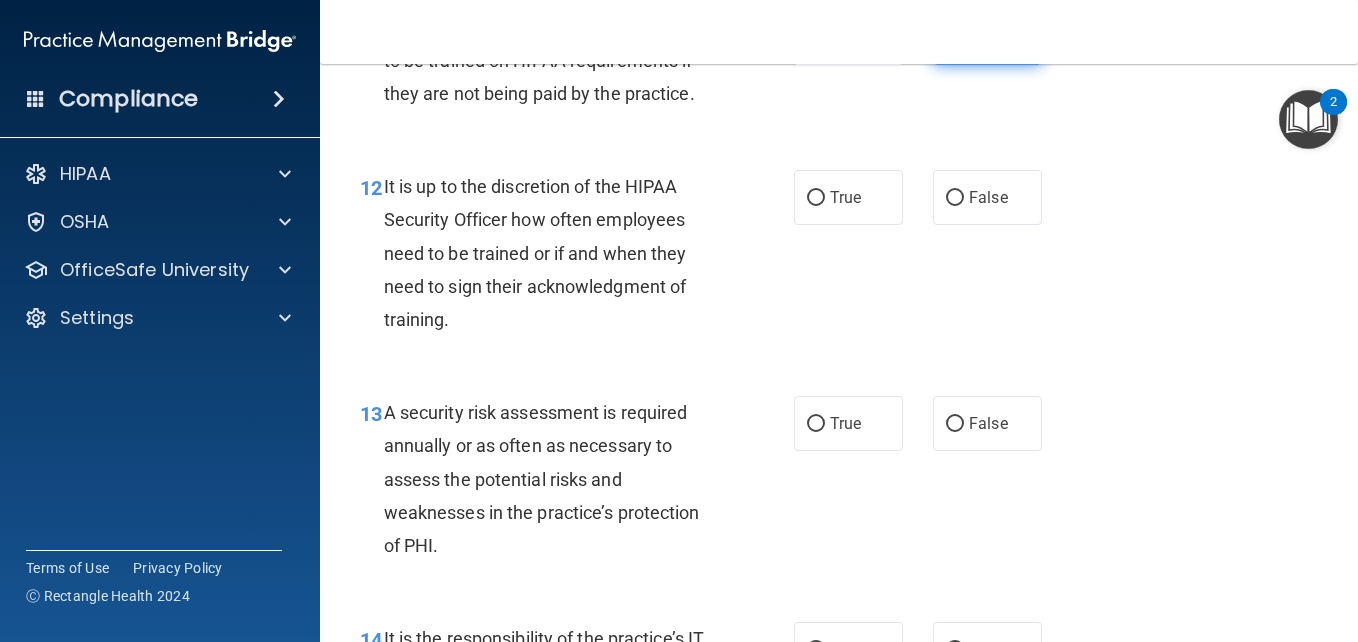 scroll, scrollTop: 2578, scrollLeft: 0, axis: vertical 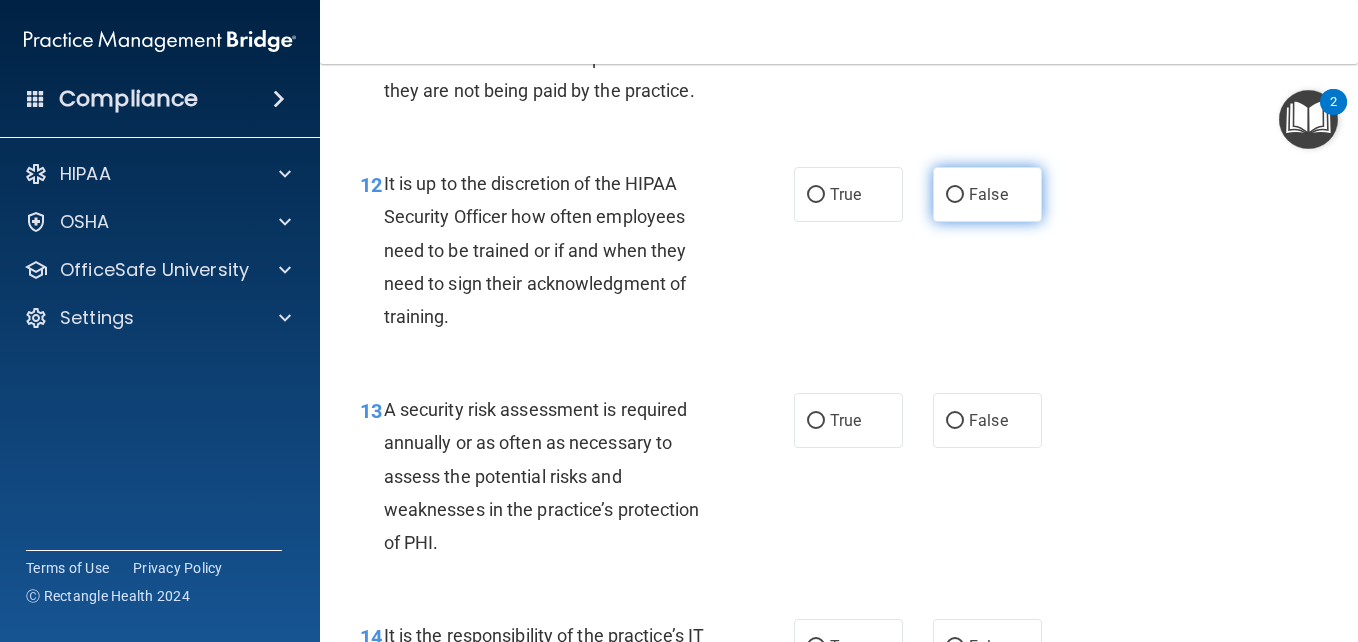 click on "False" at bounding box center (987, 194) 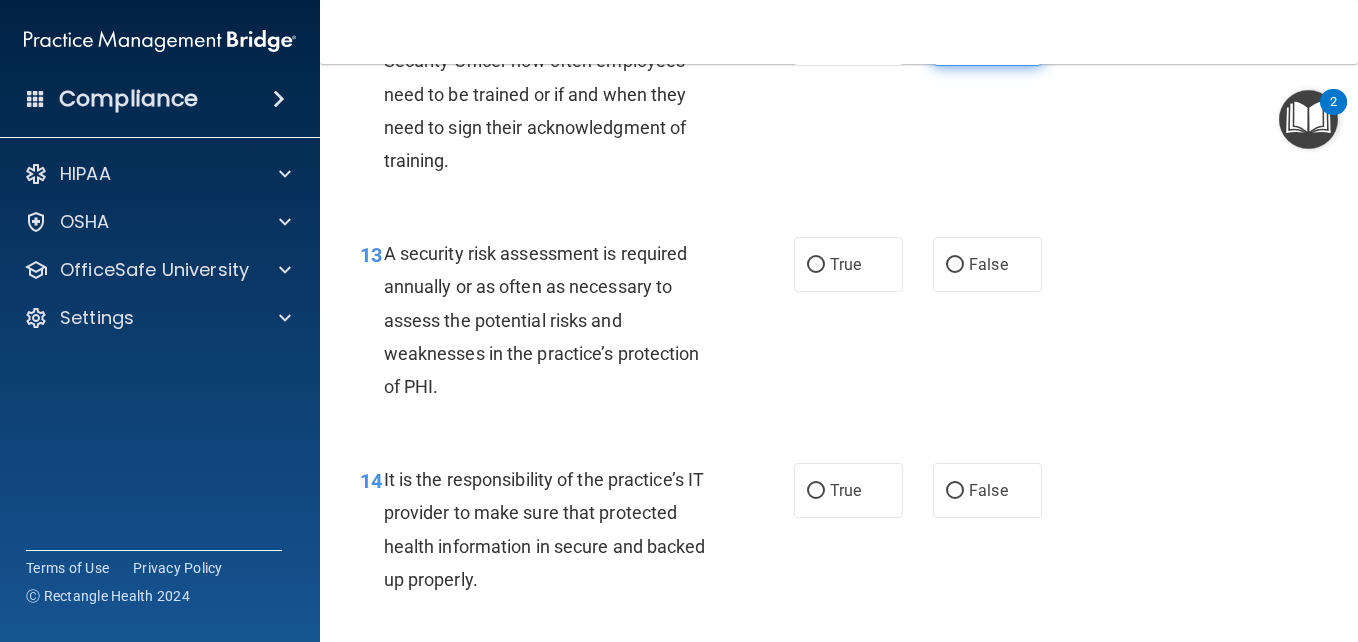 scroll, scrollTop: 2746, scrollLeft: 0, axis: vertical 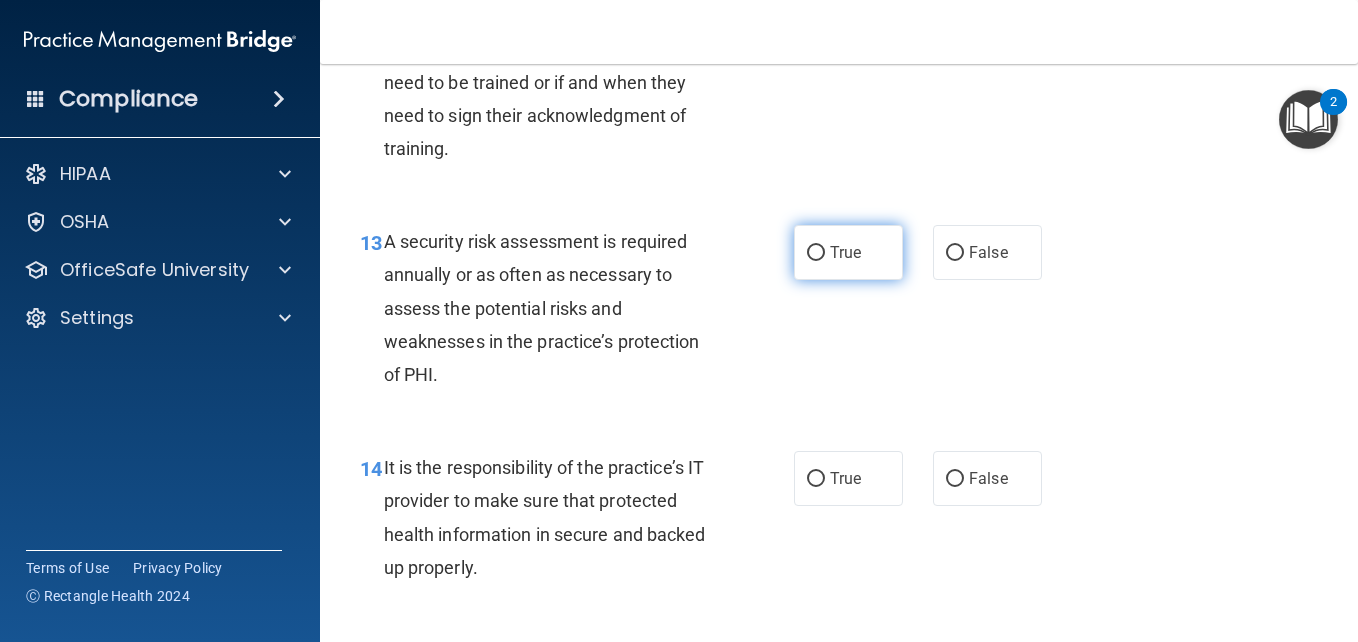 click on "True" at bounding box center (845, 252) 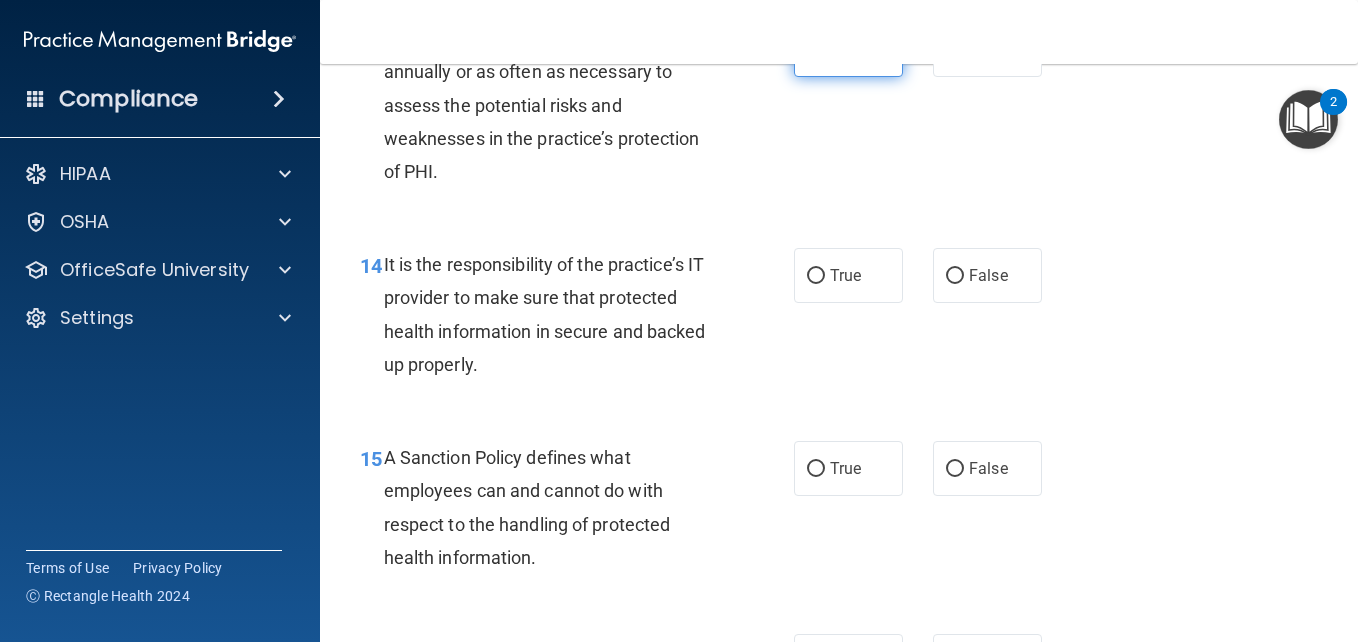 scroll, scrollTop: 2952, scrollLeft: 0, axis: vertical 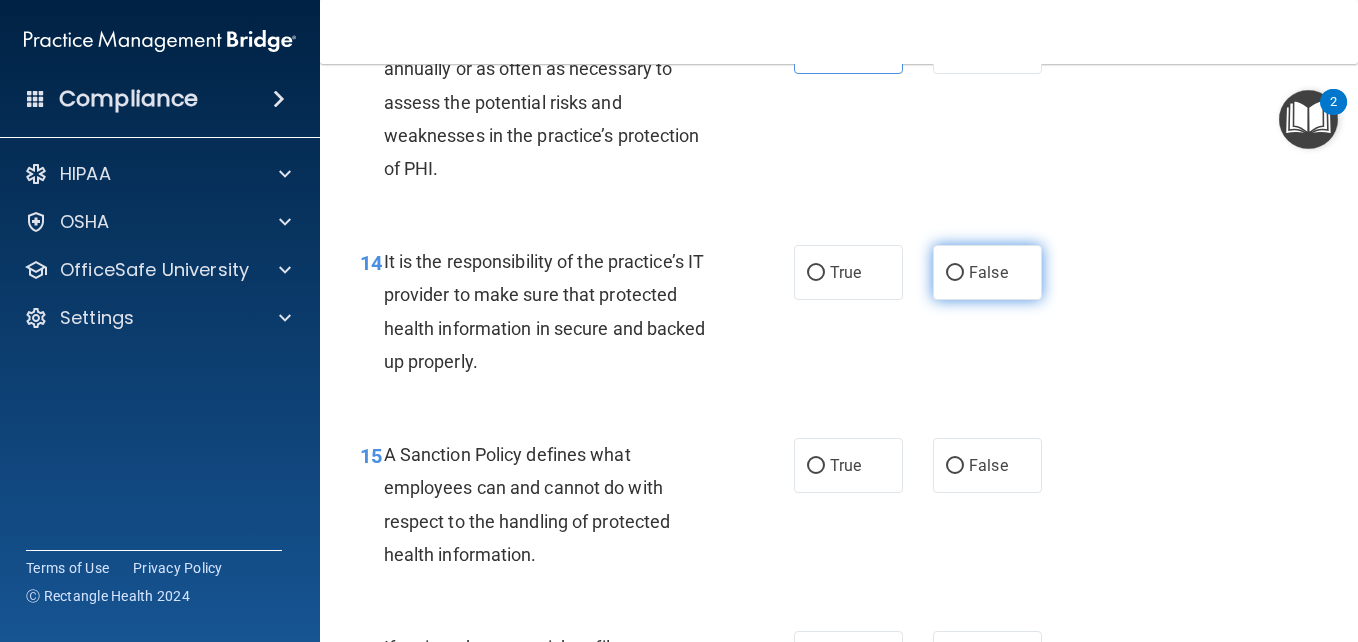 click on "False" at bounding box center (987, 272) 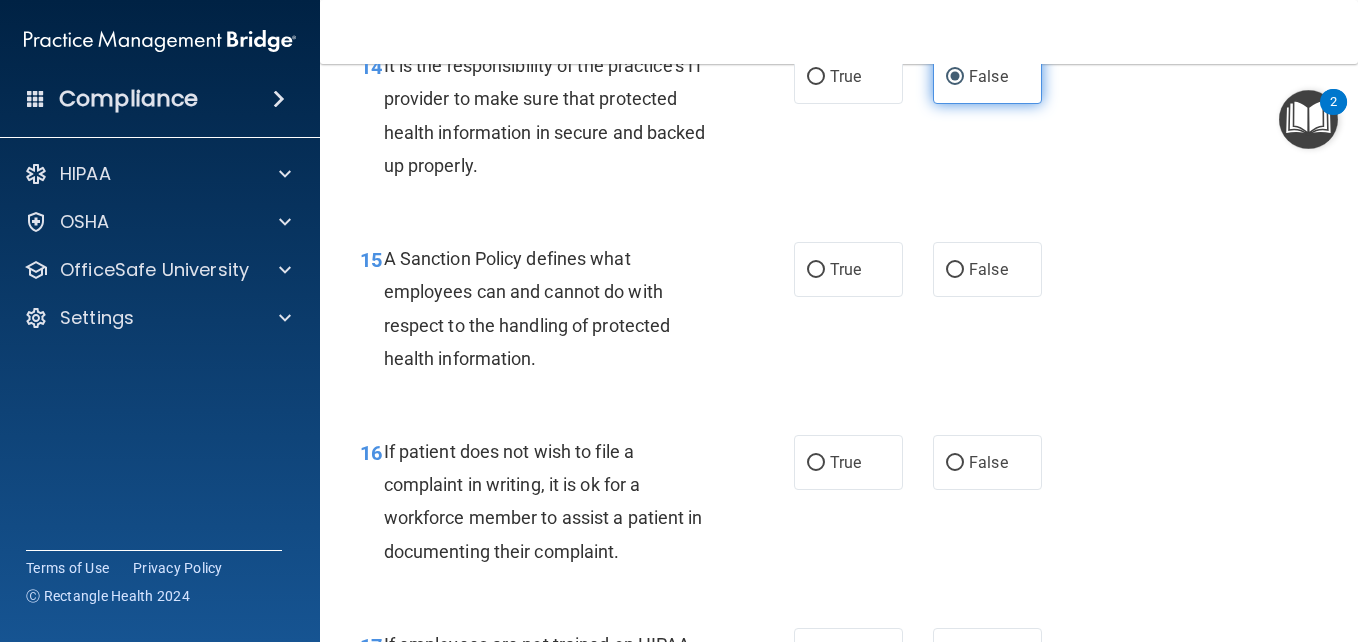 scroll, scrollTop: 3158, scrollLeft: 0, axis: vertical 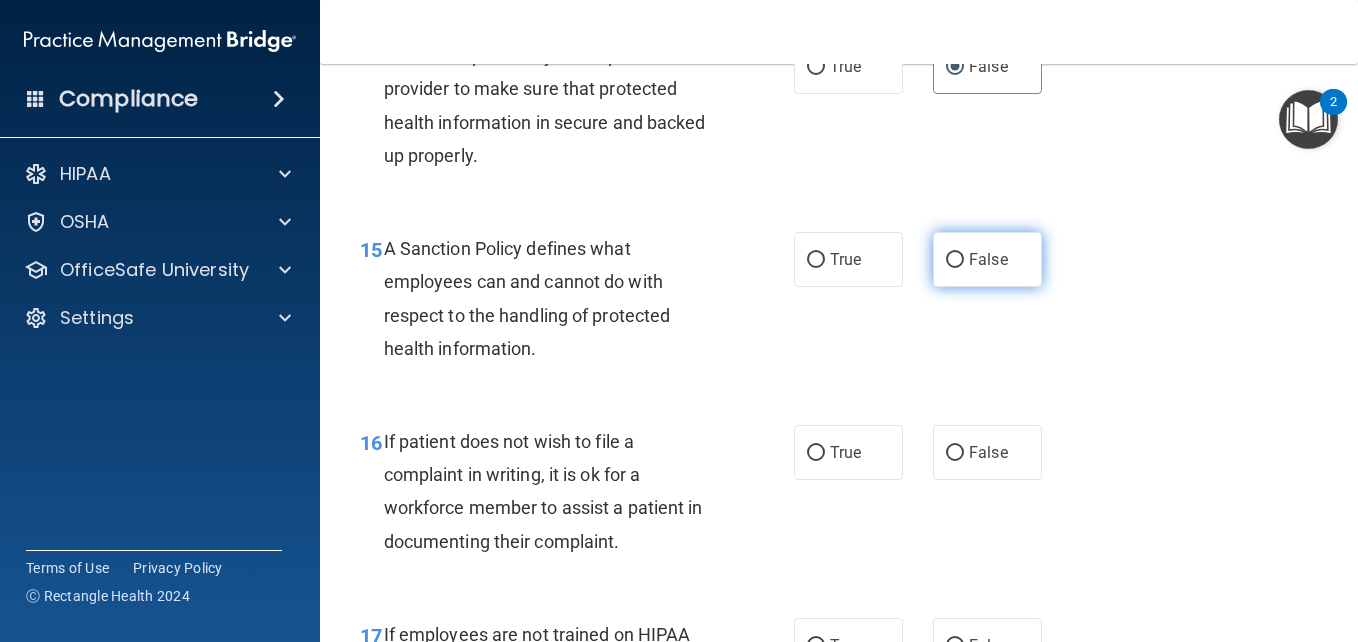 click on "False" at bounding box center [955, 260] 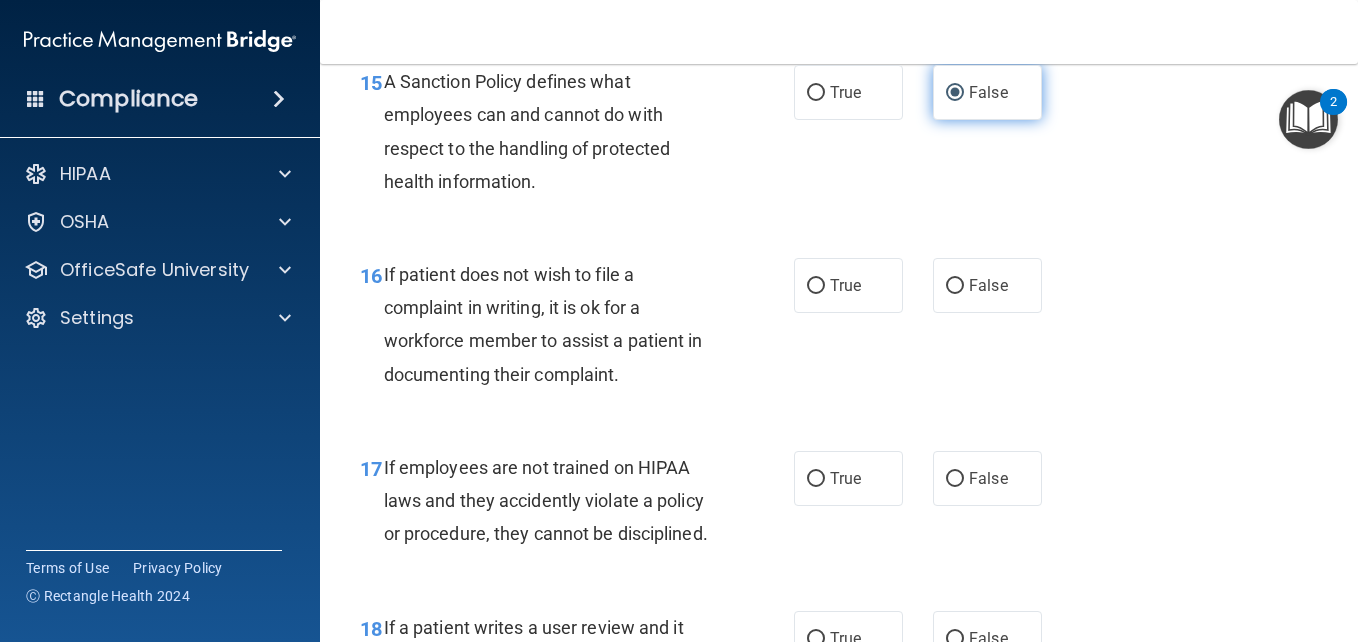 scroll, scrollTop: 3328, scrollLeft: 0, axis: vertical 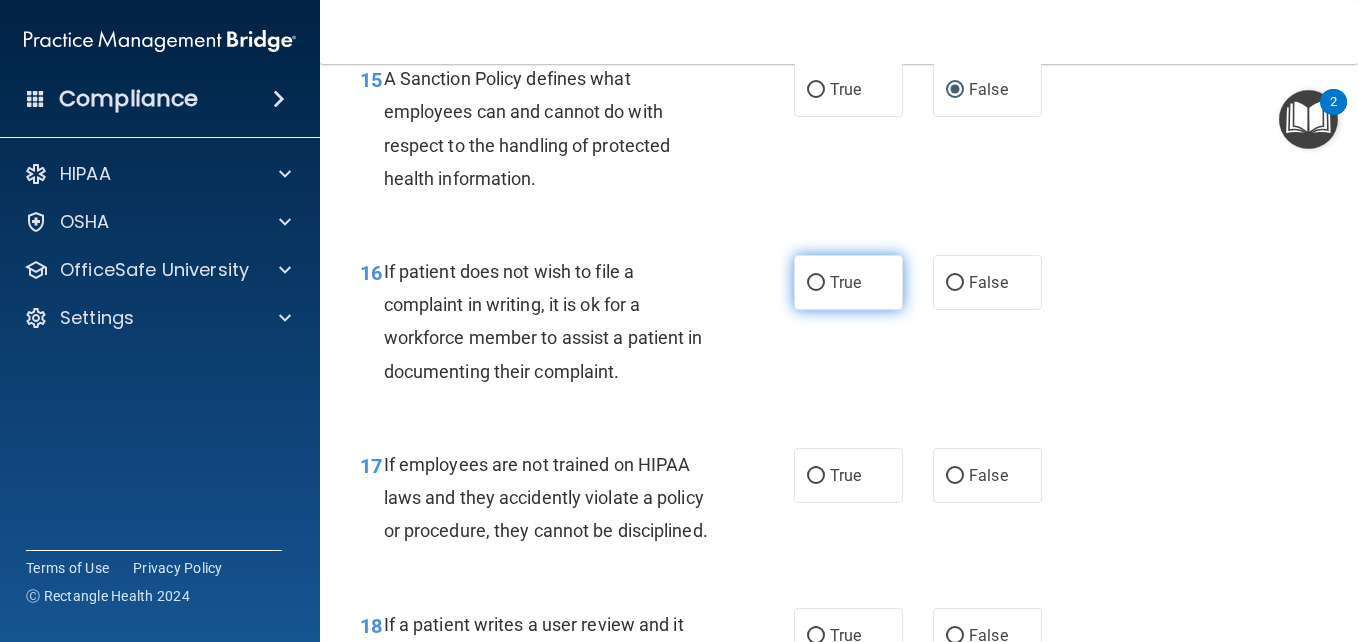 click on "True" at bounding box center [816, 283] 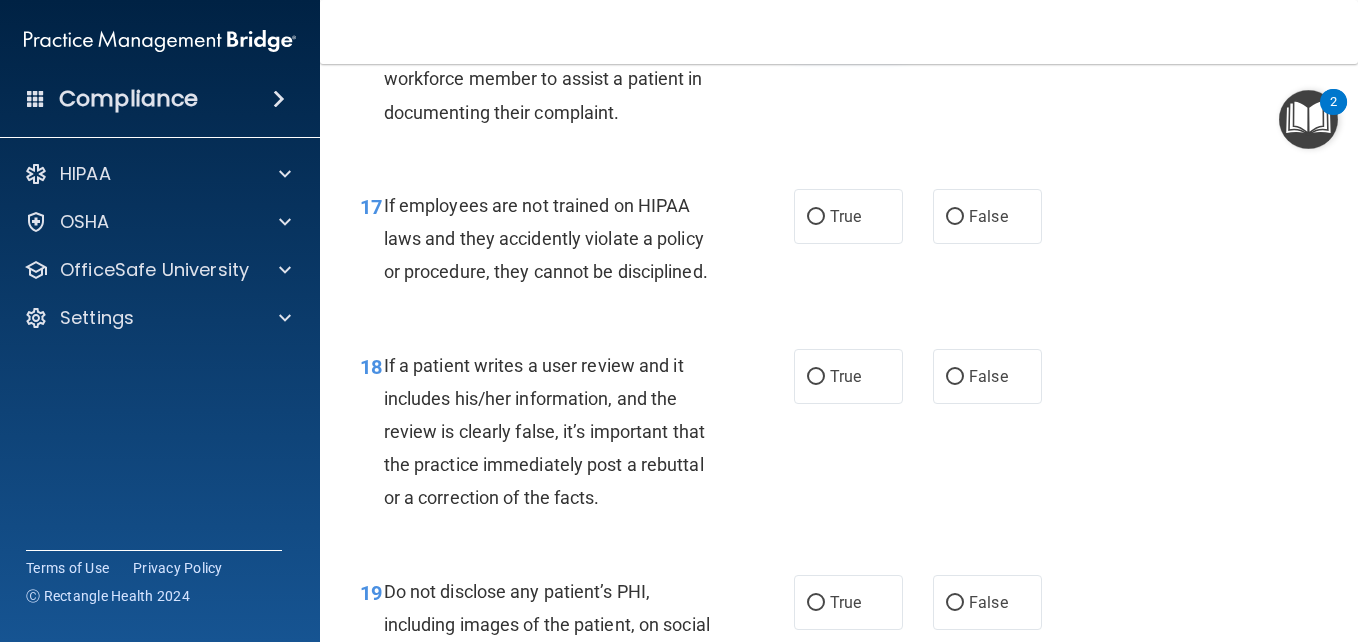scroll, scrollTop: 3588, scrollLeft: 0, axis: vertical 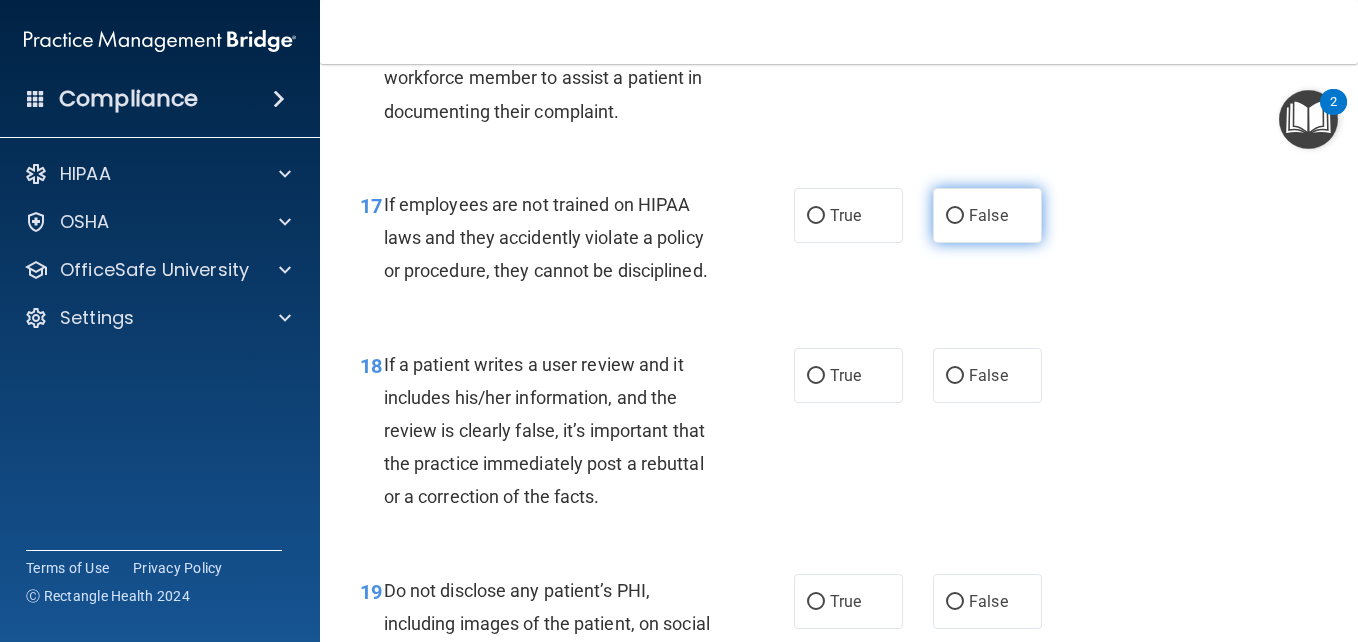 click on "False" at bounding box center [988, 215] 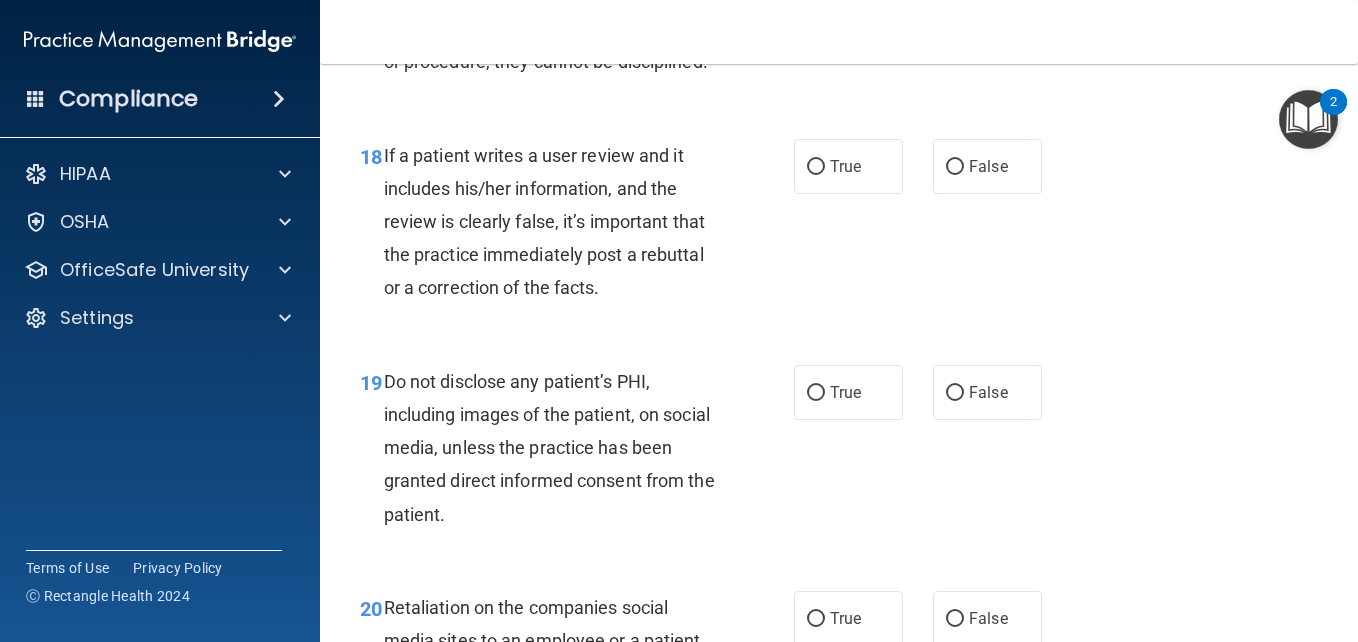 scroll, scrollTop: 3805, scrollLeft: 0, axis: vertical 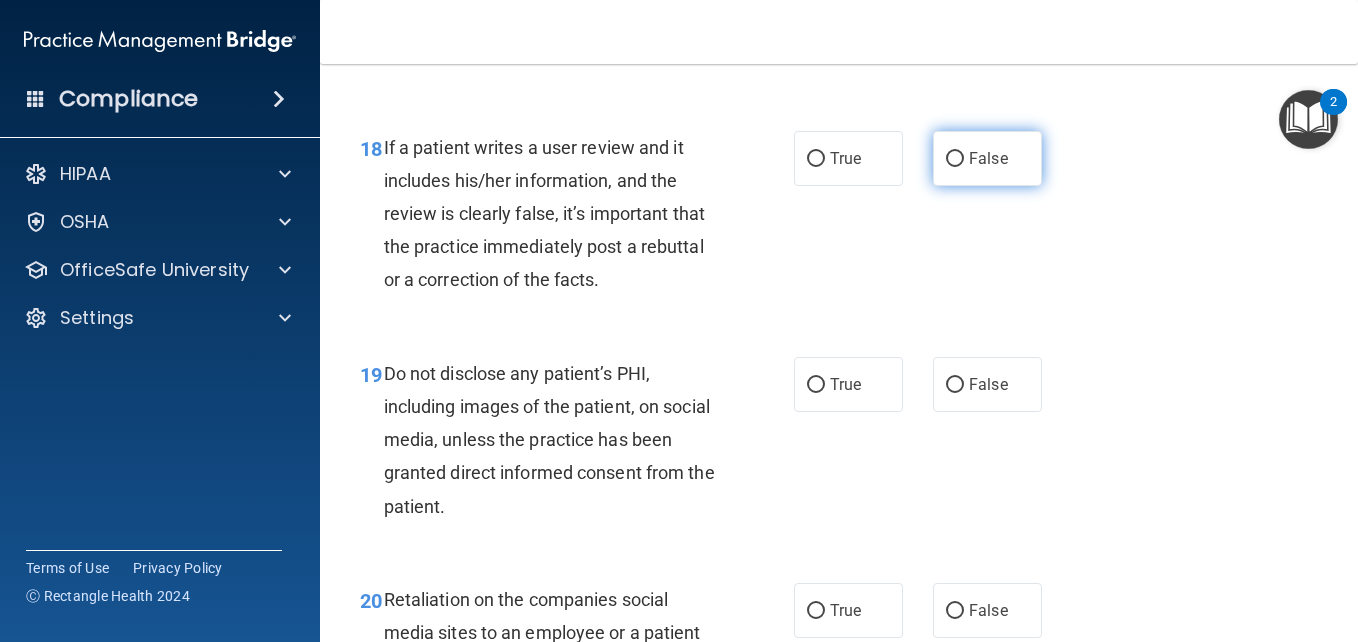 click on "False" at bounding box center (987, 158) 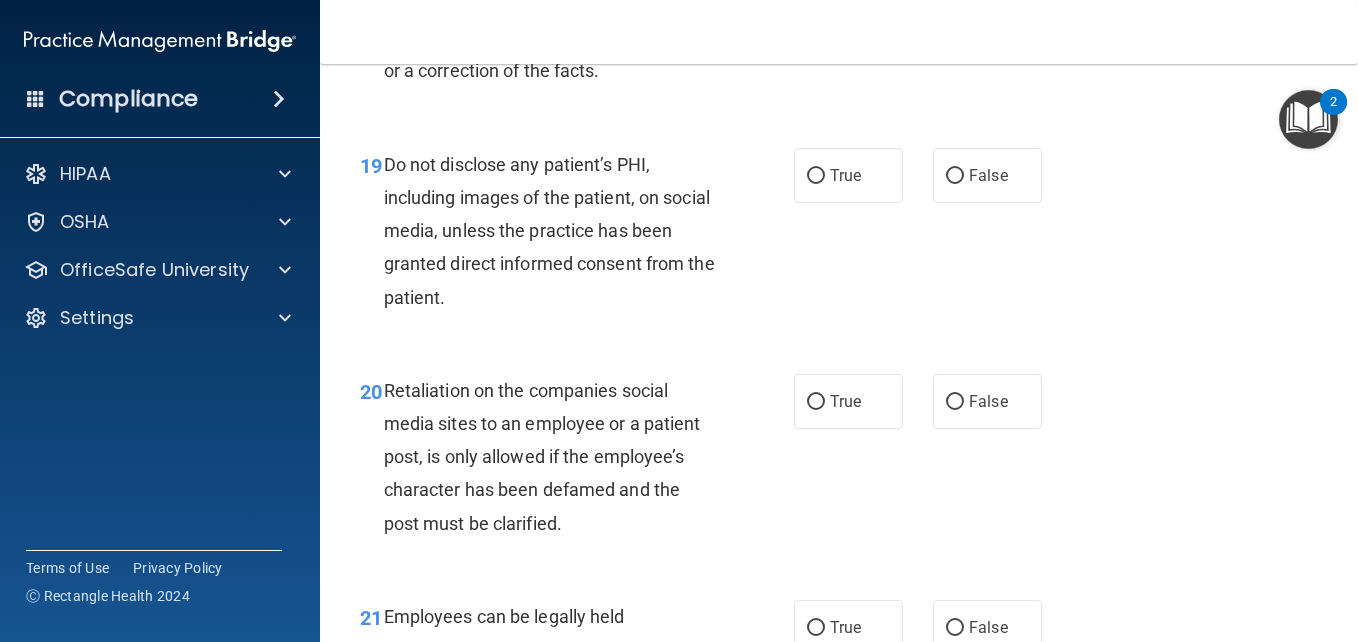 scroll, scrollTop: 4019, scrollLeft: 0, axis: vertical 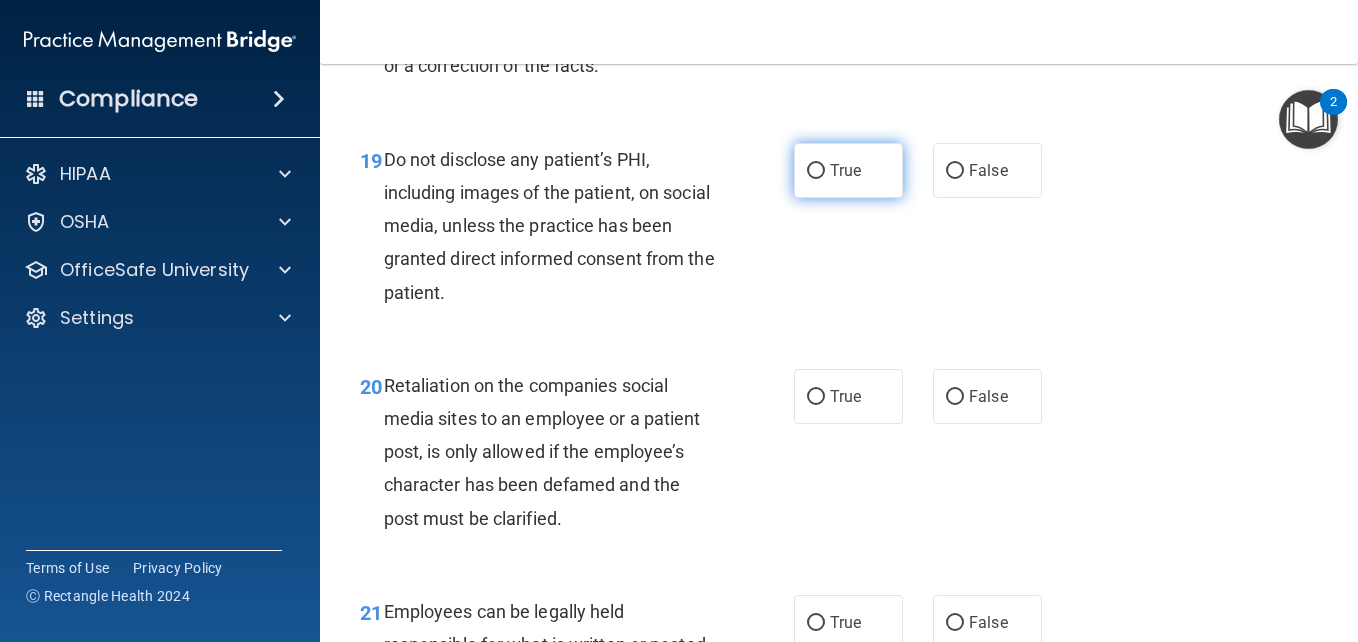 click on "True" at bounding box center [845, 170] 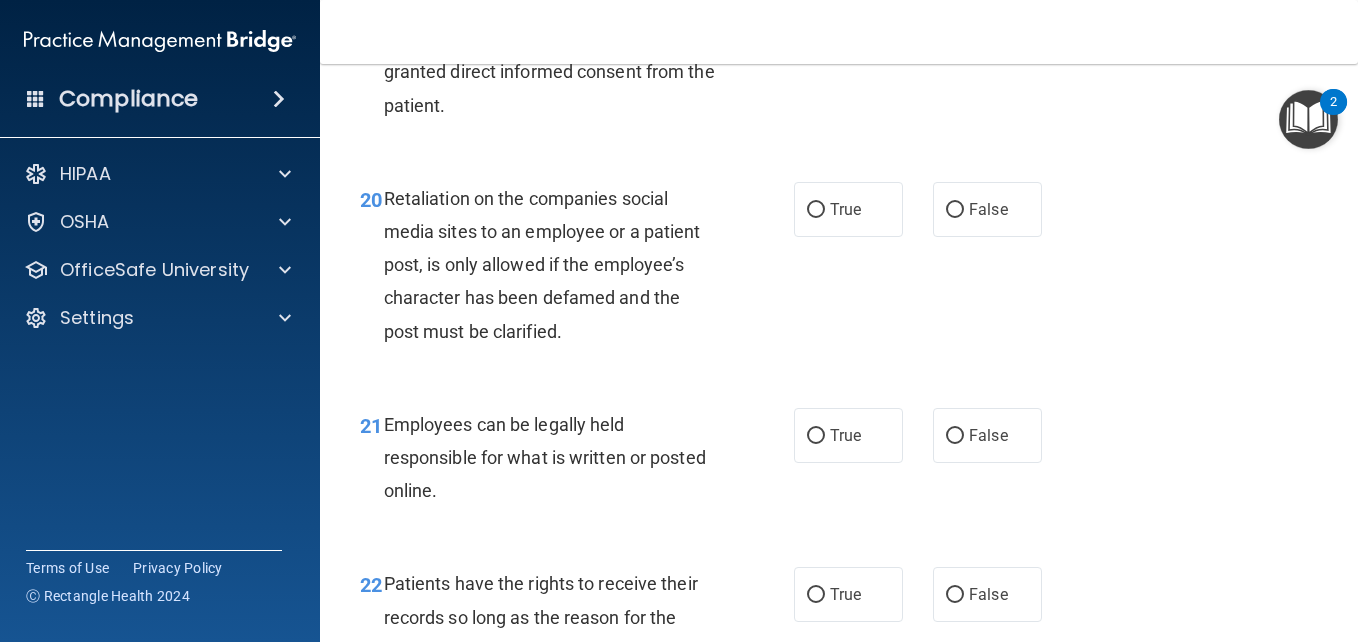 scroll, scrollTop: 4208, scrollLeft: 0, axis: vertical 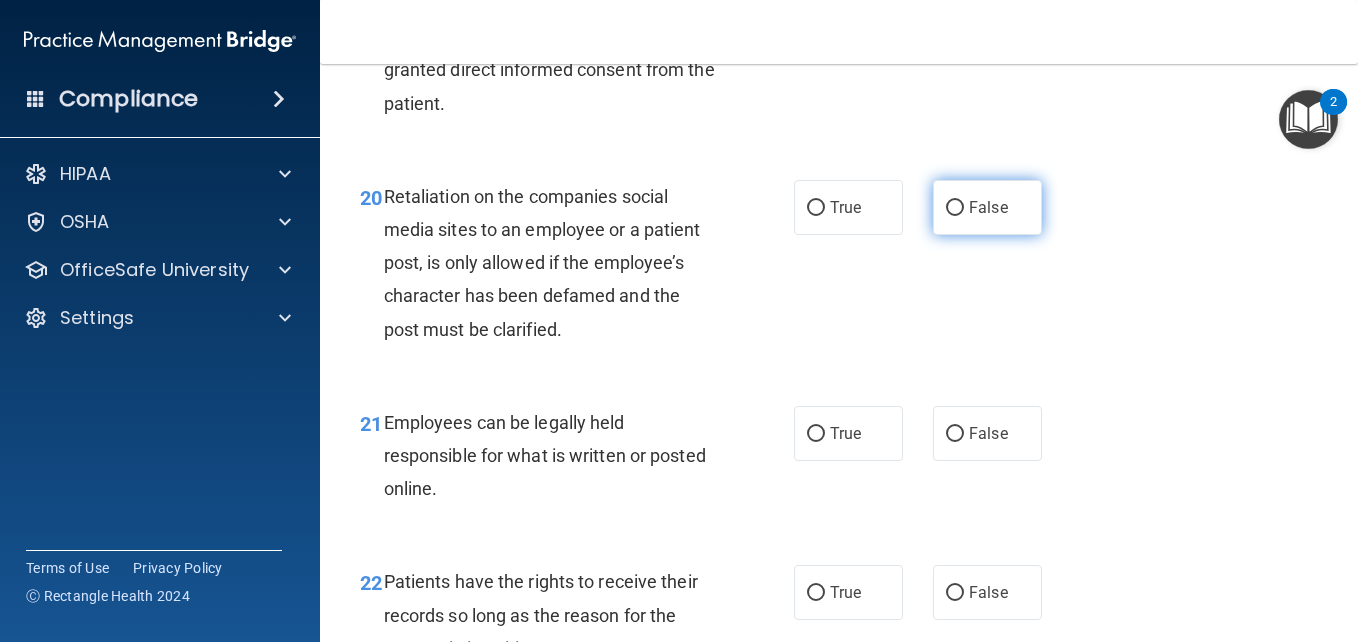 click on "False" at bounding box center (988, 207) 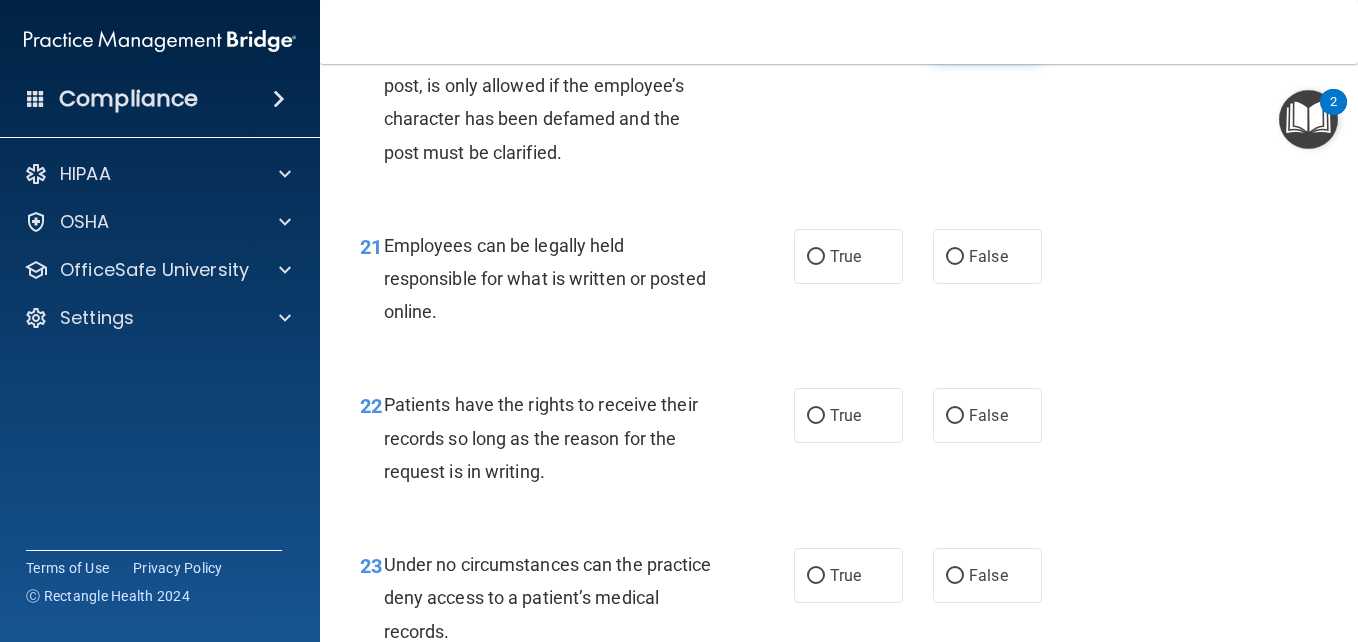 scroll, scrollTop: 4386, scrollLeft: 0, axis: vertical 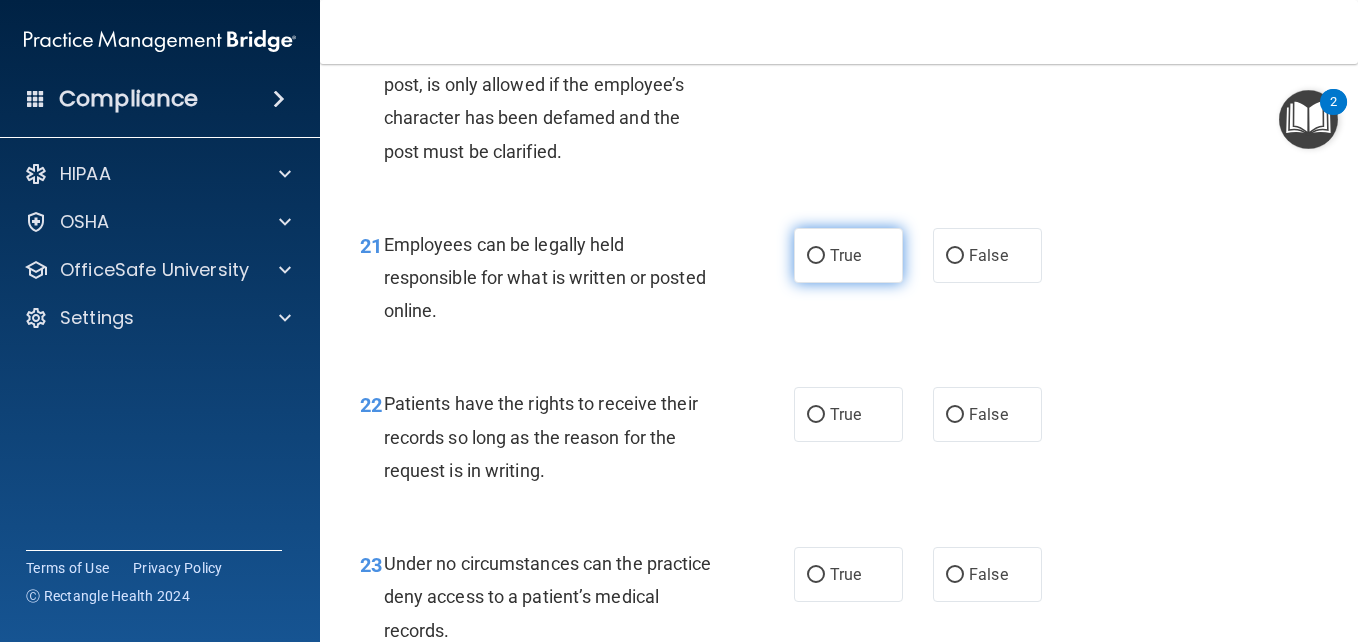 click on "True" at bounding box center (848, 255) 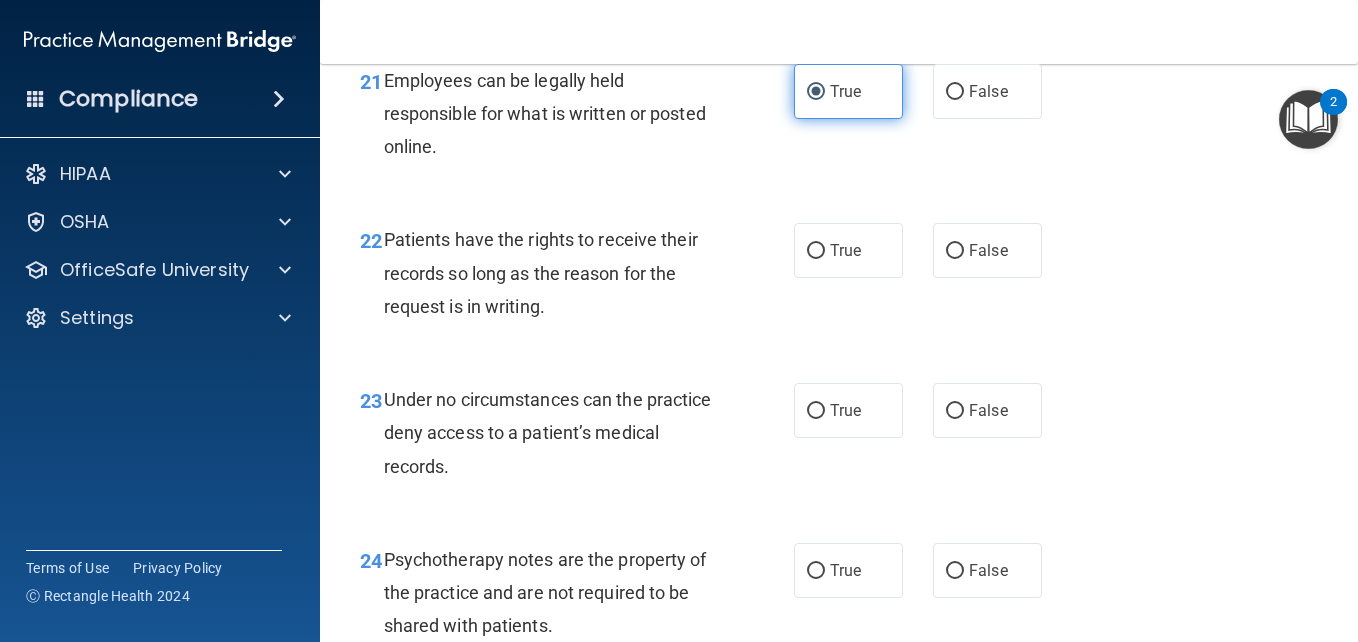 scroll, scrollTop: 4558, scrollLeft: 0, axis: vertical 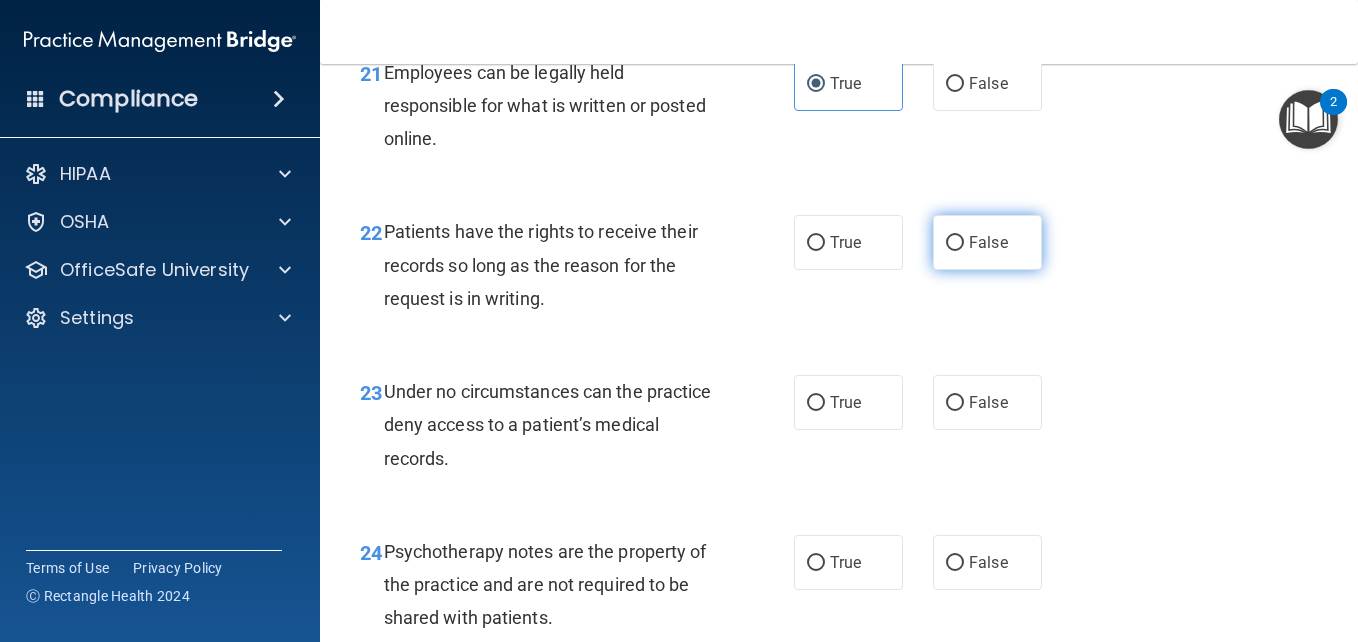 click on "False" at bounding box center (988, 242) 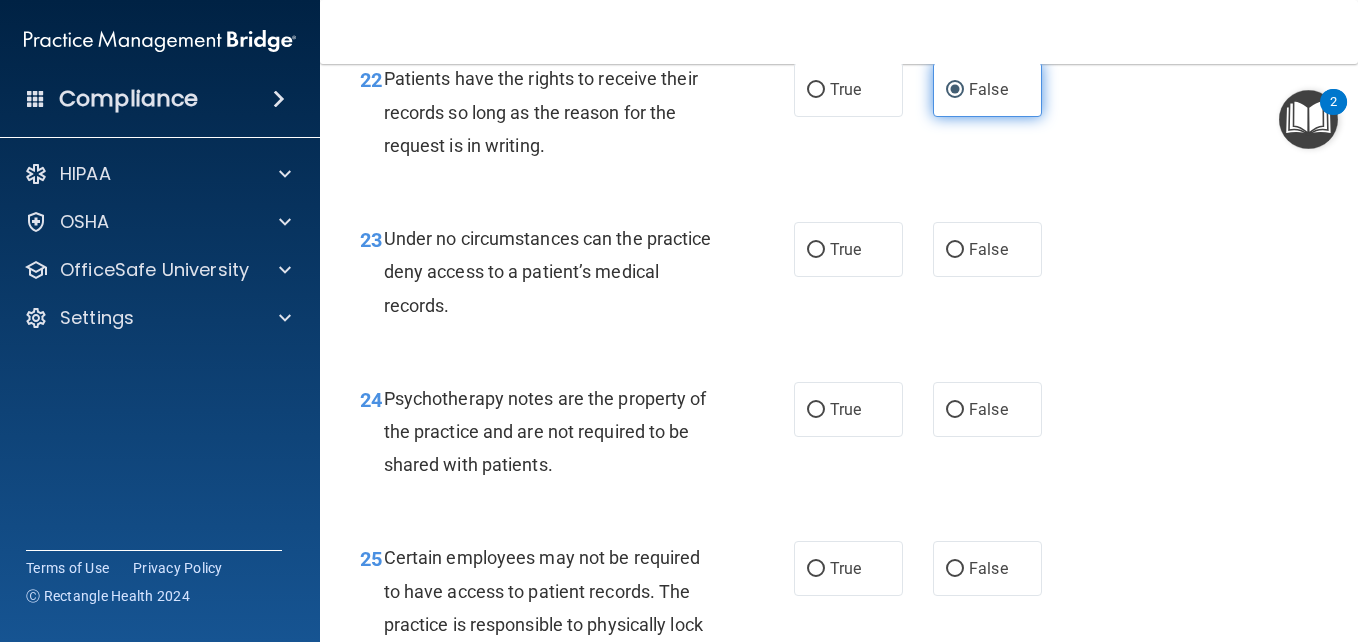 scroll, scrollTop: 4717, scrollLeft: 0, axis: vertical 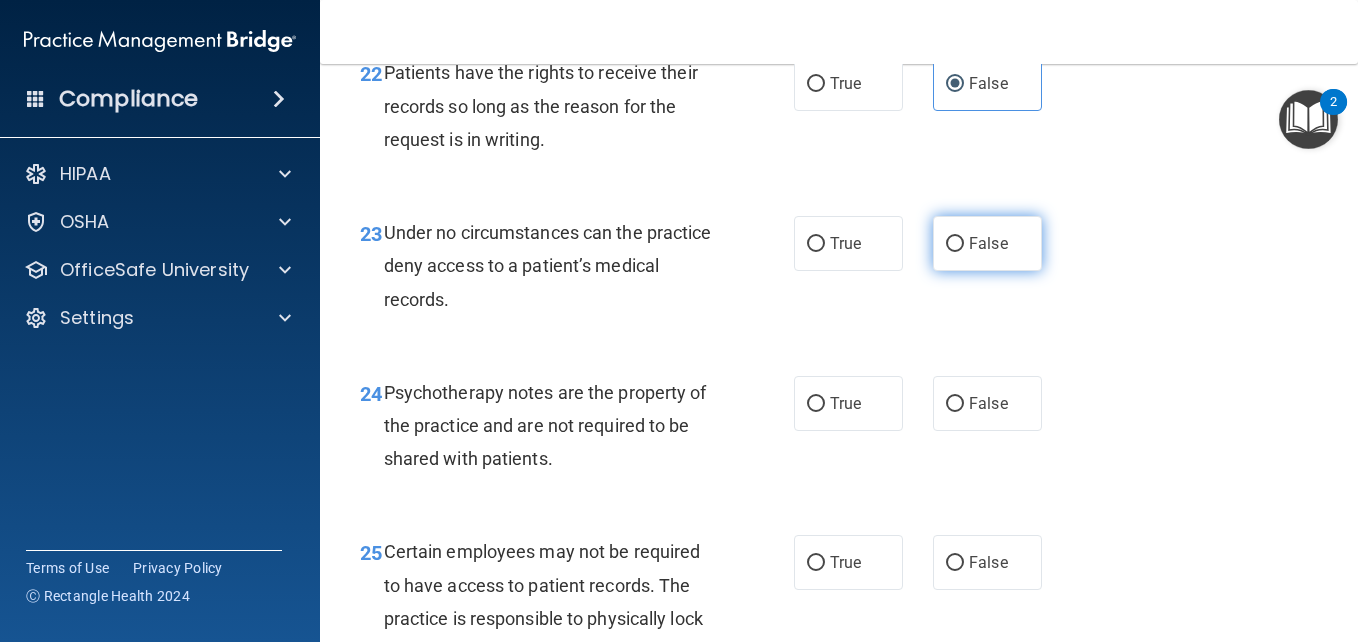 click on "False" at bounding box center (987, 243) 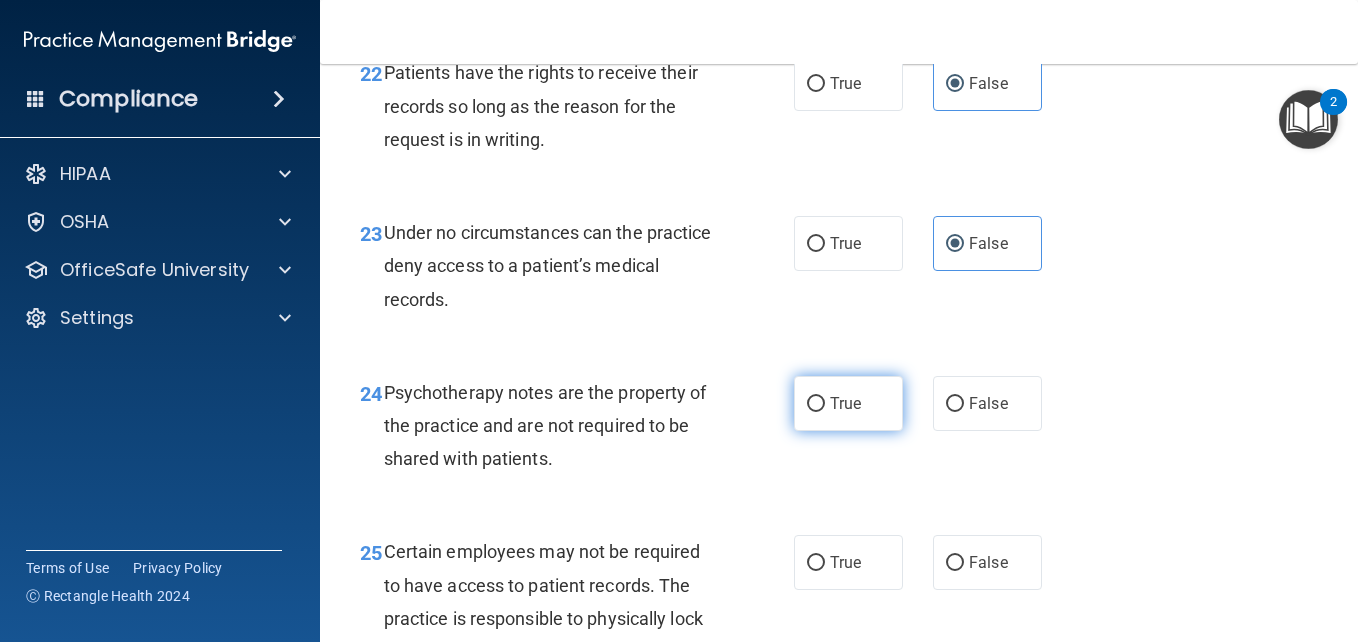 click on "True" at bounding box center [845, 403] 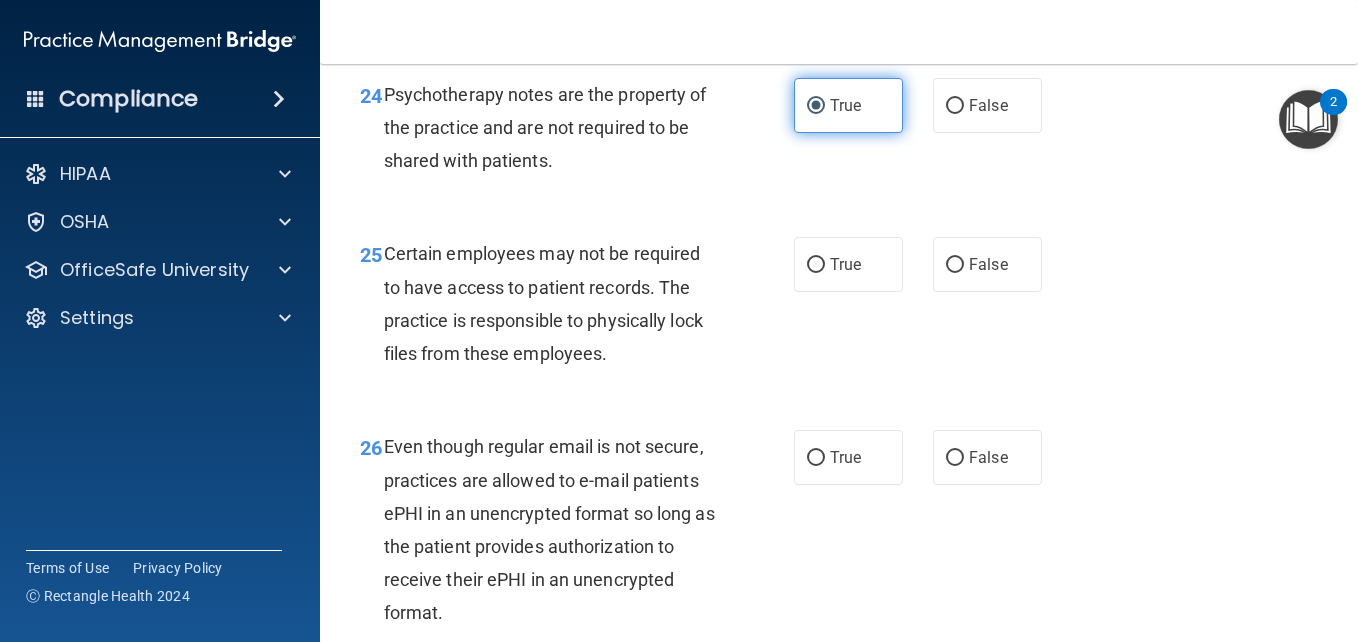 scroll, scrollTop: 5018, scrollLeft: 0, axis: vertical 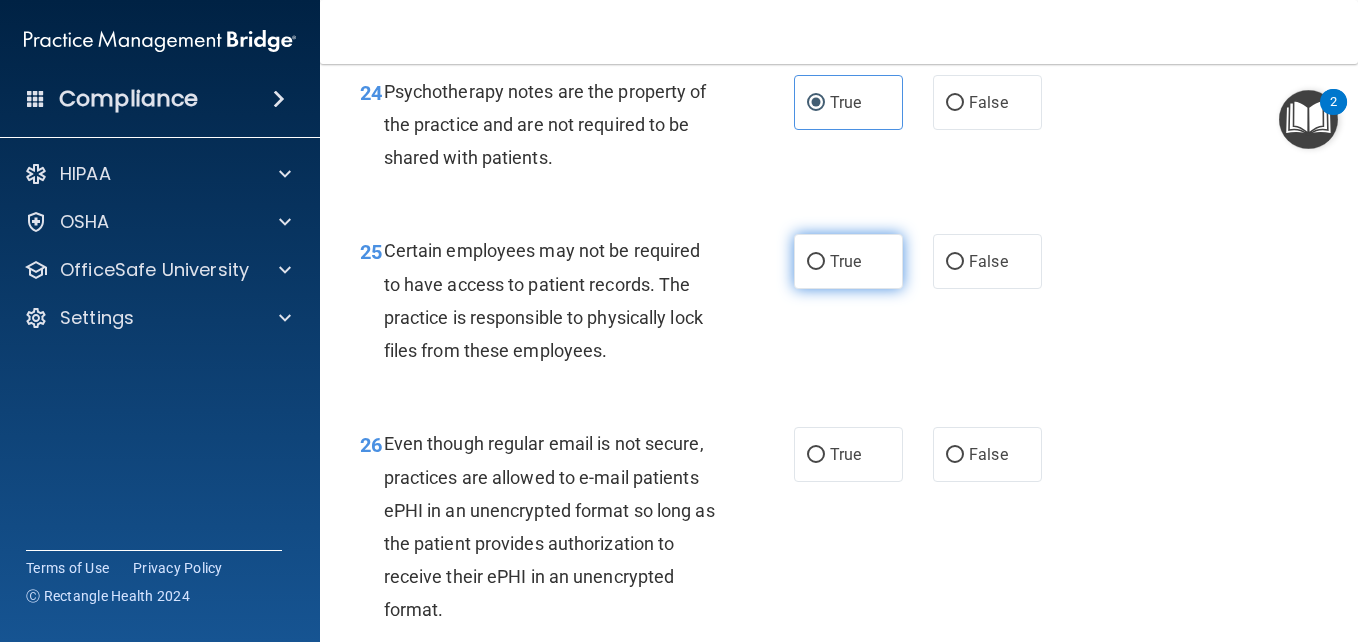 click on "True" at bounding box center (816, 262) 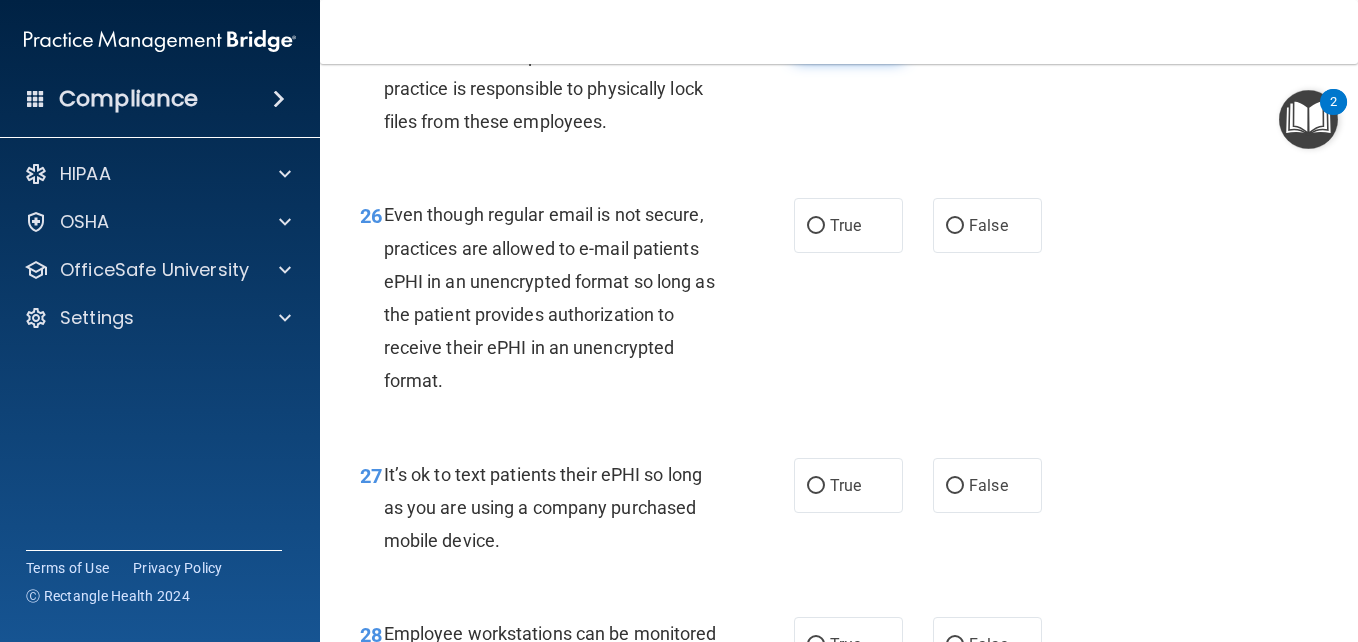 scroll, scrollTop: 5270, scrollLeft: 0, axis: vertical 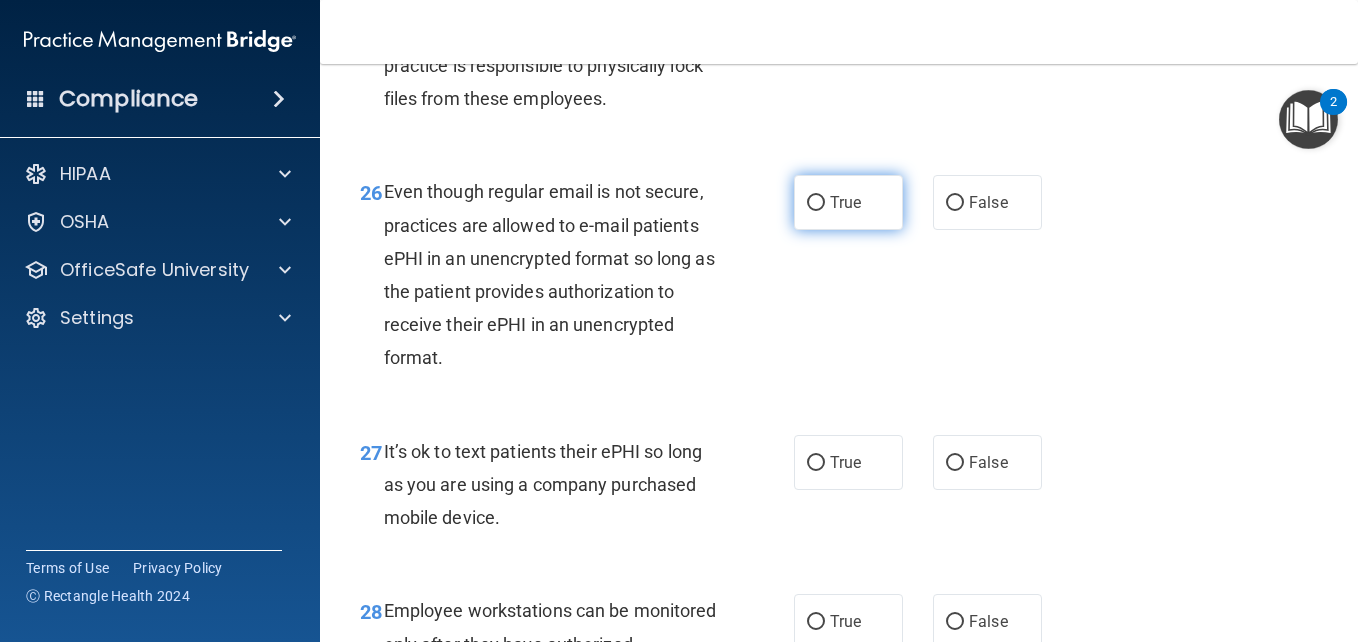 click on "True" at bounding box center [848, 202] 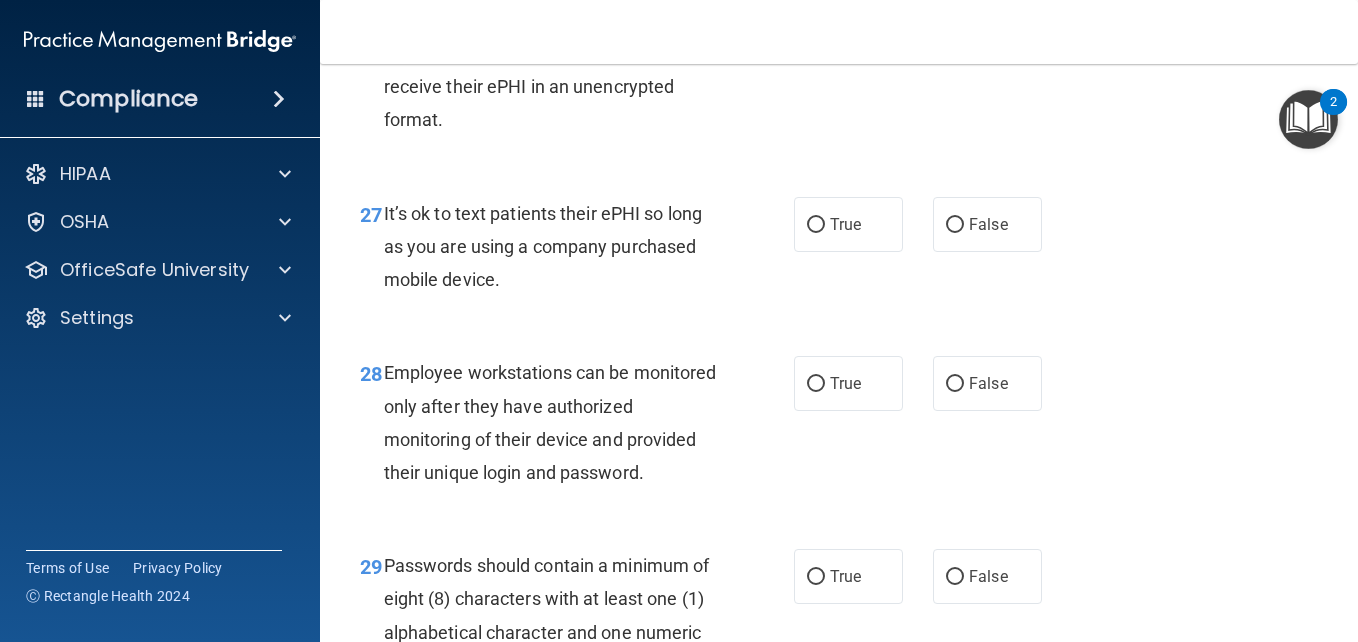 scroll, scrollTop: 5511, scrollLeft: 0, axis: vertical 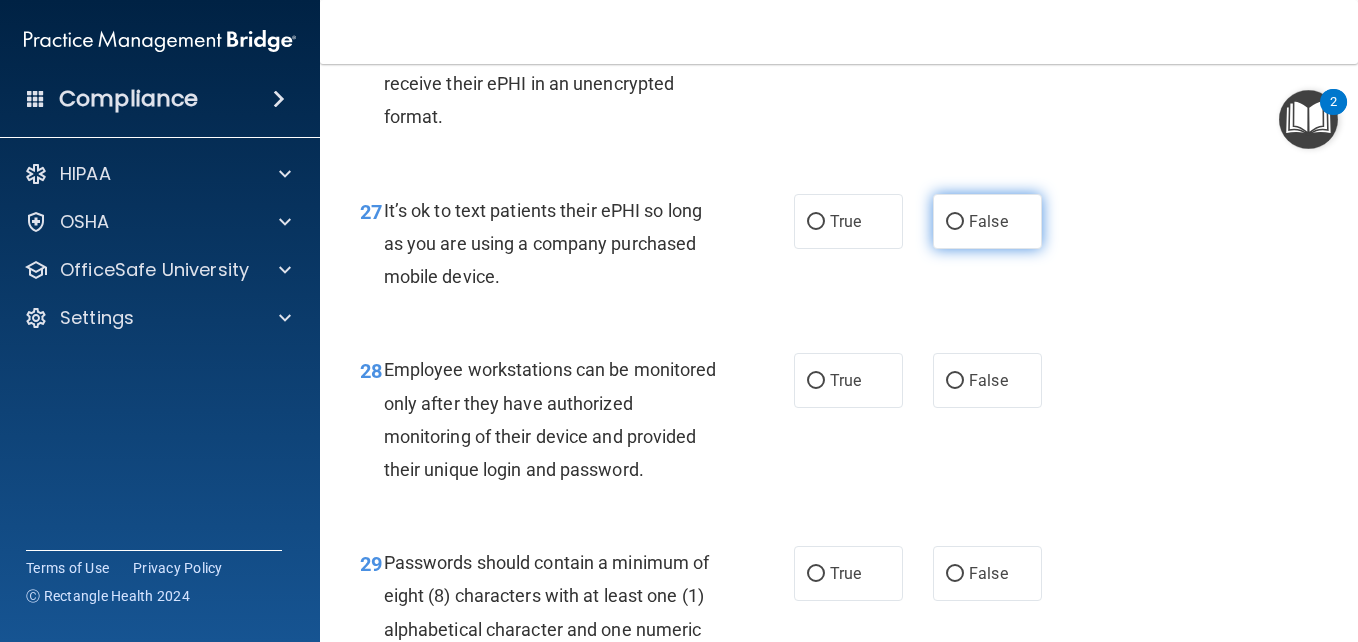 click on "False" at bounding box center (988, 221) 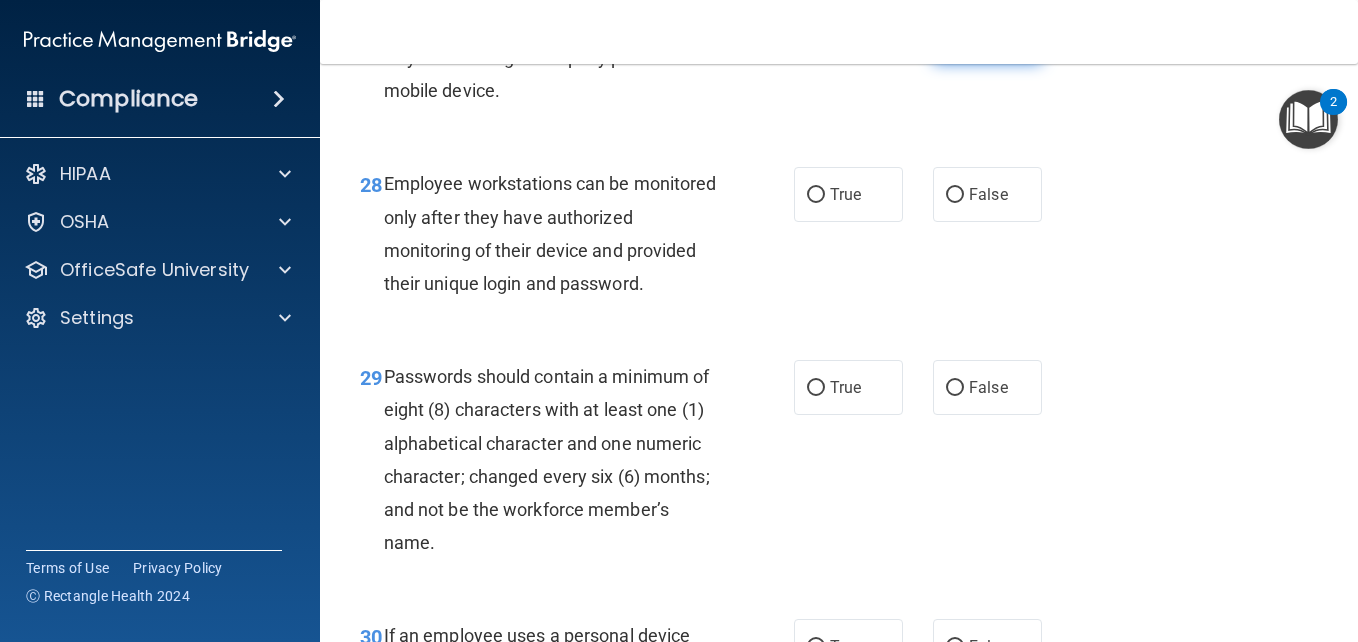 scroll, scrollTop: 5698, scrollLeft: 0, axis: vertical 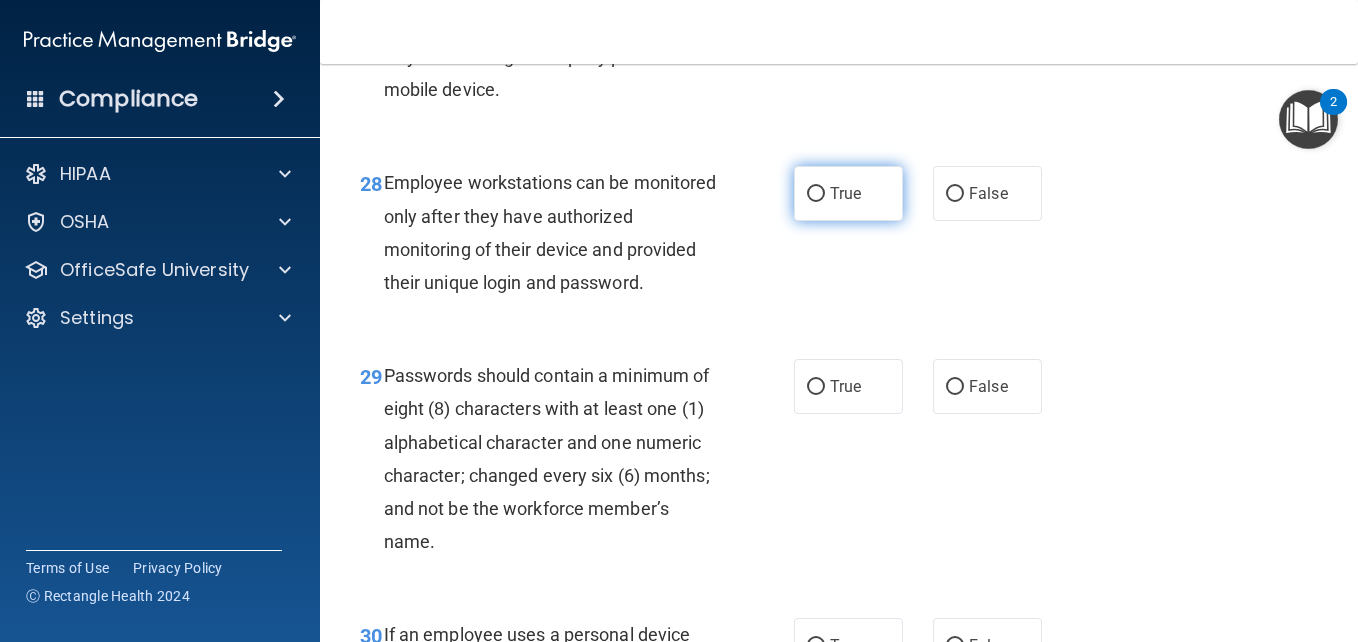 click on "True" at bounding box center (848, 193) 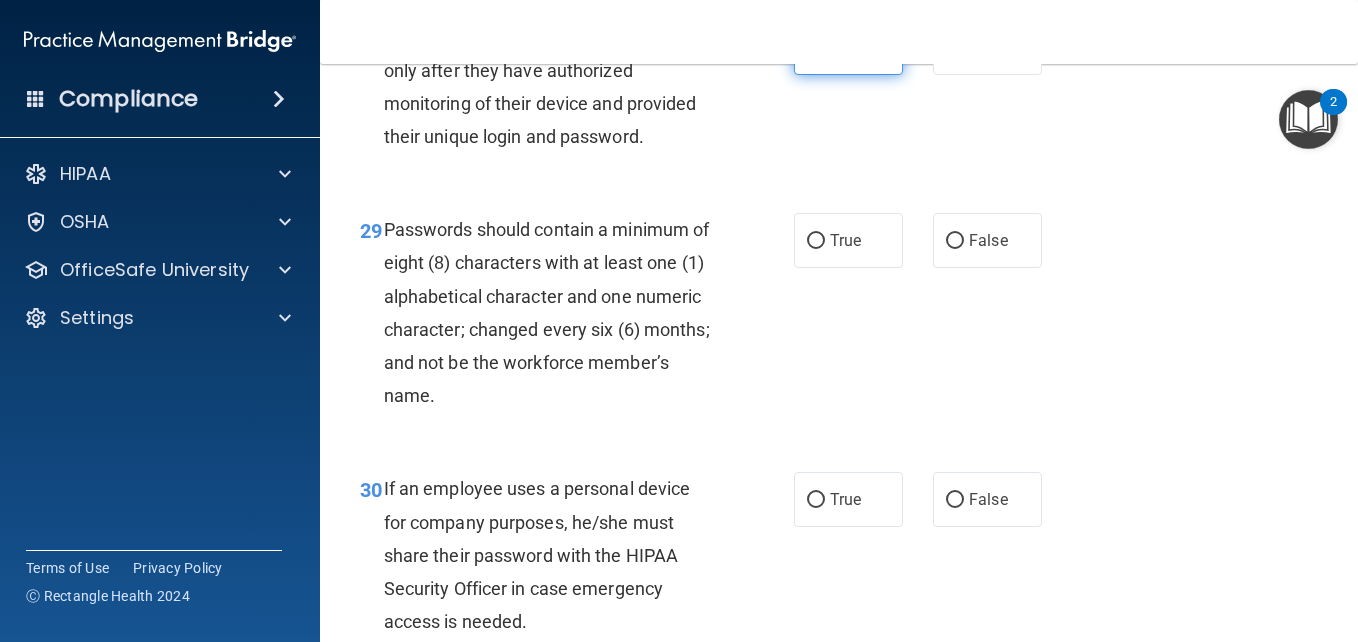 scroll, scrollTop: 5846, scrollLeft: 0, axis: vertical 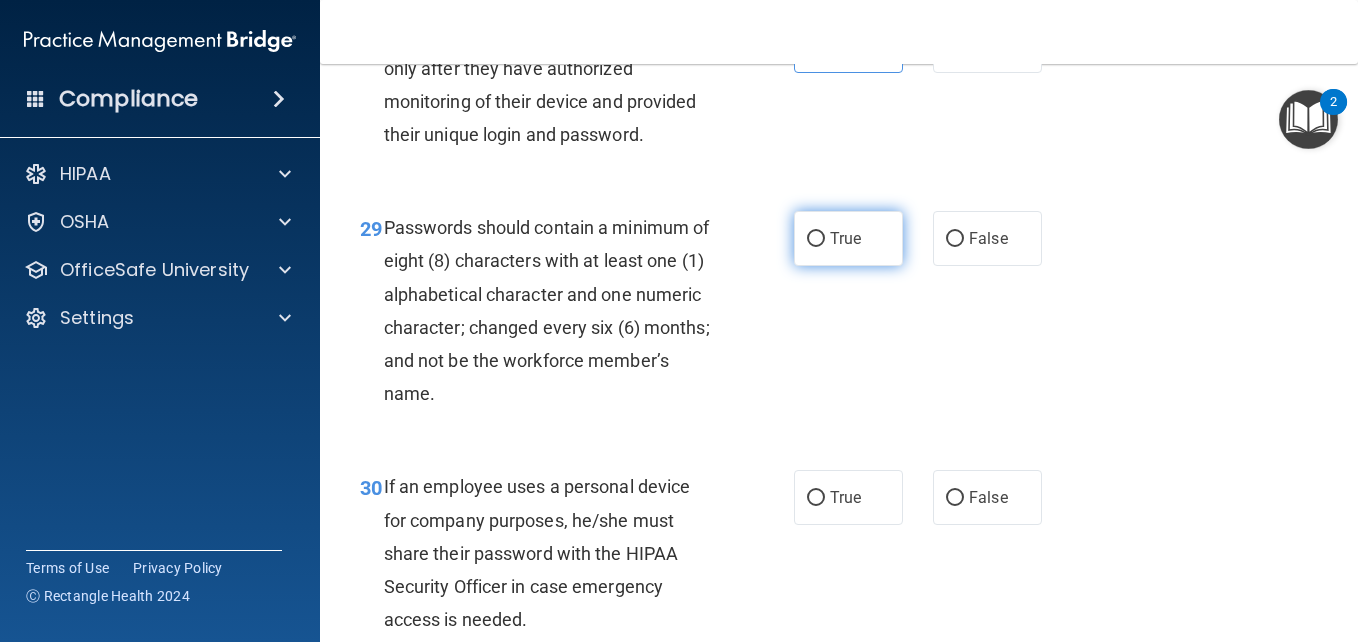 click on "True" at bounding box center [816, 239] 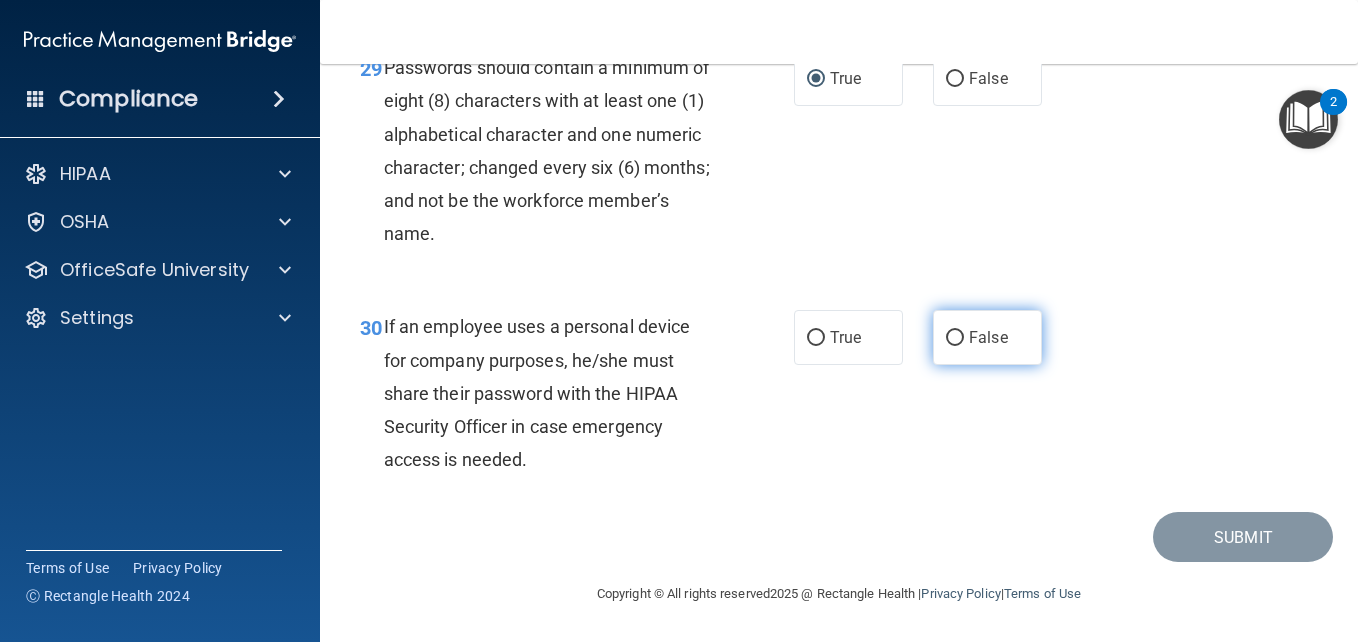 click on "False" at bounding box center (955, 338) 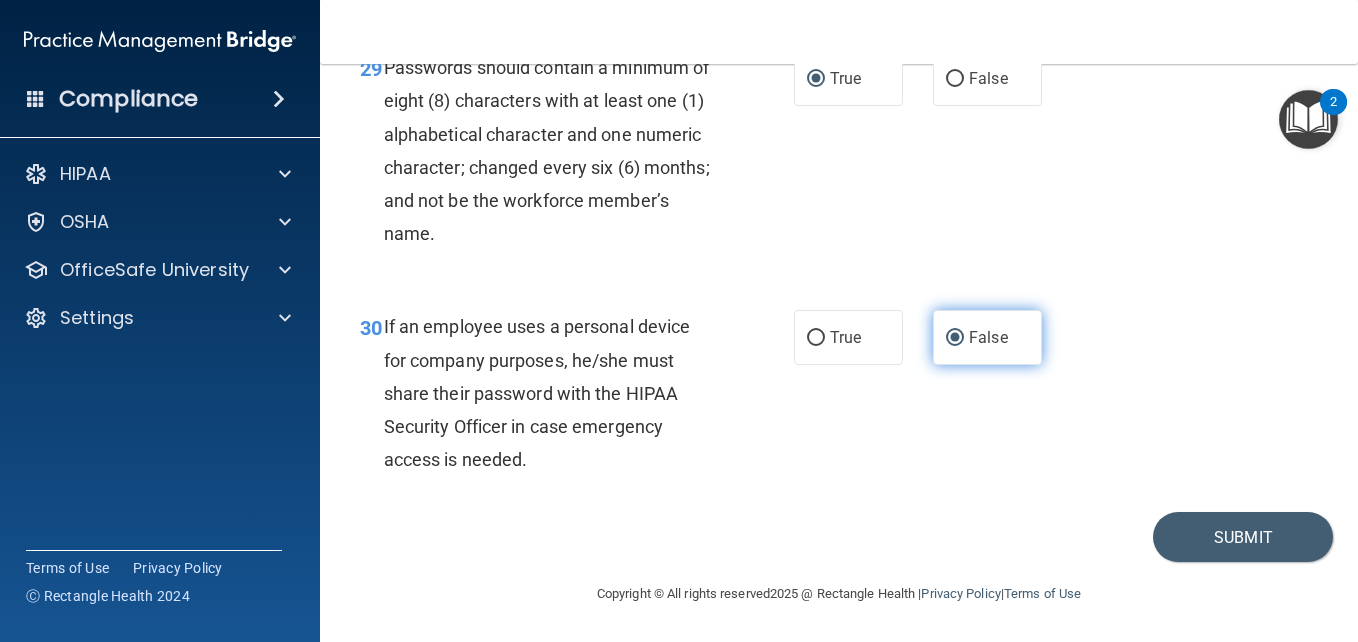 scroll, scrollTop: 6172, scrollLeft: 0, axis: vertical 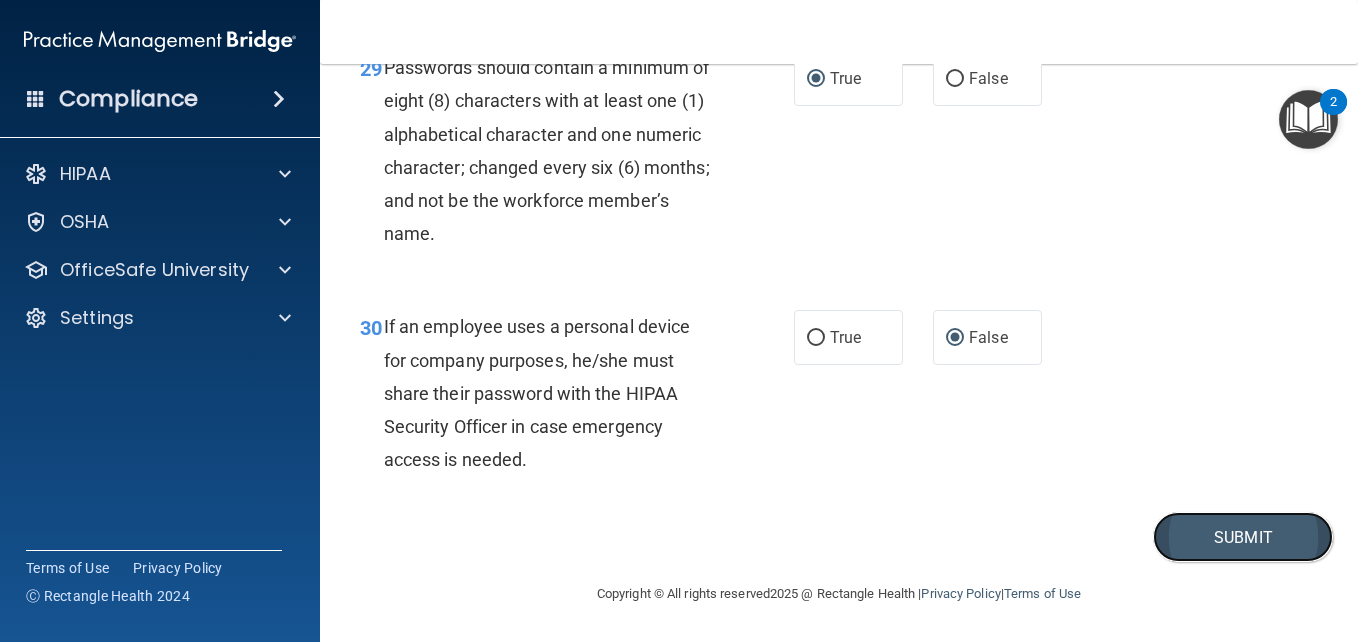 click on "Submit" at bounding box center (1243, 537) 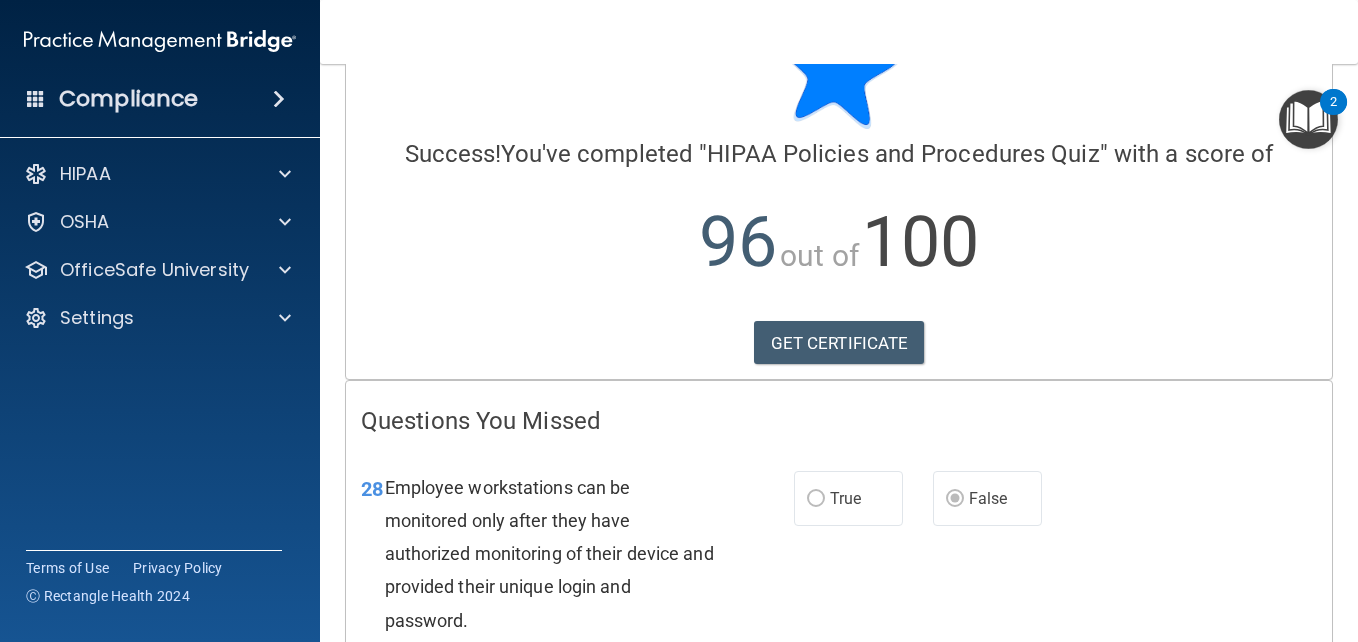 scroll, scrollTop: 0, scrollLeft: 0, axis: both 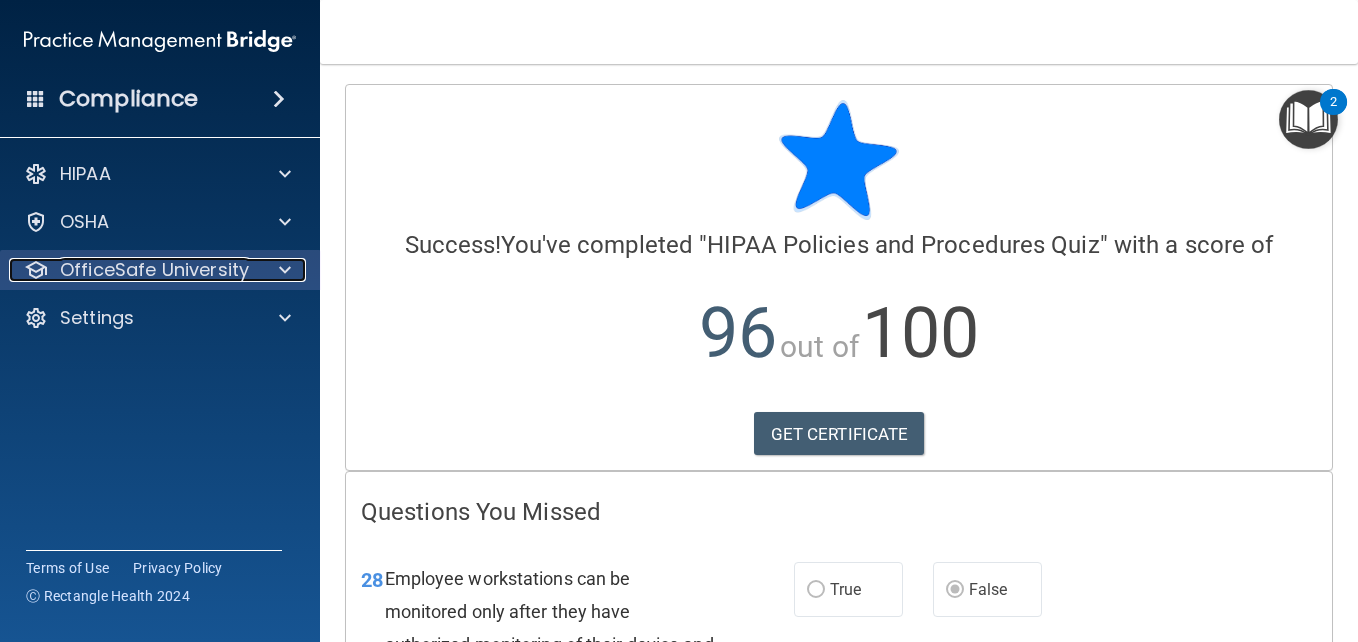 click at bounding box center (285, 270) 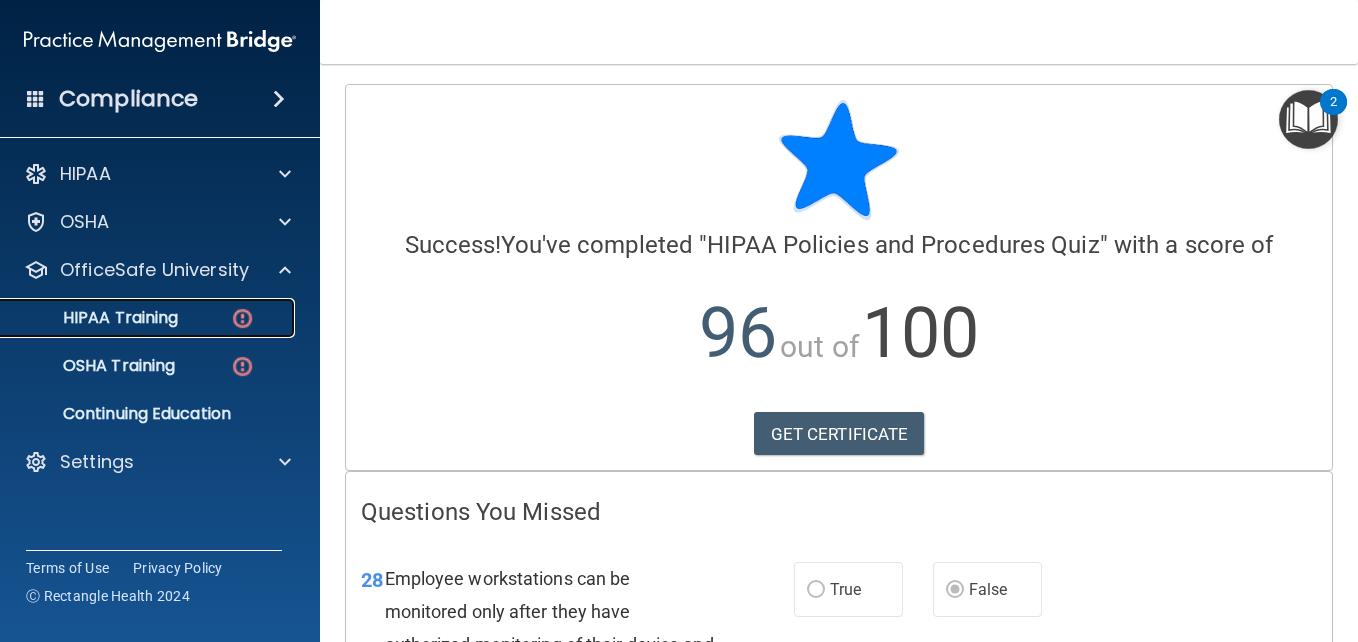 click at bounding box center (242, 318) 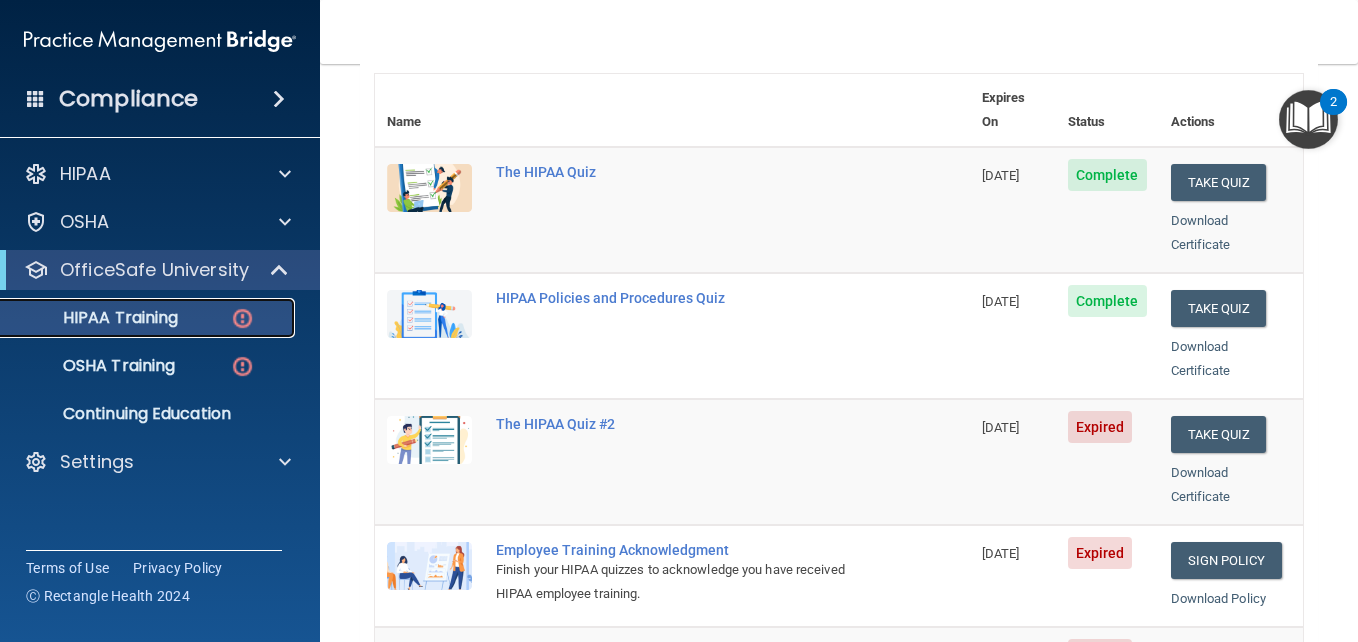 scroll, scrollTop: 263, scrollLeft: 0, axis: vertical 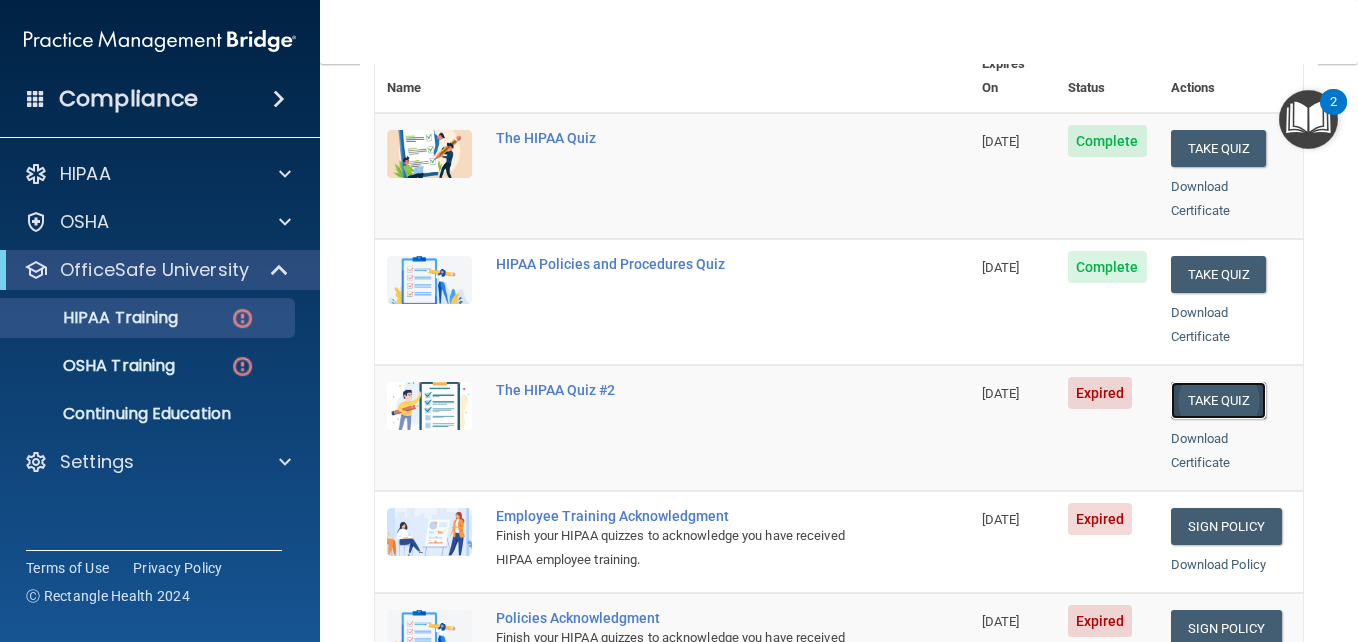 click on "Take Quiz" at bounding box center [1219, 400] 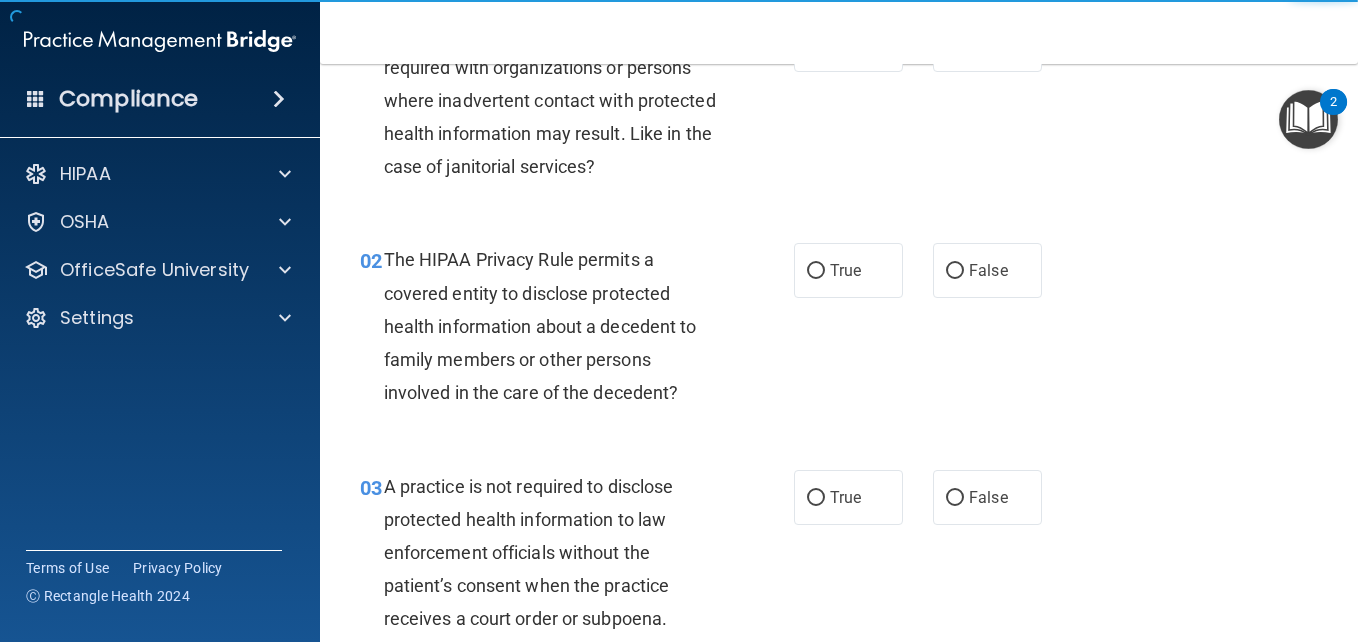 scroll, scrollTop: 0, scrollLeft: 0, axis: both 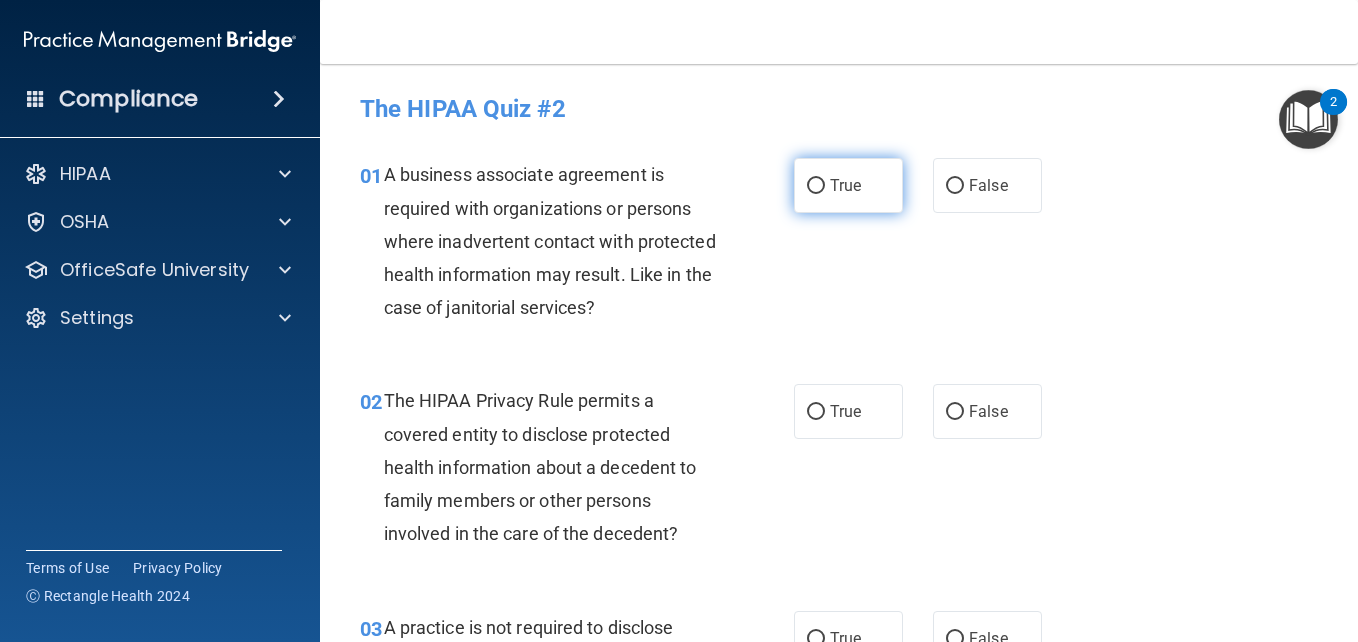 click on "True" at bounding box center [848, 185] 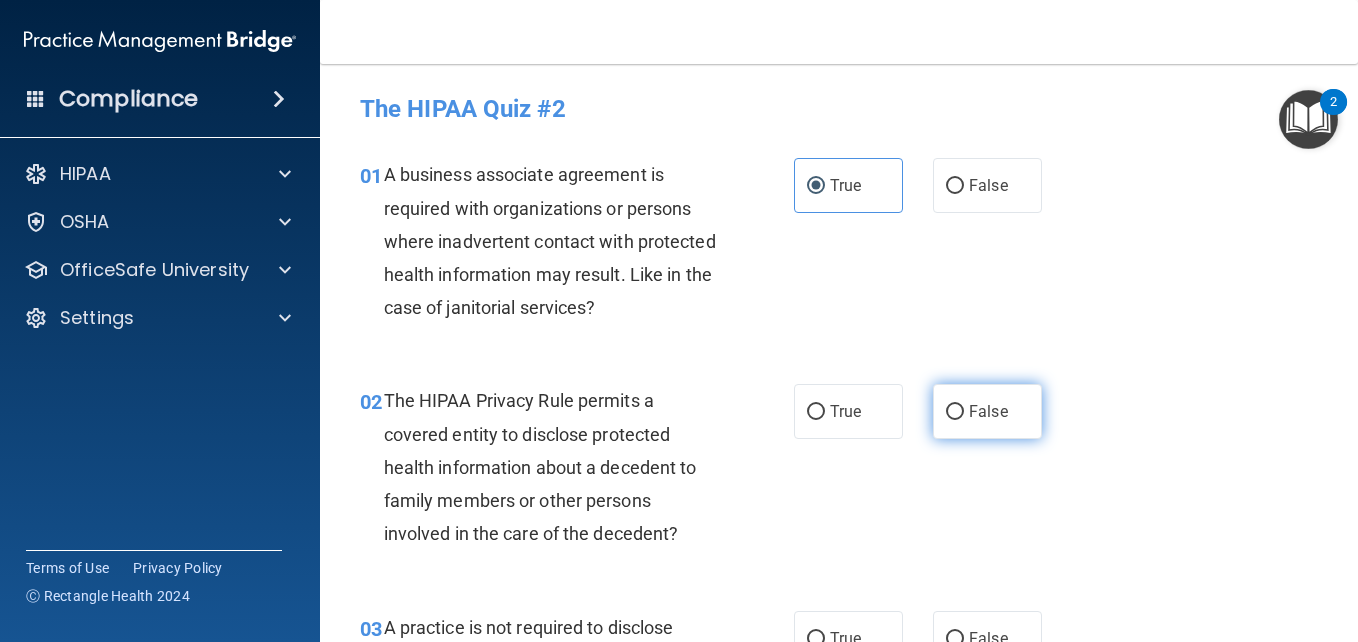 click on "False" at bounding box center [955, 412] 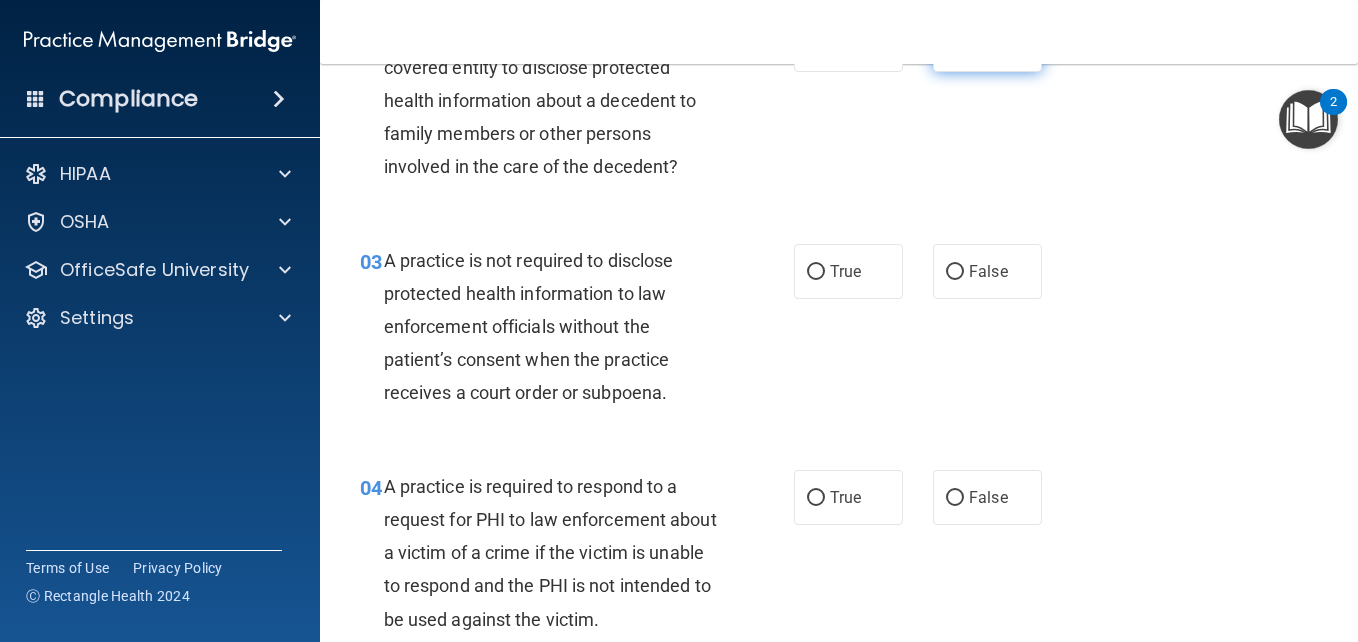 scroll, scrollTop: 369, scrollLeft: 0, axis: vertical 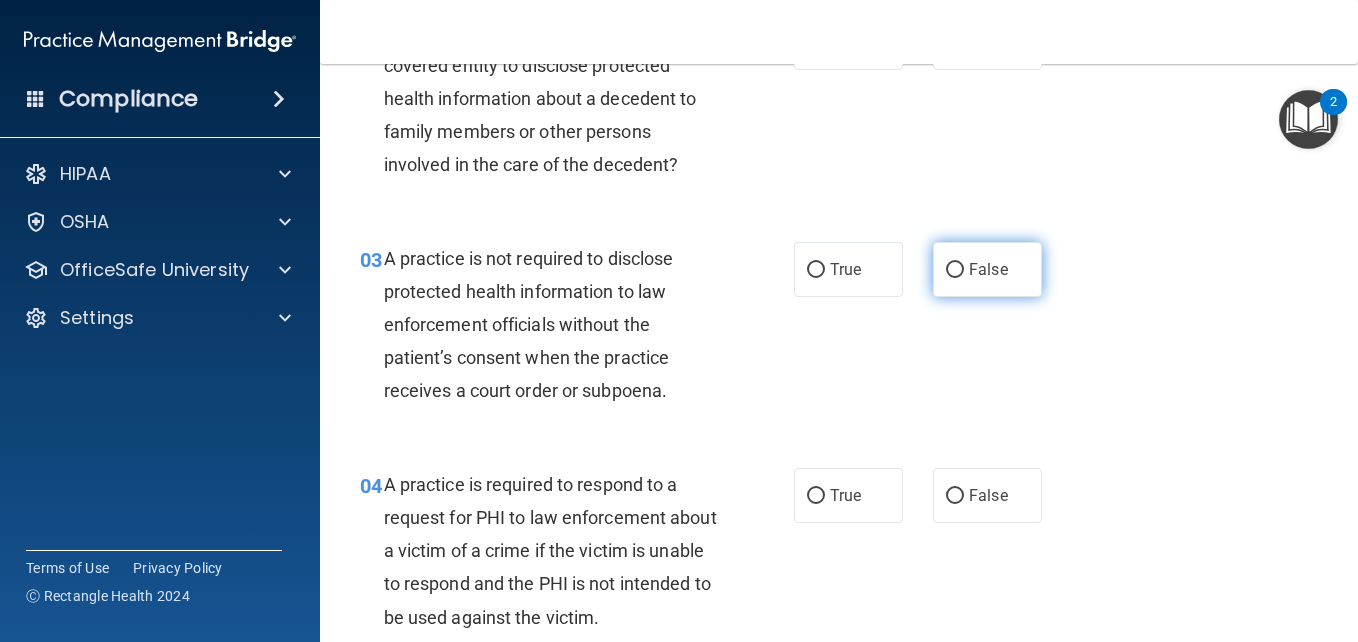 click on "False" at bounding box center (988, 269) 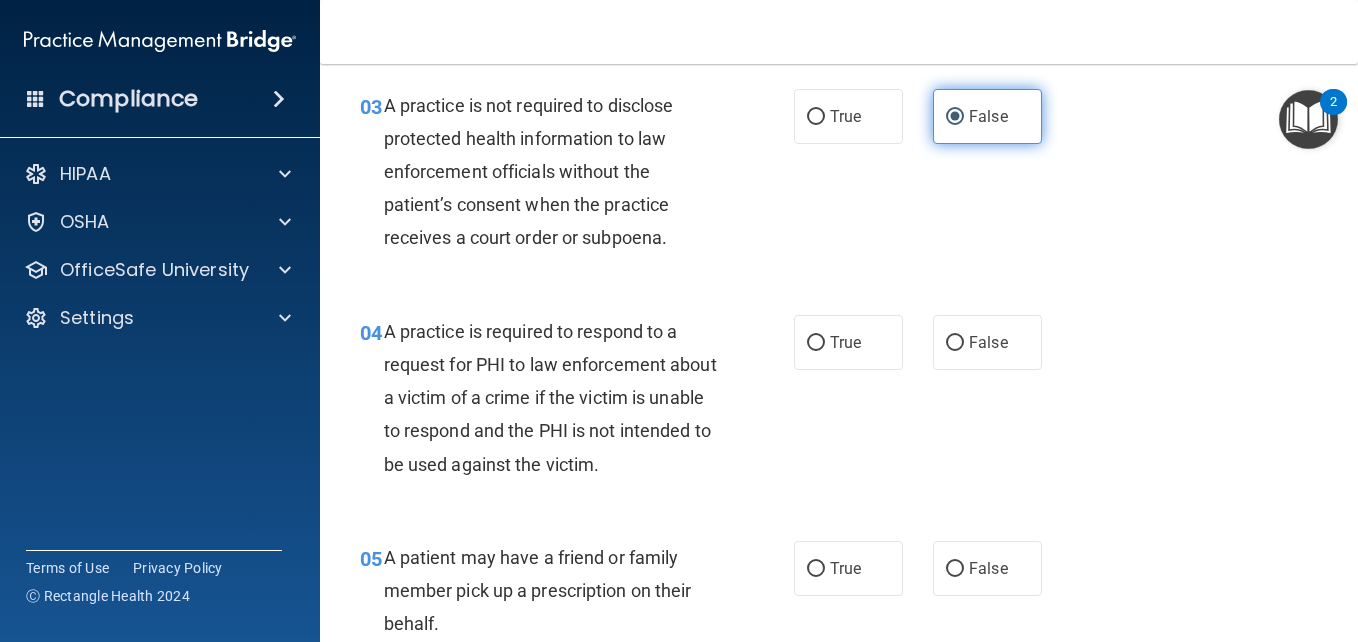 scroll, scrollTop: 523, scrollLeft: 0, axis: vertical 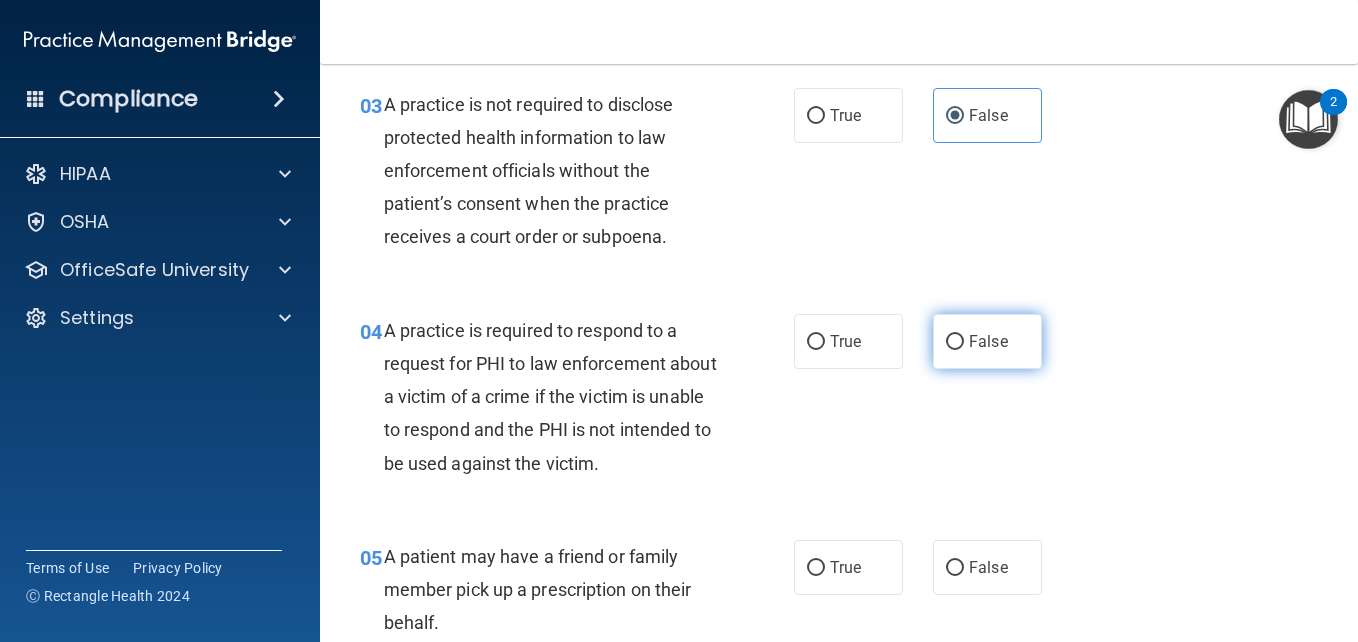 click on "False" at bounding box center [955, 342] 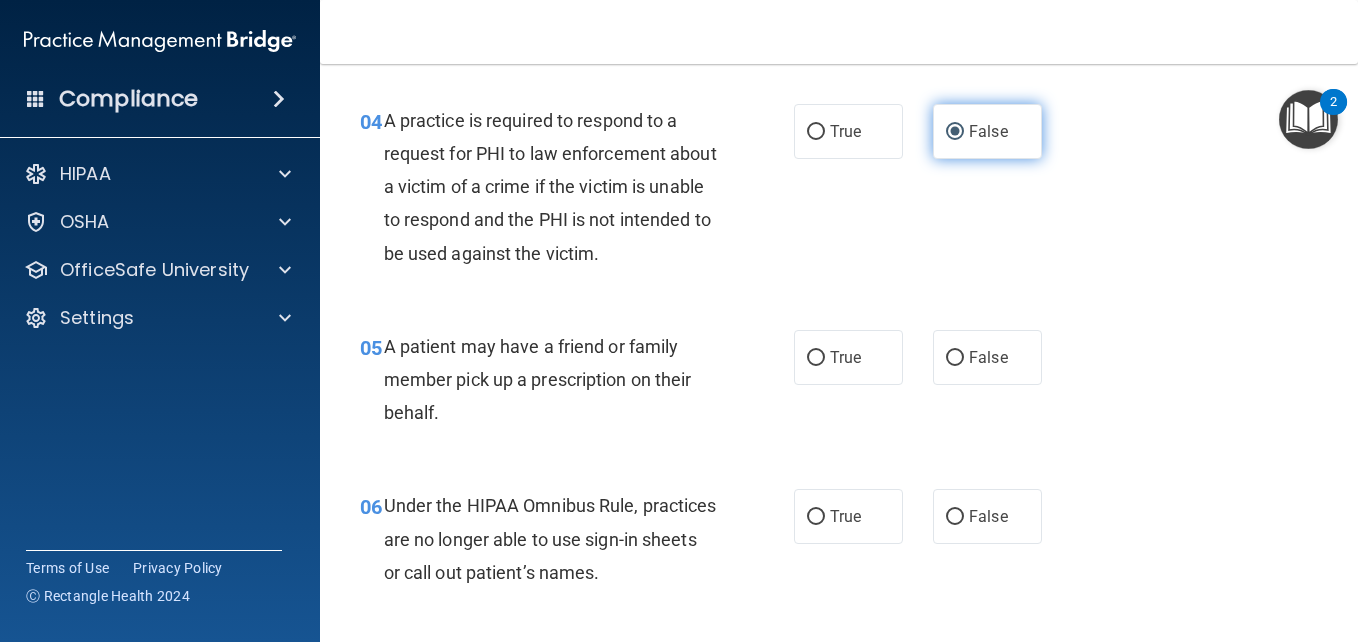 scroll, scrollTop: 737, scrollLeft: 0, axis: vertical 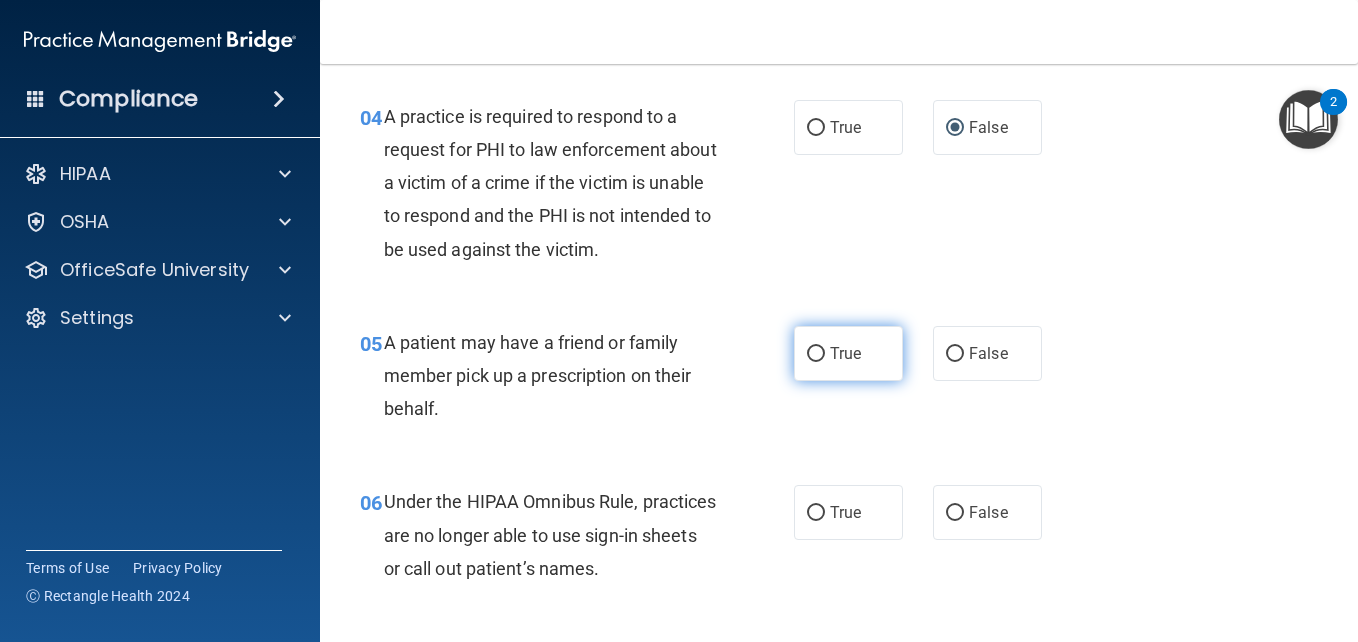 click on "True" at bounding box center (816, 354) 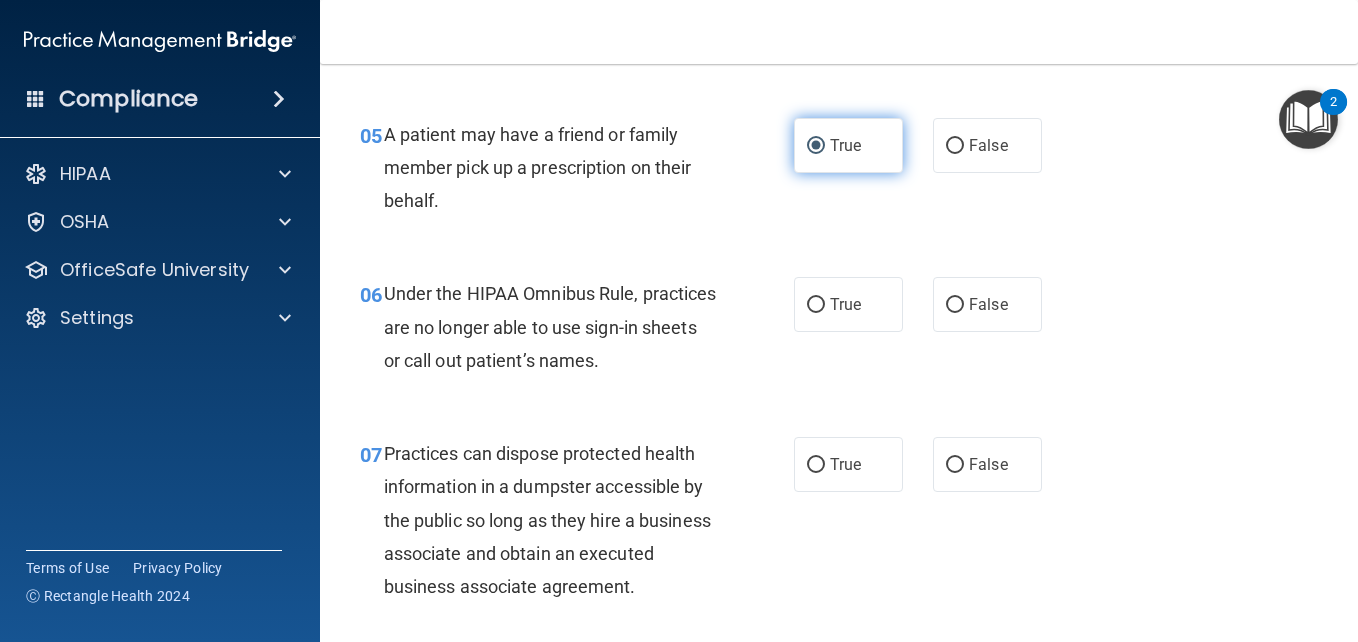 scroll, scrollTop: 973, scrollLeft: 0, axis: vertical 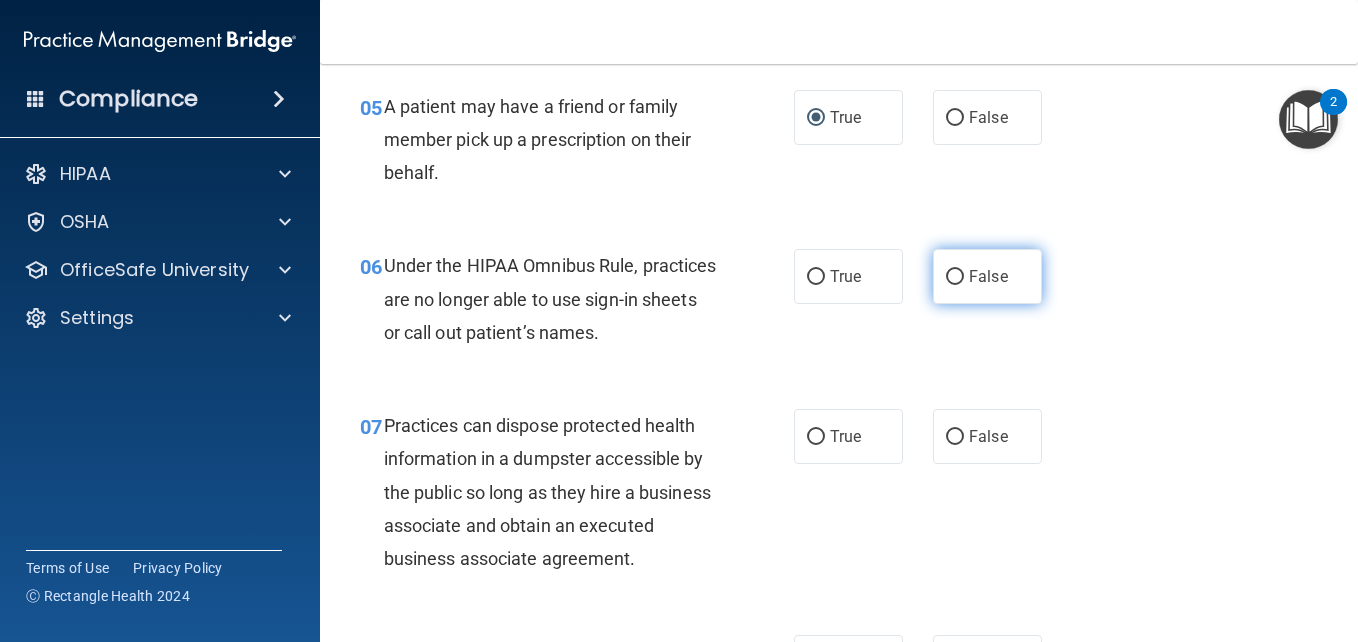 click on "False" at bounding box center [955, 277] 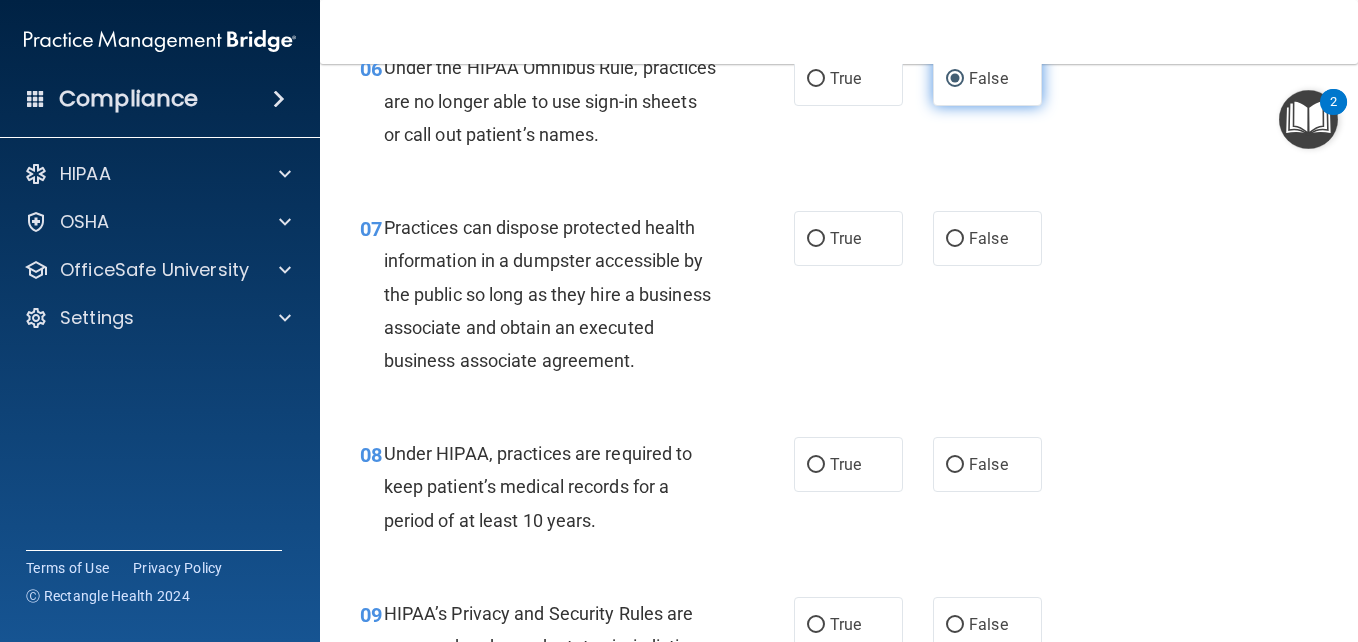 scroll, scrollTop: 1180, scrollLeft: 0, axis: vertical 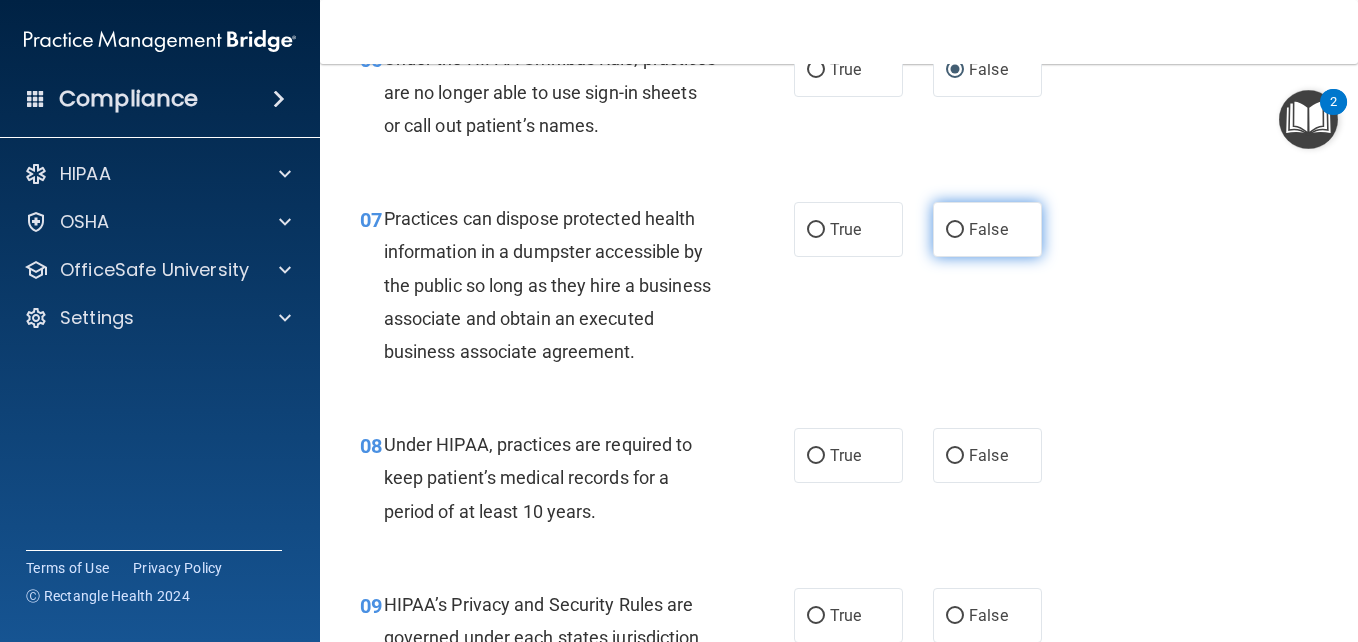 click on "False" at bounding box center (987, 229) 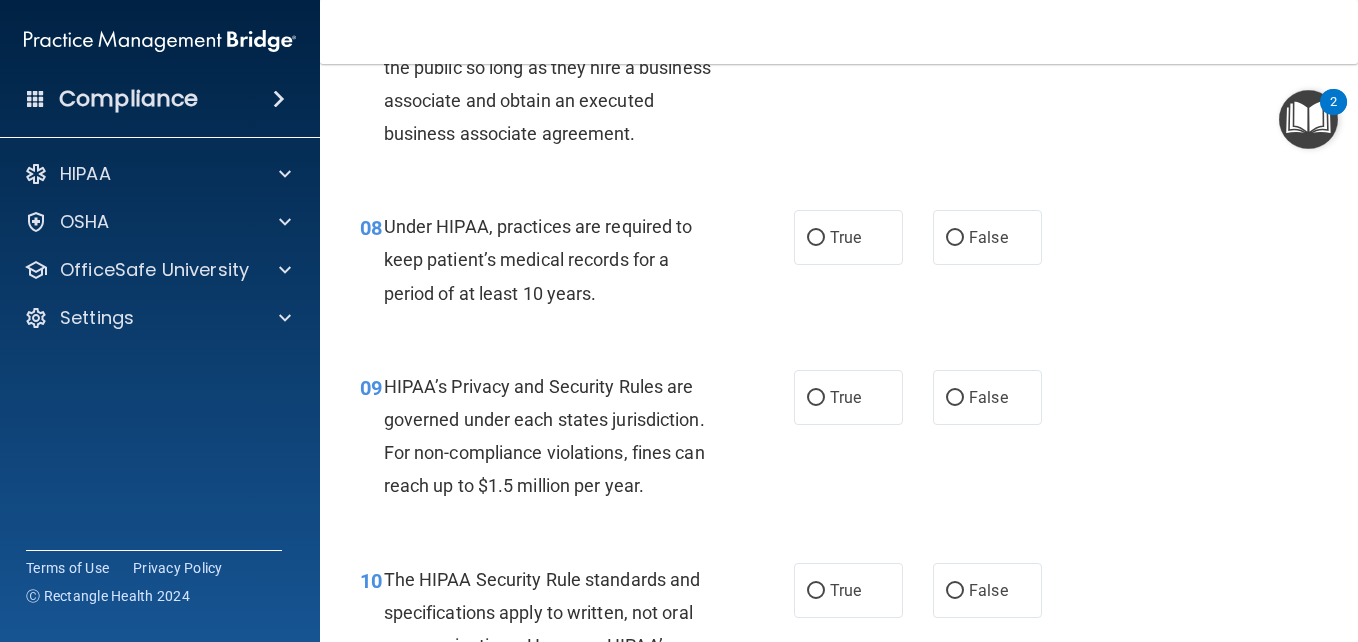 scroll, scrollTop: 1421, scrollLeft: 0, axis: vertical 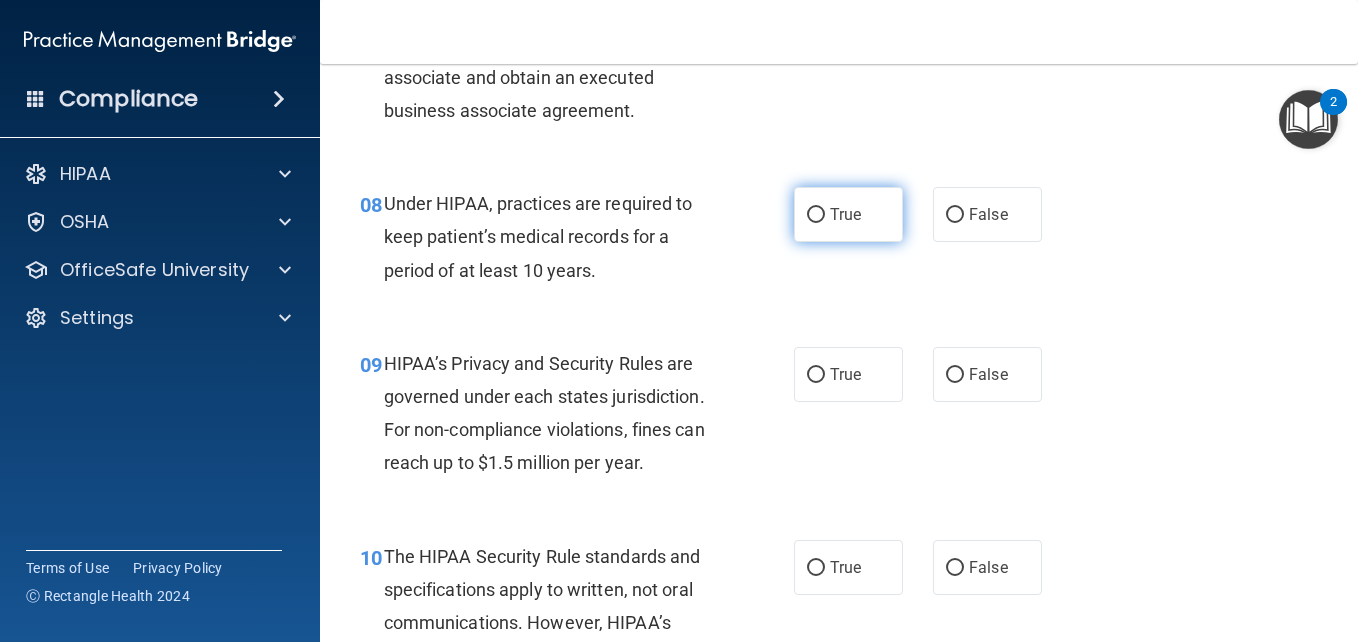 click on "True" at bounding box center [845, 214] 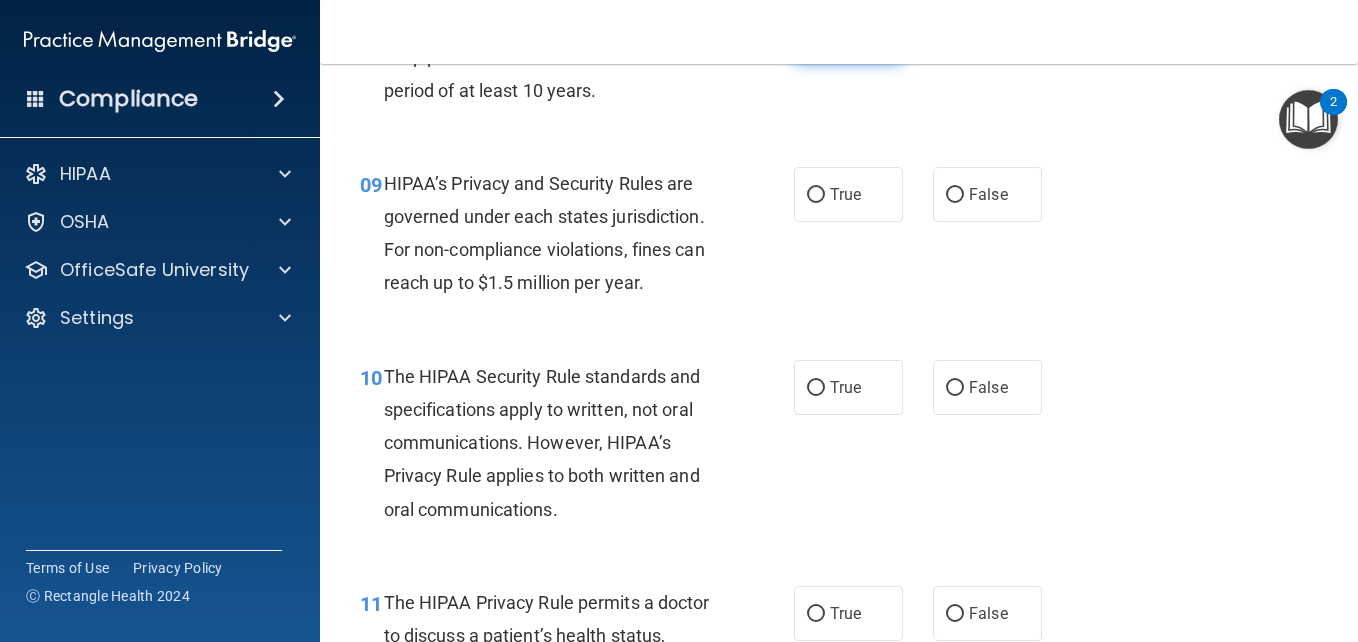 scroll, scrollTop: 1602, scrollLeft: 0, axis: vertical 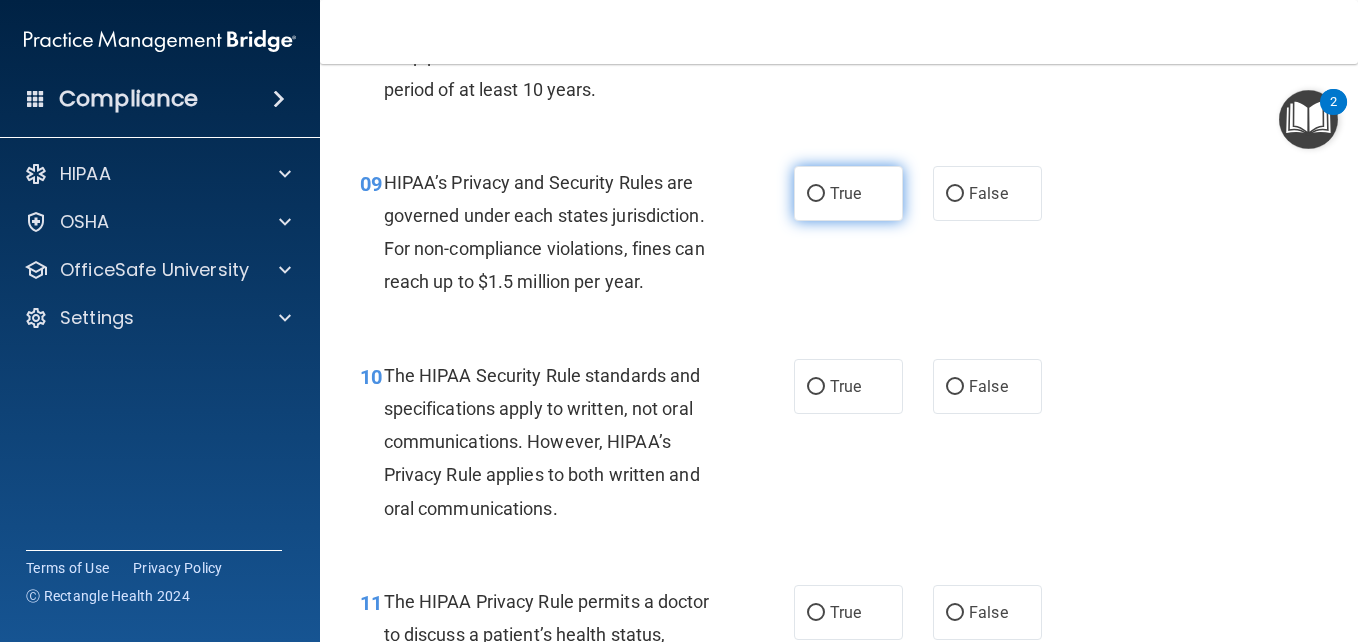 click on "True" at bounding box center (816, 194) 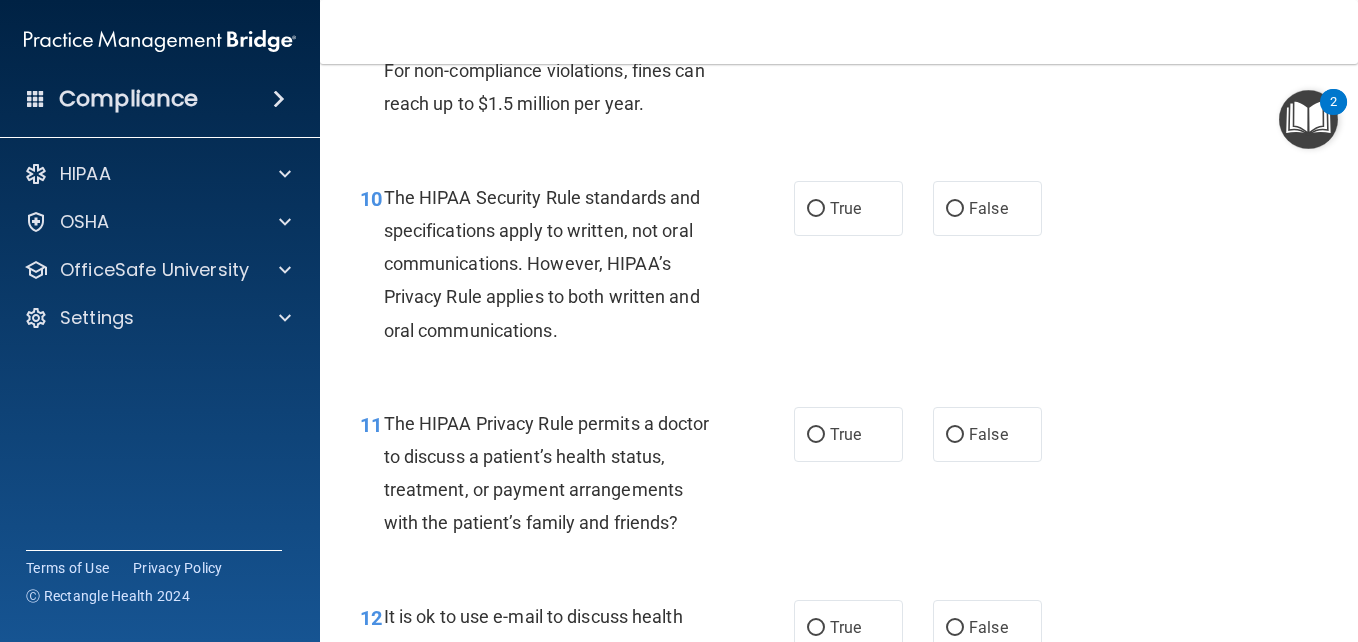 scroll, scrollTop: 1786, scrollLeft: 0, axis: vertical 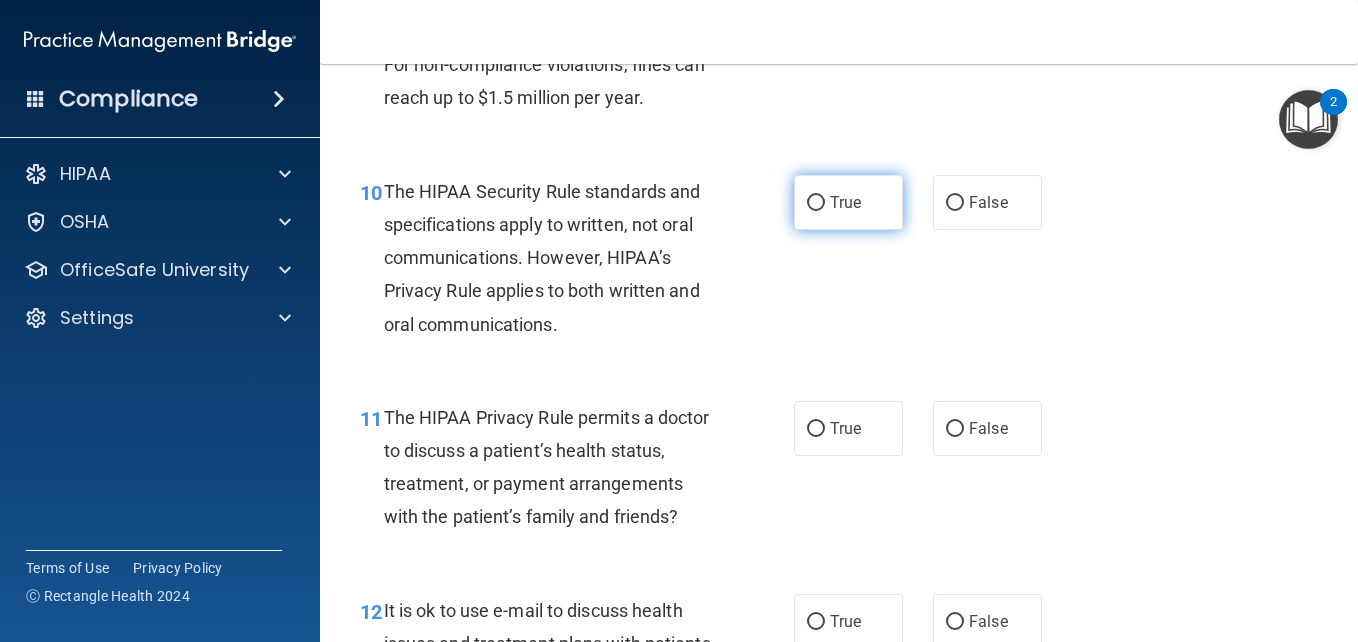 click on "True" at bounding box center [845, 202] 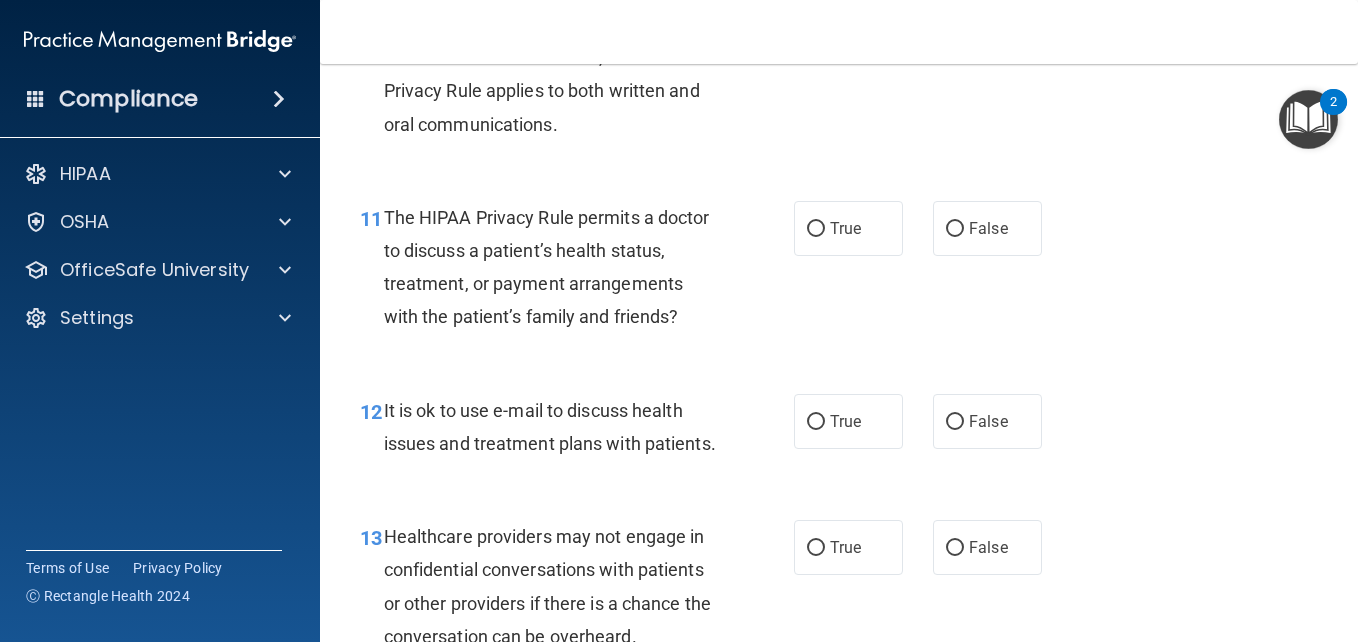 scroll, scrollTop: 1989, scrollLeft: 0, axis: vertical 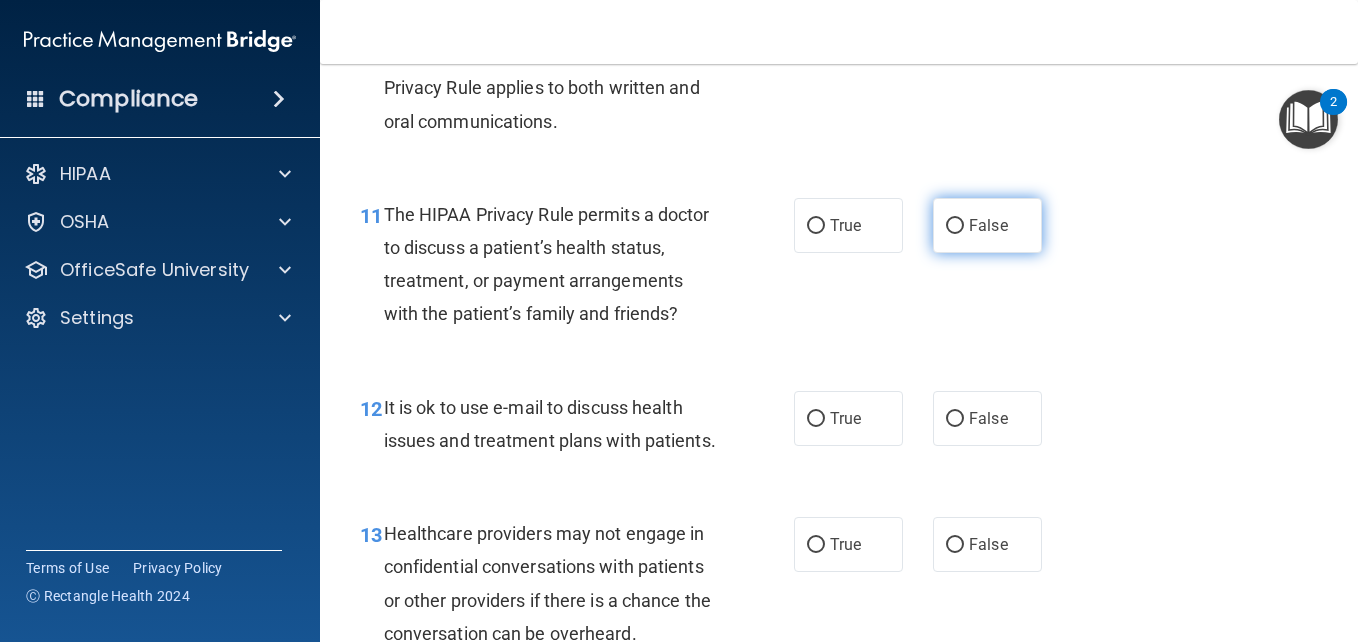 click on "False" at bounding box center (955, 226) 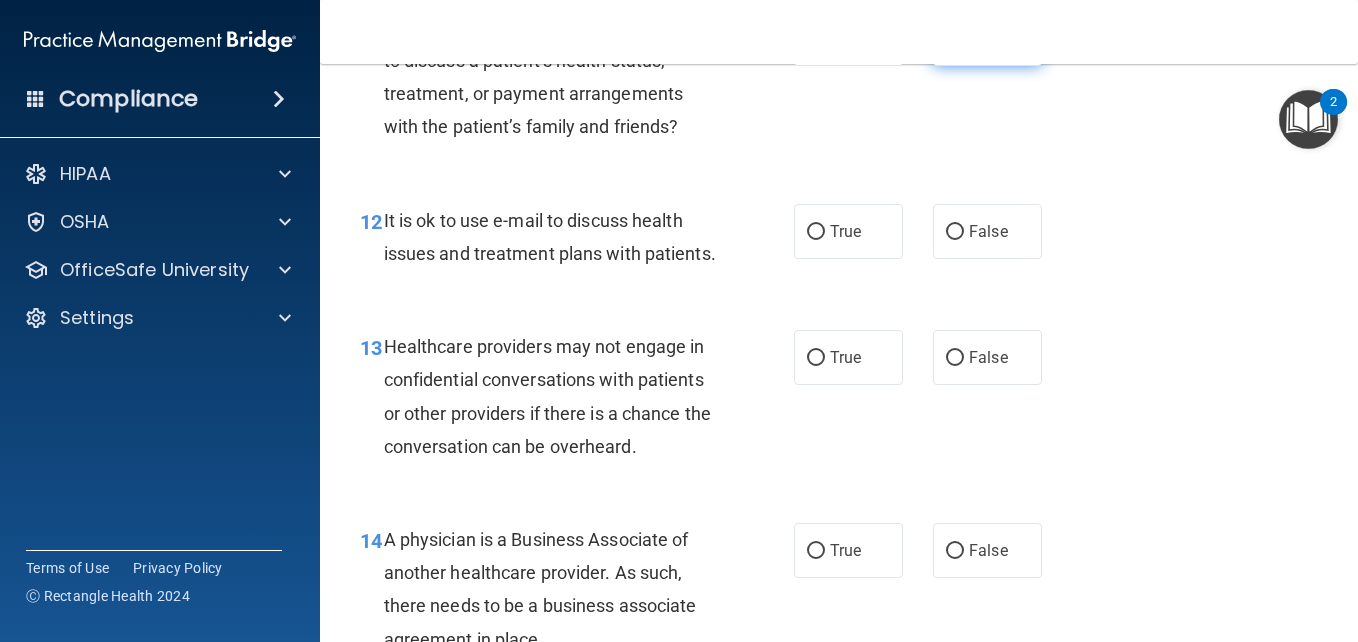 scroll, scrollTop: 2179, scrollLeft: 0, axis: vertical 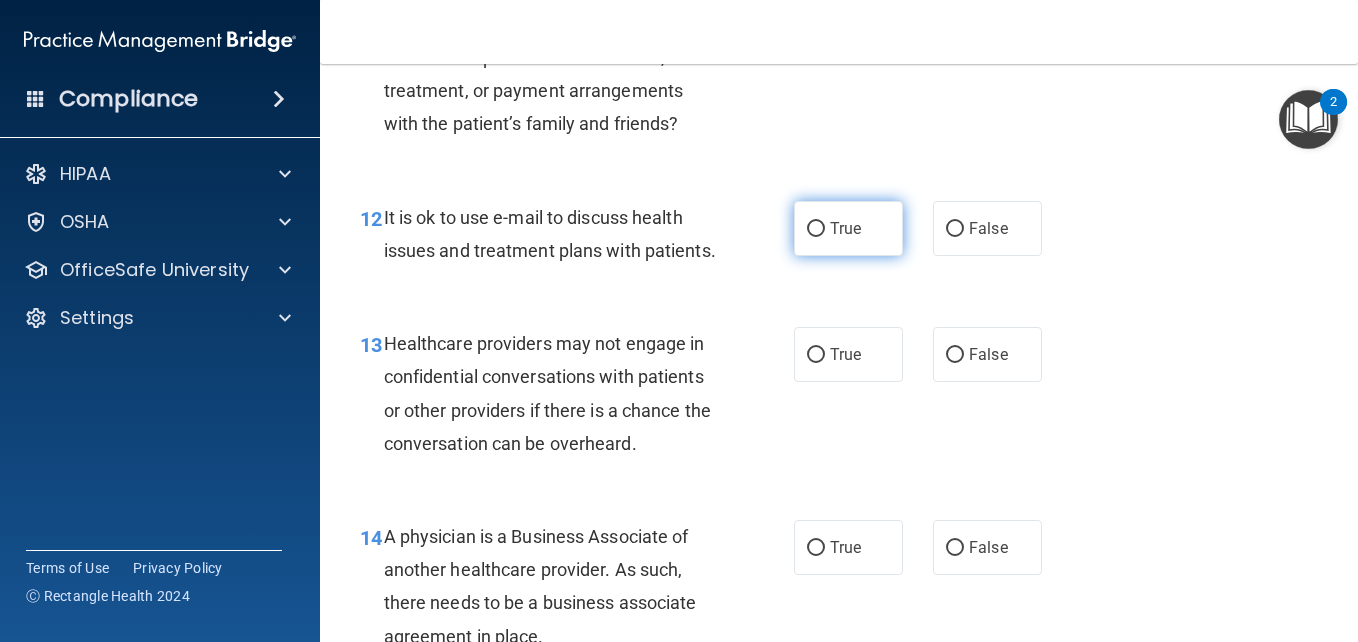 click on "True" at bounding box center [848, 228] 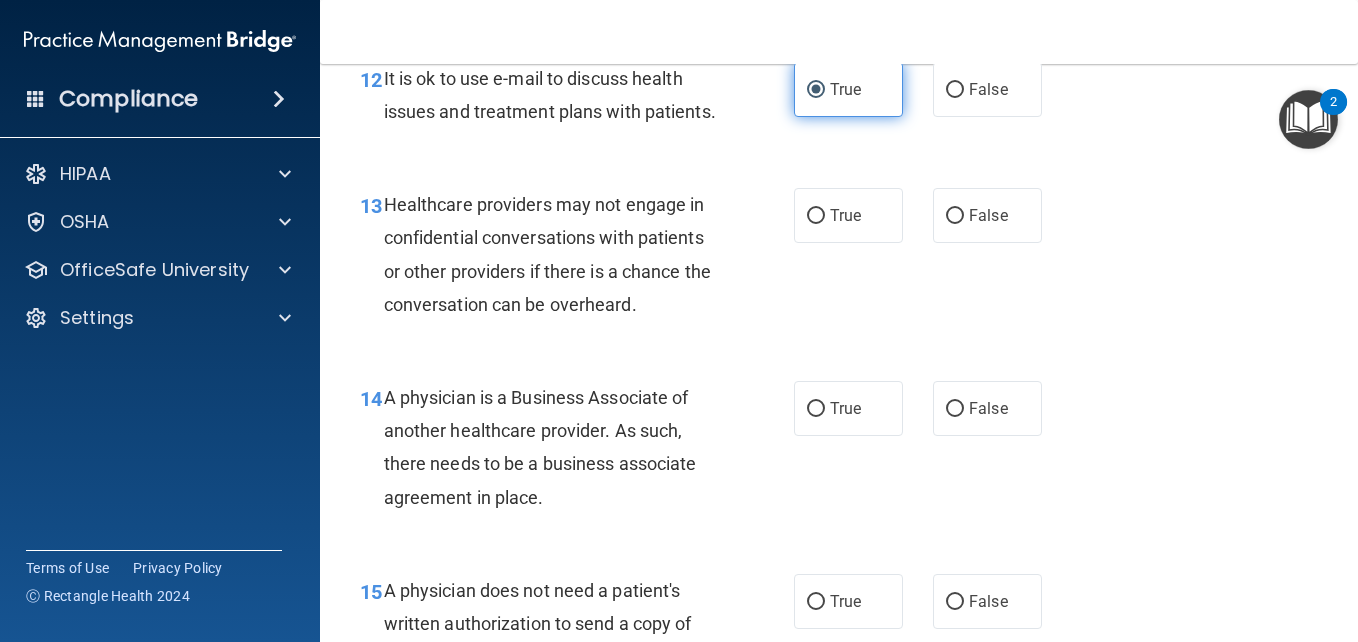 scroll, scrollTop: 2353, scrollLeft: 0, axis: vertical 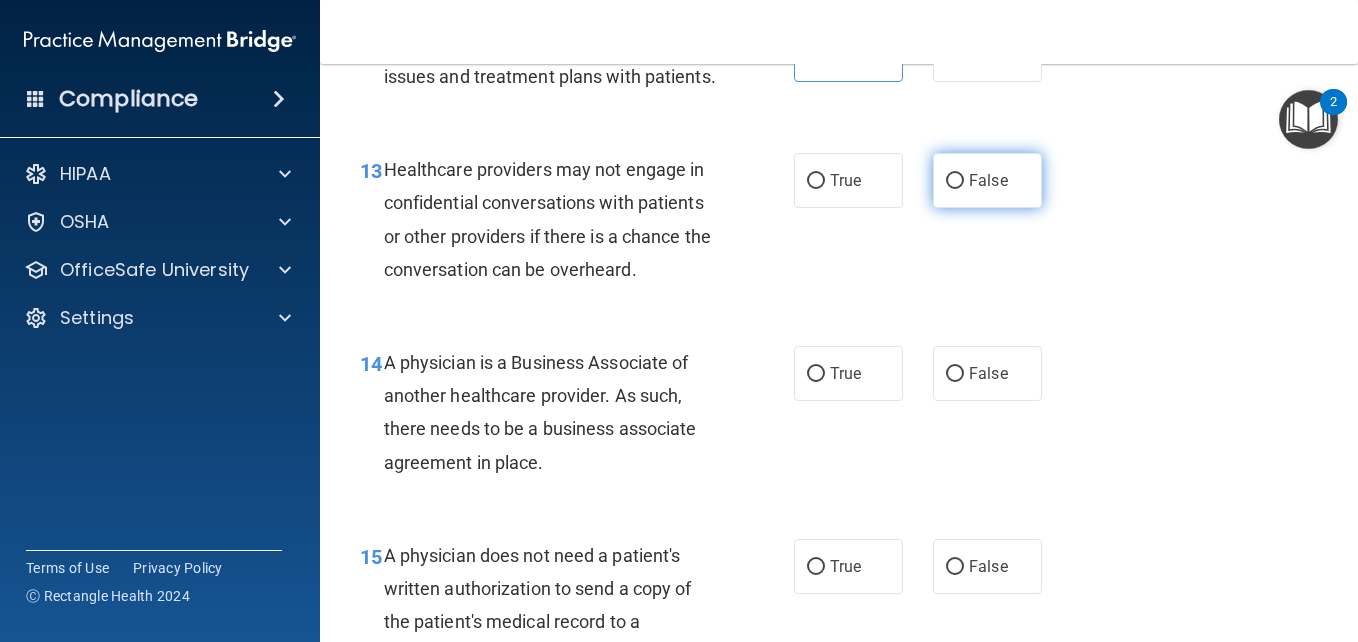 click on "False" at bounding box center [987, 180] 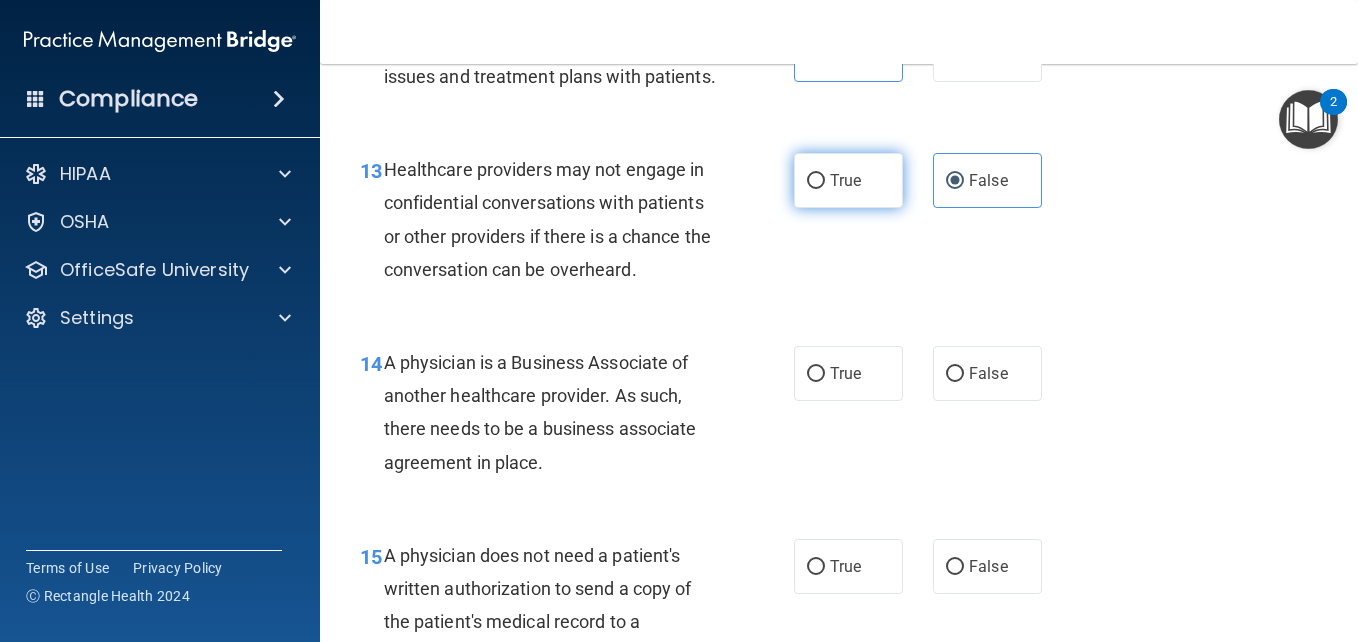 click on "True" at bounding box center (816, 181) 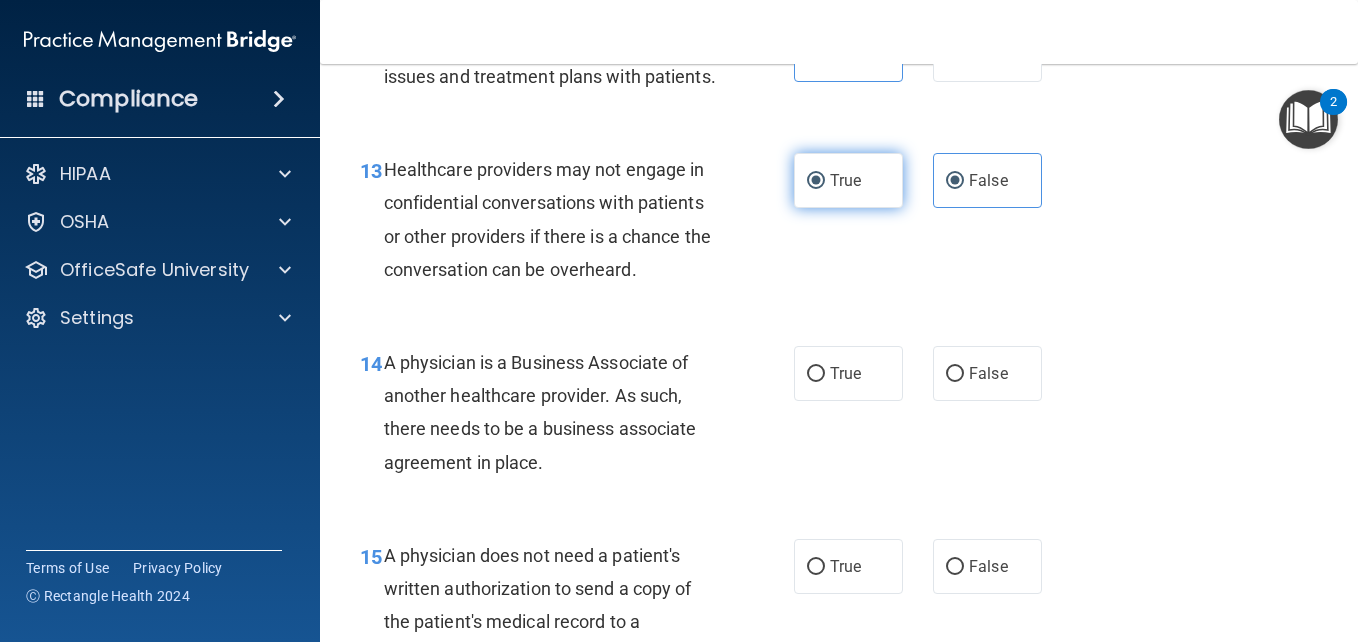 radio on "false" 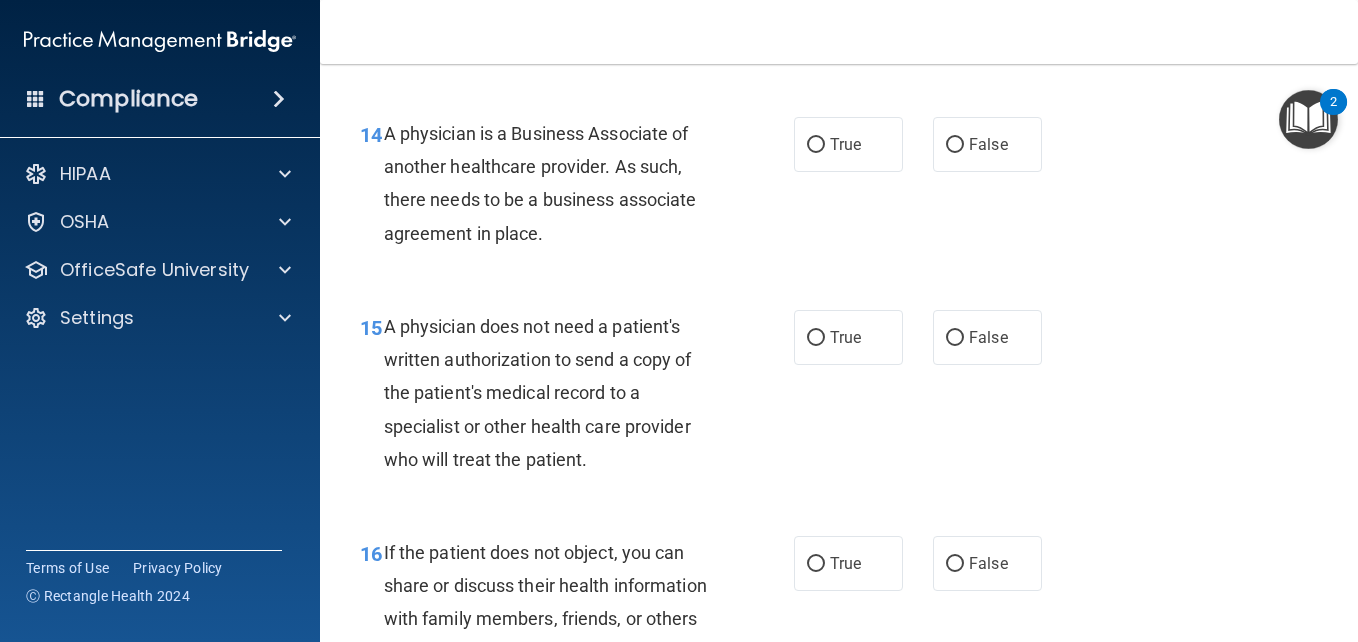 scroll, scrollTop: 2593, scrollLeft: 0, axis: vertical 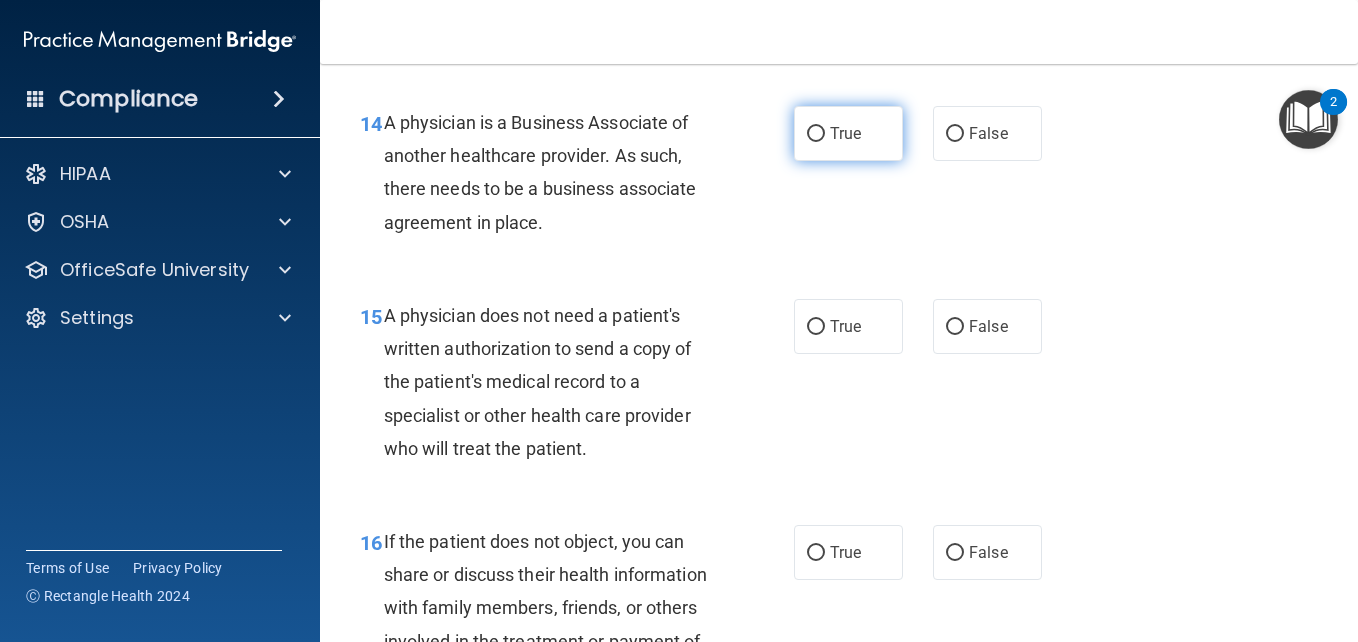 click on "True" at bounding box center [816, 134] 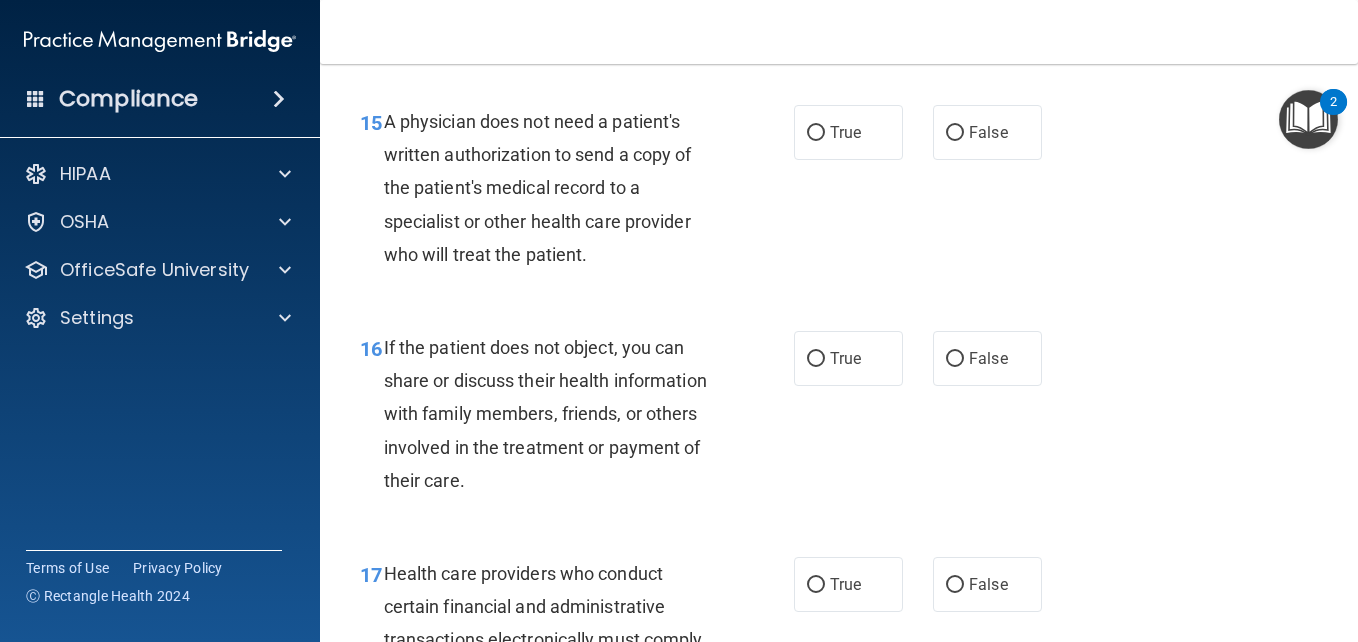 scroll, scrollTop: 2793, scrollLeft: 0, axis: vertical 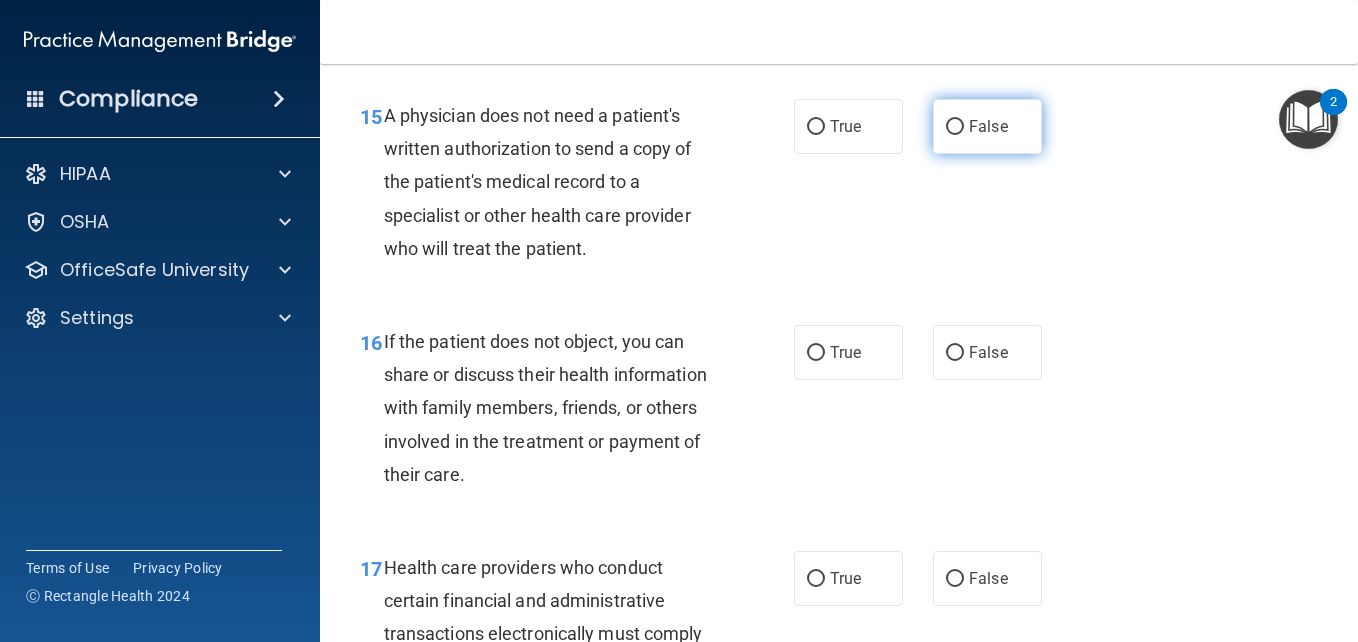 click on "False" at bounding box center [987, 126] 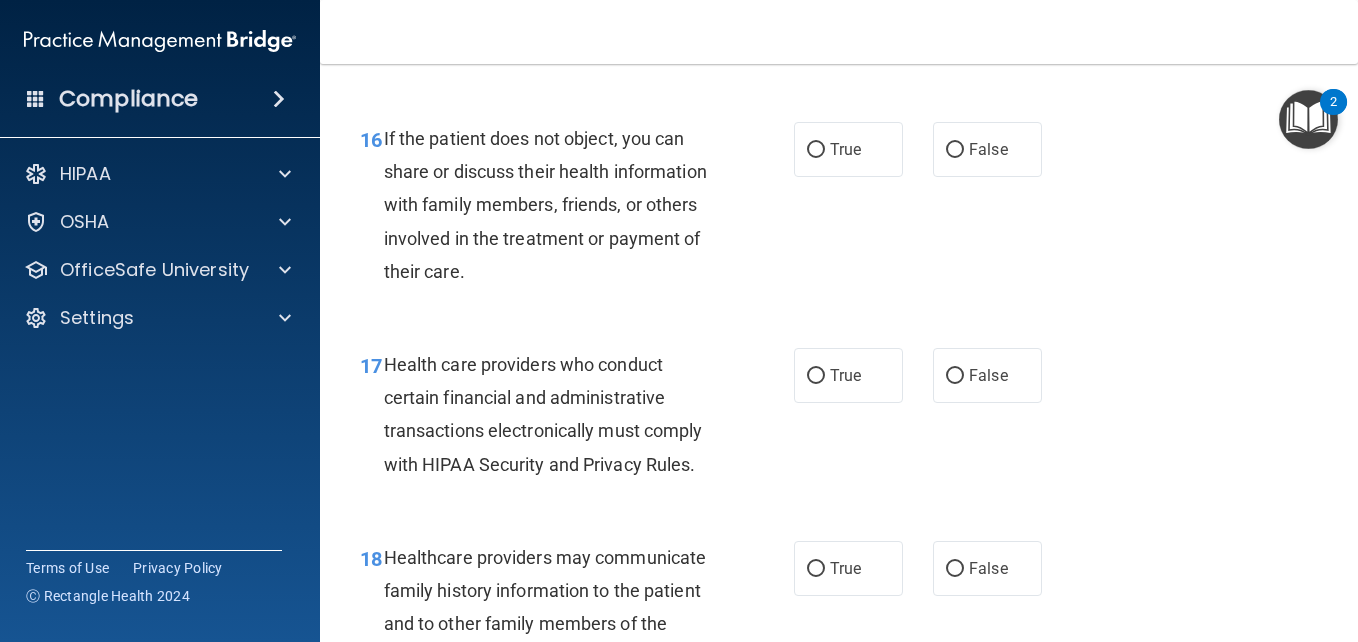 scroll, scrollTop: 3001, scrollLeft: 0, axis: vertical 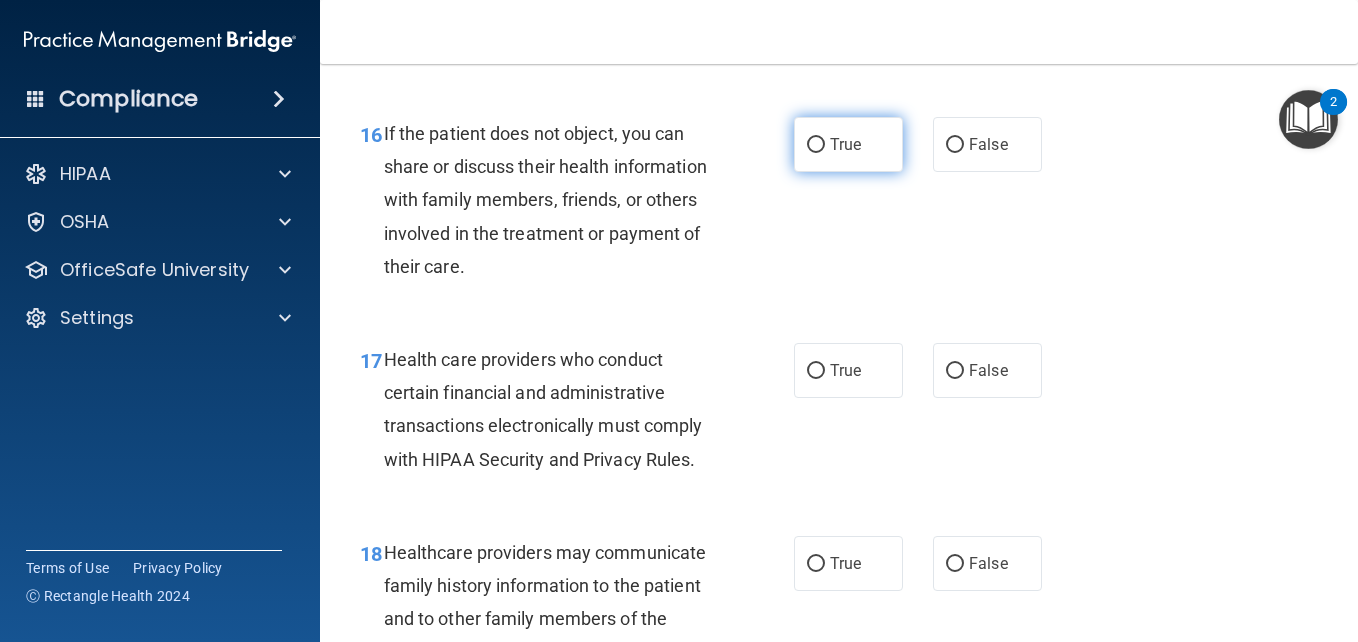 click on "True" at bounding box center (845, 144) 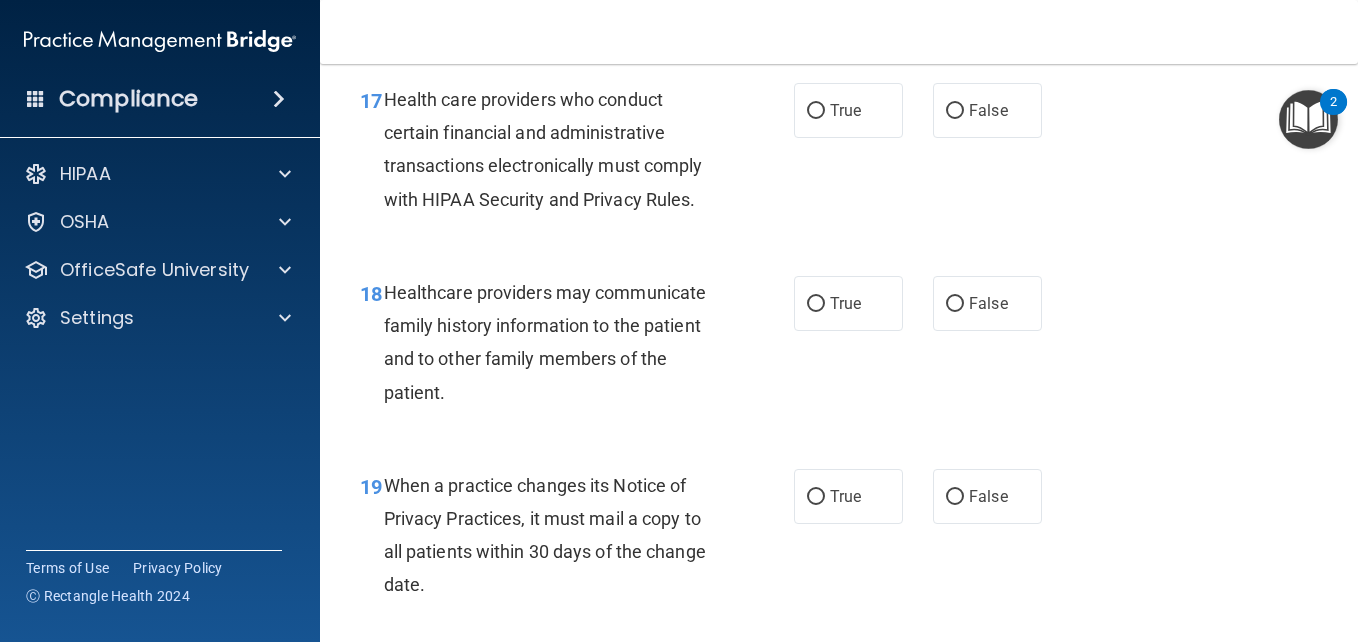 scroll, scrollTop: 3262, scrollLeft: 0, axis: vertical 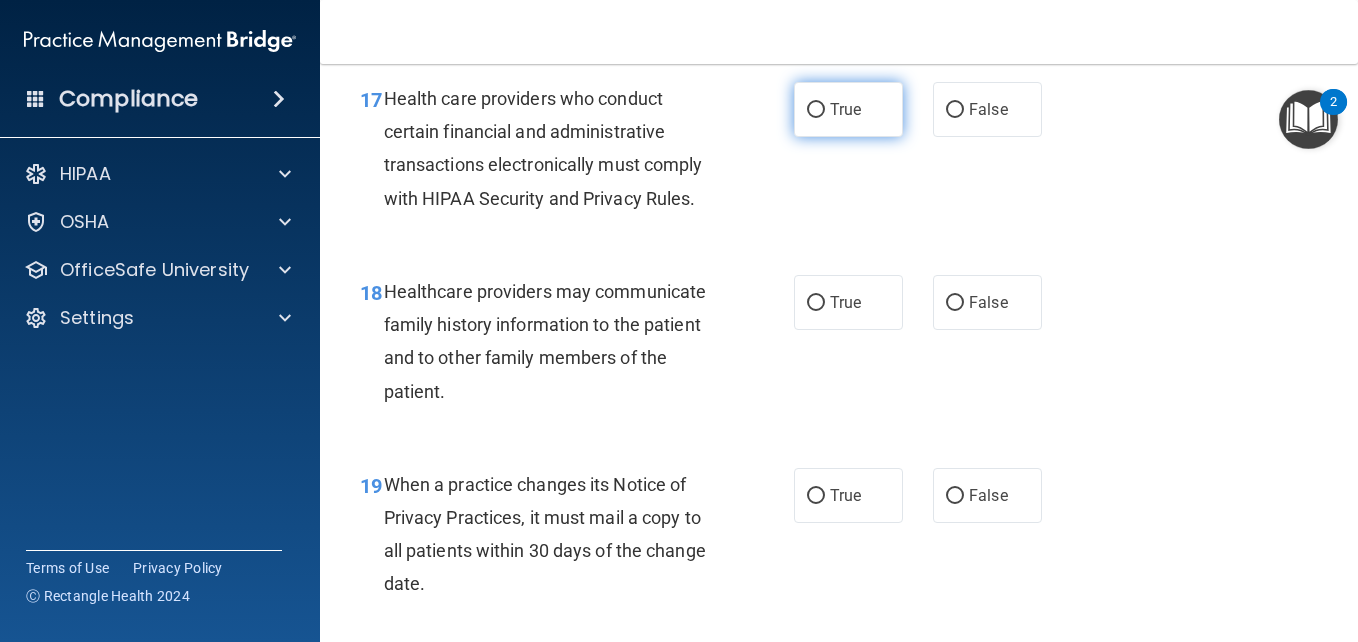 click on "True" at bounding box center [816, 110] 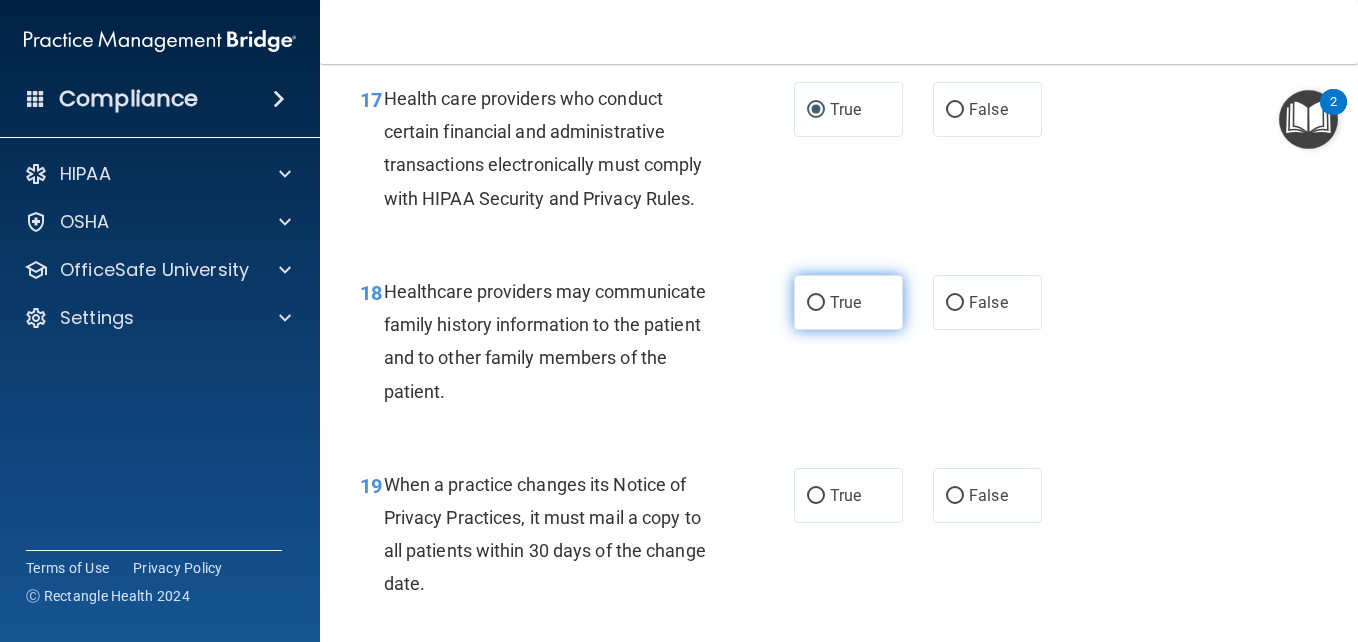 click on "True" at bounding box center [816, 303] 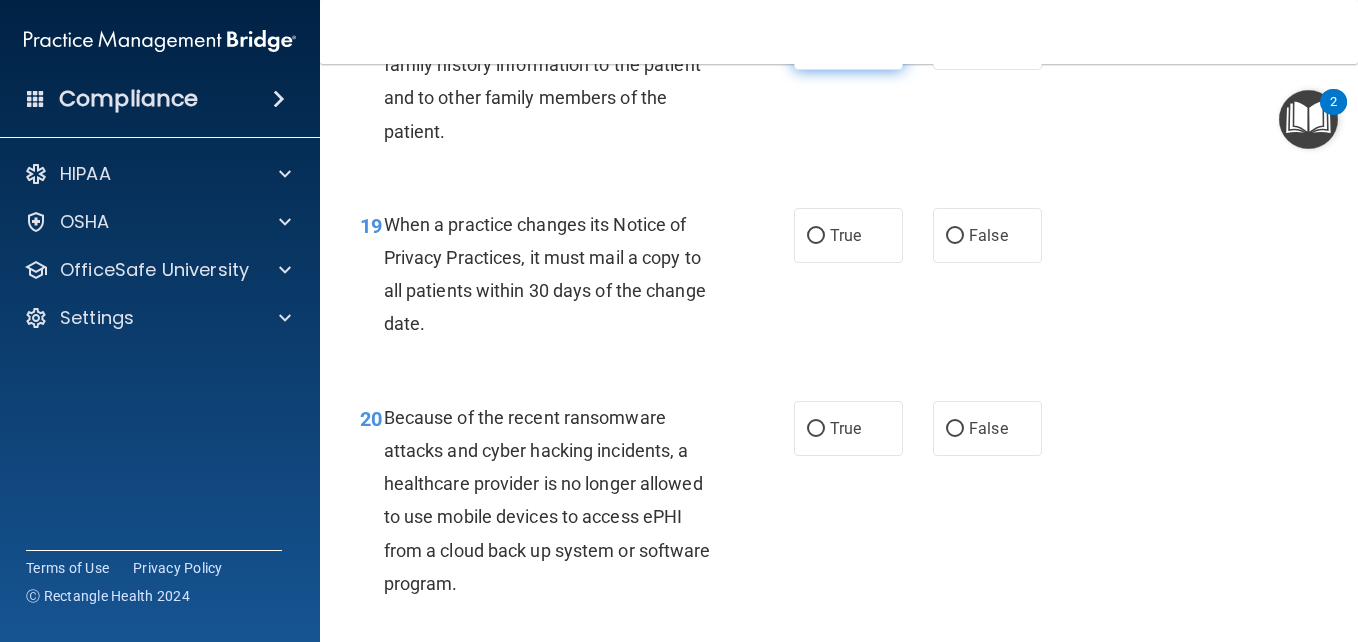 scroll, scrollTop: 3523, scrollLeft: 0, axis: vertical 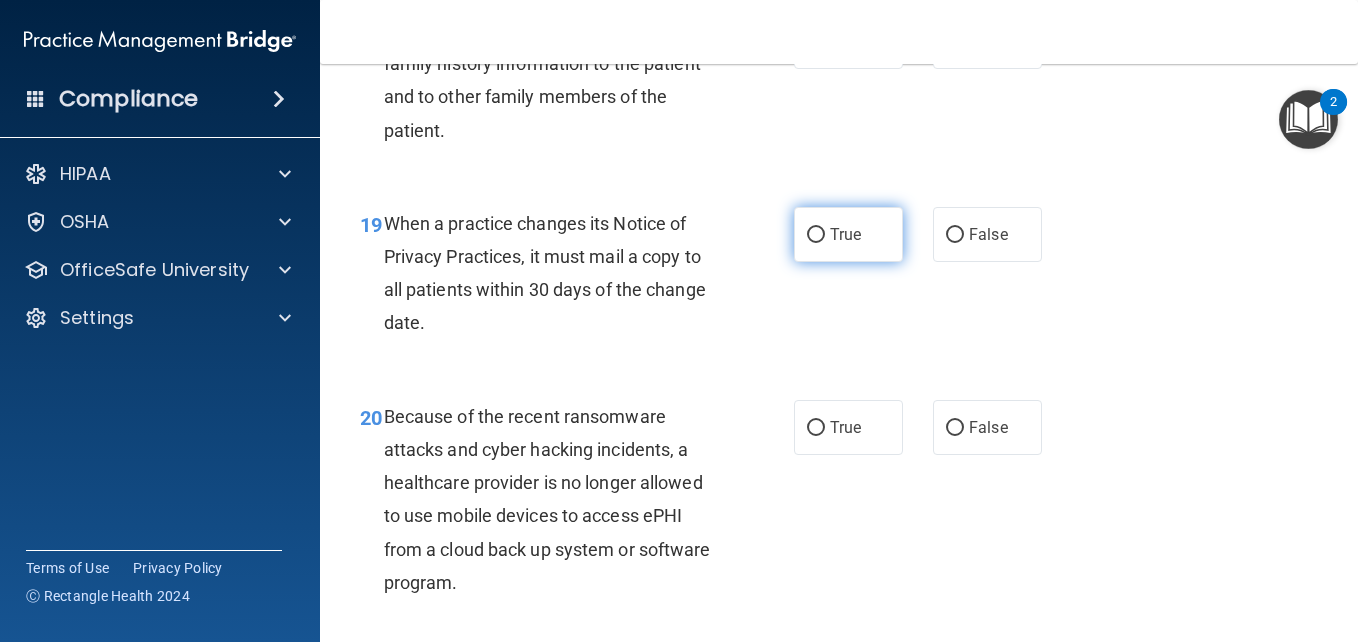 click on "True" at bounding box center (845, 234) 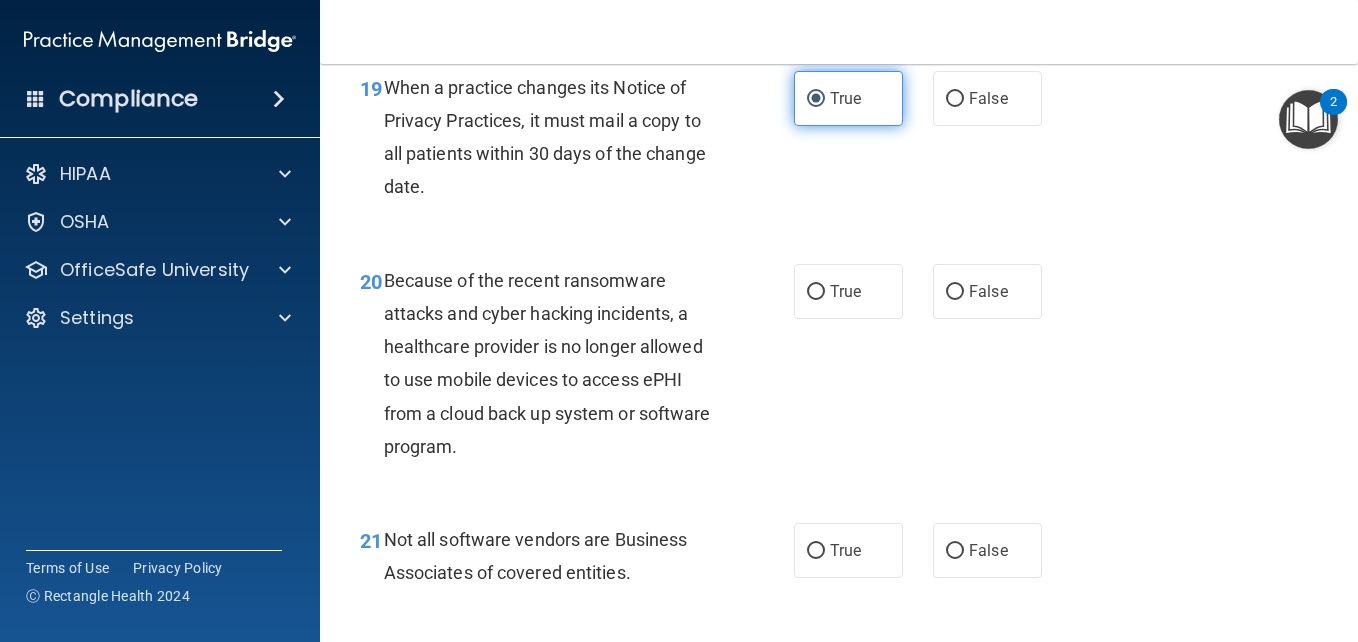 scroll, scrollTop: 3664, scrollLeft: 0, axis: vertical 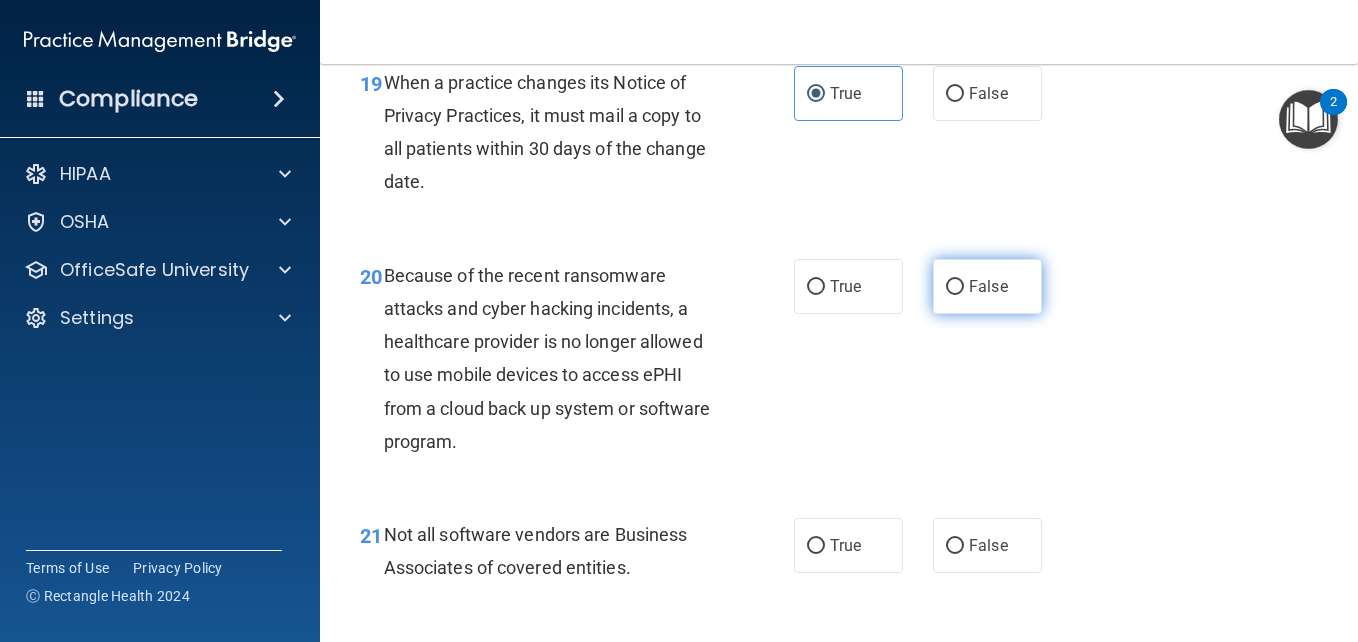 click on "False" at bounding box center (988, 286) 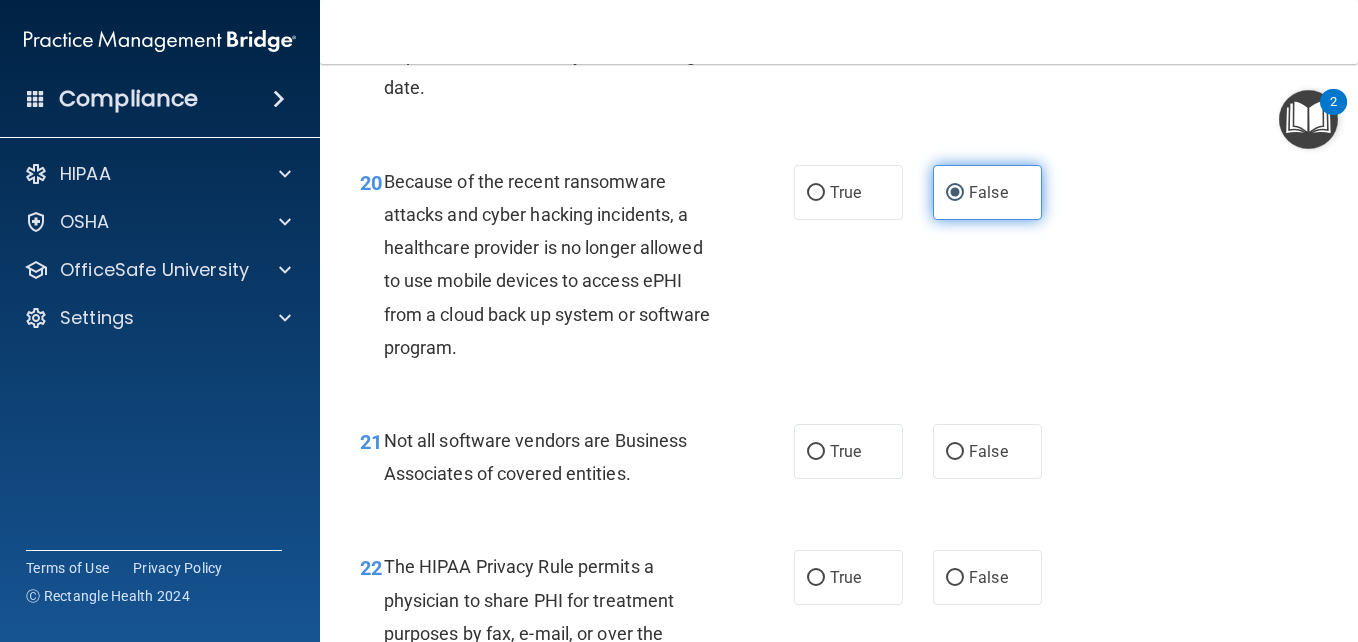 scroll, scrollTop: 3825, scrollLeft: 0, axis: vertical 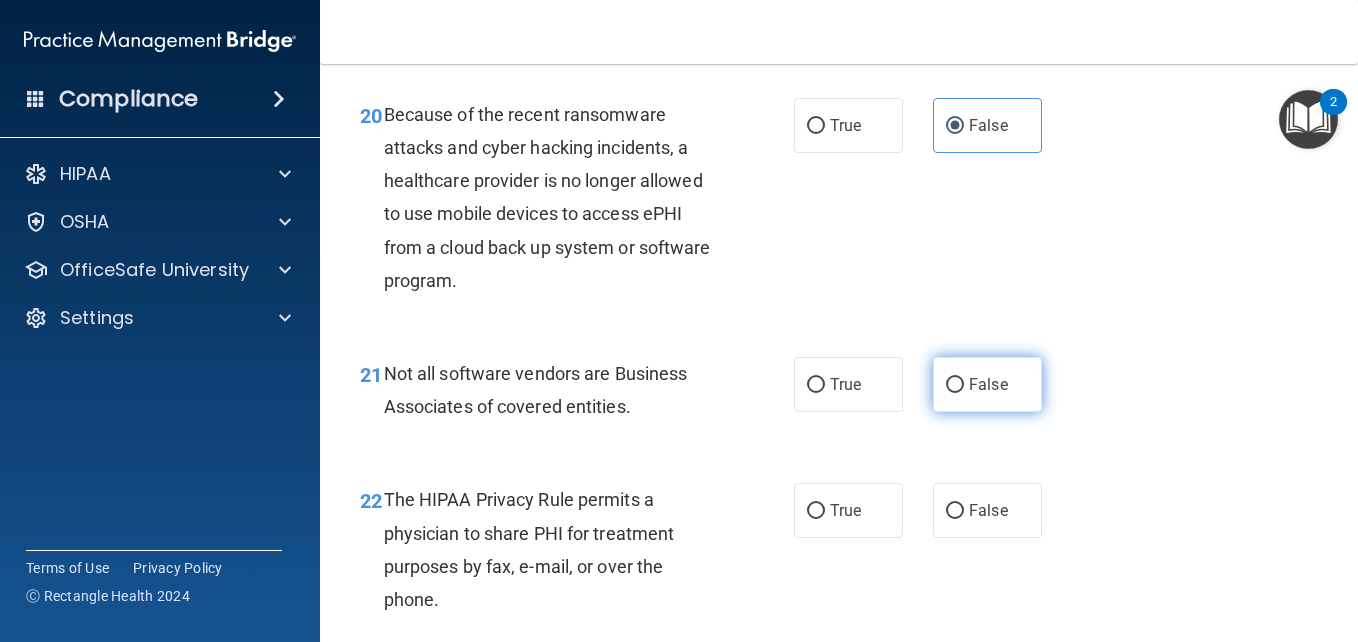 click on "False" at bounding box center (988, 384) 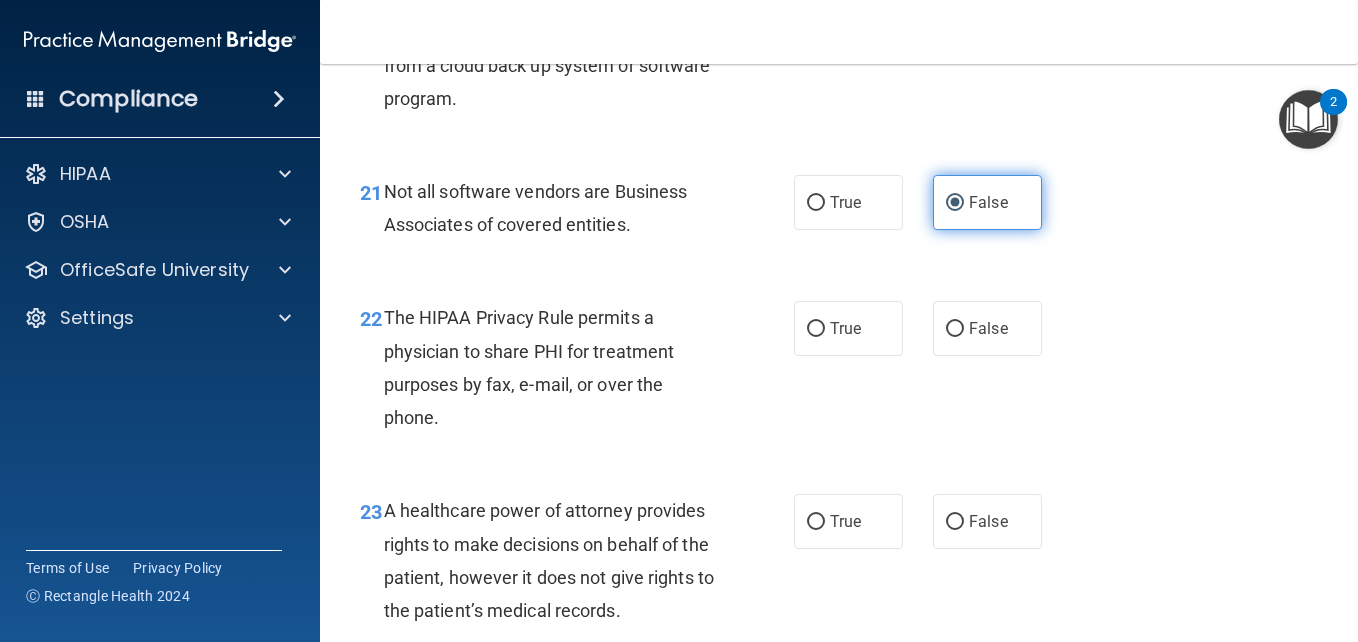 scroll, scrollTop: 4014, scrollLeft: 0, axis: vertical 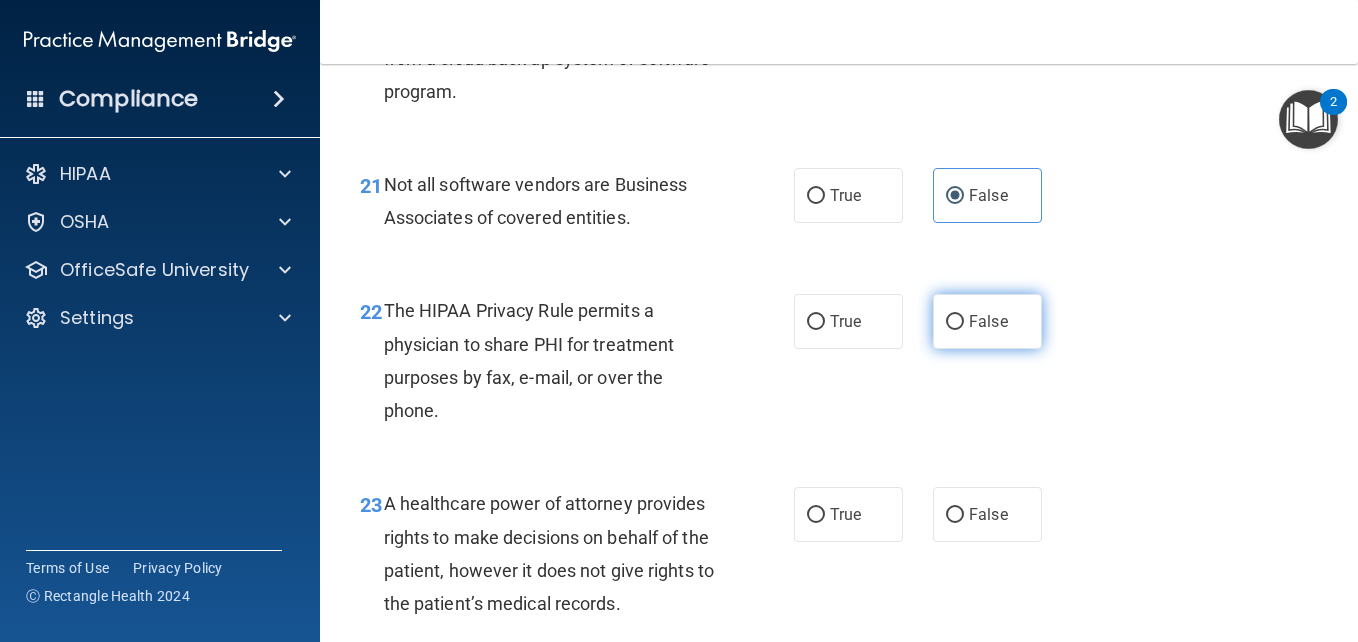 click on "False" at bounding box center [987, 321] 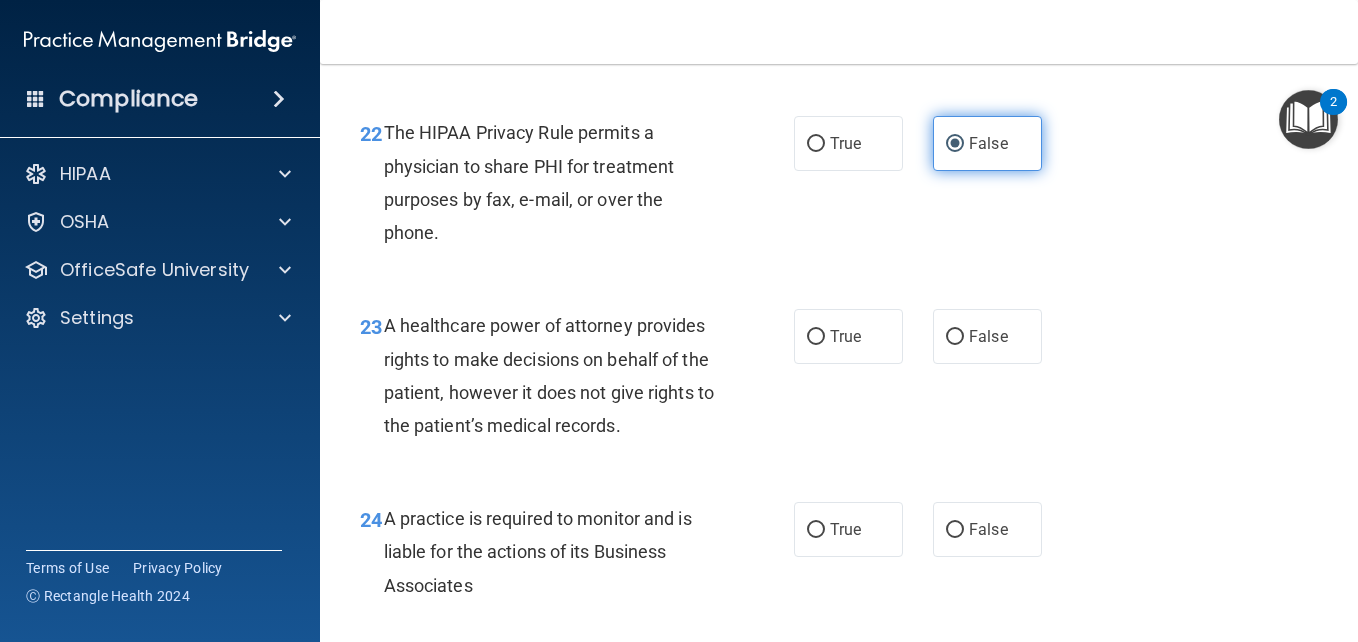scroll, scrollTop: 4226, scrollLeft: 0, axis: vertical 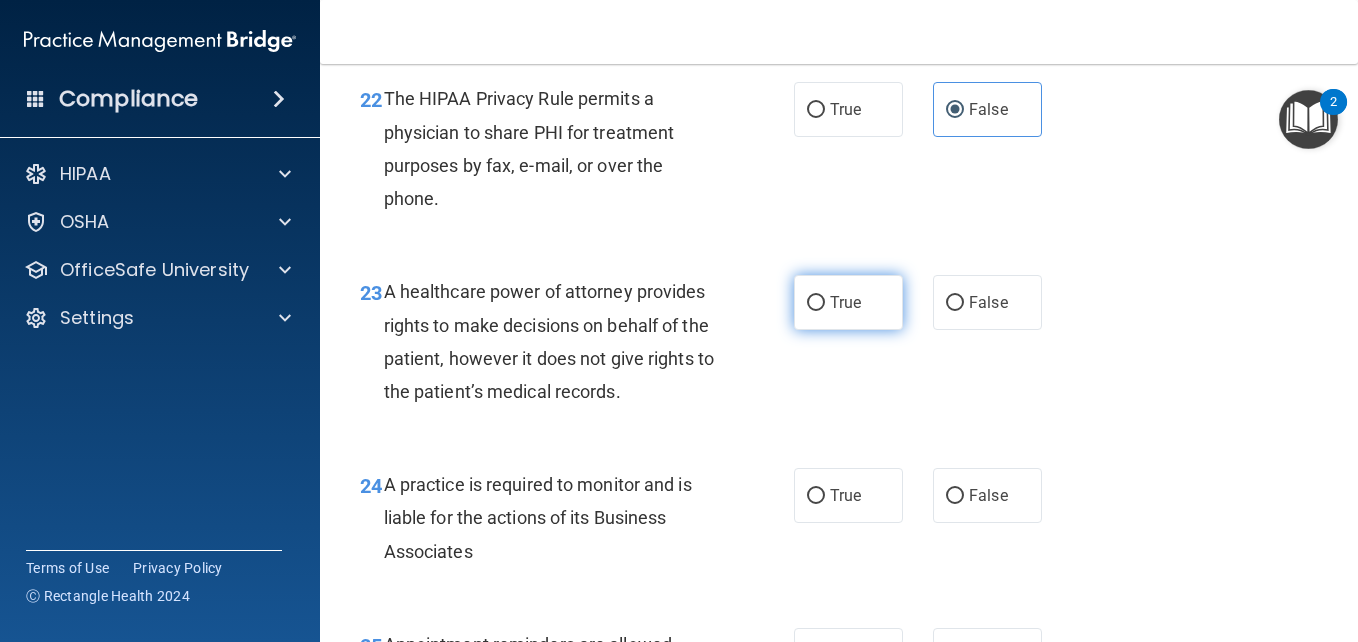 click on "True" at bounding box center [848, 302] 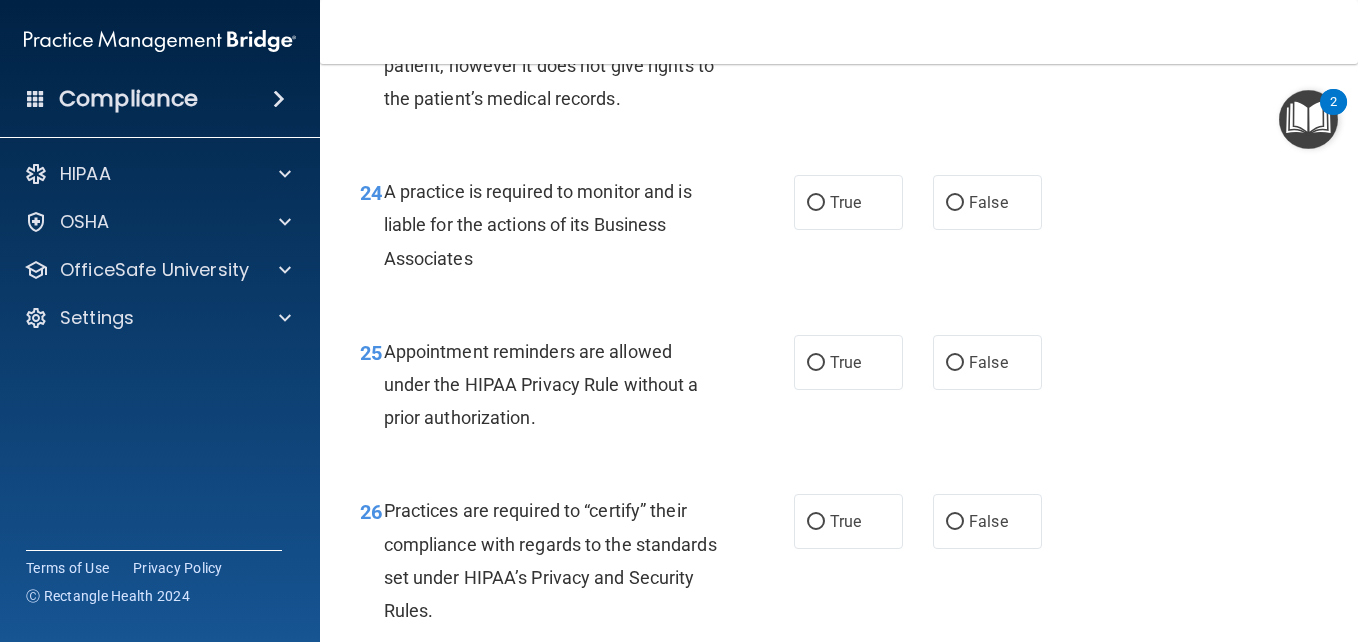 scroll, scrollTop: 4521, scrollLeft: 0, axis: vertical 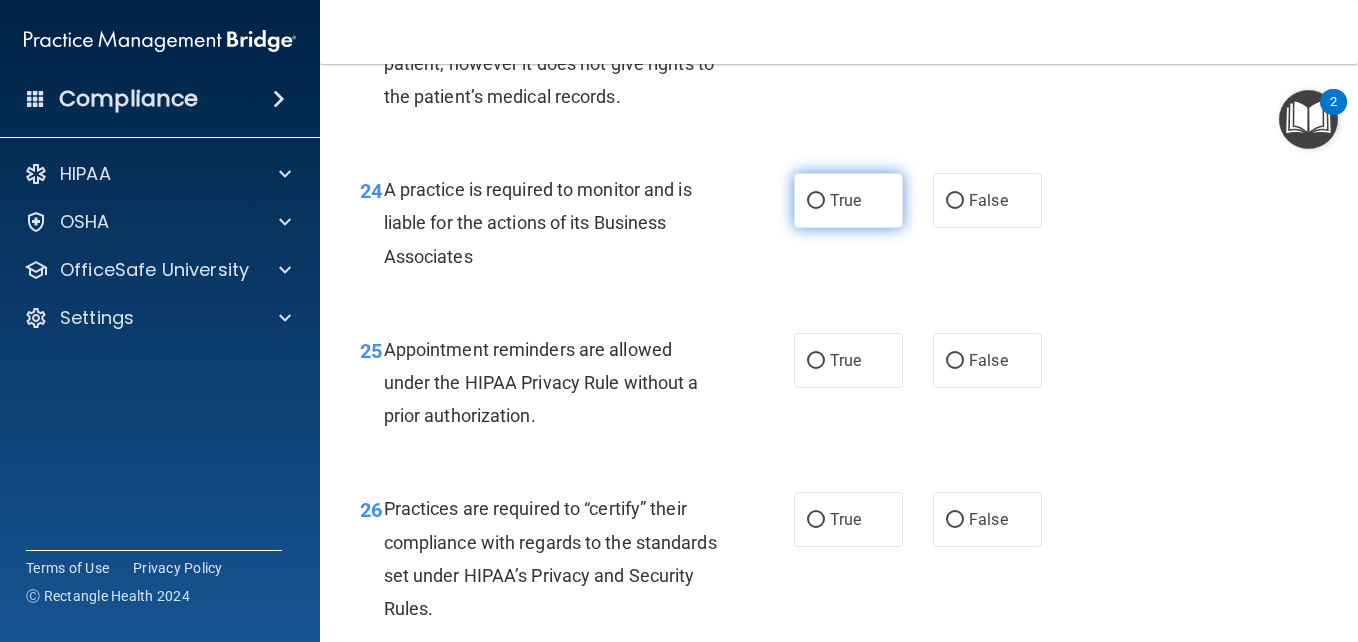 click on "True" at bounding box center [845, 200] 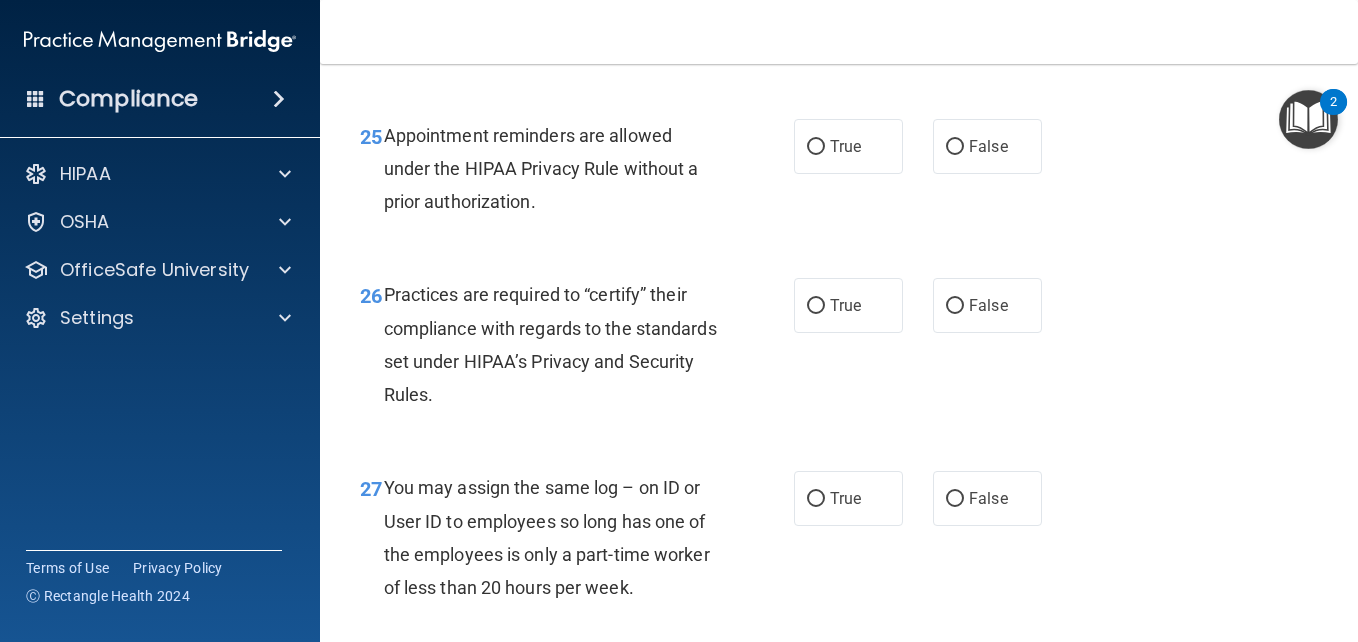 scroll, scrollTop: 4731, scrollLeft: 0, axis: vertical 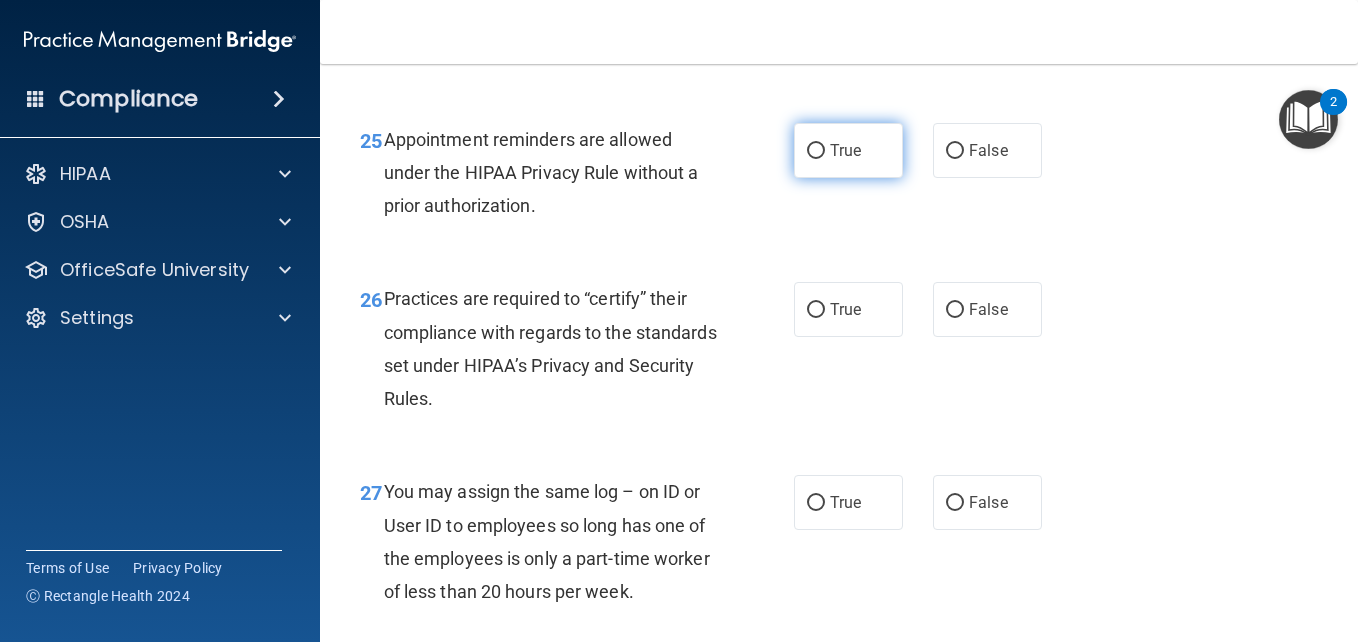 click on "True" at bounding box center (816, 151) 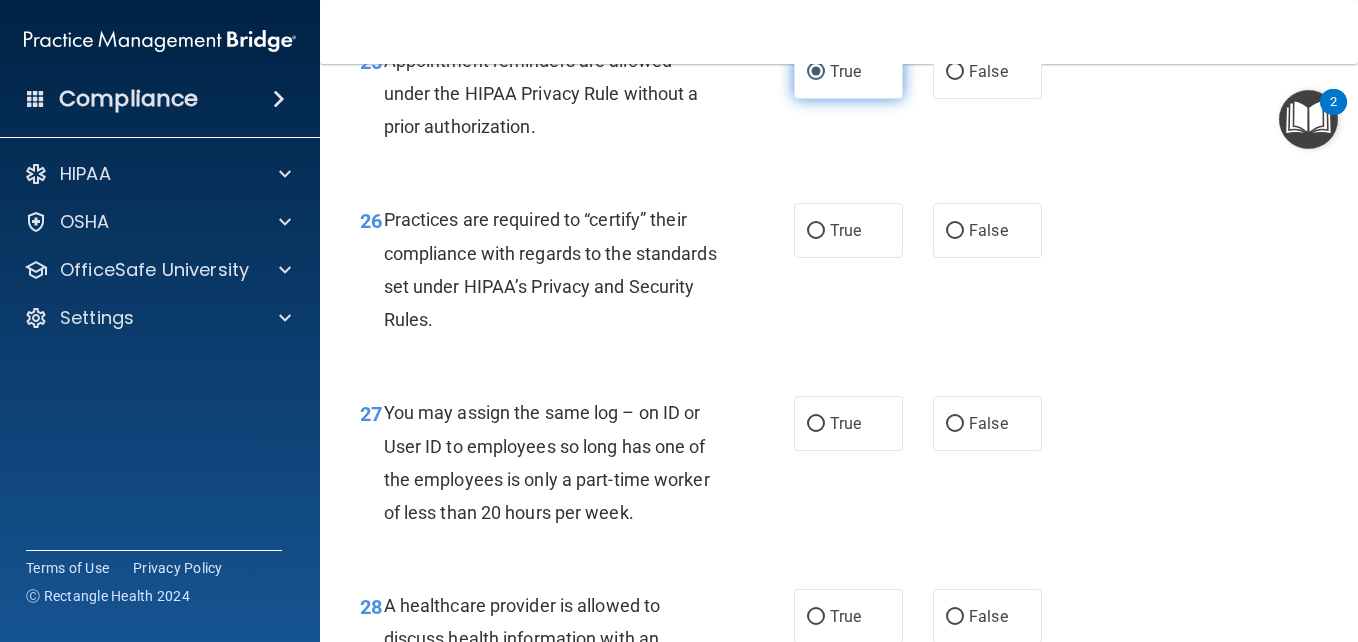 scroll, scrollTop: 4885, scrollLeft: 0, axis: vertical 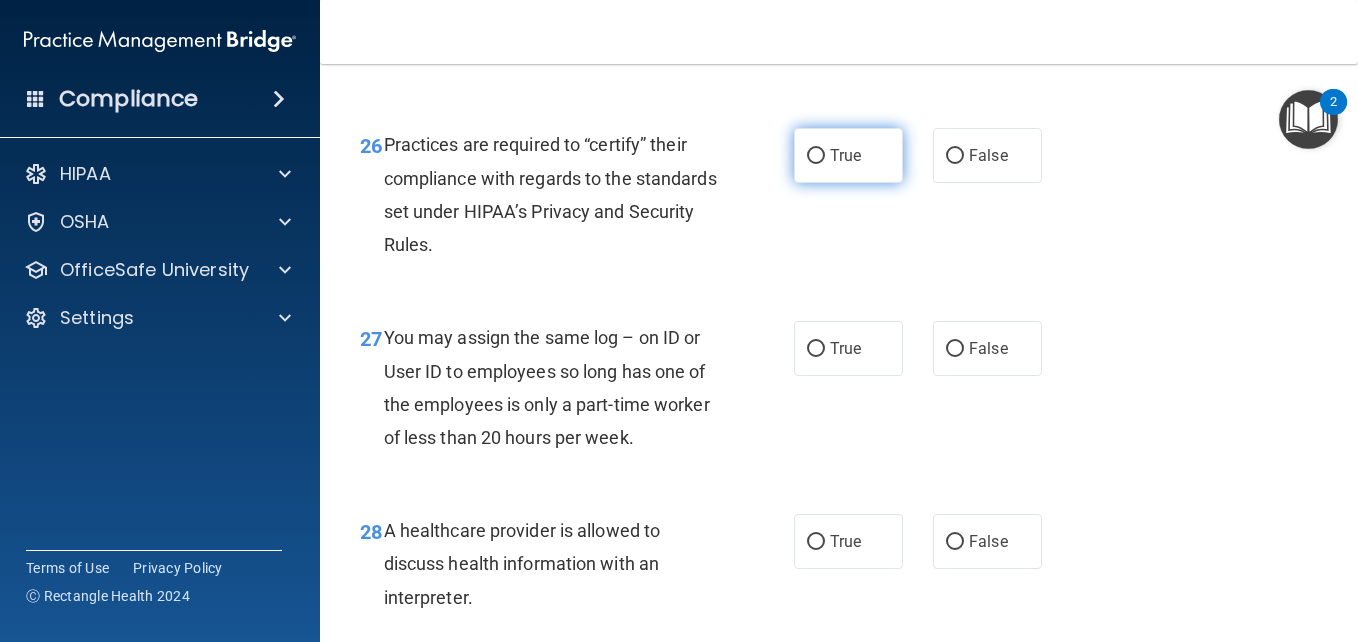 click on "True" at bounding box center (848, 155) 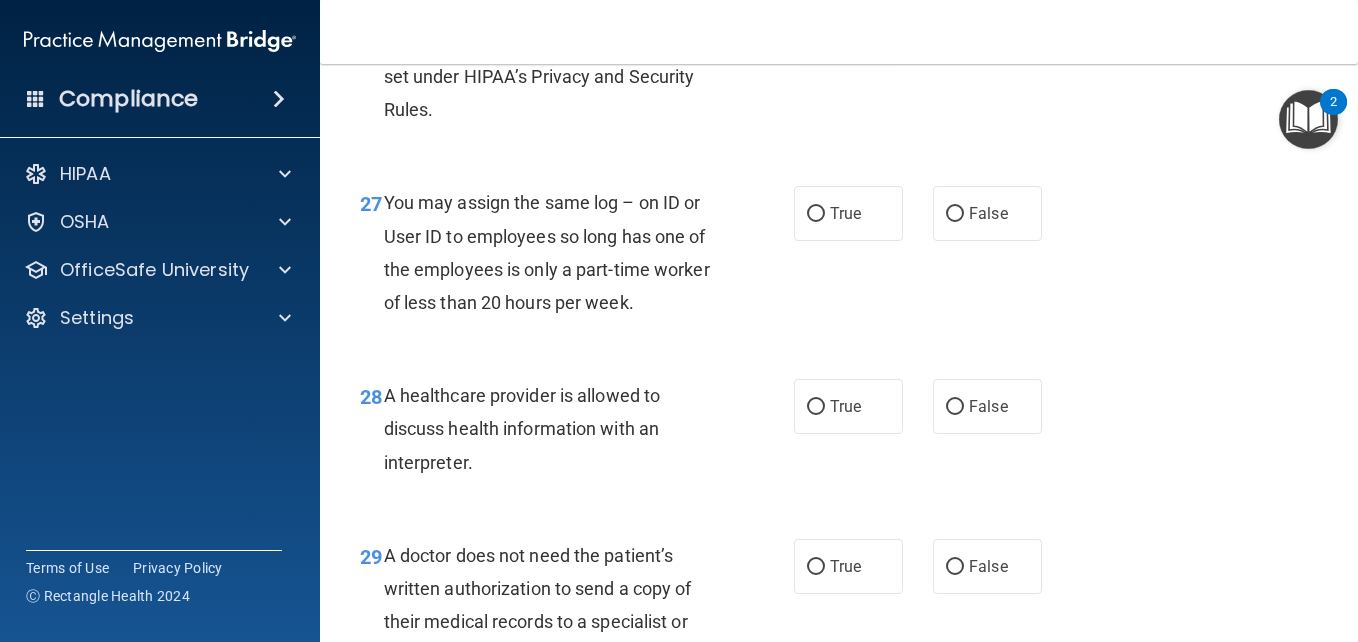 scroll, scrollTop: 5022, scrollLeft: 0, axis: vertical 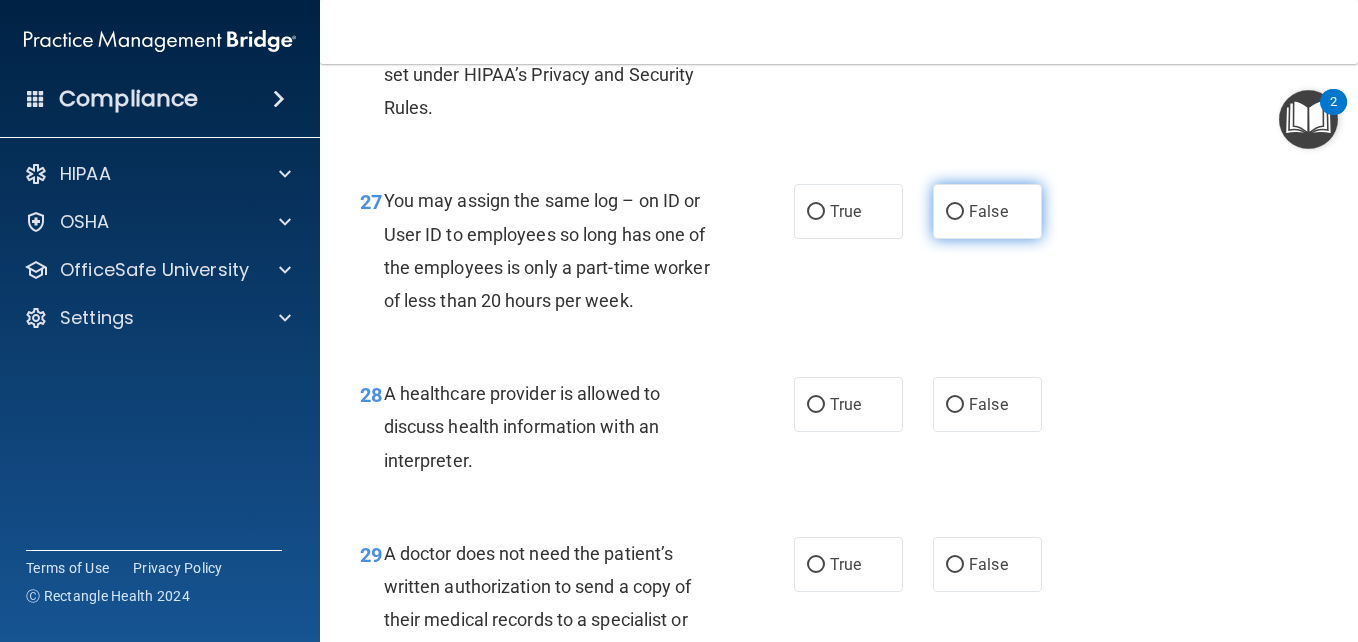 click on "False" at bounding box center (987, 211) 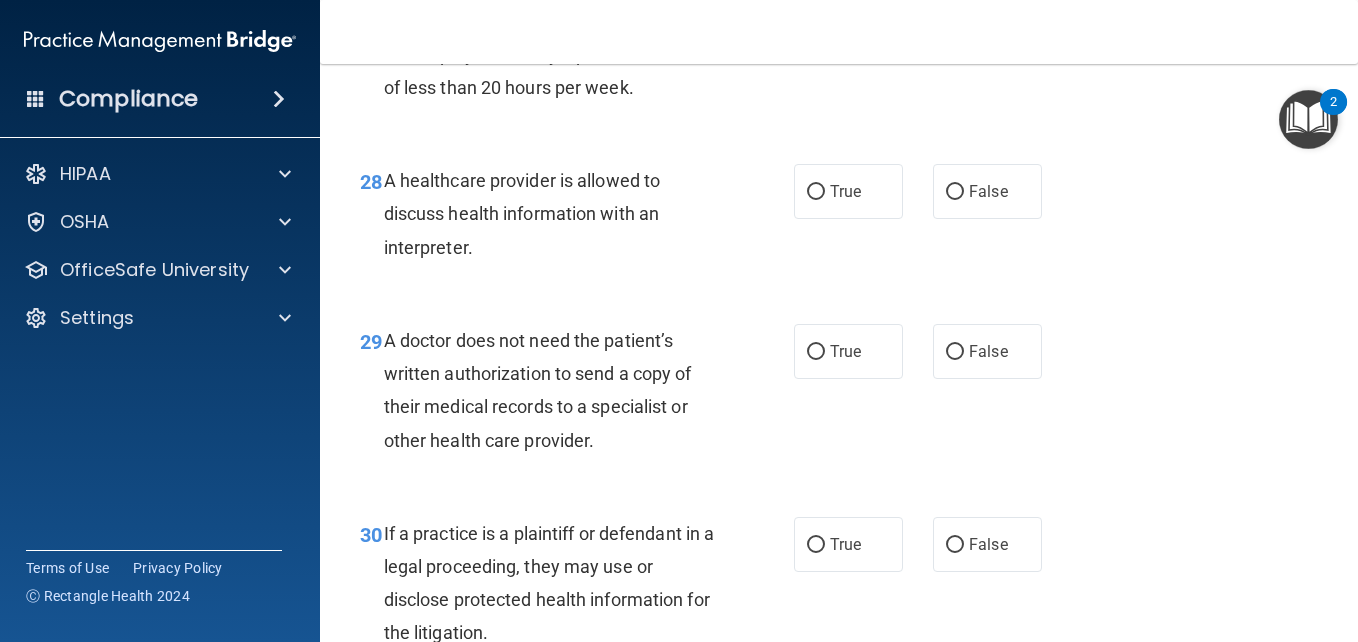 scroll, scrollTop: 5237, scrollLeft: 0, axis: vertical 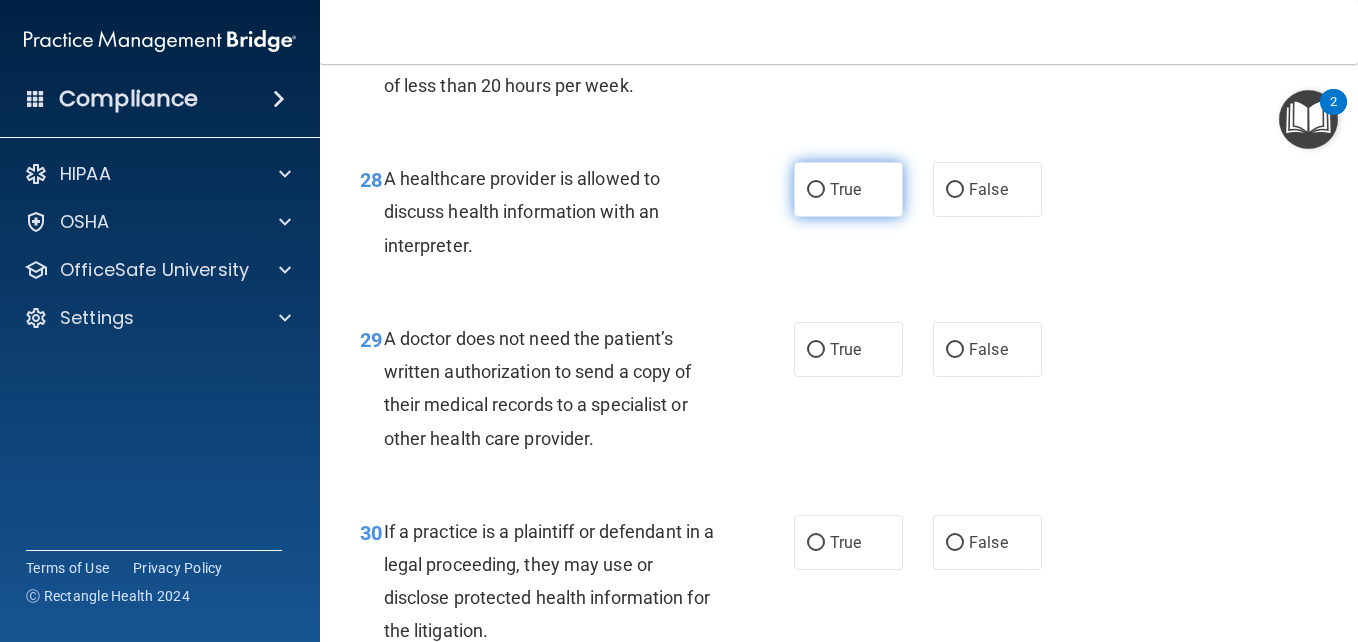 click on "True" at bounding box center (845, 189) 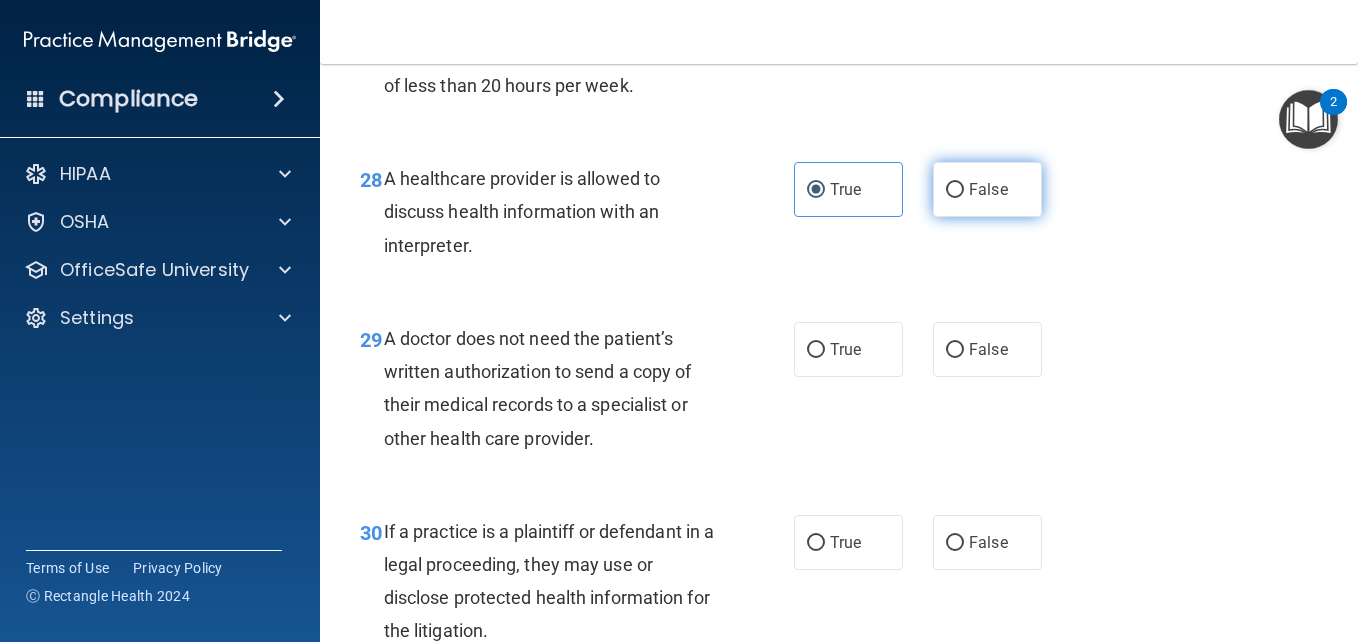 click on "False" at bounding box center (955, 190) 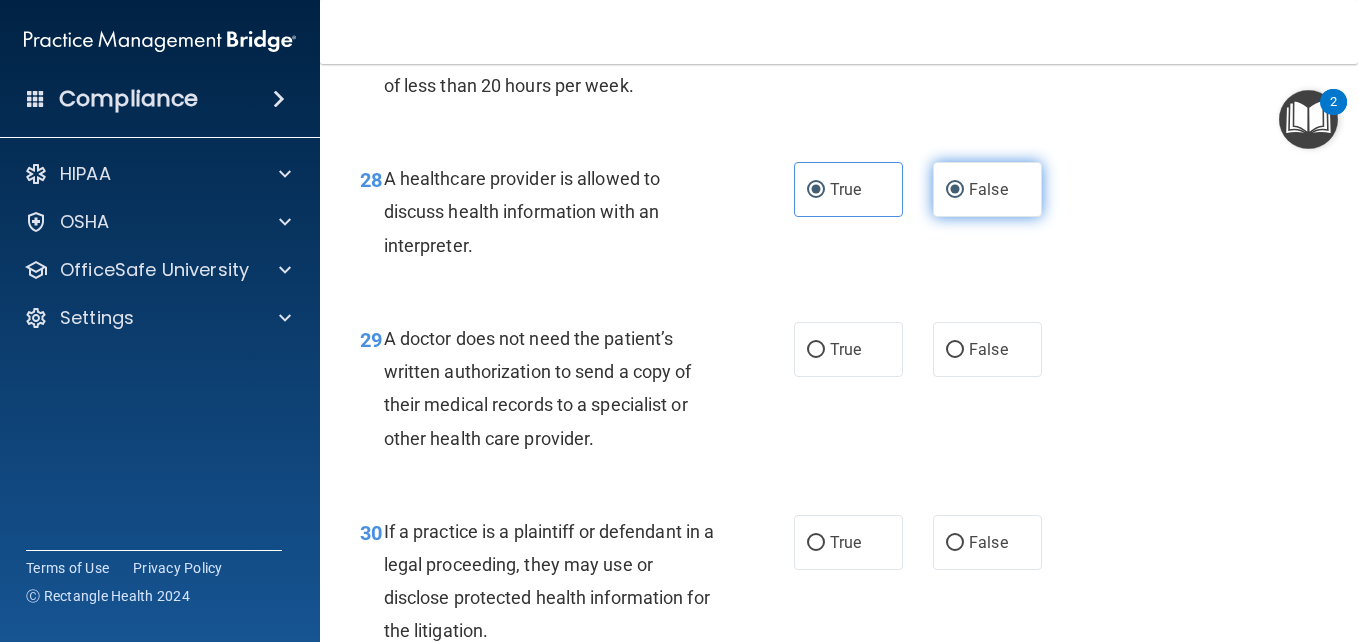 radio on "false" 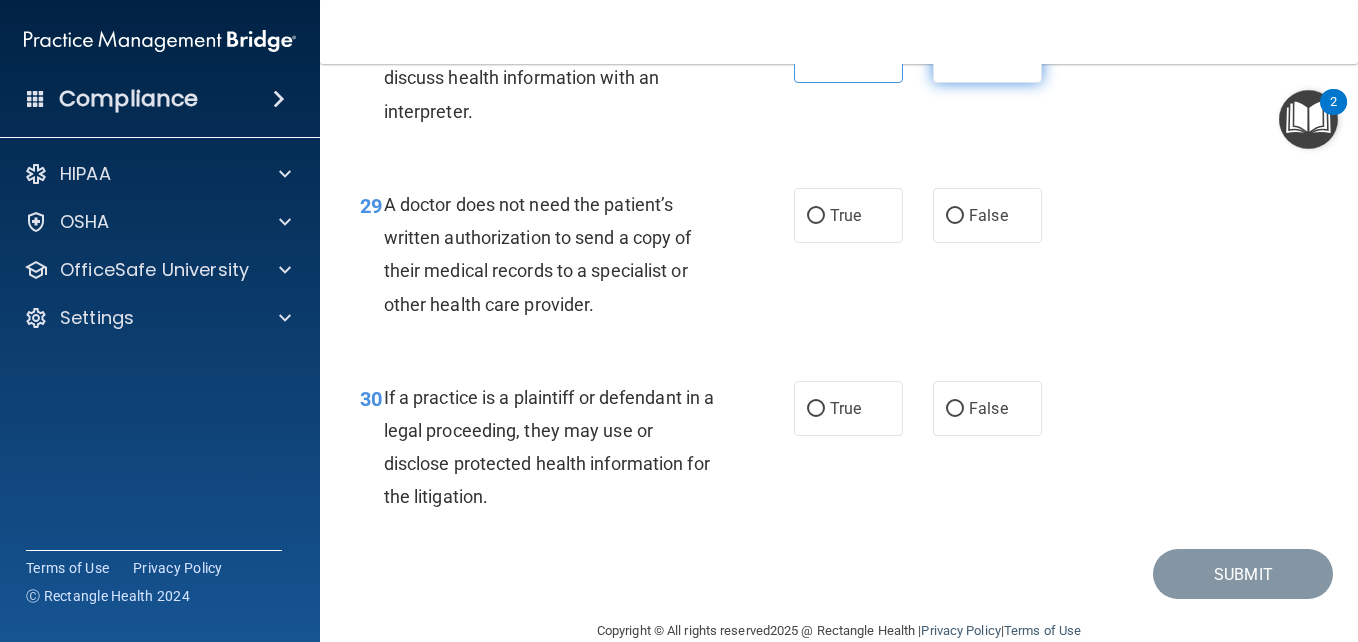 scroll, scrollTop: 5376, scrollLeft: 0, axis: vertical 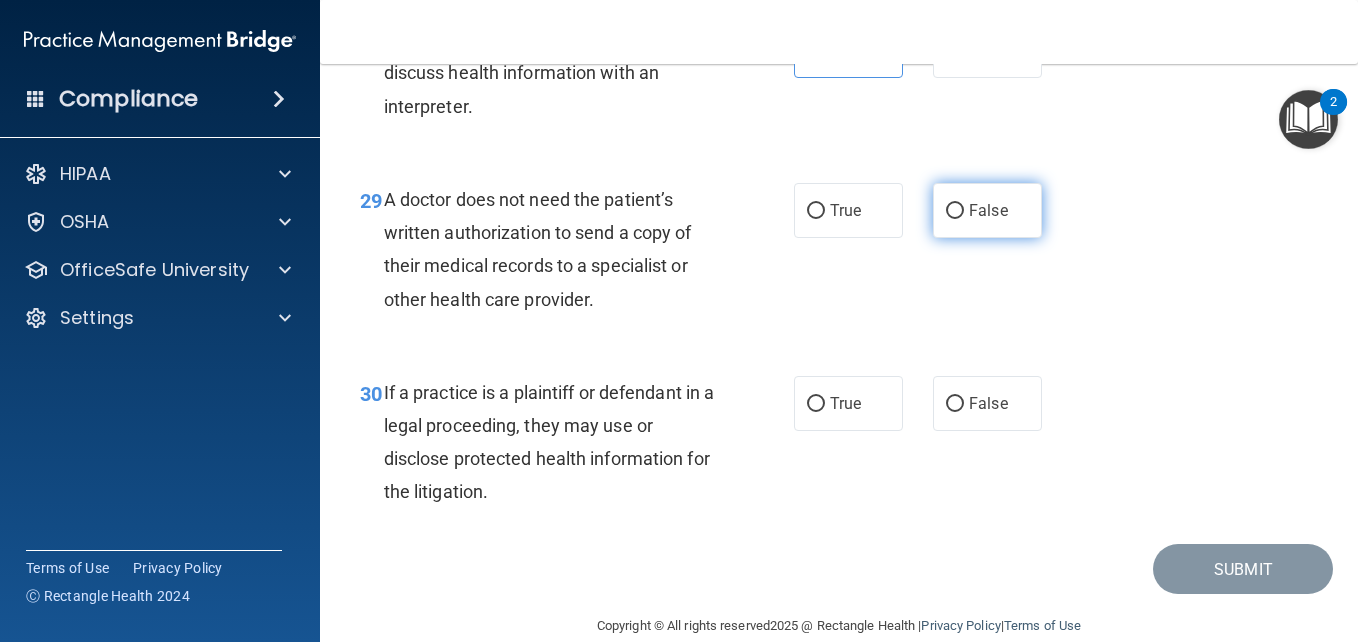 click on "False" at bounding box center (955, 211) 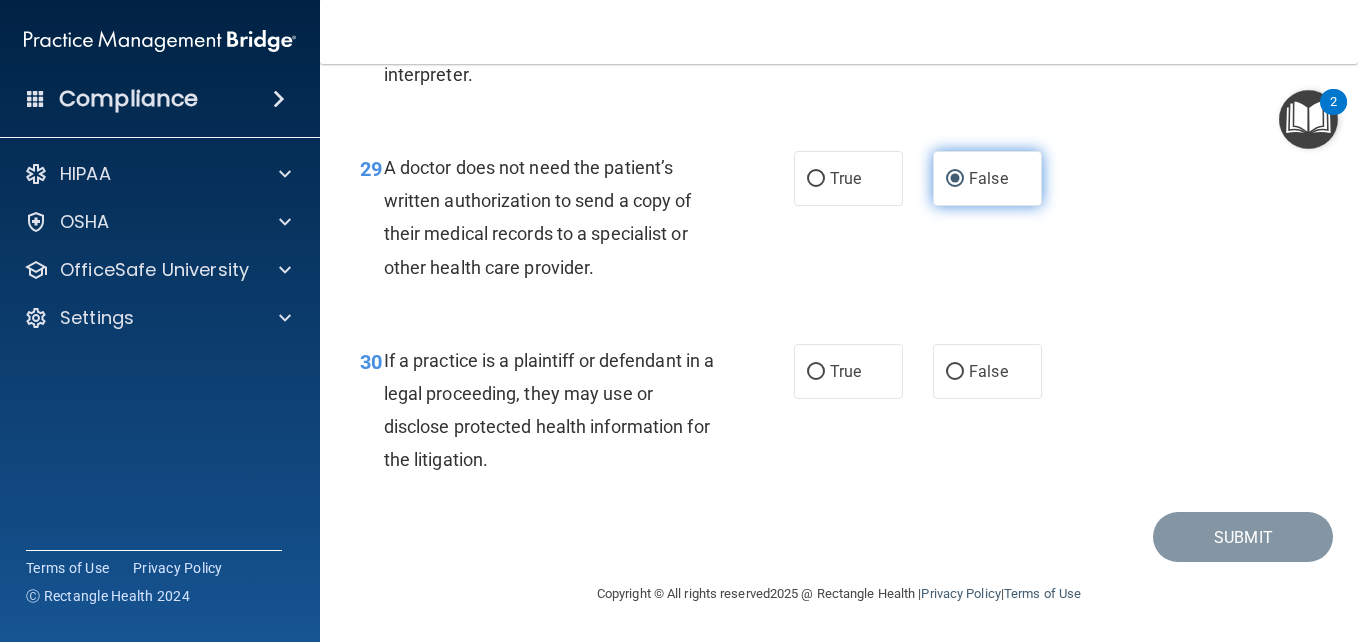 scroll, scrollTop: 5508, scrollLeft: 0, axis: vertical 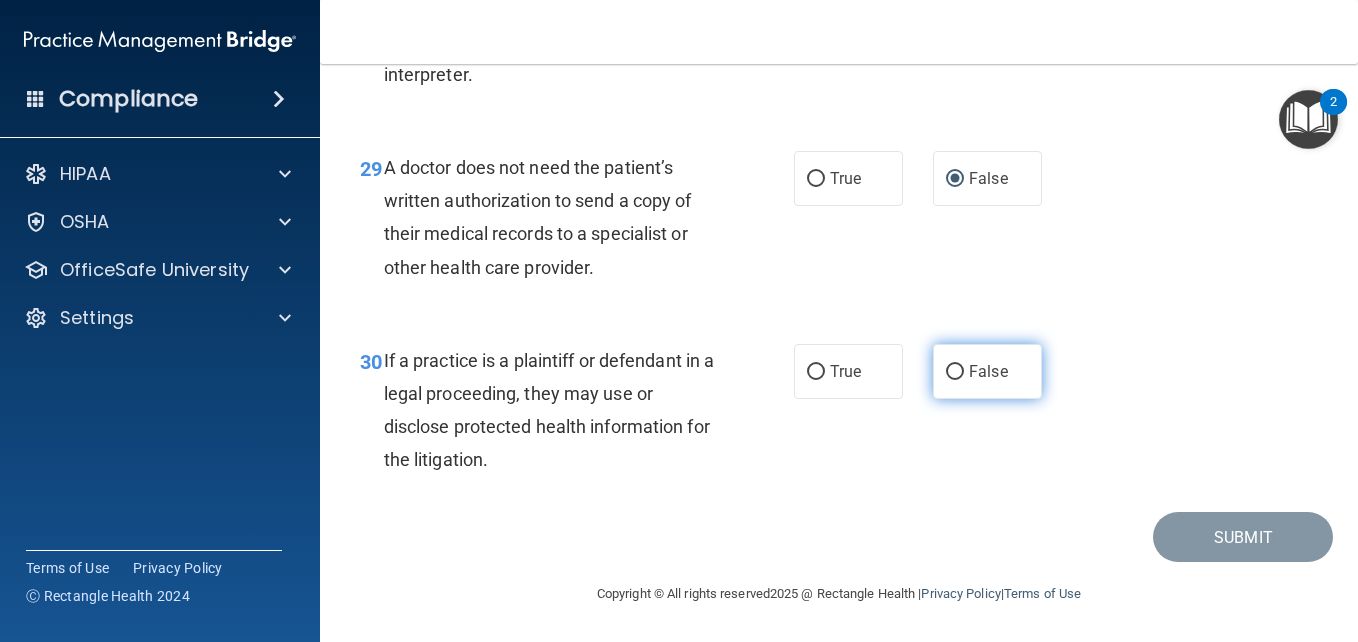 click on "False" at bounding box center (955, 372) 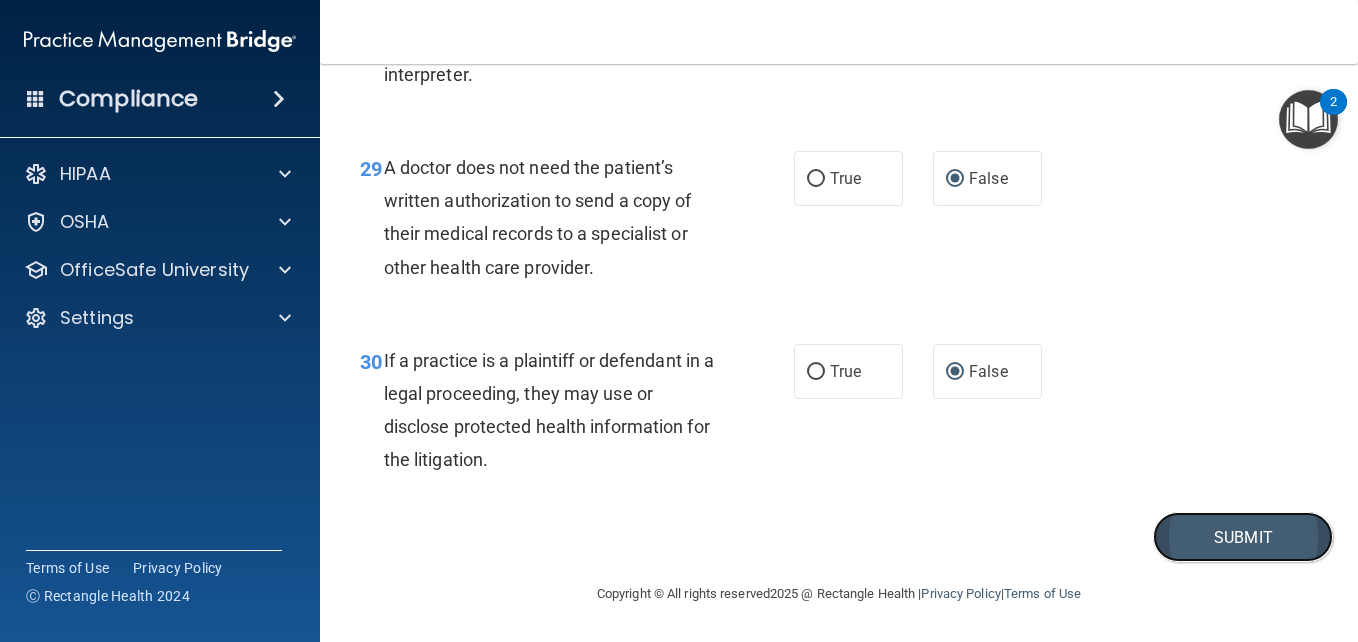 click on "Submit" at bounding box center (1243, 537) 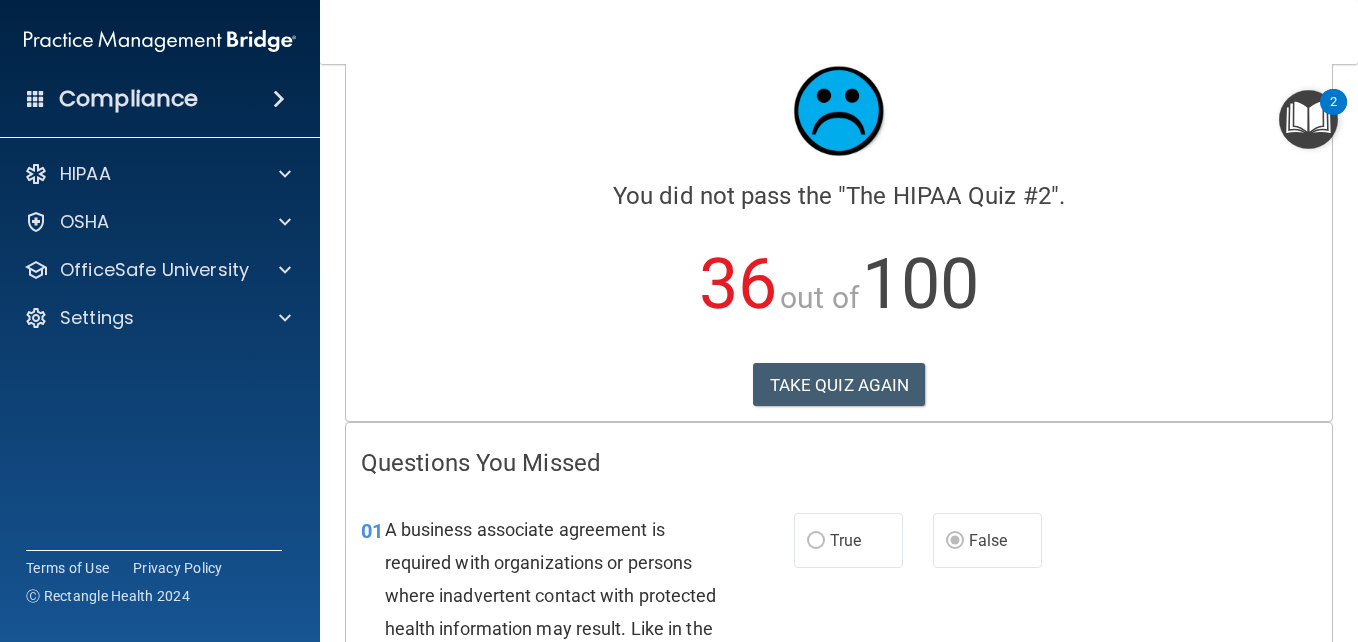 scroll, scrollTop: 0, scrollLeft: 0, axis: both 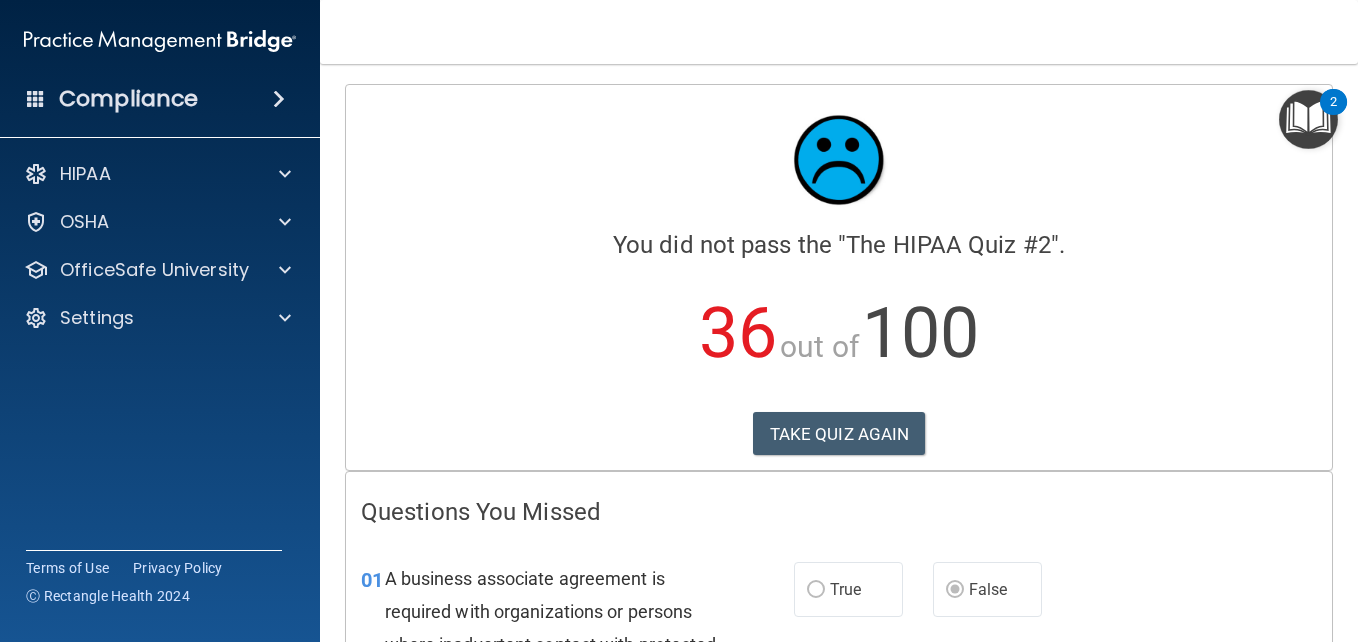 click on "36     out of     100" at bounding box center (839, 333) 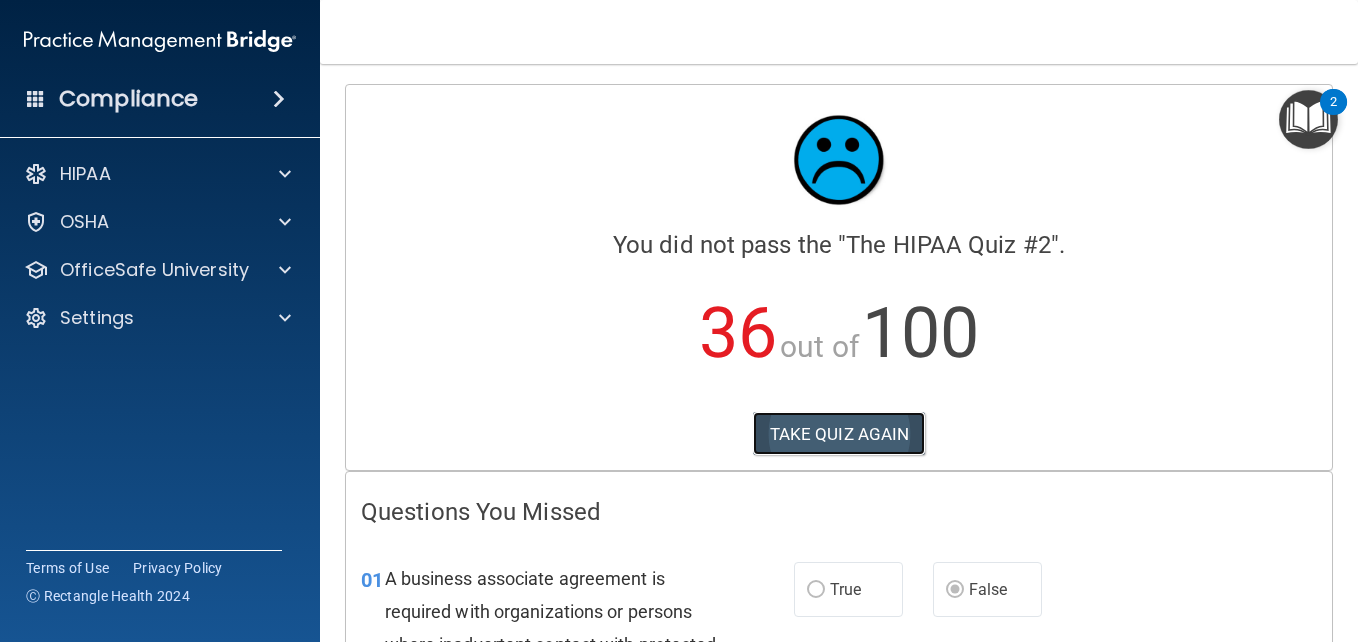 click on "TAKE QUIZ AGAIN" at bounding box center [839, 434] 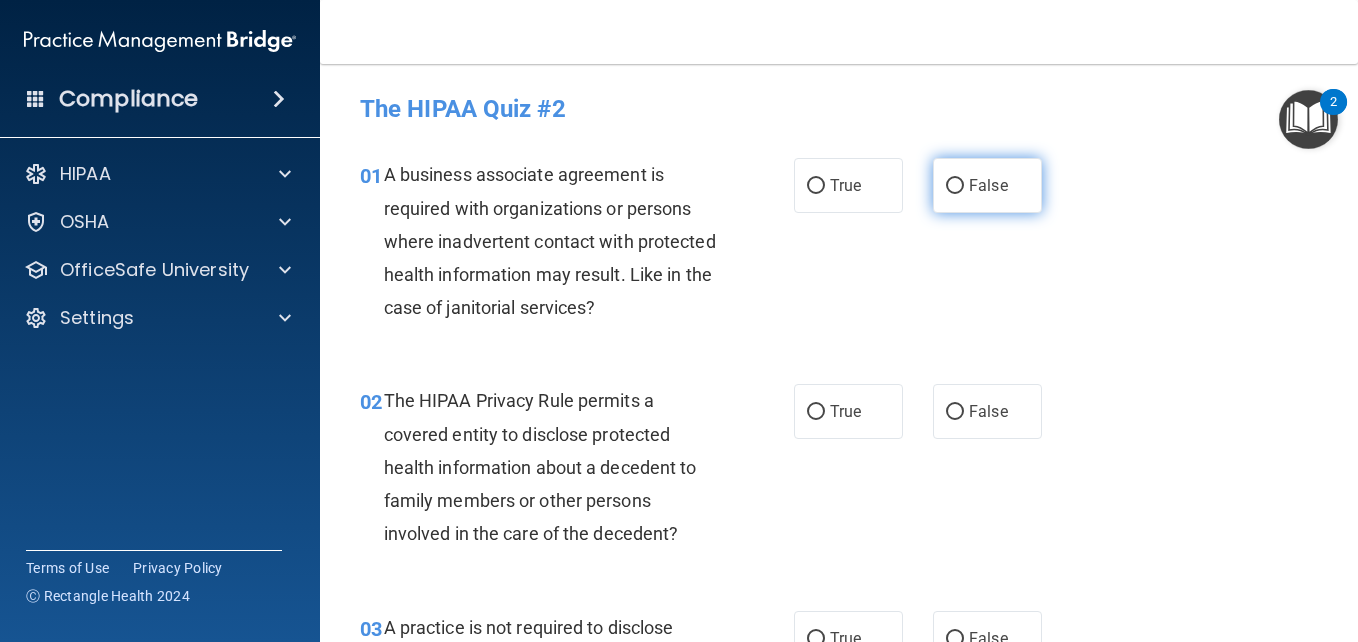 click on "False" at bounding box center (988, 185) 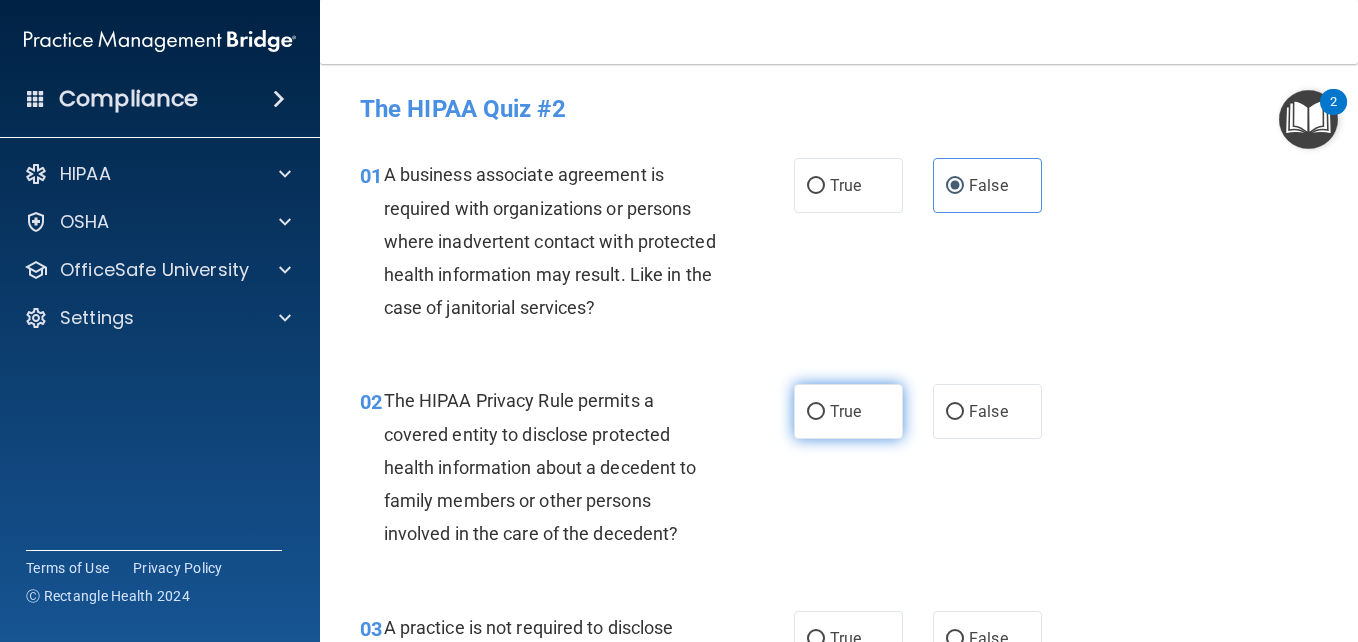click on "True" at bounding box center [848, 411] 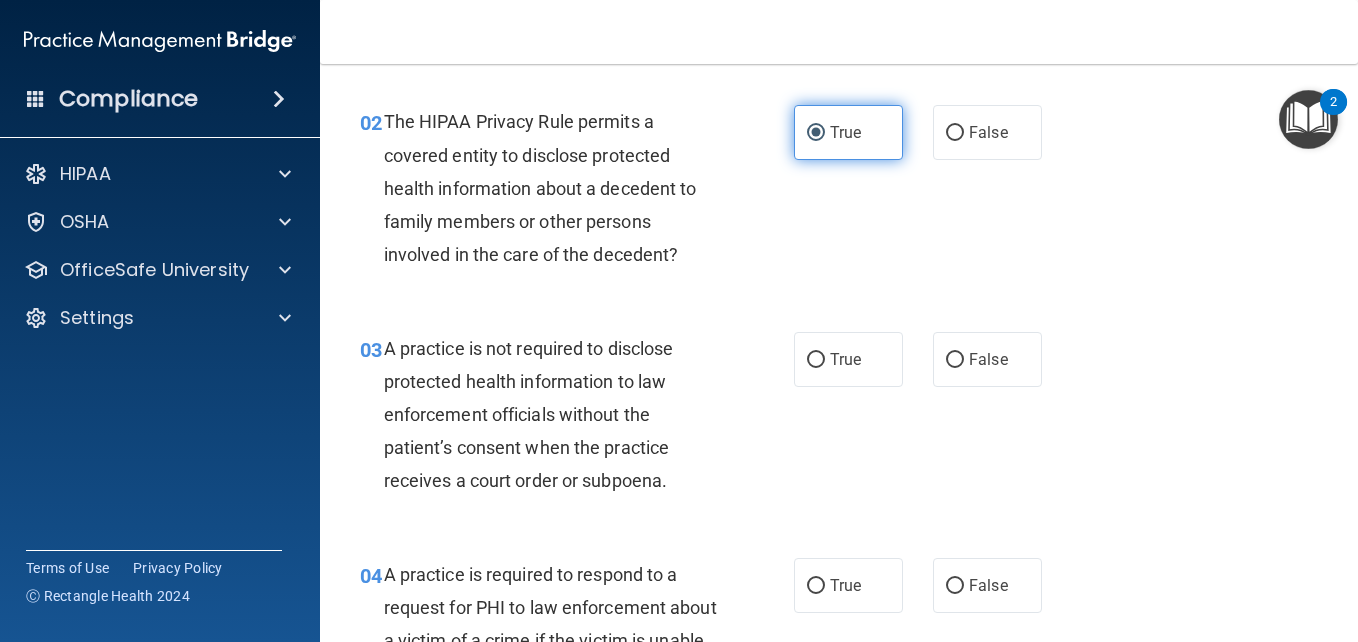 scroll, scrollTop: 280, scrollLeft: 0, axis: vertical 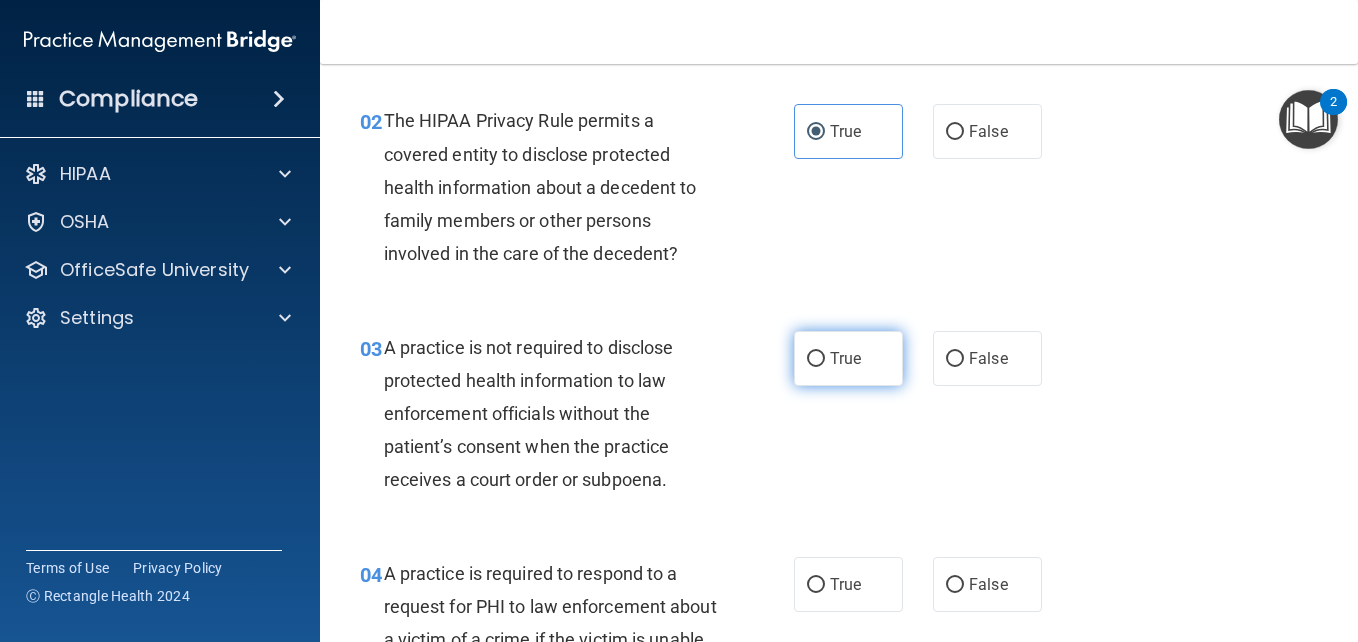 click on "True" at bounding box center [845, 358] 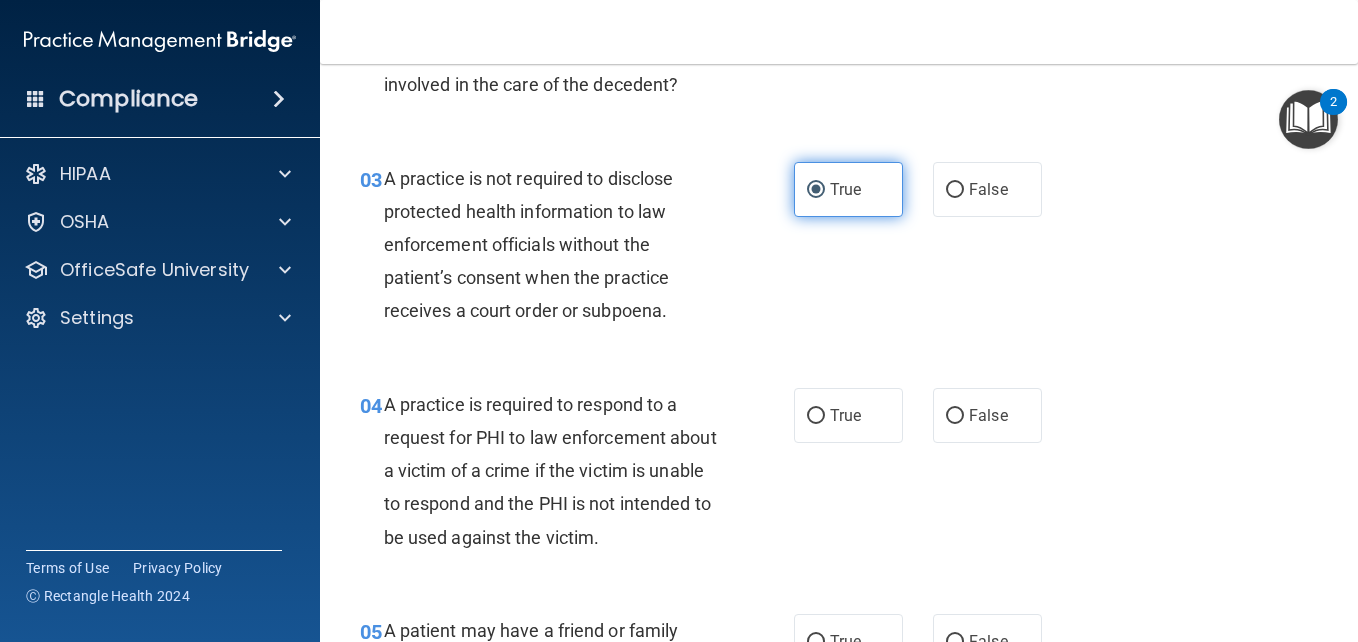 scroll, scrollTop: 451, scrollLeft: 0, axis: vertical 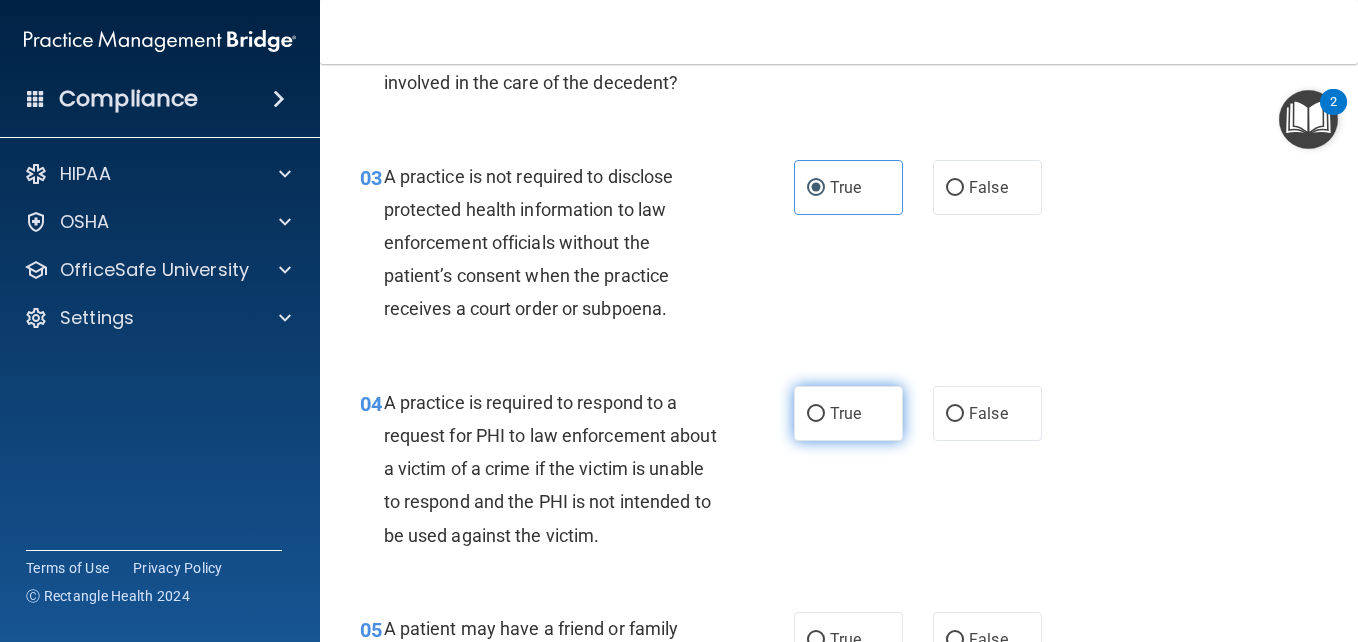 click on "True" at bounding box center [816, 414] 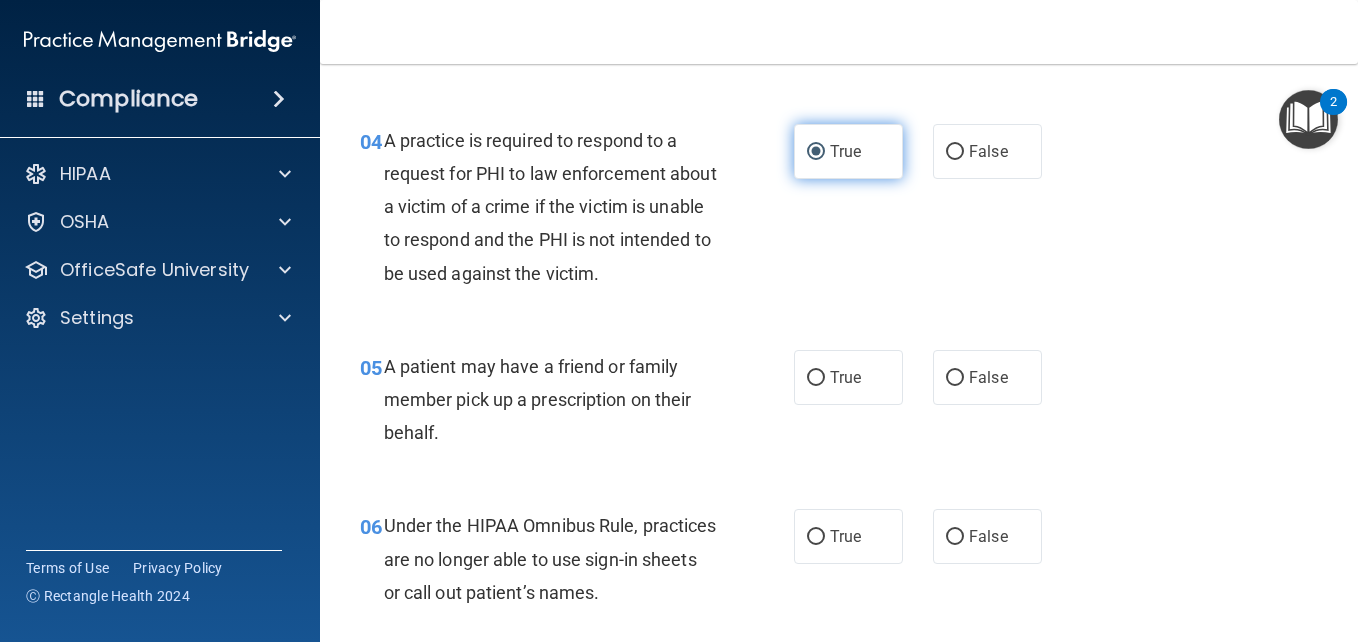 scroll, scrollTop: 714, scrollLeft: 0, axis: vertical 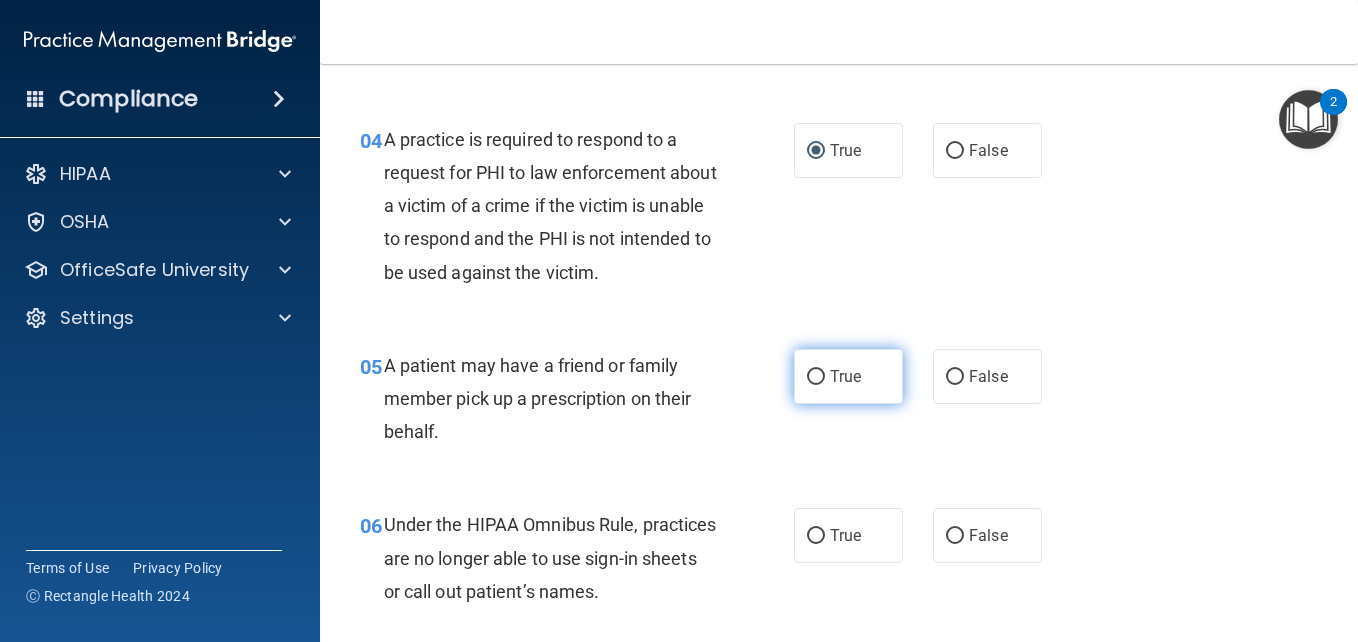 click on "True" at bounding box center [848, 376] 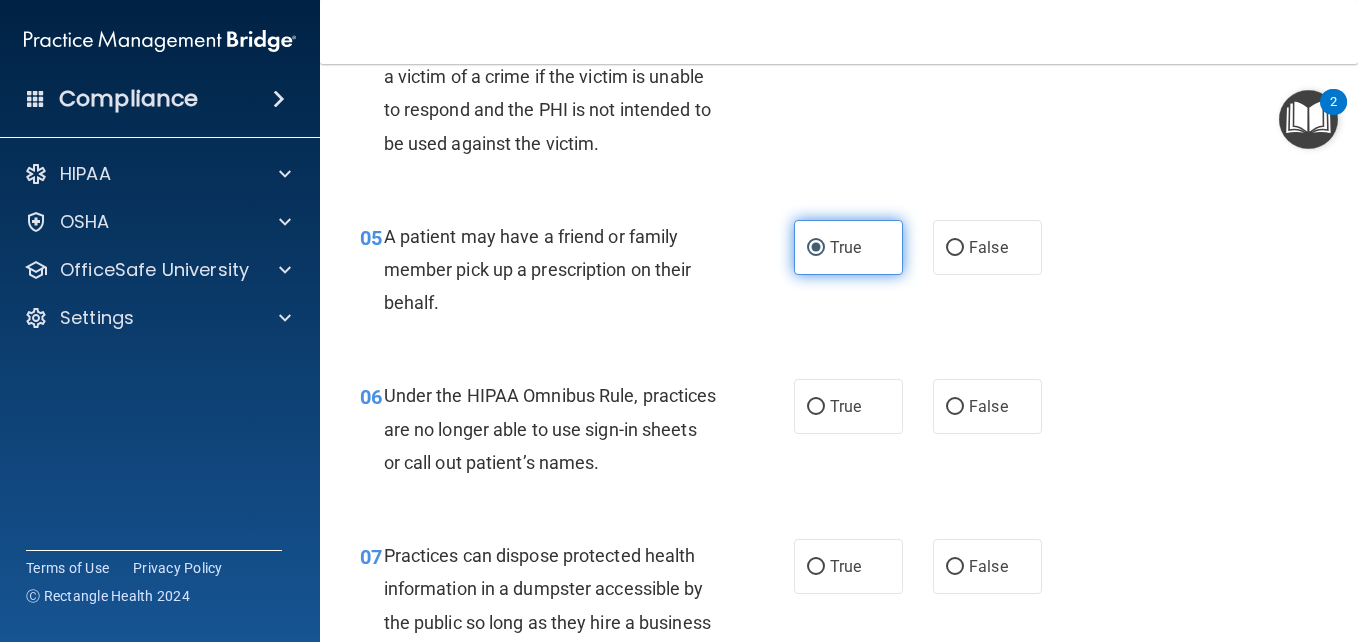 scroll, scrollTop: 846, scrollLeft: 0, axis: vertical 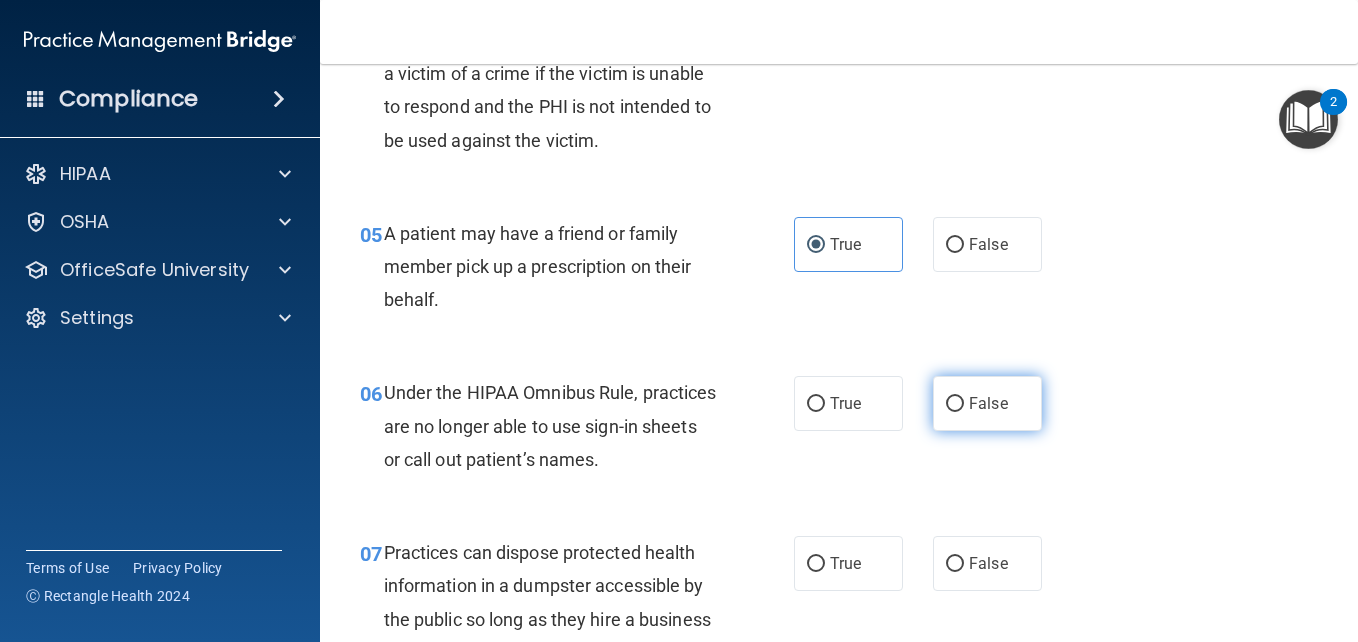 click on "False" at bounding box center [987, 403] 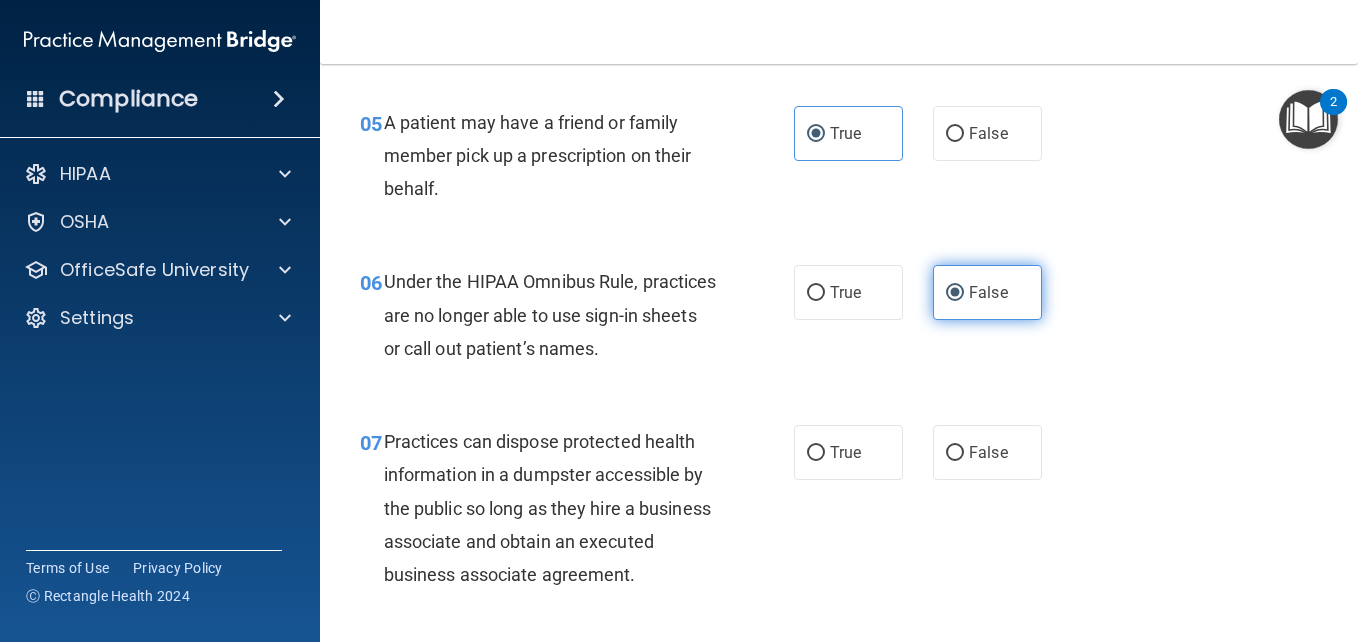 scroll, scrollTop: 959, scrollLeft: 0, axis: vertical 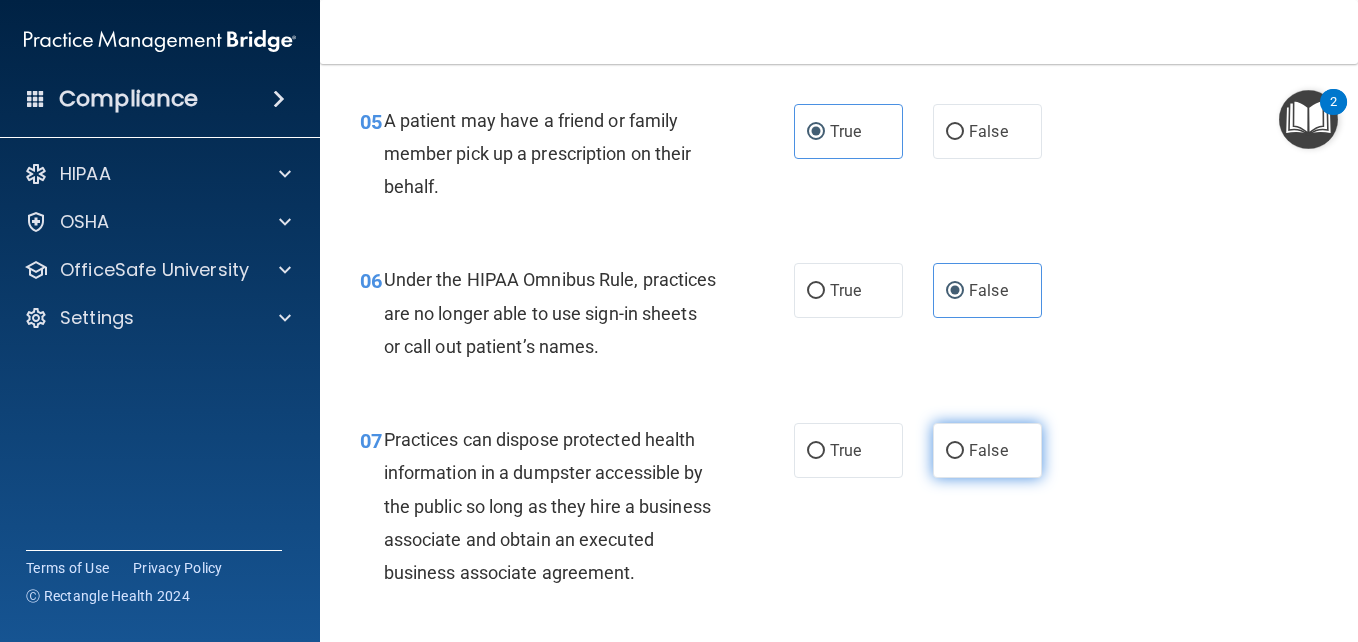click on "False" at bounding box center [987, 450] 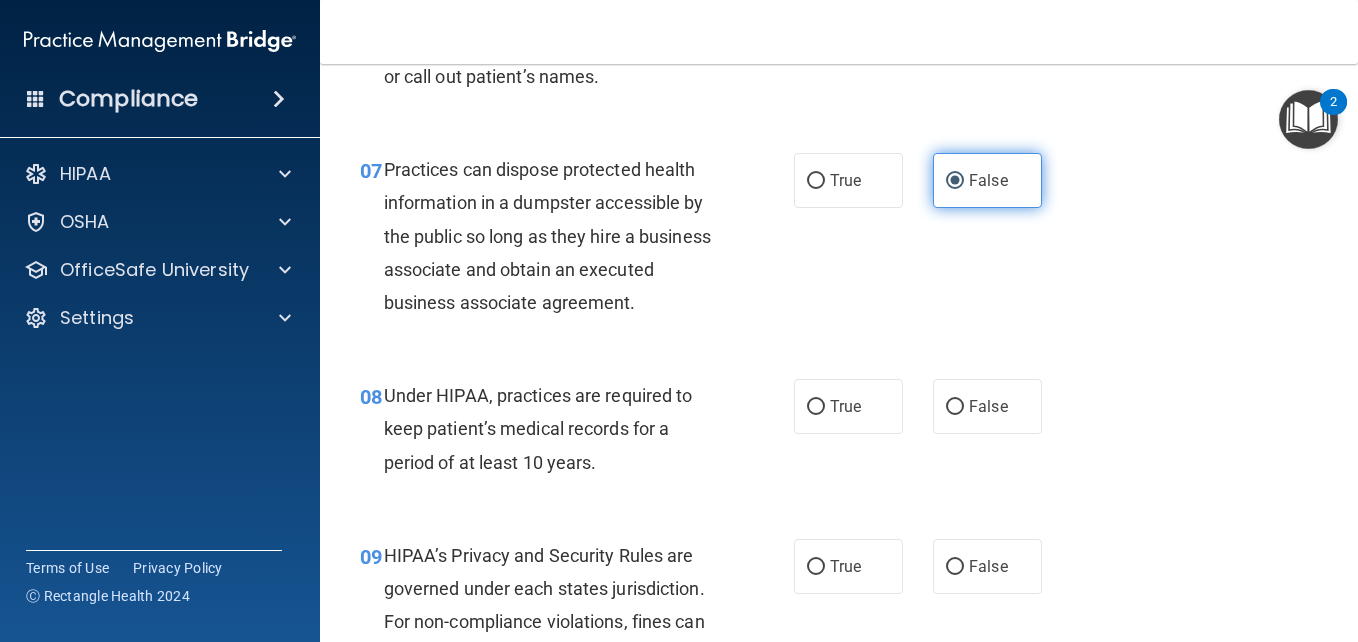 scroll, scrollTop: 1231, scrollLeft: 0, axis: vertical 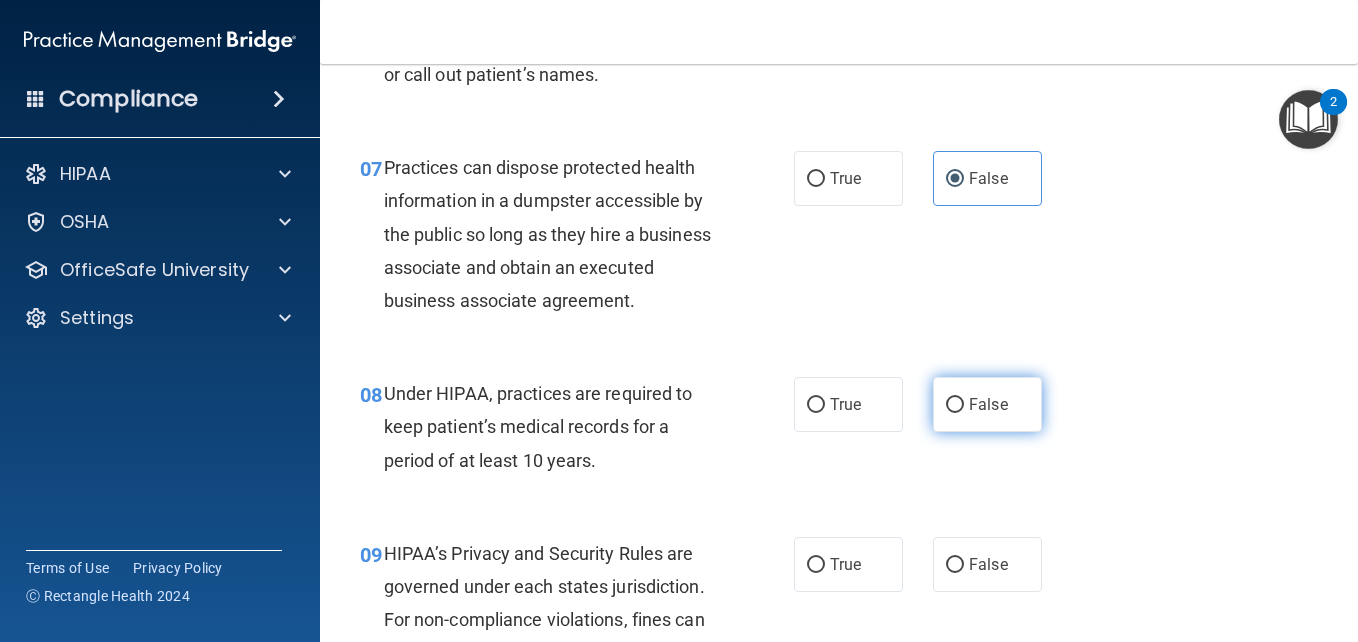 click on "False" at bounding box center [988, 404] 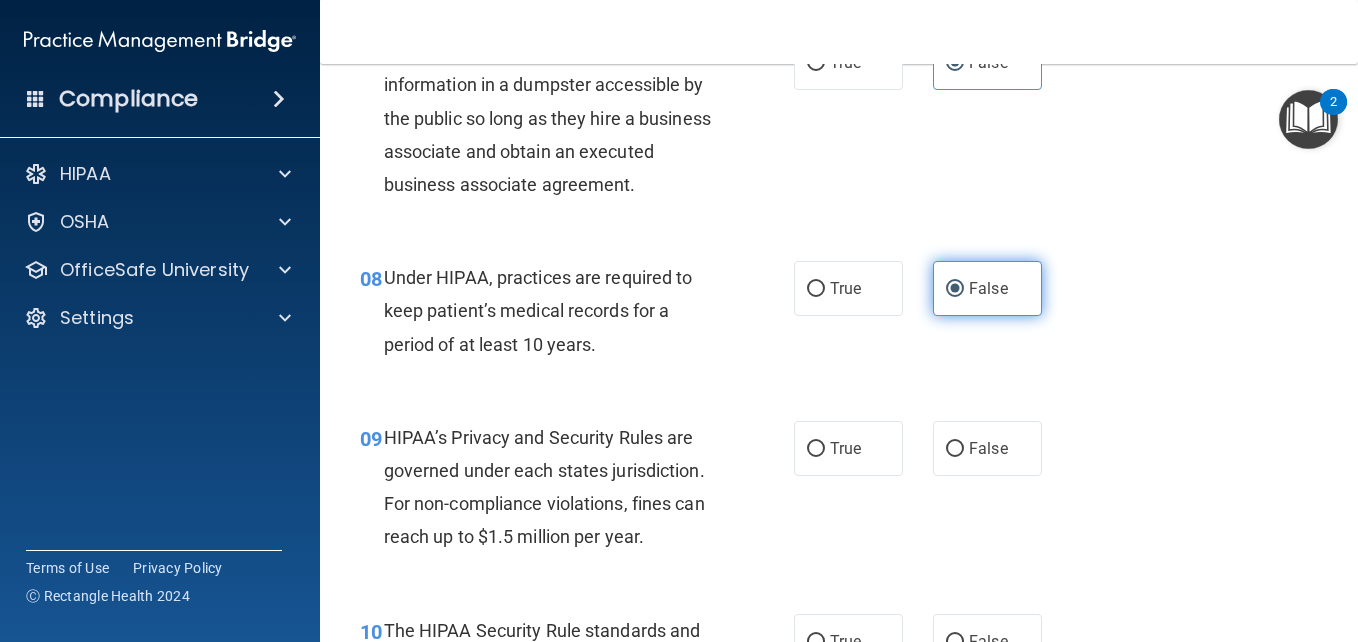 scroll, scrollTop: 1350, scrollLeft: 0, axis: vertical 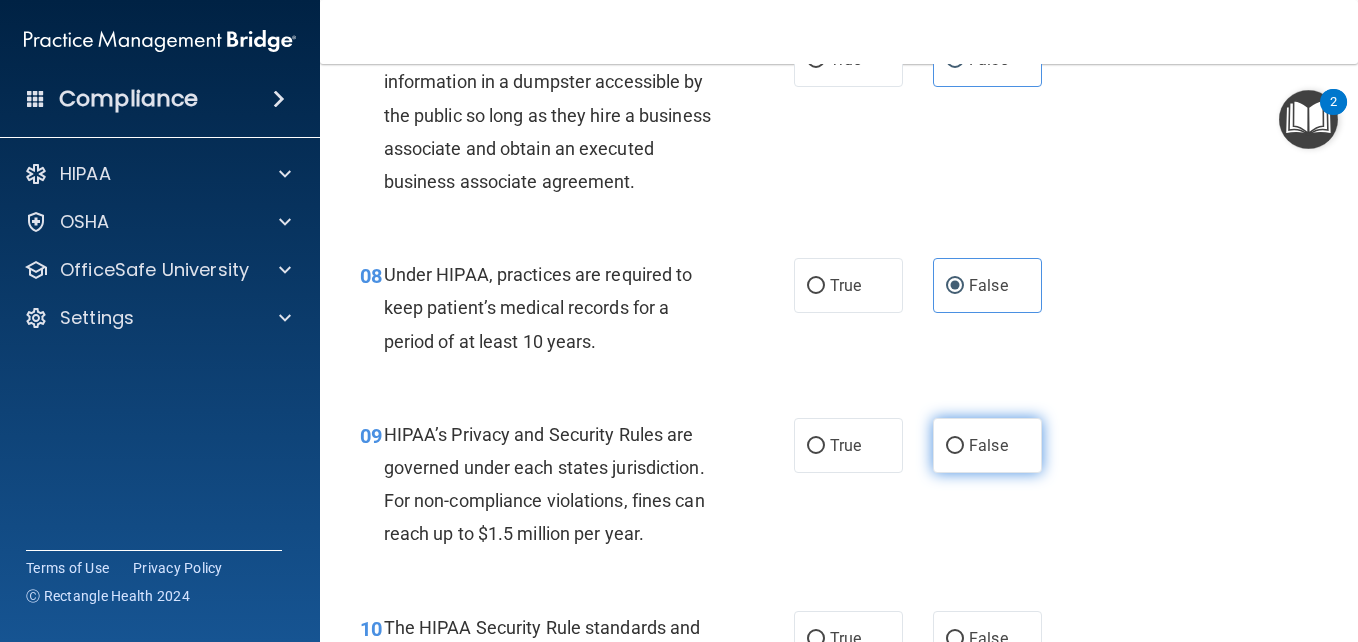 click on "False" at bounding box center [955, 446] 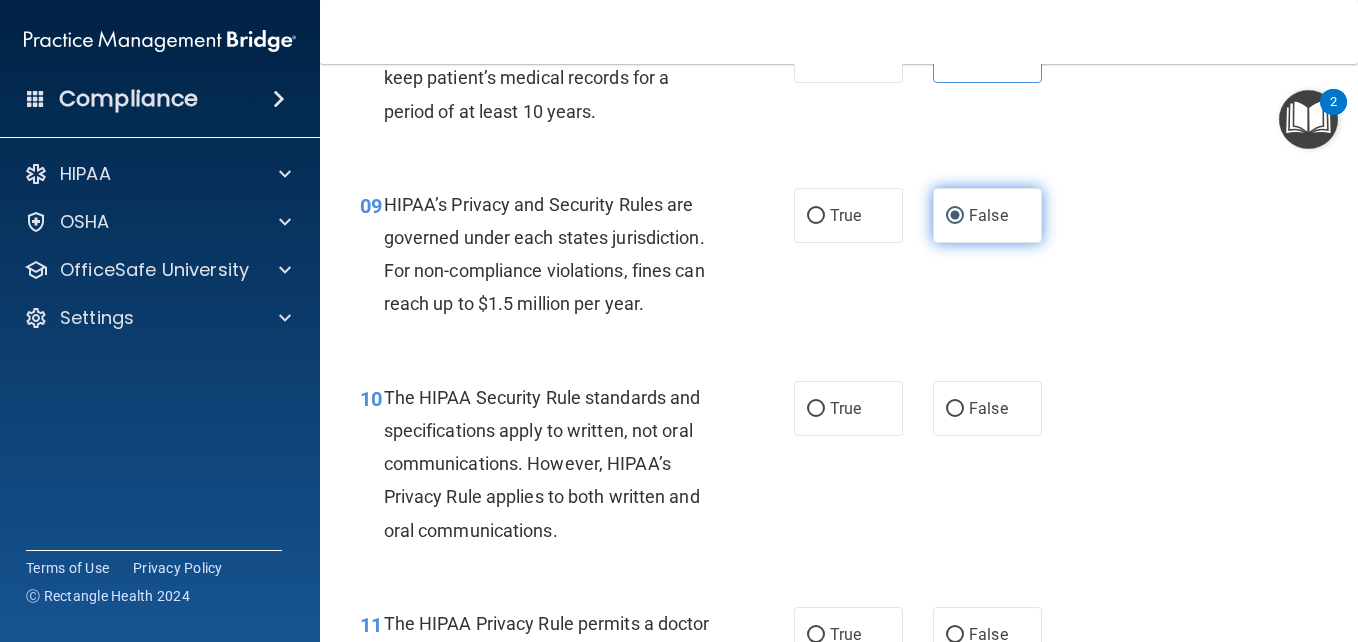 scroll, scrollTop: 1579, scrollLeft: 0, axis: vertical 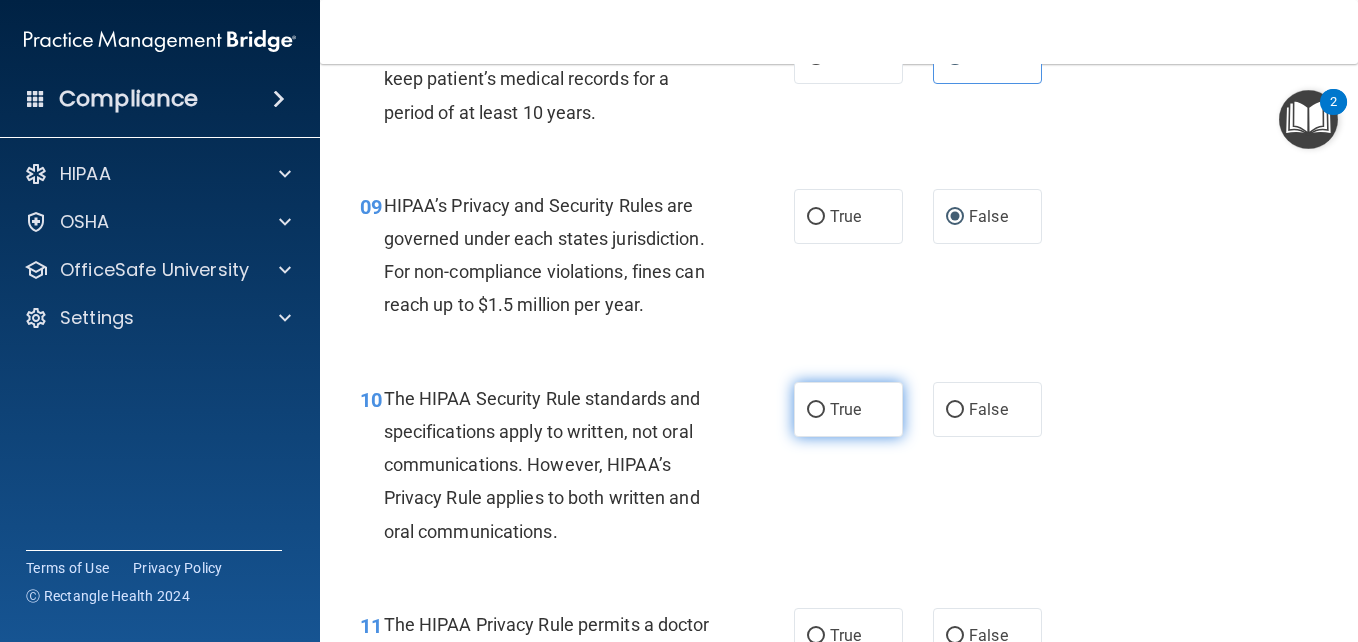 click on "True" at bounding box center (816, 410) 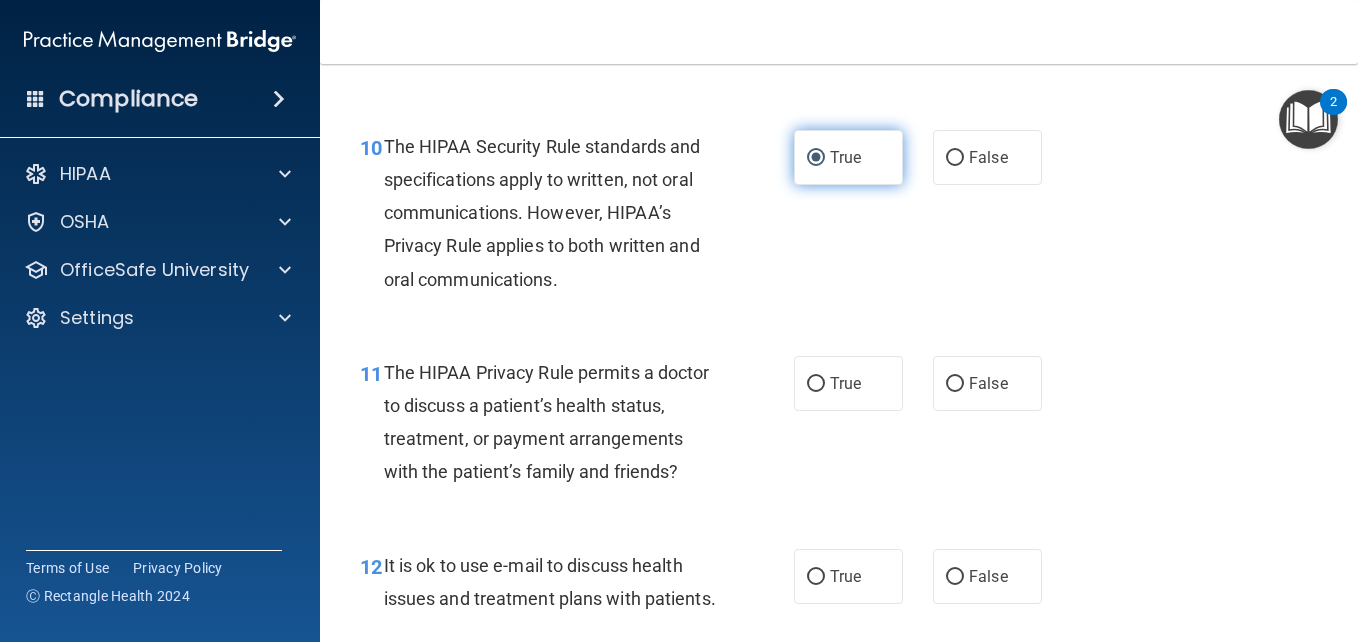 scroll, scrollTop: 1833, scrollLeft: 0, axis: vertical 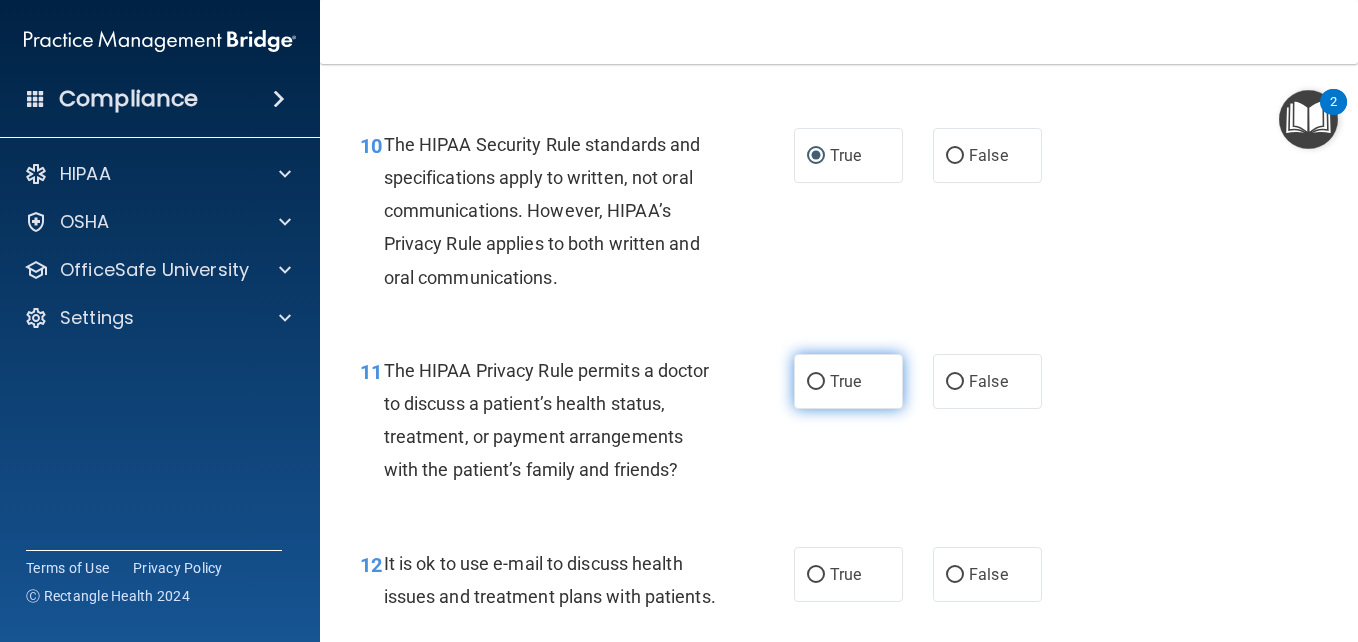 click on "True" at bounding box center (845, 381) 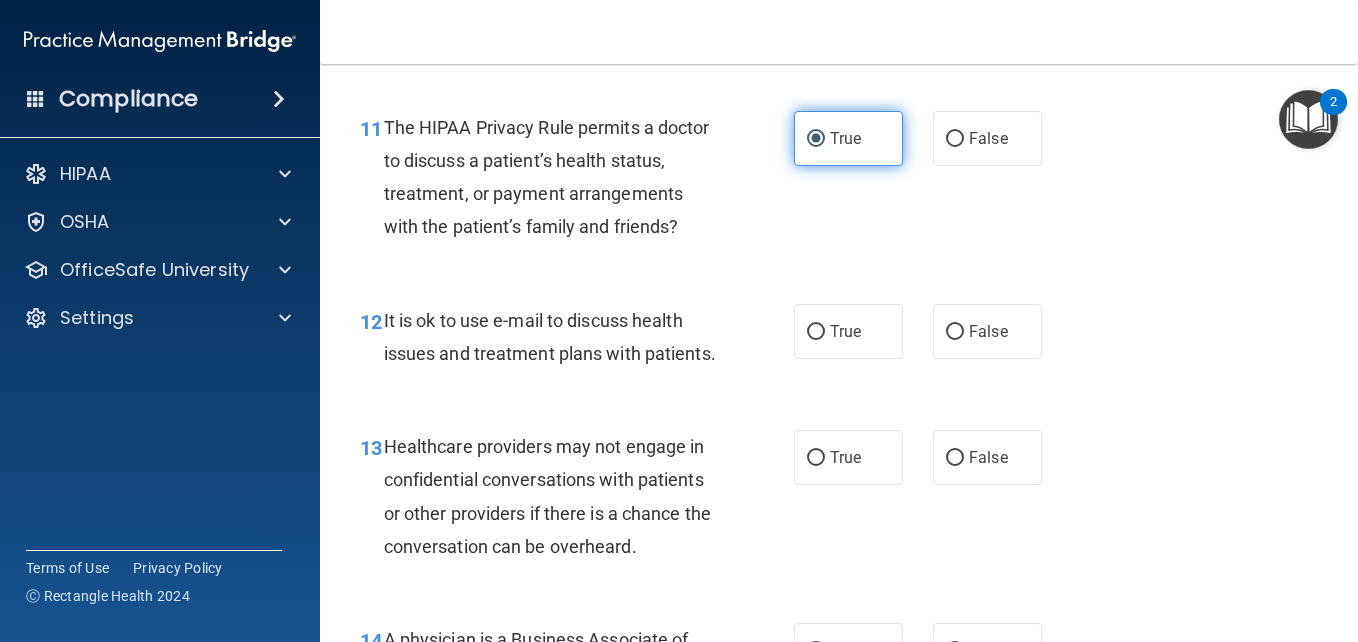 scroll, scrollTop: 2077, scrollLeft: 0, axis: vertical 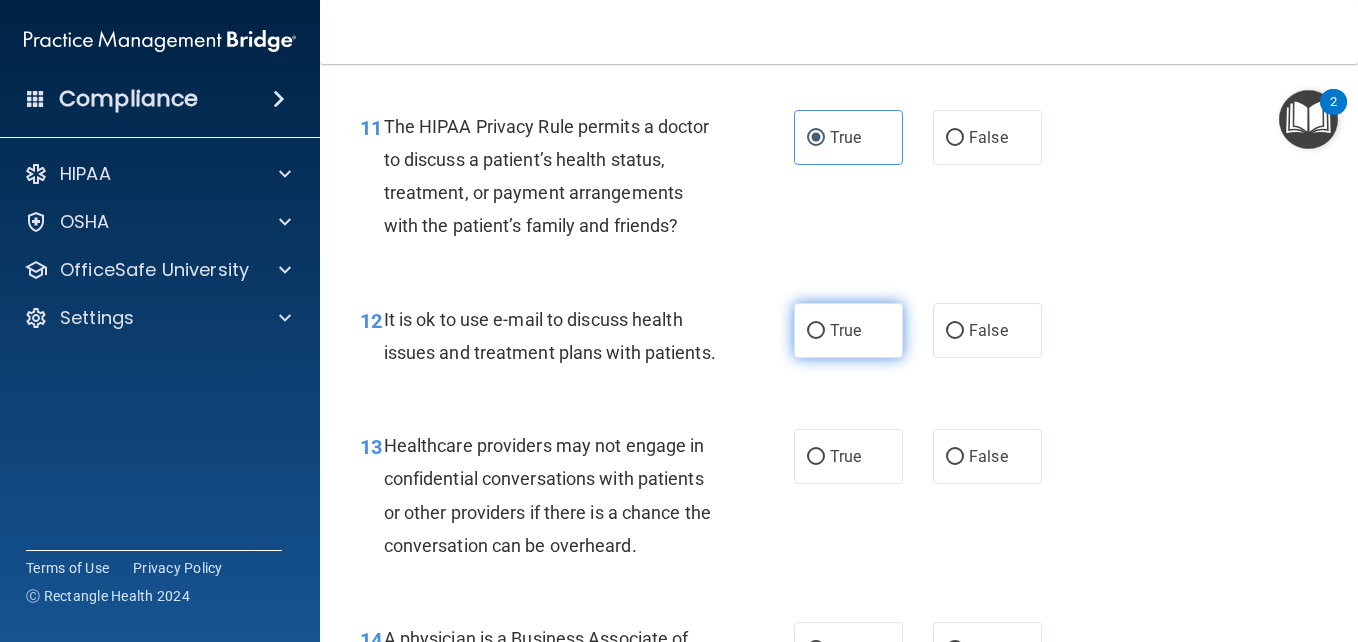 click on "True" at bounding box center [848, 330] 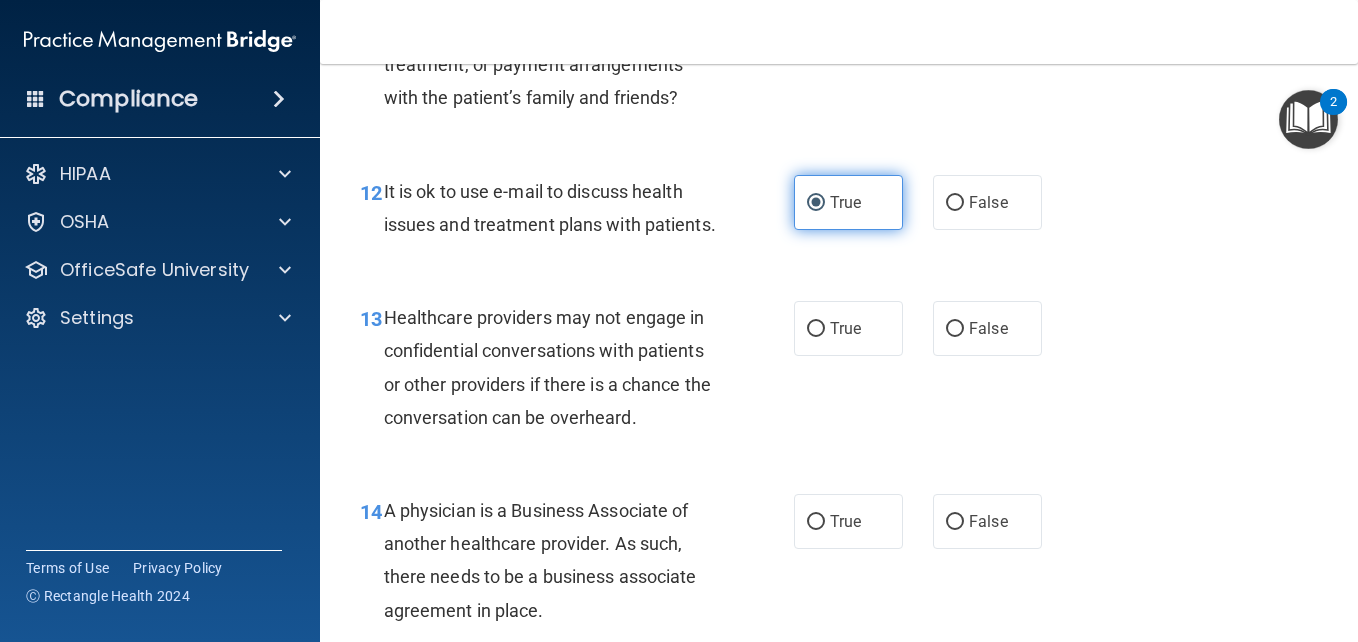 scroll, scrollTop: 2211, scrollLeft: 0, axis: vertical 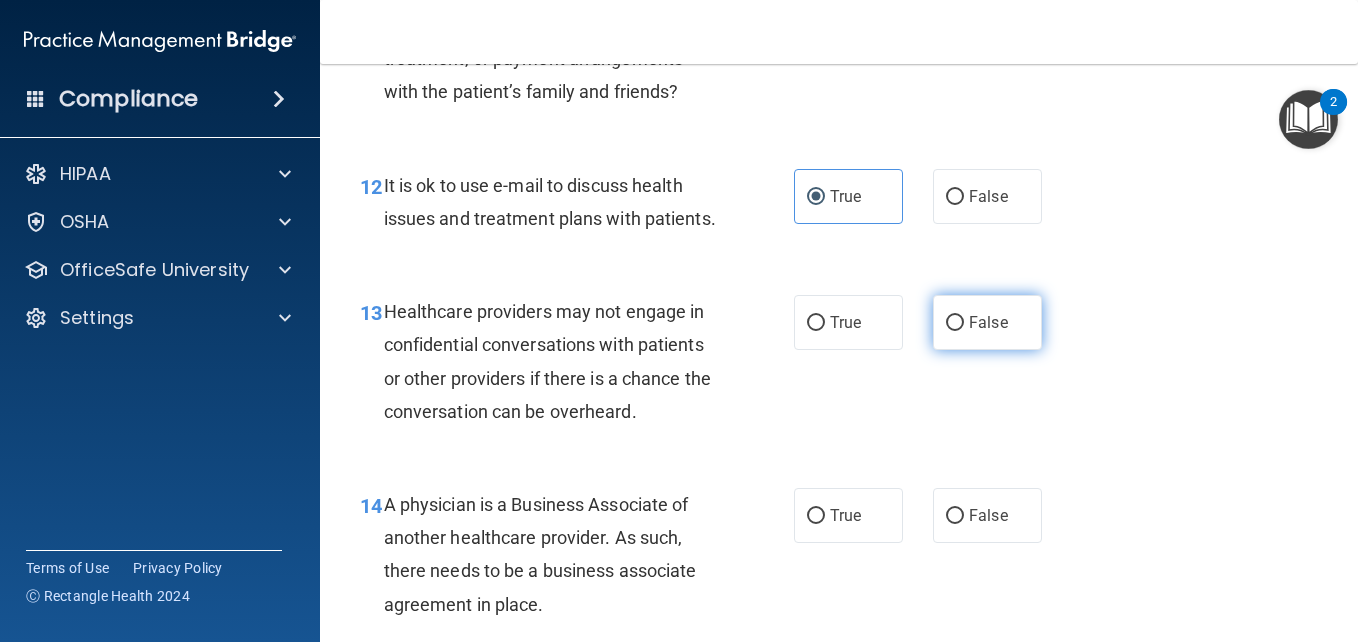 click on "False" at bounding box center [955, 323] 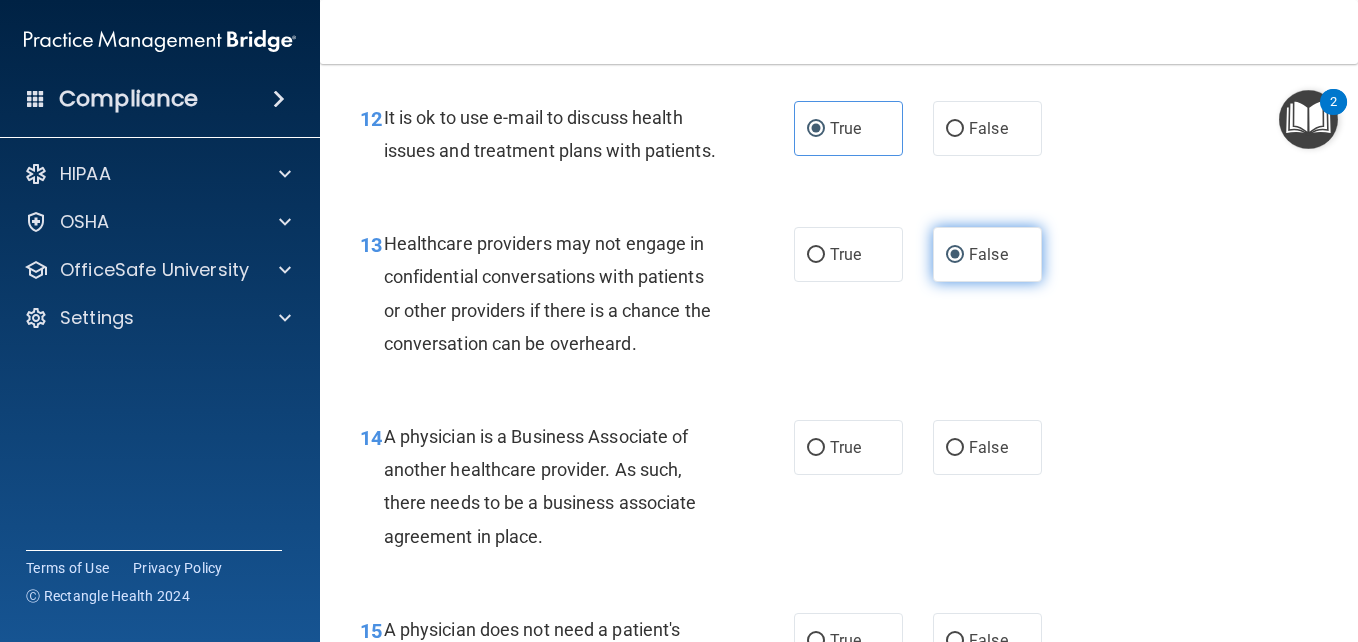 scroll, scrollTop: 2313, scrollLeft: 0, axis: vertical 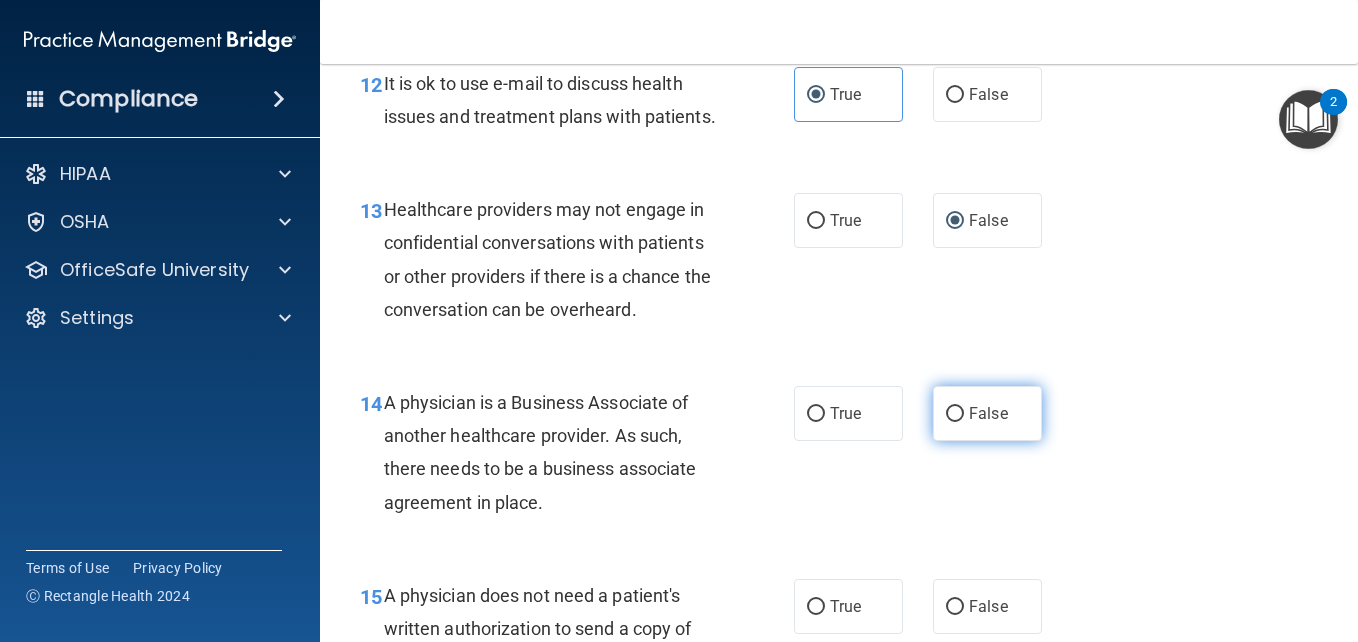 click on "False" at bounding box center (988, 413) 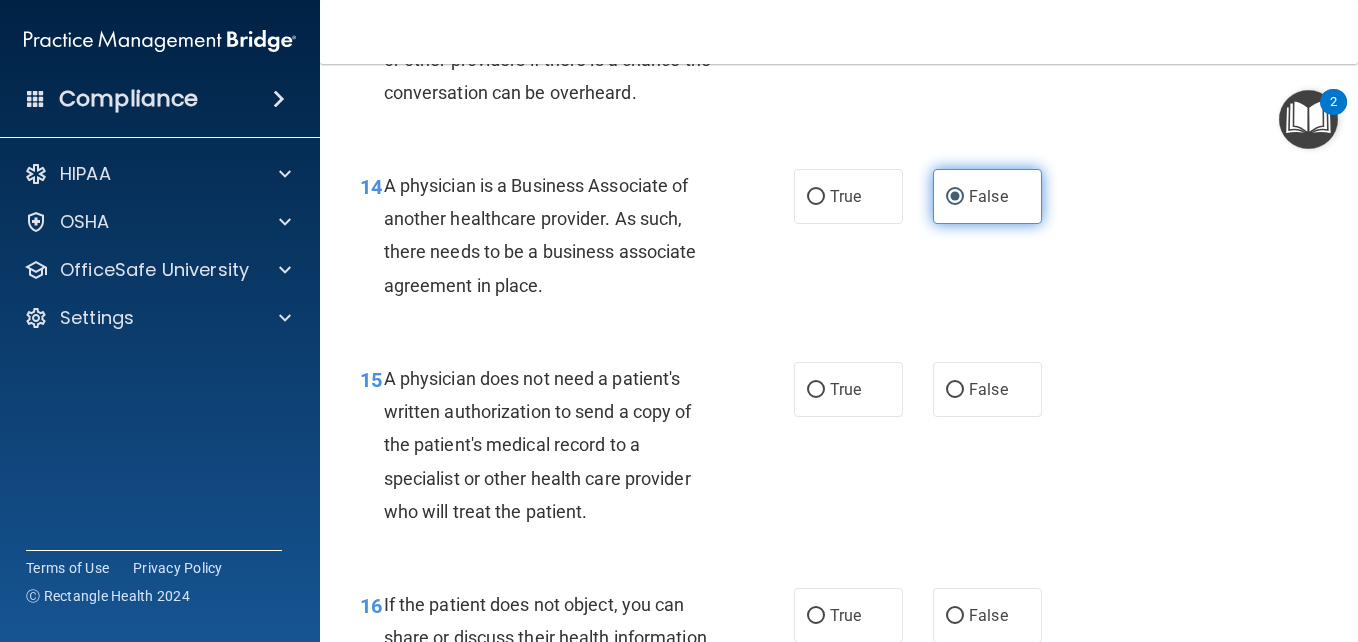 scroll, scrollTop: 2550, scrollLeft: 0, axis: vertical 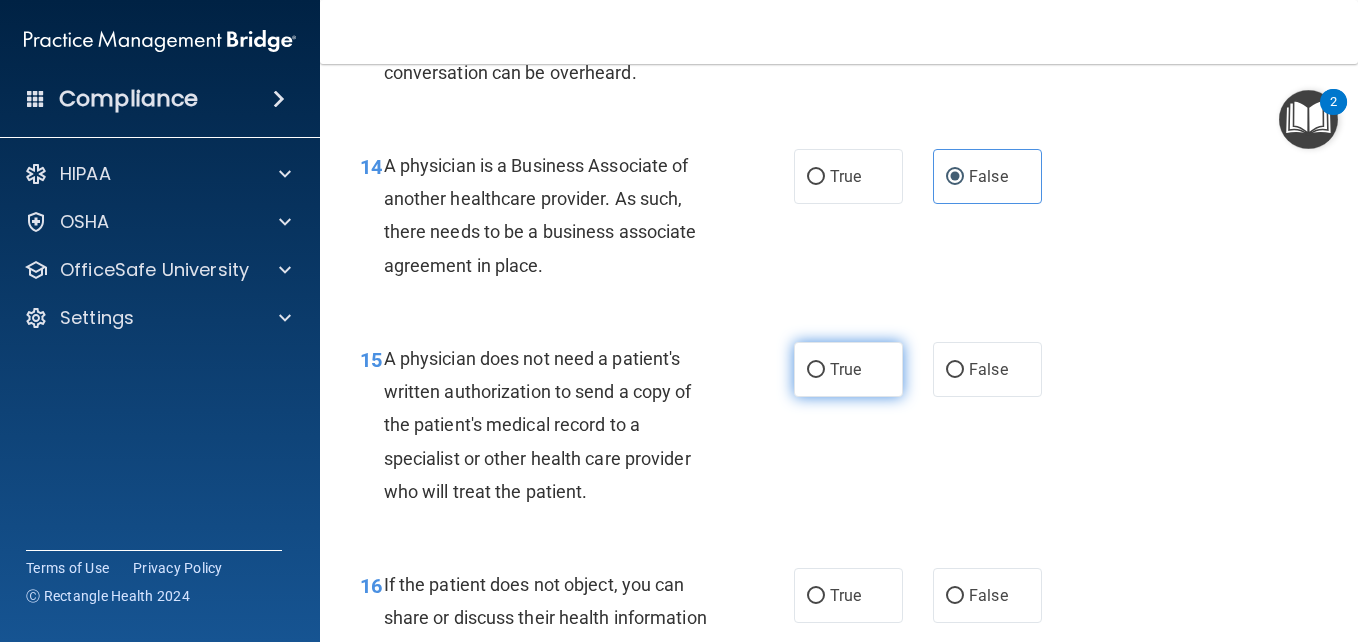 click on "True" at bounding box center [845, 369] 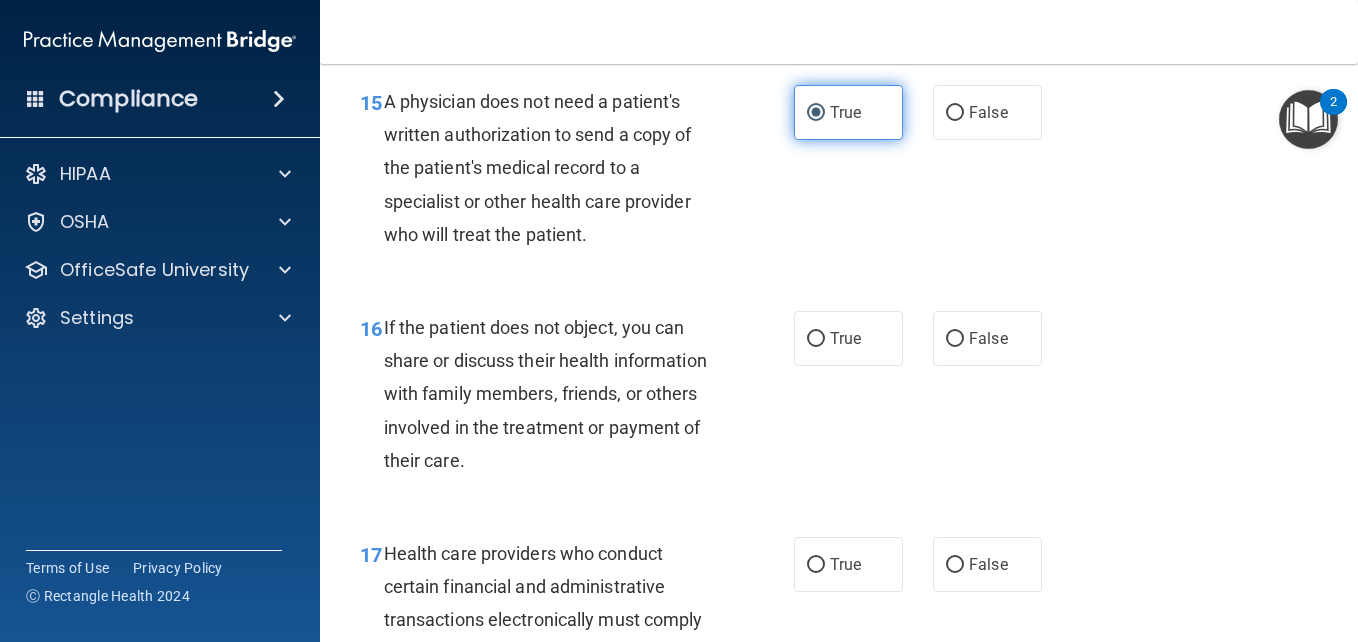 scroll, scrollTop: 2814, scrollLeft: 0, axis: vertical 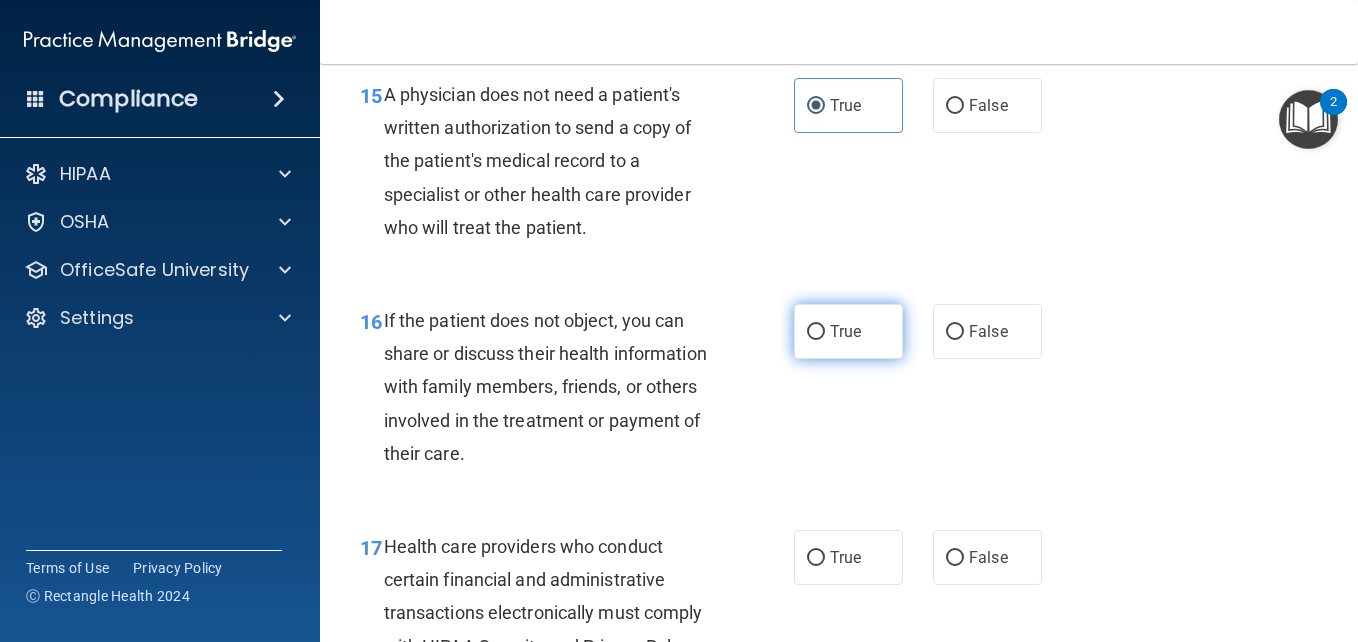 click on "True" at bounding box center (816, 332) 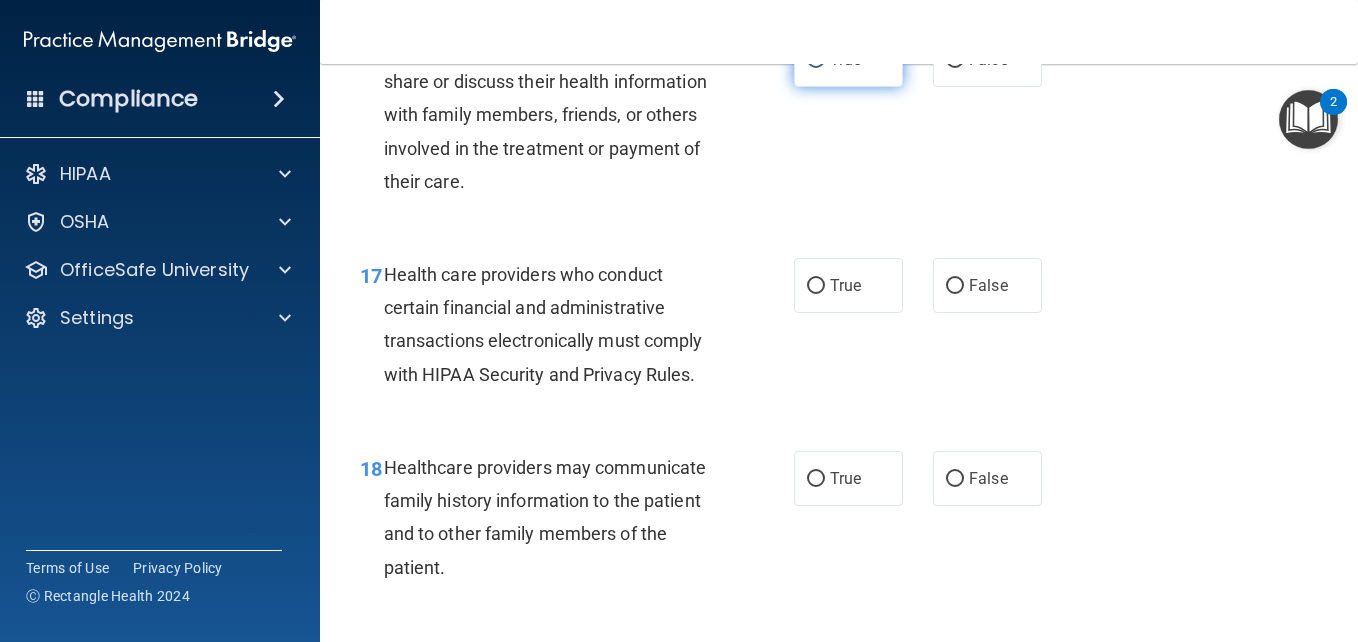 scroll, scrollTop: 3091, scrollLeft: 0, axis: vertical 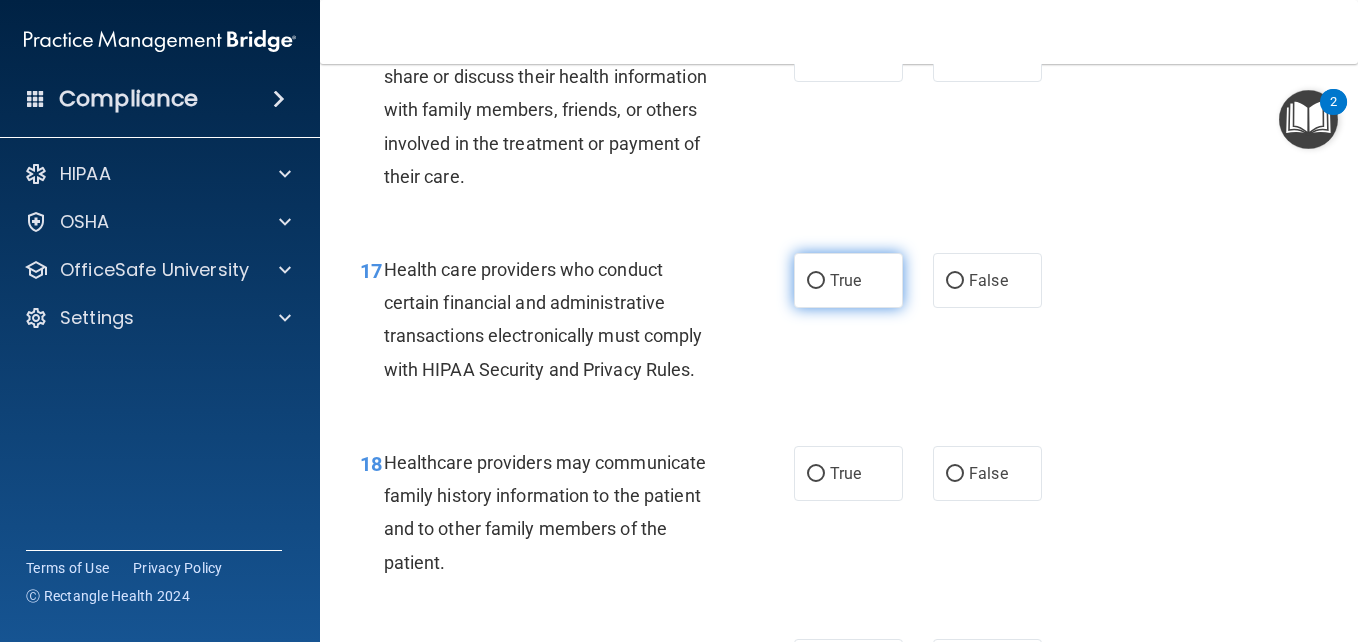 click on "True" at bounding box center (816, 281) 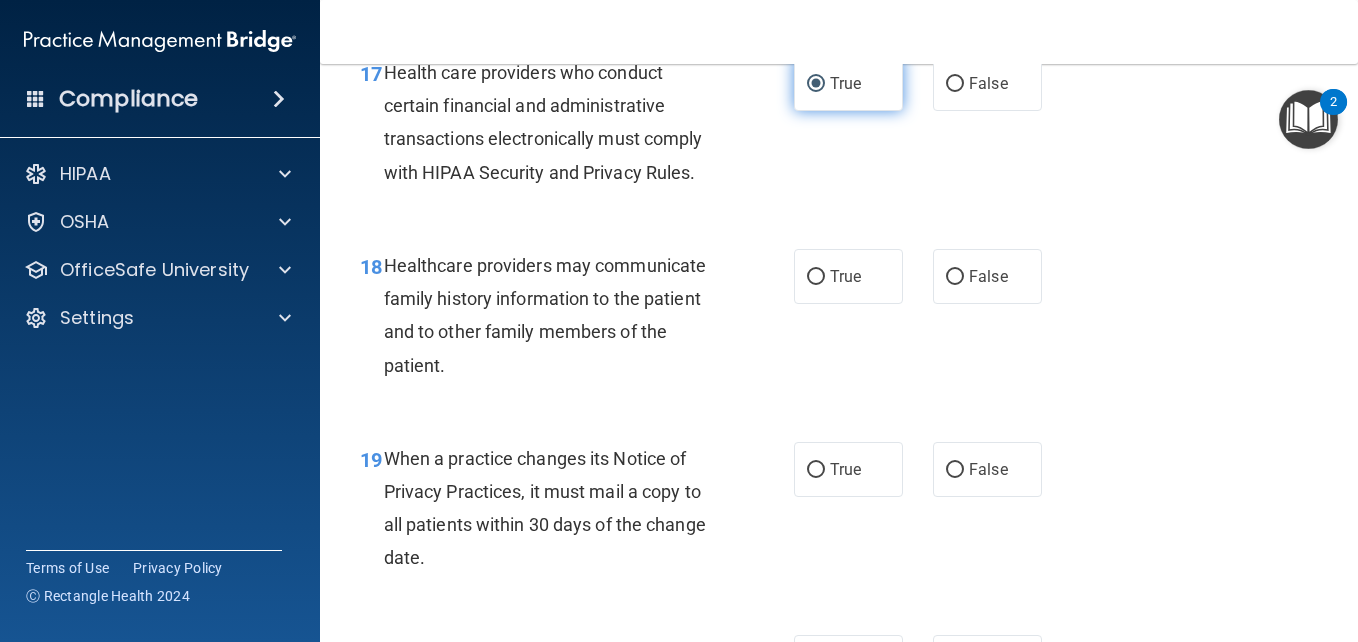 scroll, scrollTop: 3289, scrollLeft: 0, axis: vertical 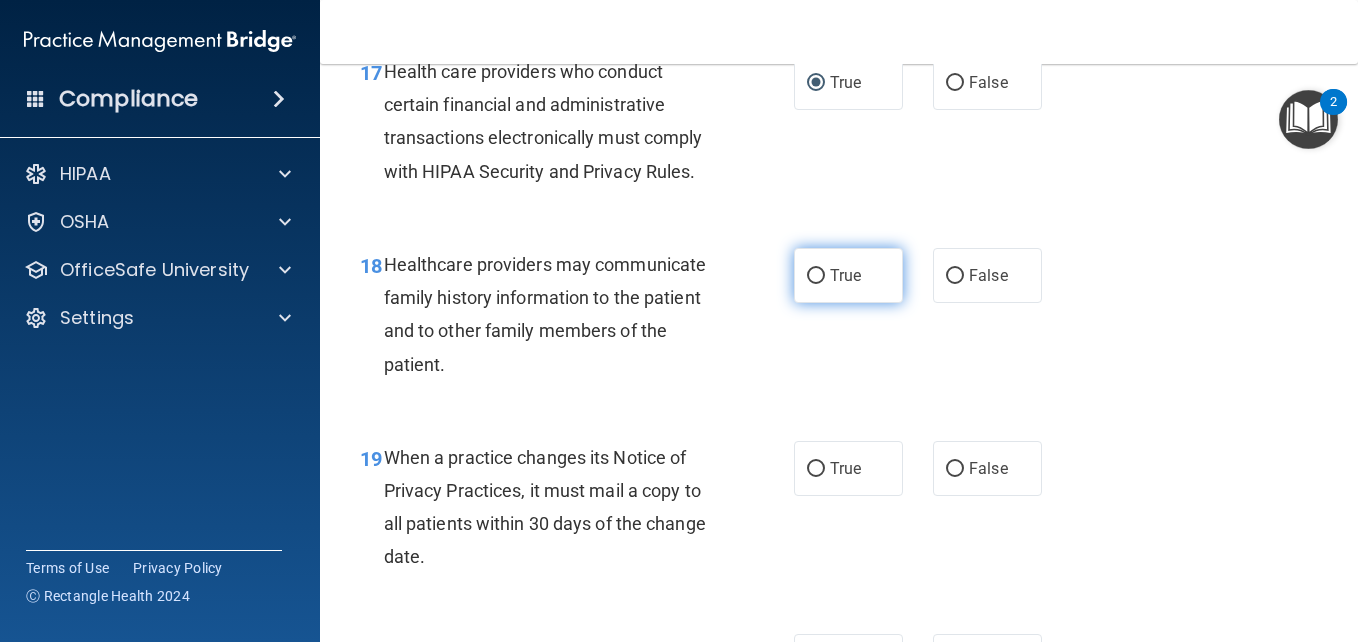 click on "True" at bounding box center [816, 276] 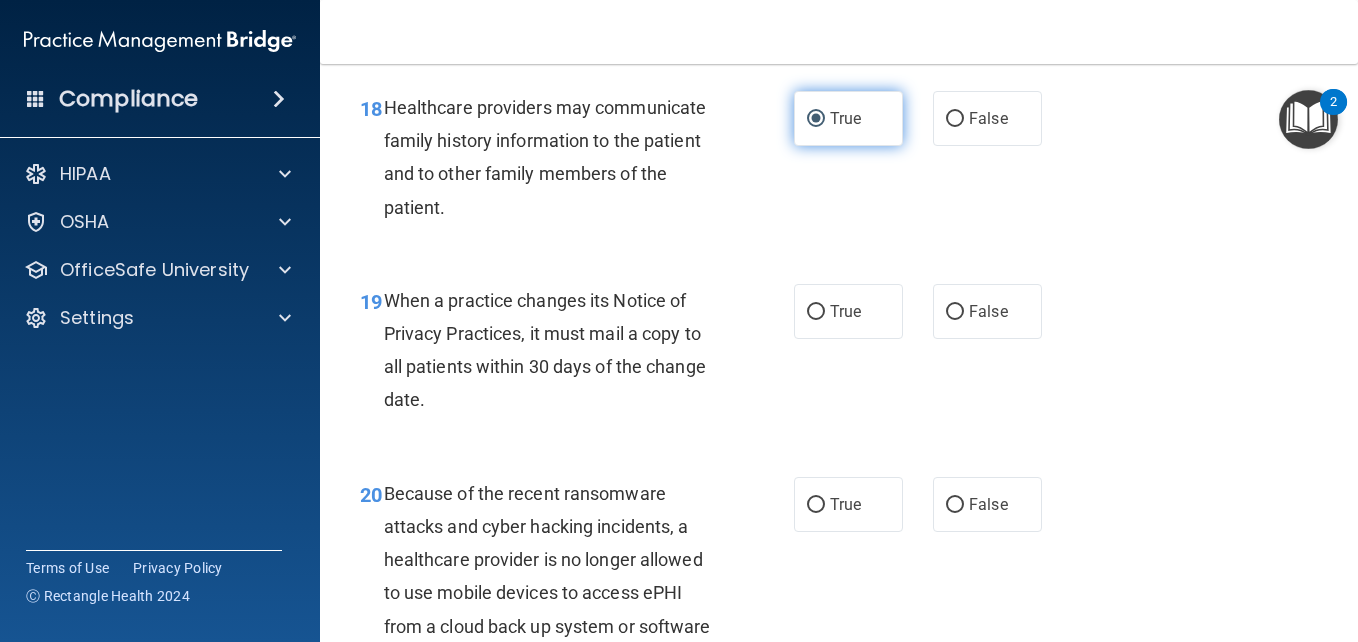 scroll, scrollTop: 3452, scrollLeft: 0, axis: vertical 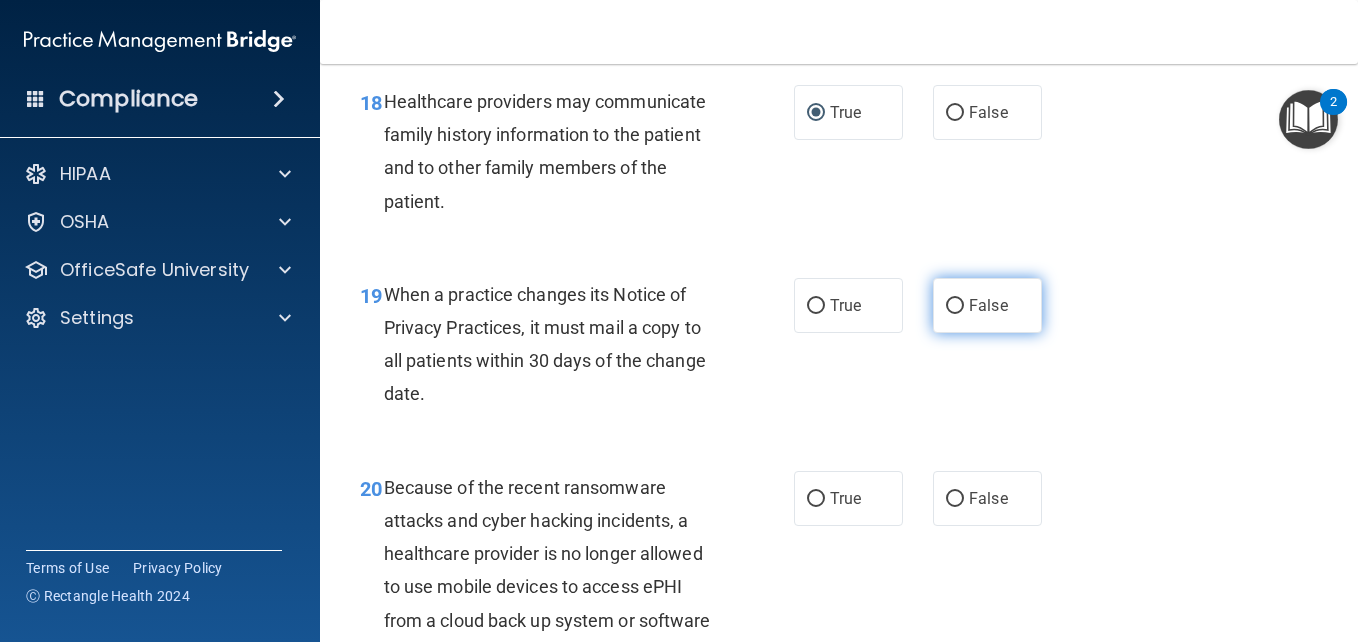 click on "False" at bounding box center (988, 305) 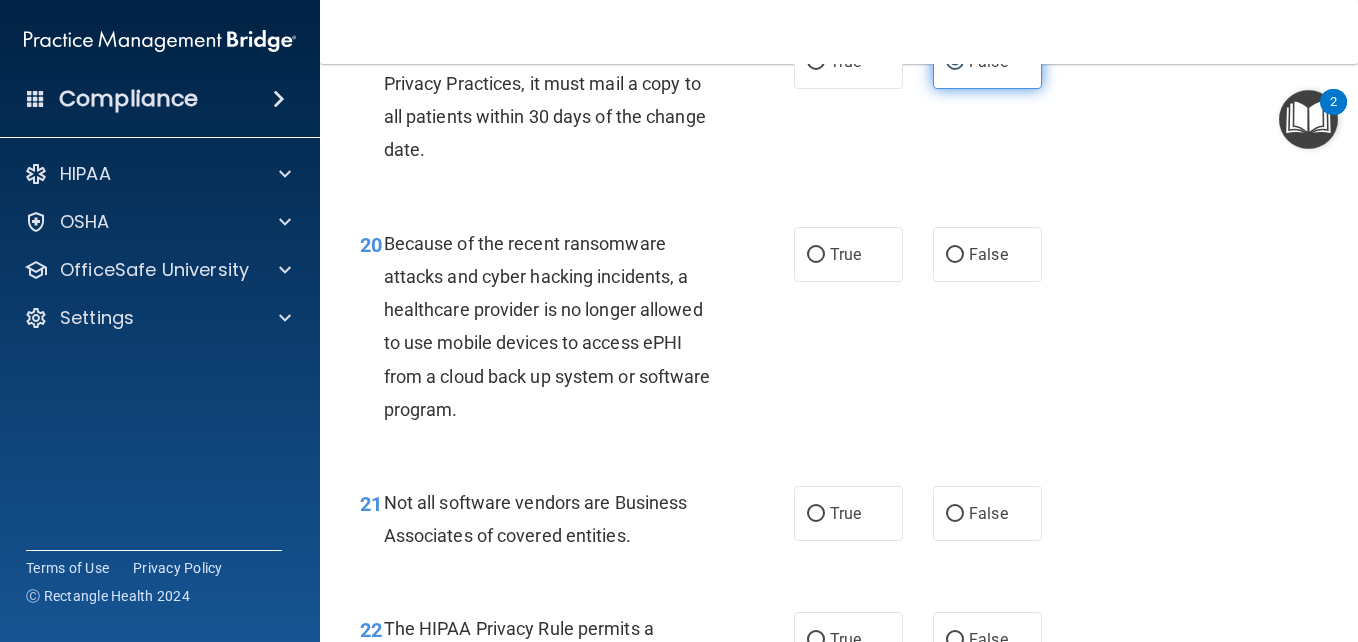 scroll, scrollTop: 3703, scrollLeft: 0, axis: vertical 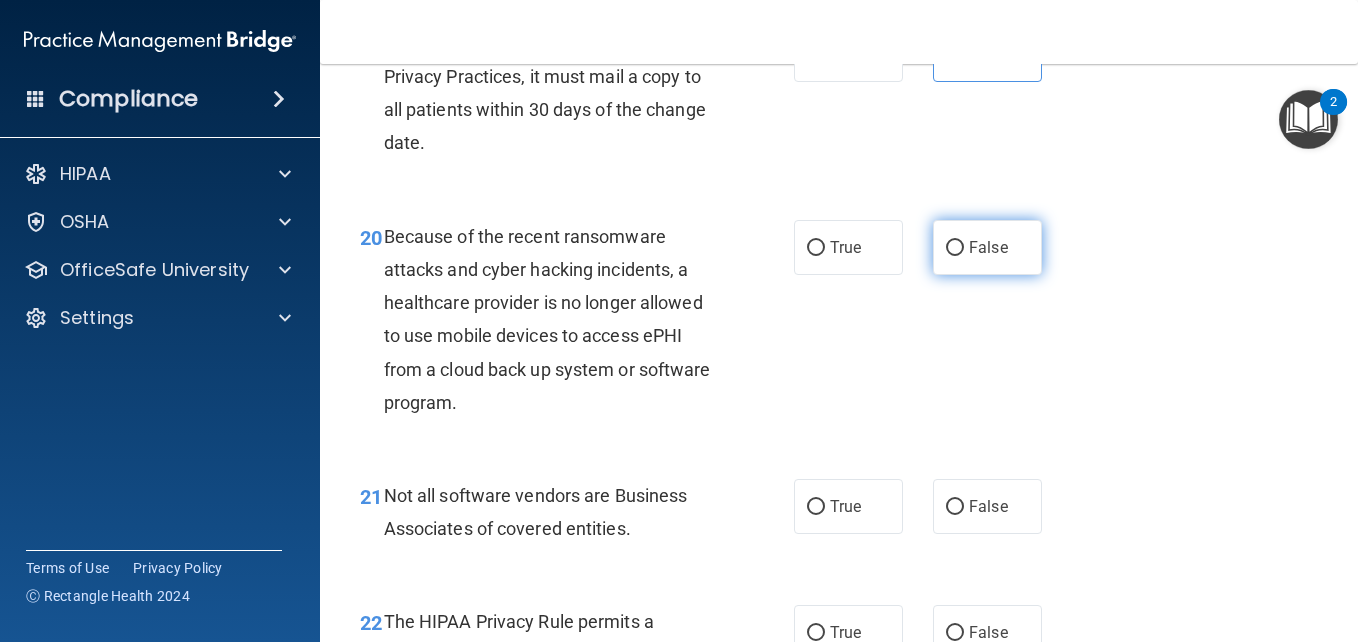 click on "False" at bounding box center [955, 248] 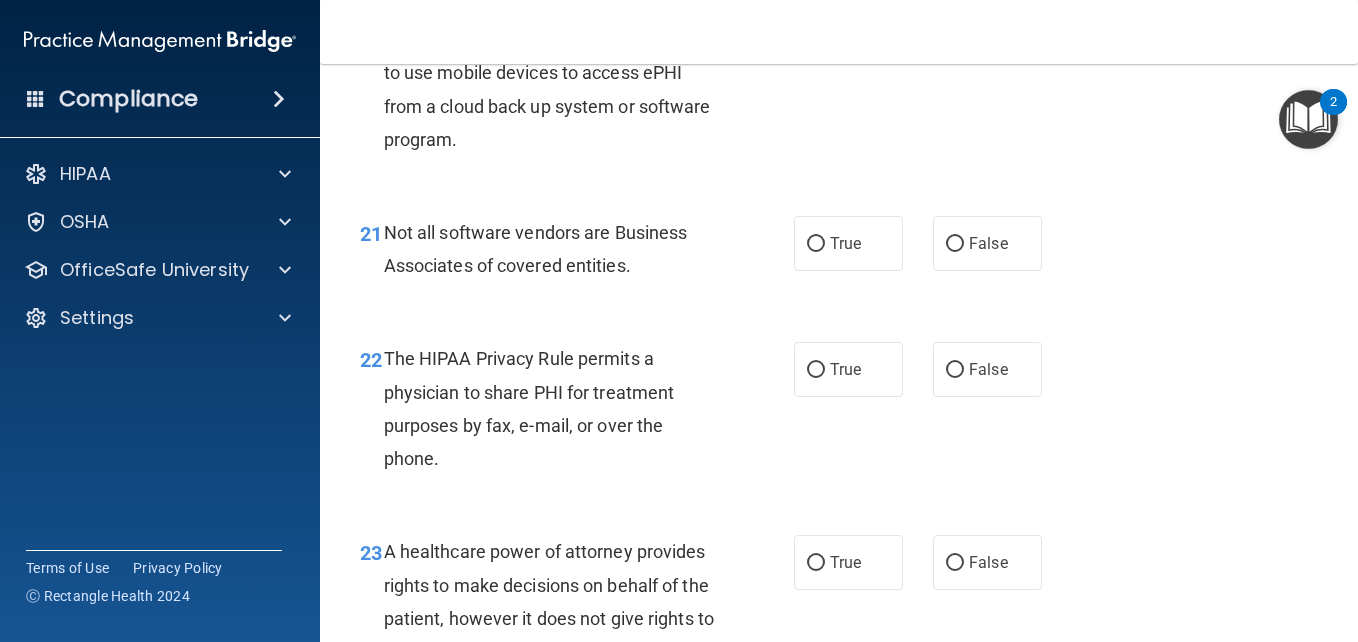 scroll, scrollTop: 3968, scrollLeft: 0, axis: vertical 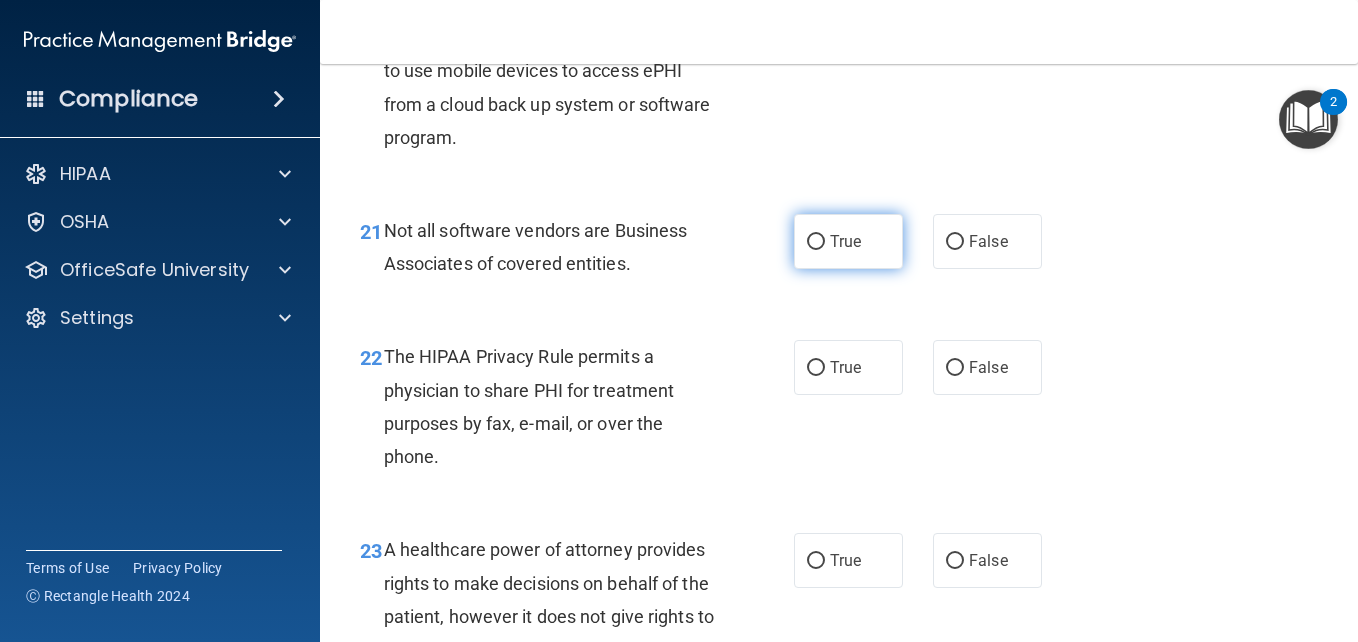 click on "True" at bounding box center (816, 242) 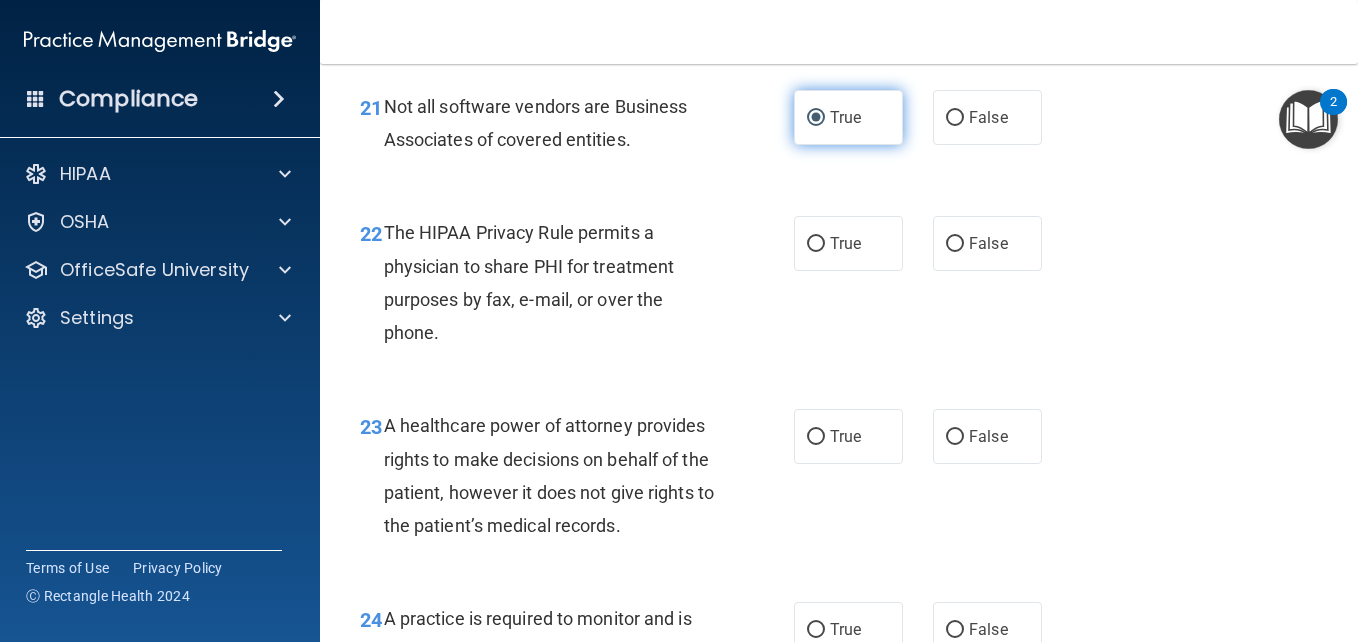 scroll, scrollTop: 4096, scrollLeft: 0, axis: vertical 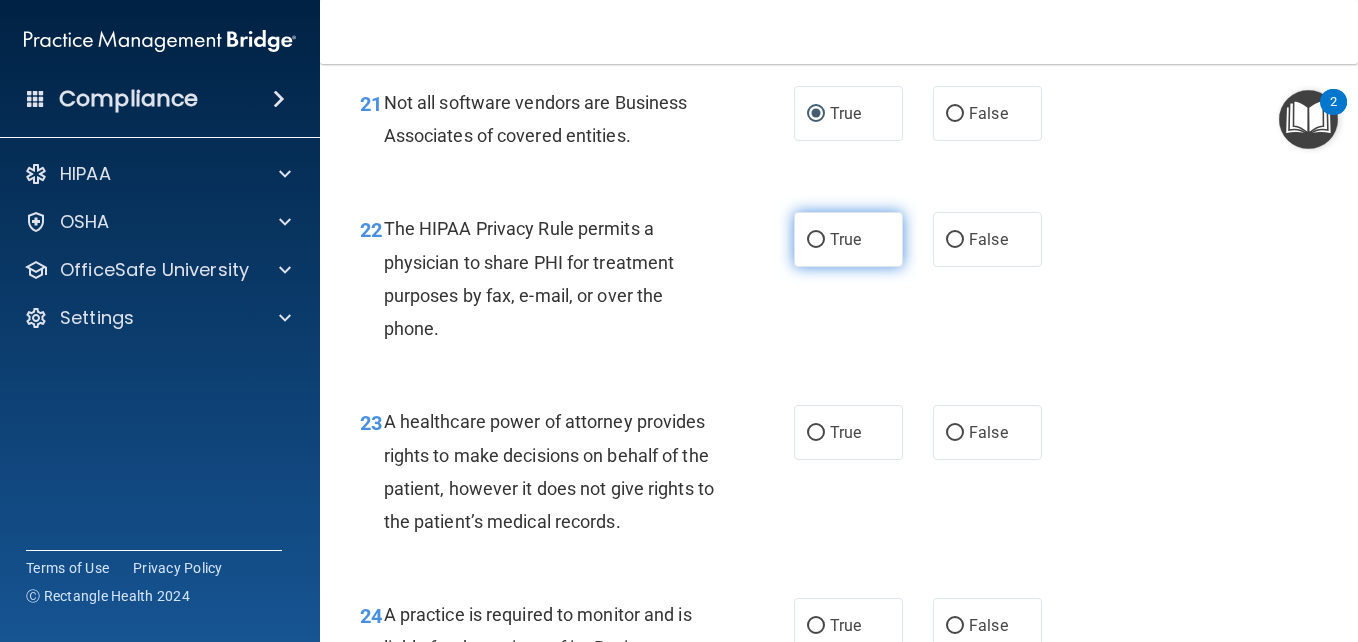 click on "True" at bounding box center [848, 239] 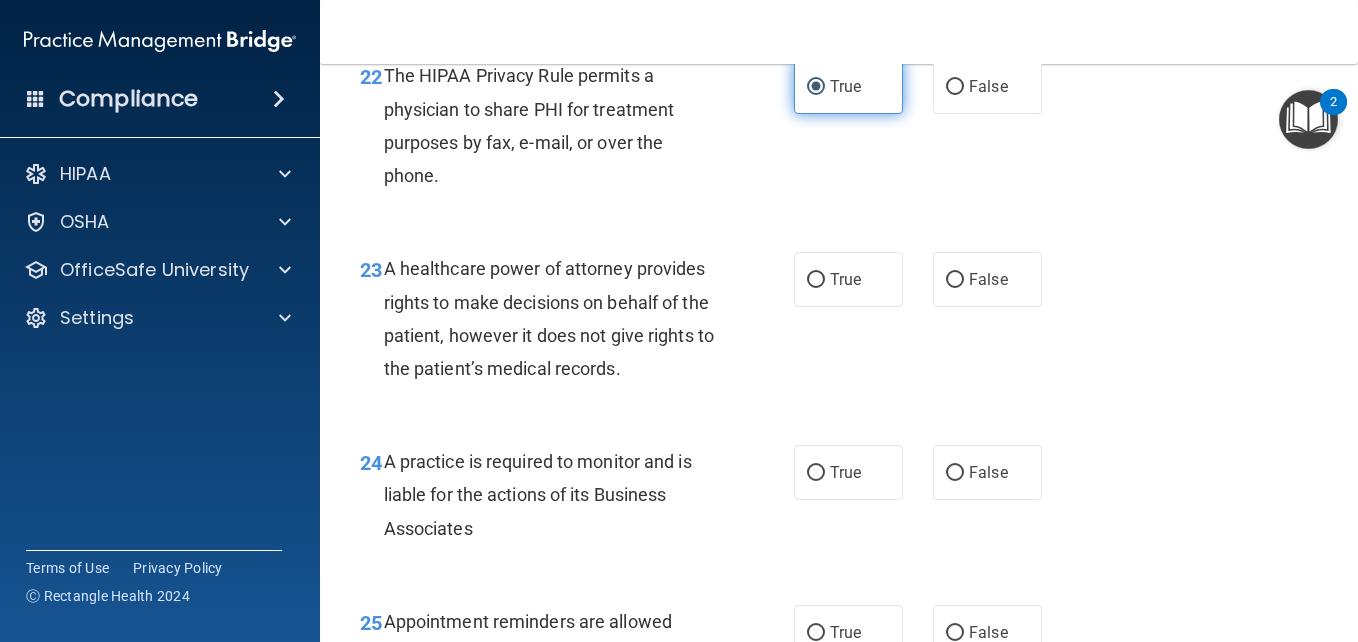 scroll, scrollTop: 4255, scrollLeft: 0, axis: vertical 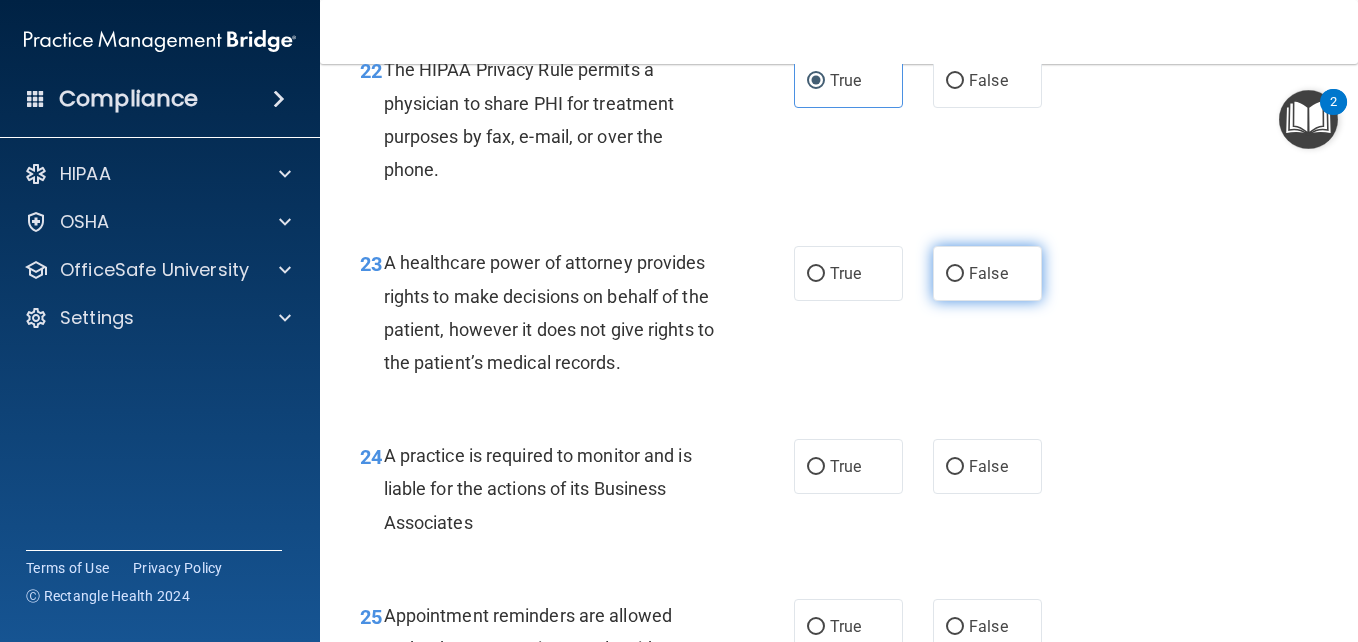 click on "False" at bounding box center [987, 273] 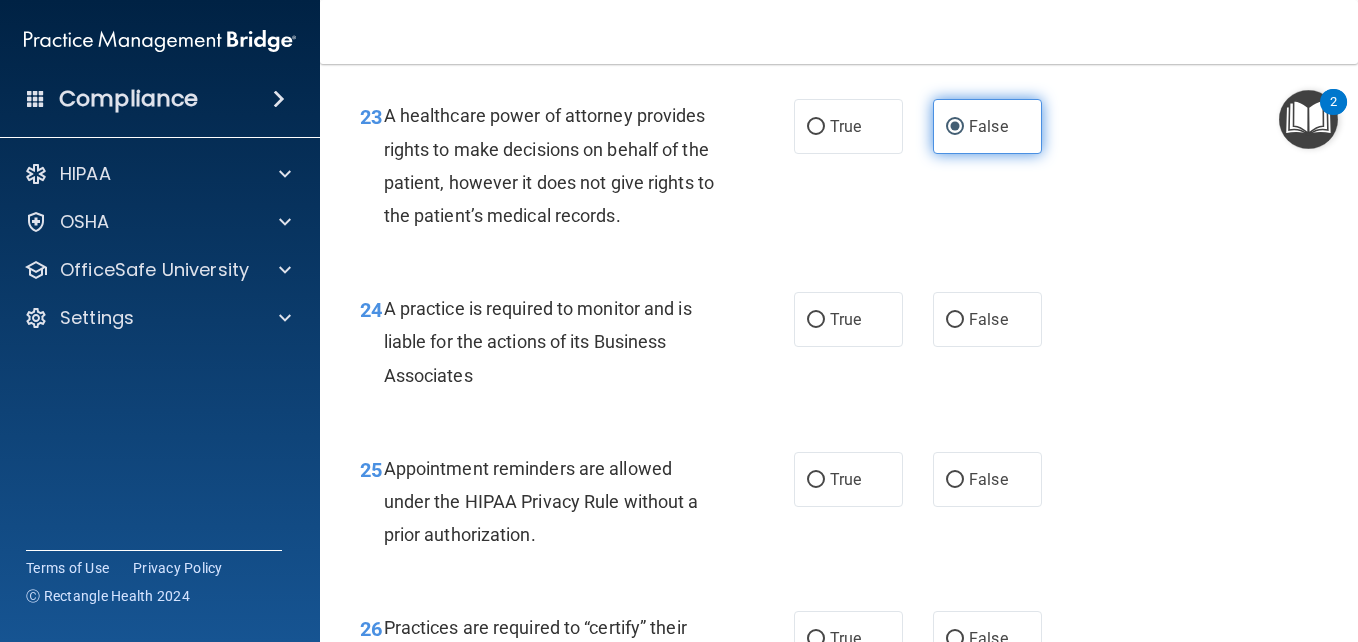 scroll, scrollTop: 4412, scrollLeft: 0, axis: vertical 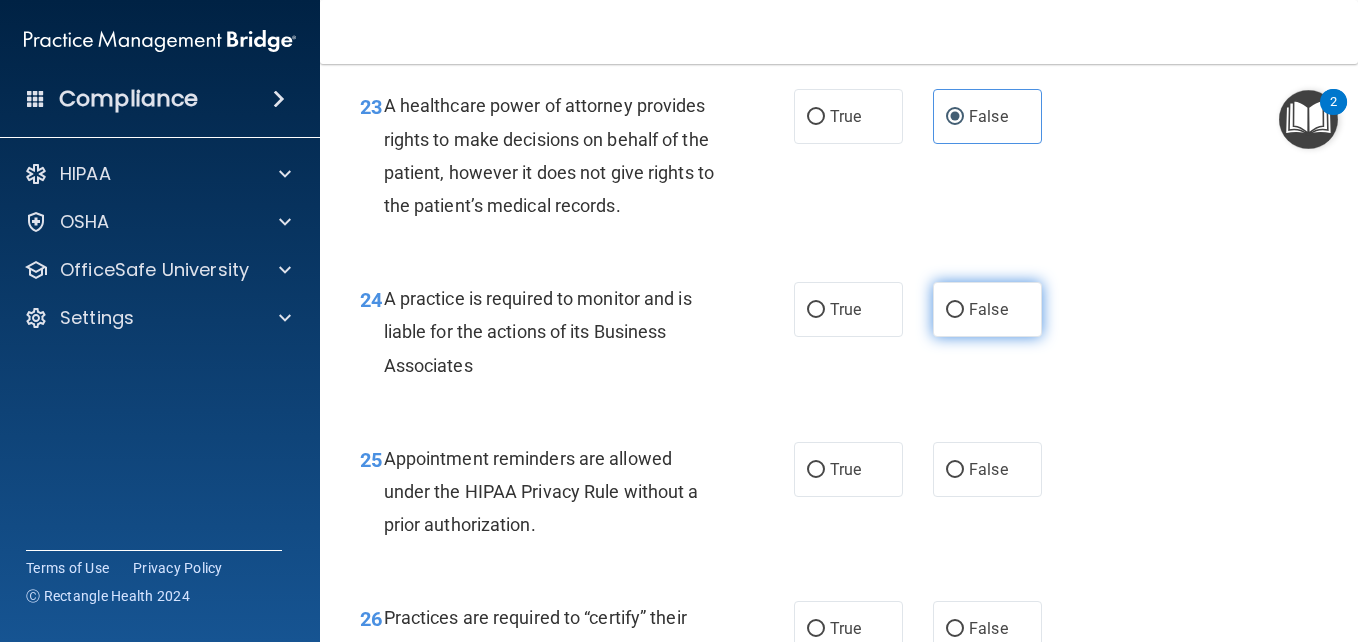 click on "False" at bounding box center [988, 309] 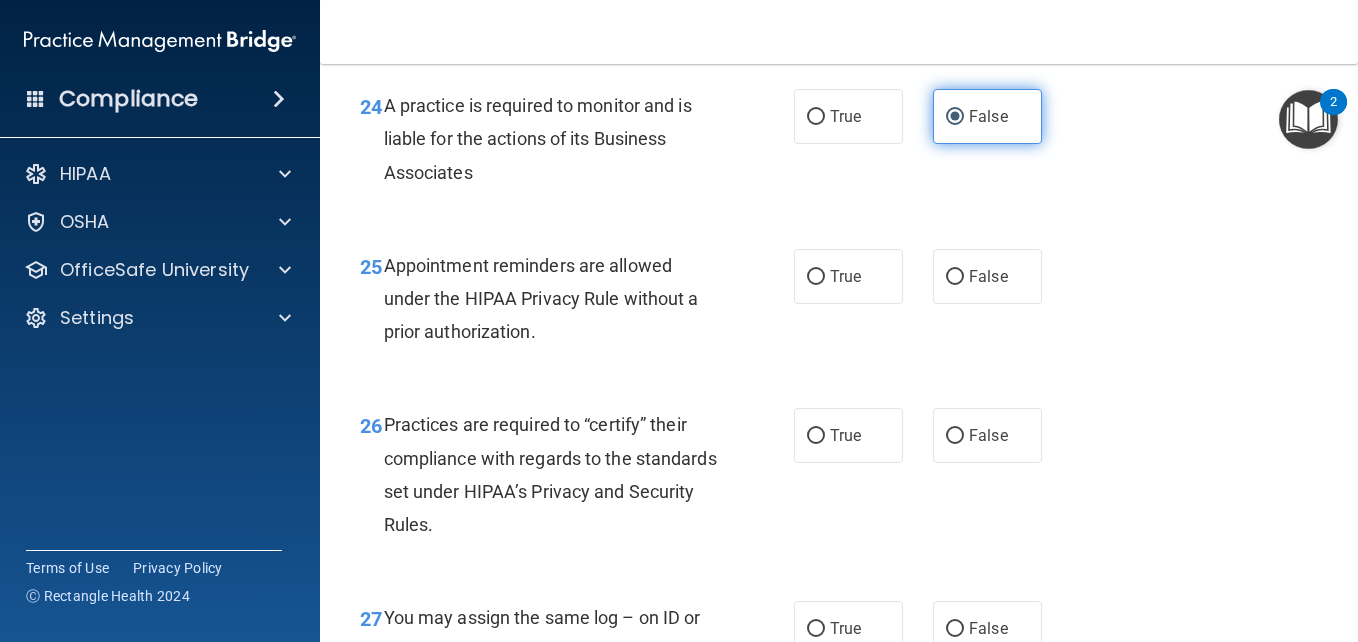 scroll, scrollTop: 4611, scrollLeft: 0, axis: vertical 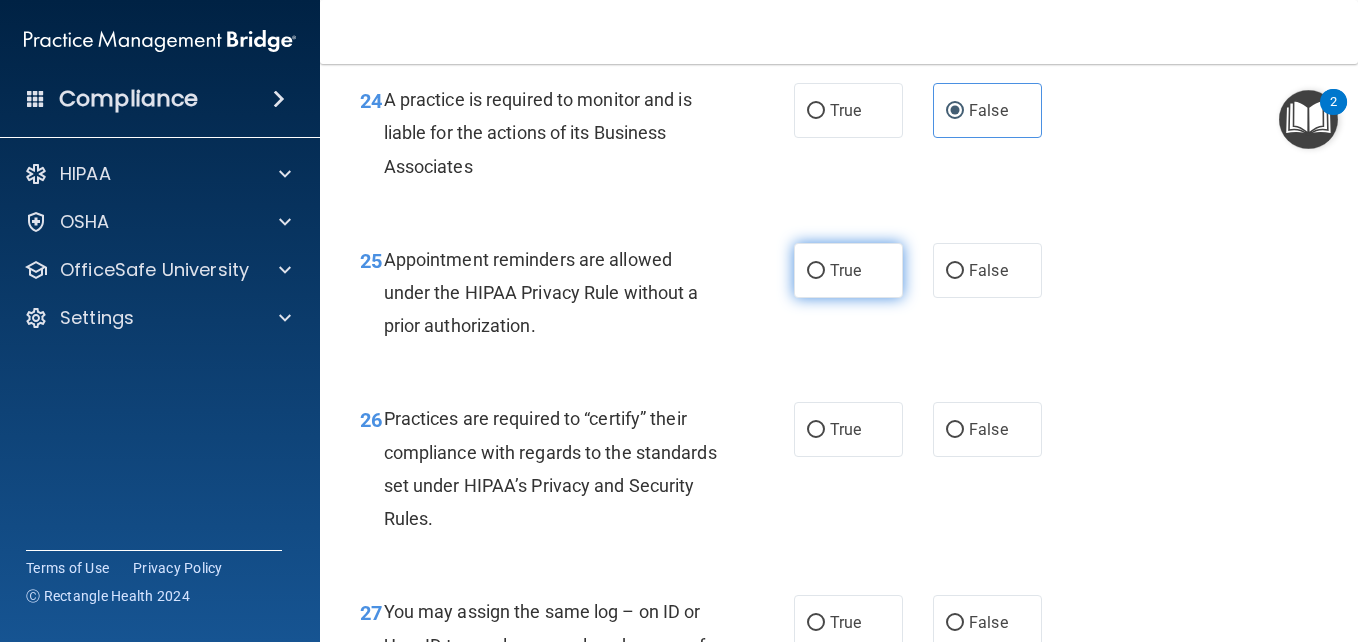 click on "True" at bounding box center [845, 270] 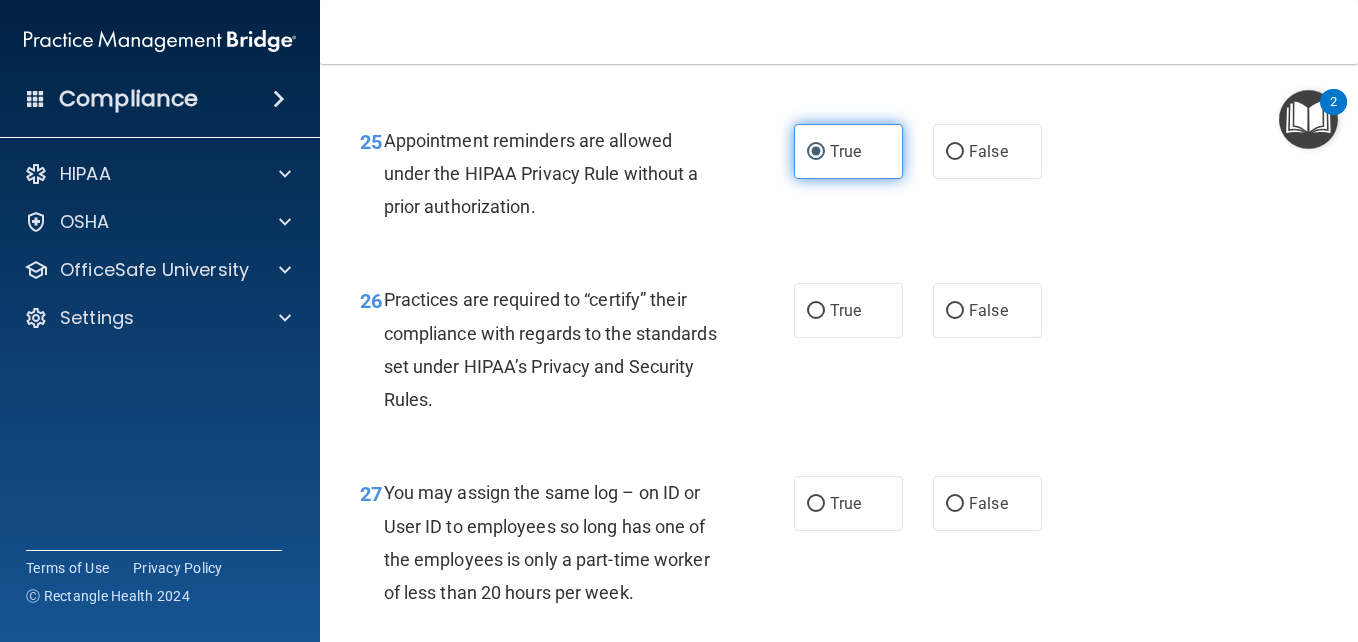 scroll, scrollTop: 4731, scrollLeft: 0, axis: vertical 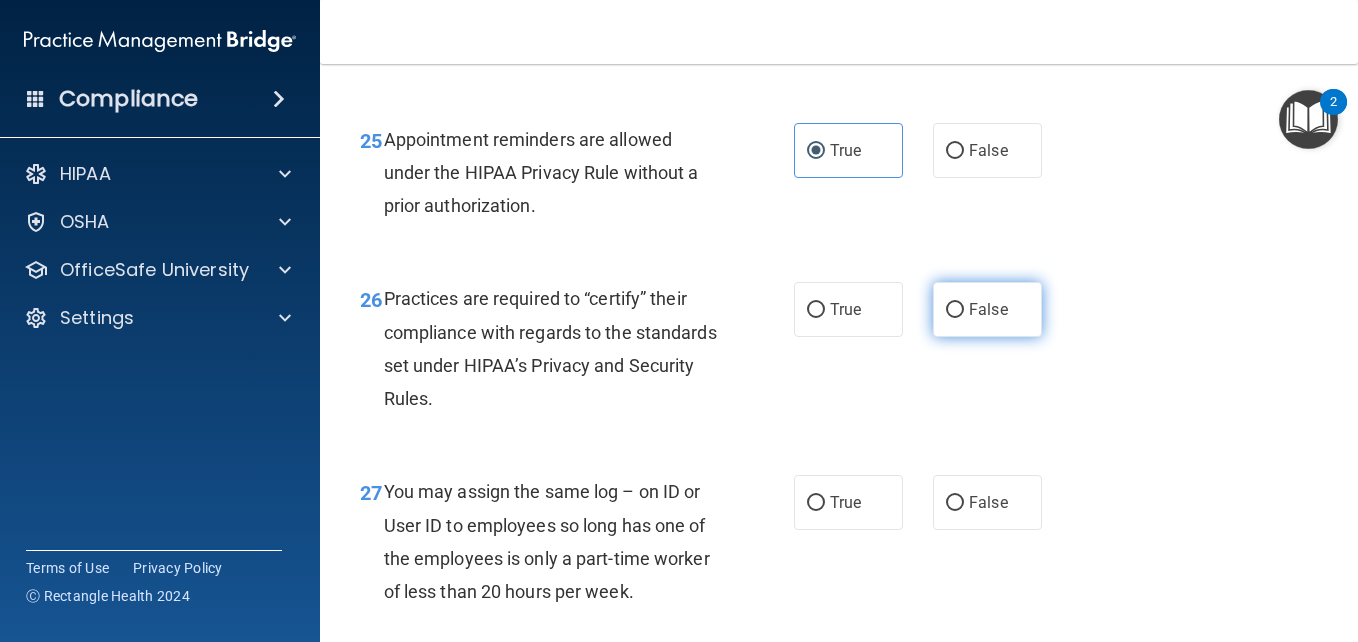click on "False" at bounding box center (988, 309) 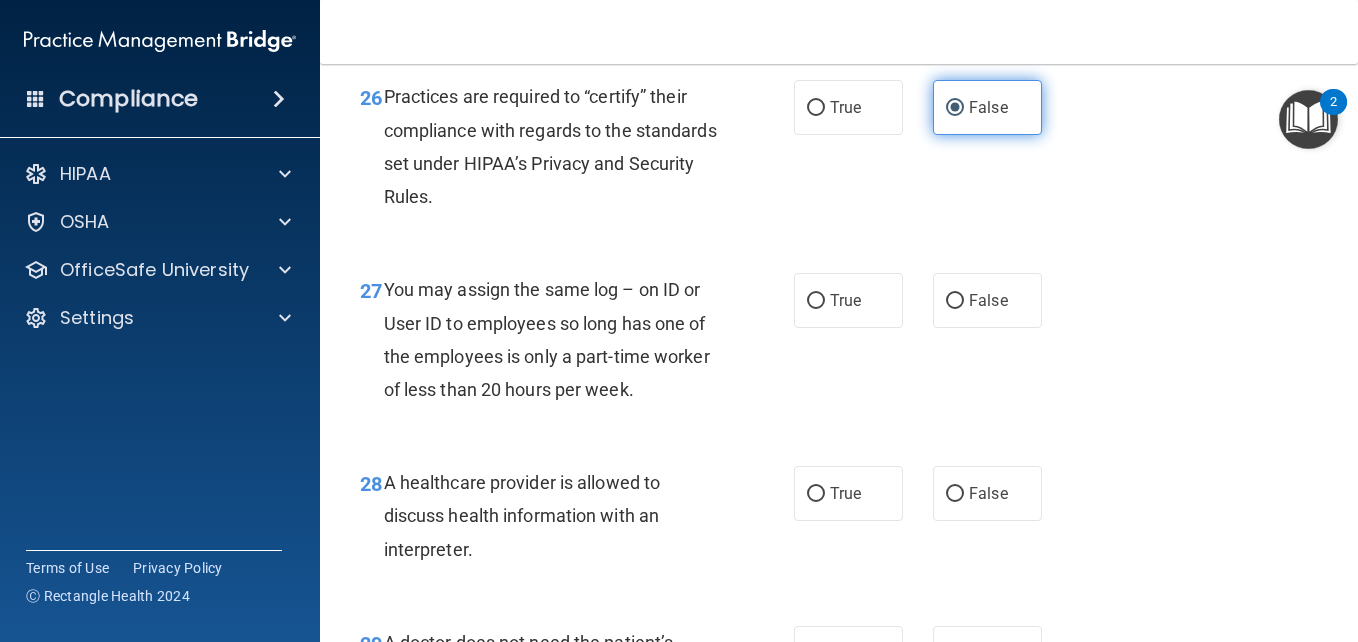 scroll, scrollTop: 4934, scrollLeft: 0, axis: vertical 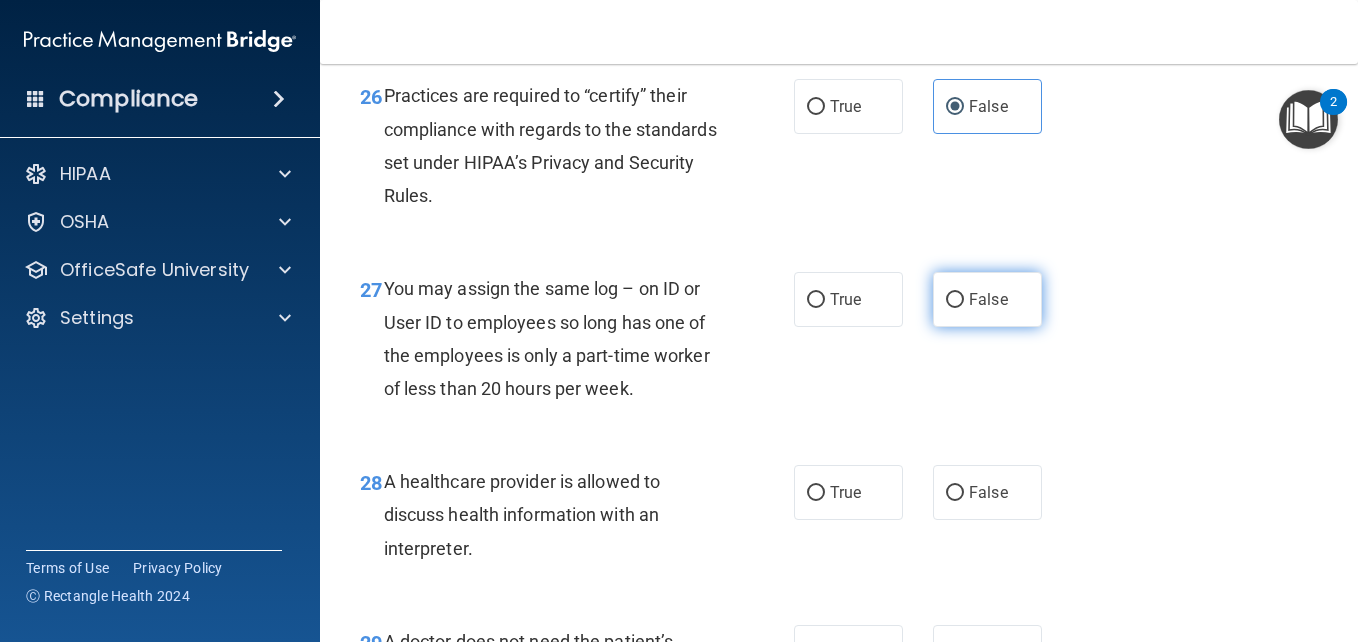 click on "False" at bounding box center [987, 299] 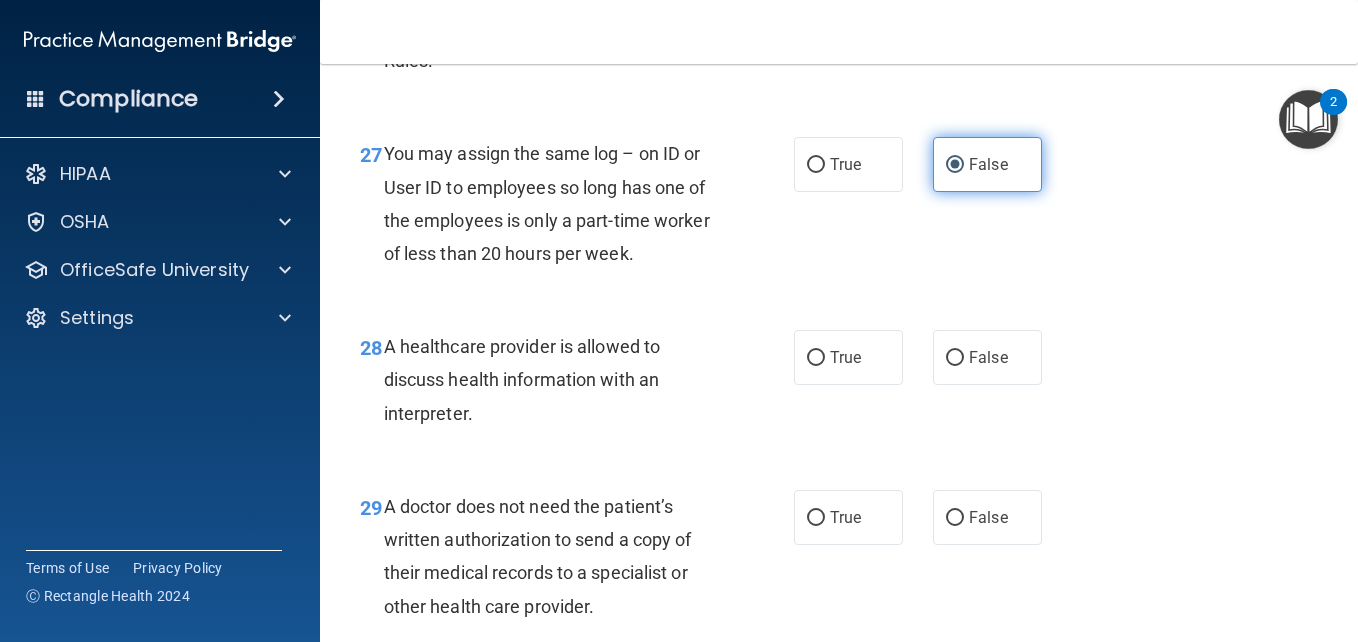 scroll, scrollTop: 5074, scrollLeft: 0, axis: vertical 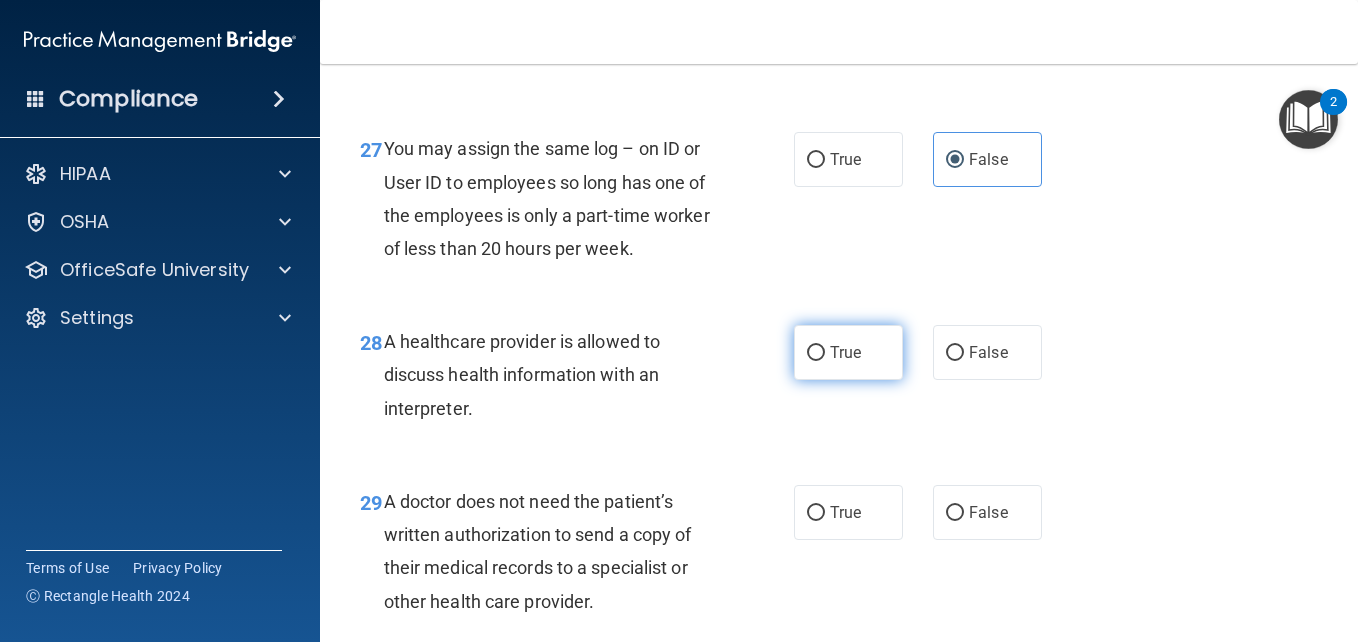 click on "True" at bounding box center [848, 352] 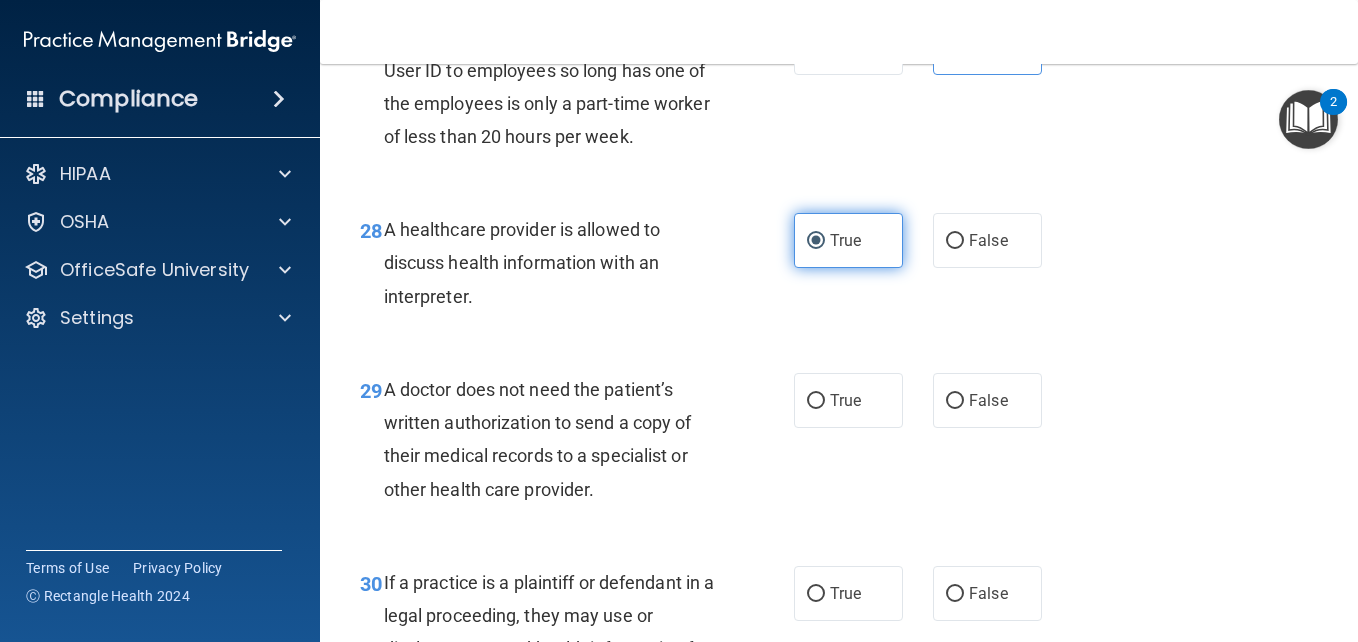 scroll, scrollTop: 5198, scrollLeft: 0, axis: vertical 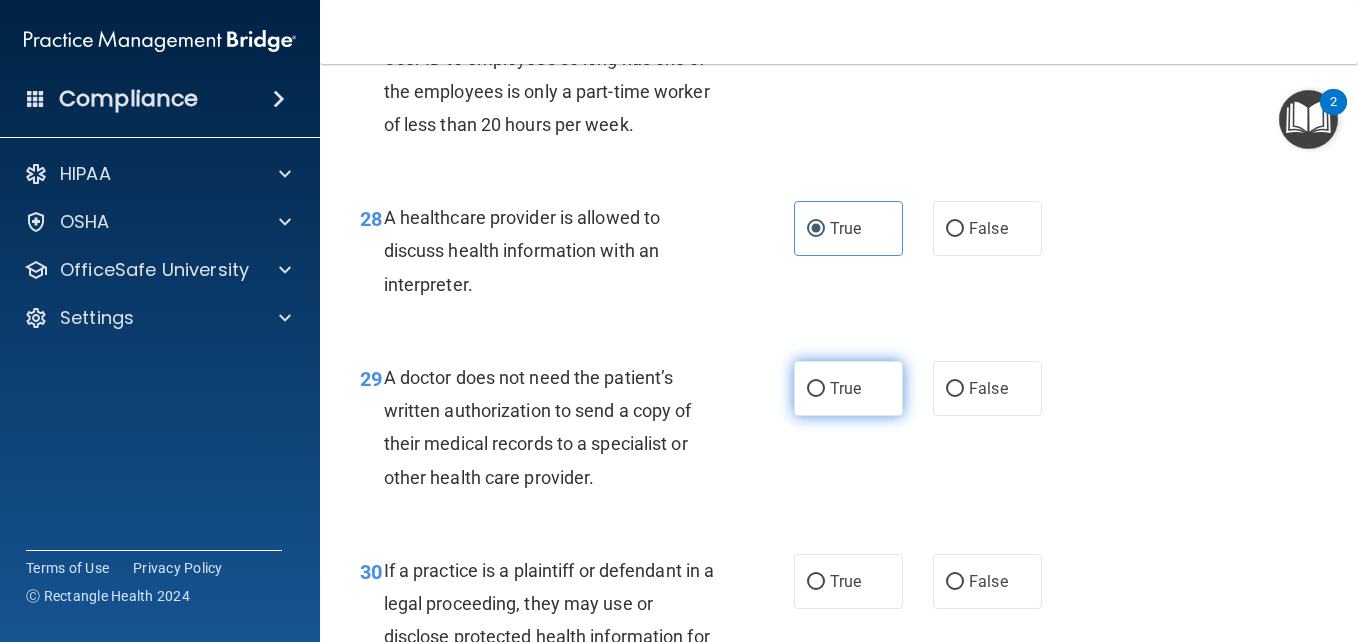 click on "True" at bounding box center (816, 389) 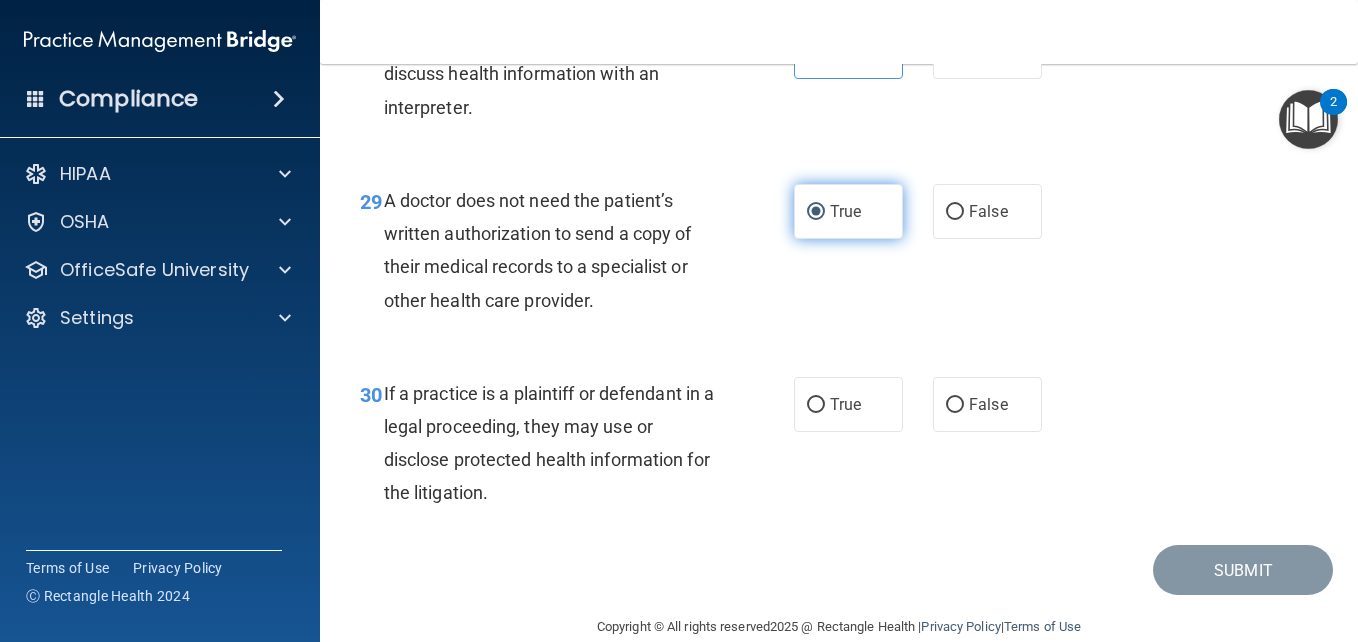 scroll, scrollTop: 5382, scrollLeft: 0, axis: vertical 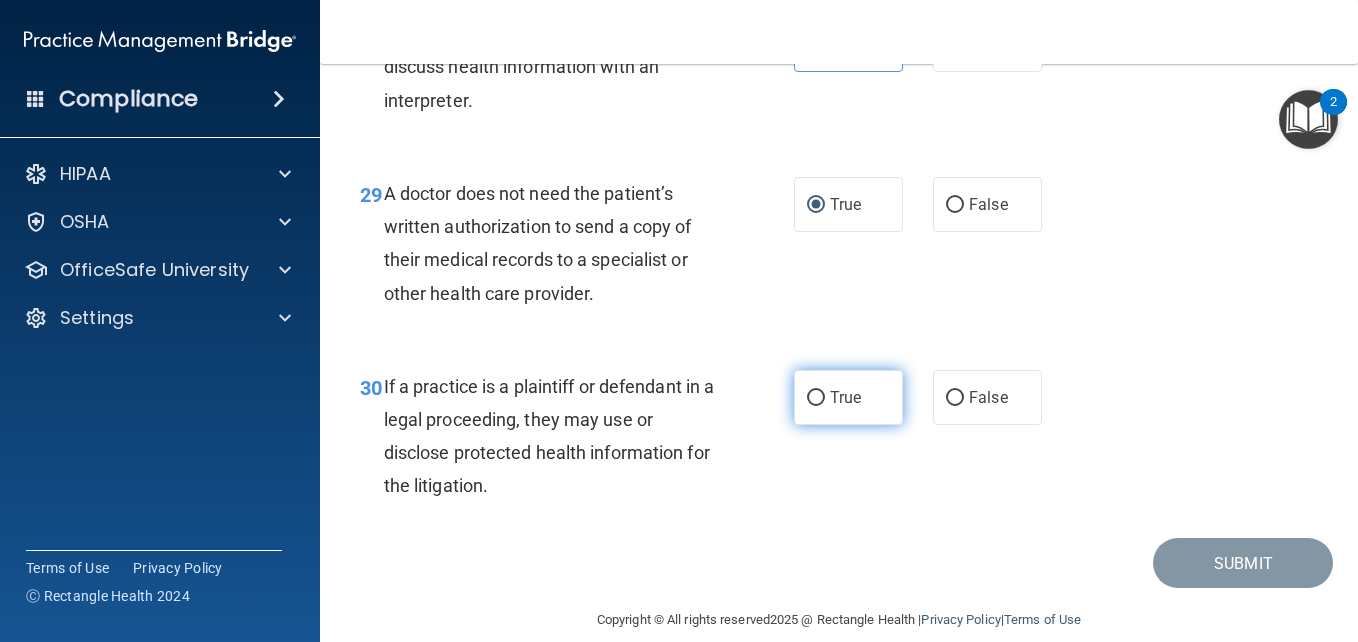 click on "True" at bounding box center (845, 397) 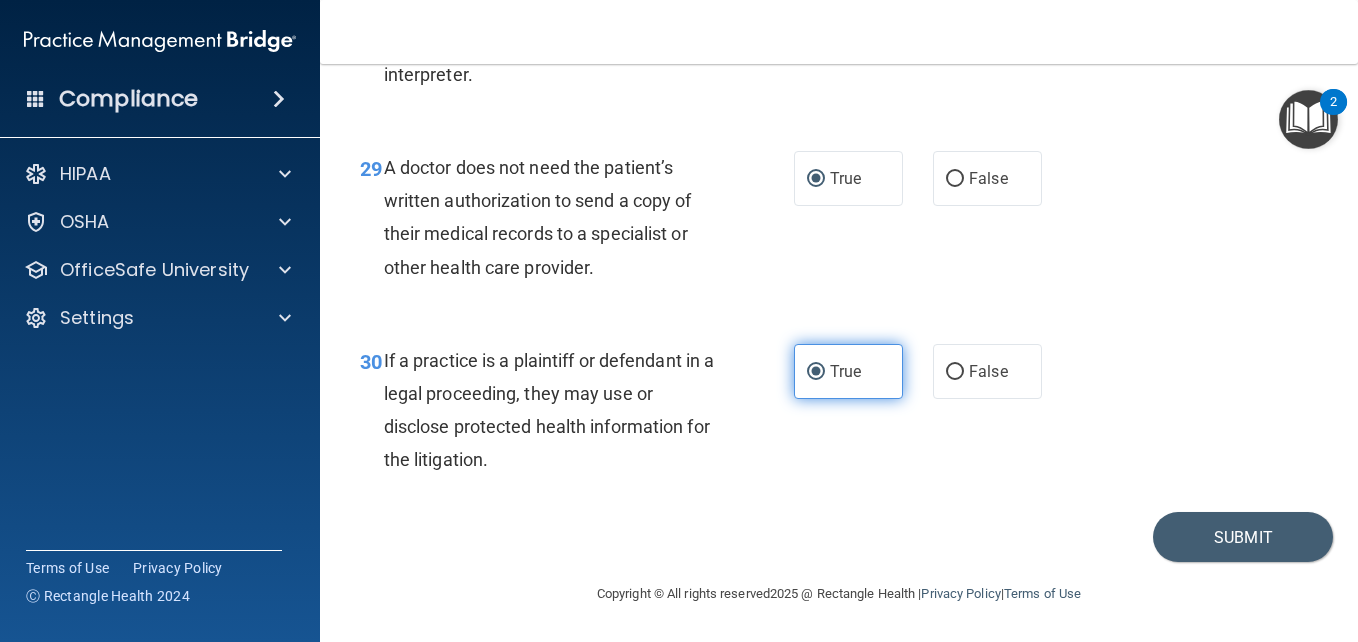 scroll, scrollTop: 5508, scrollLeft: 0, axis: vertical 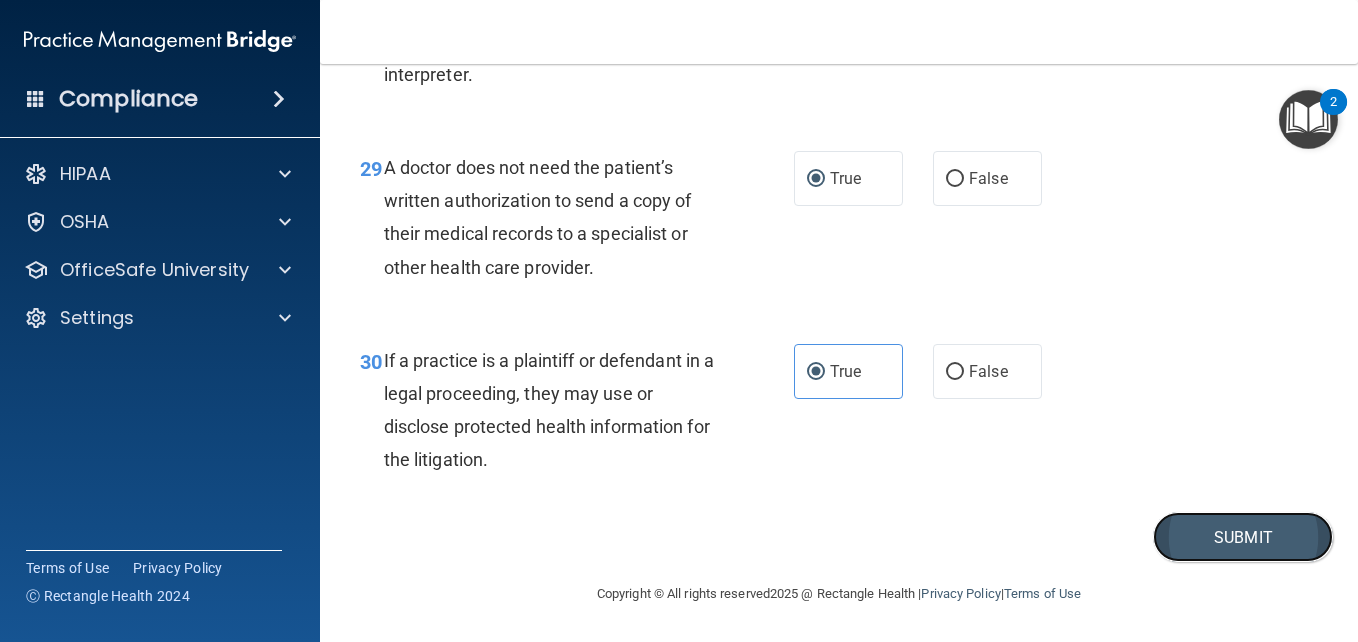 click on "Submit" at bounding box center [1243, 537] 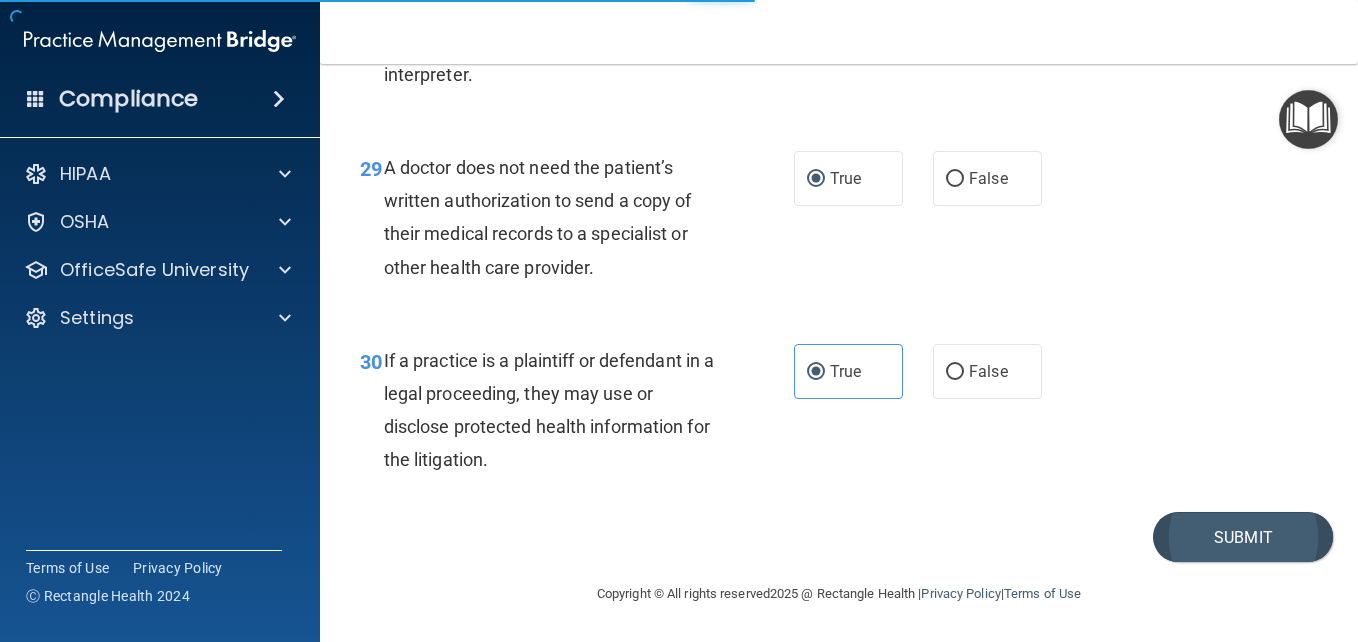 scroll, scrollTop: 0, scrollLeft: 0, axis: both 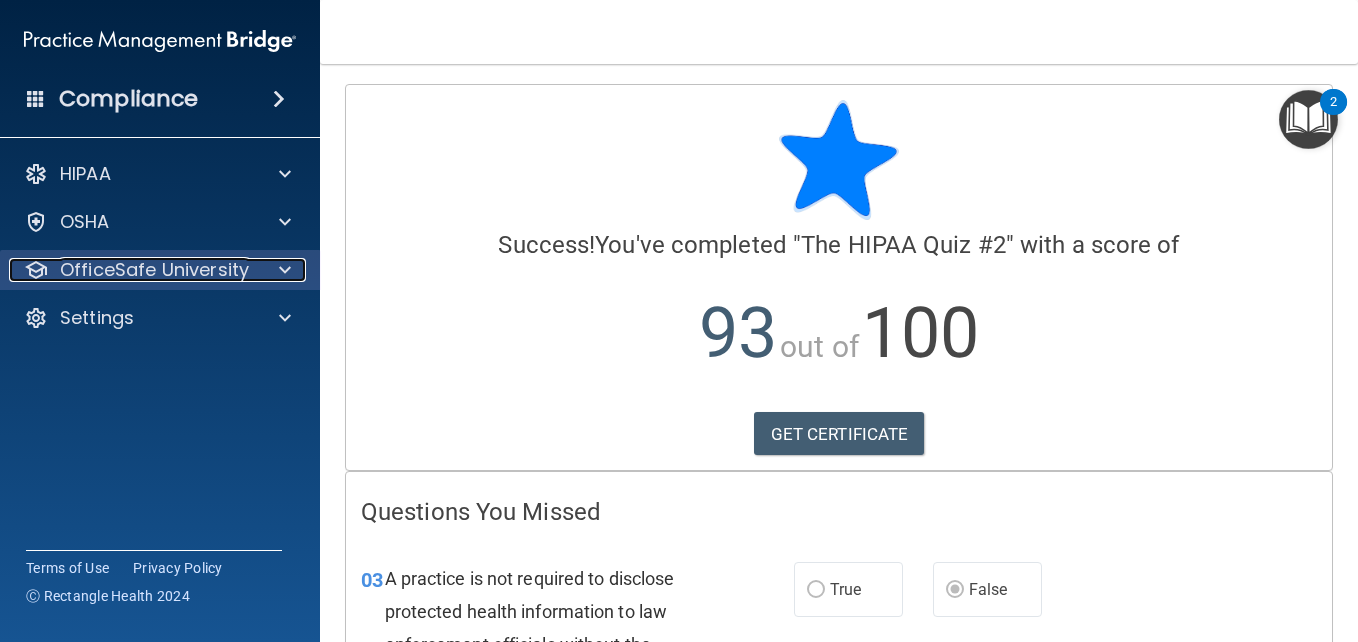 click at bounding box center [282, 270] 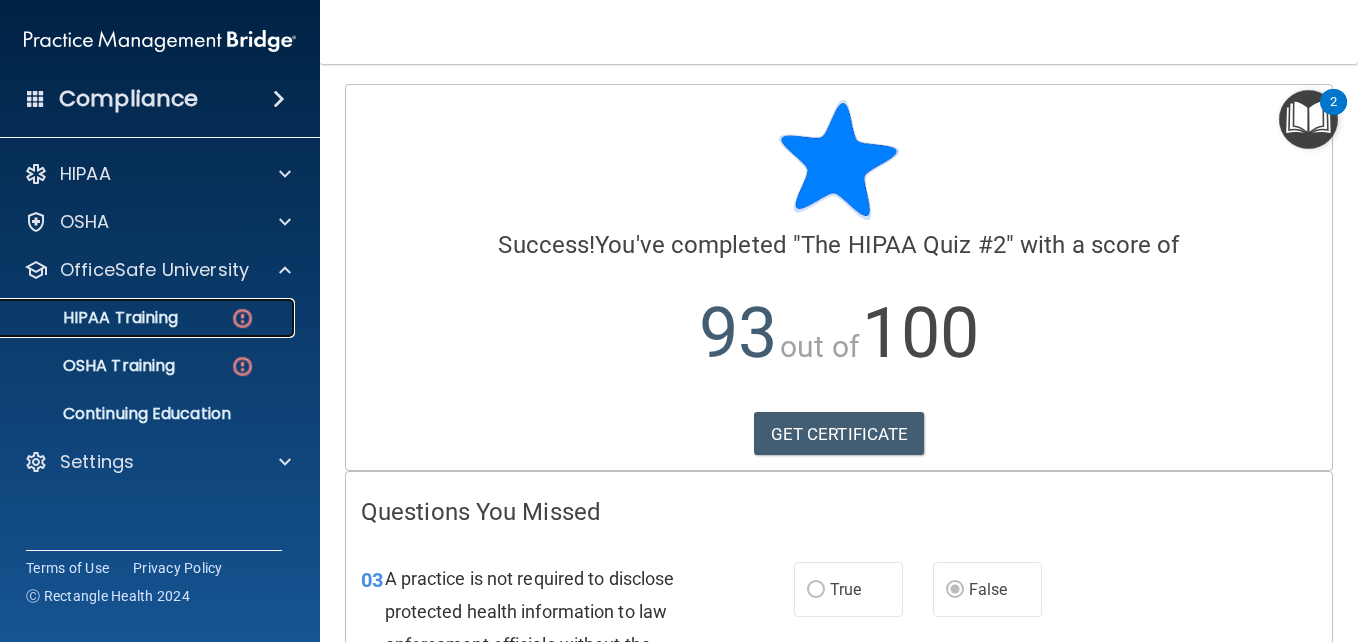 click at bounding box center (242, 318) 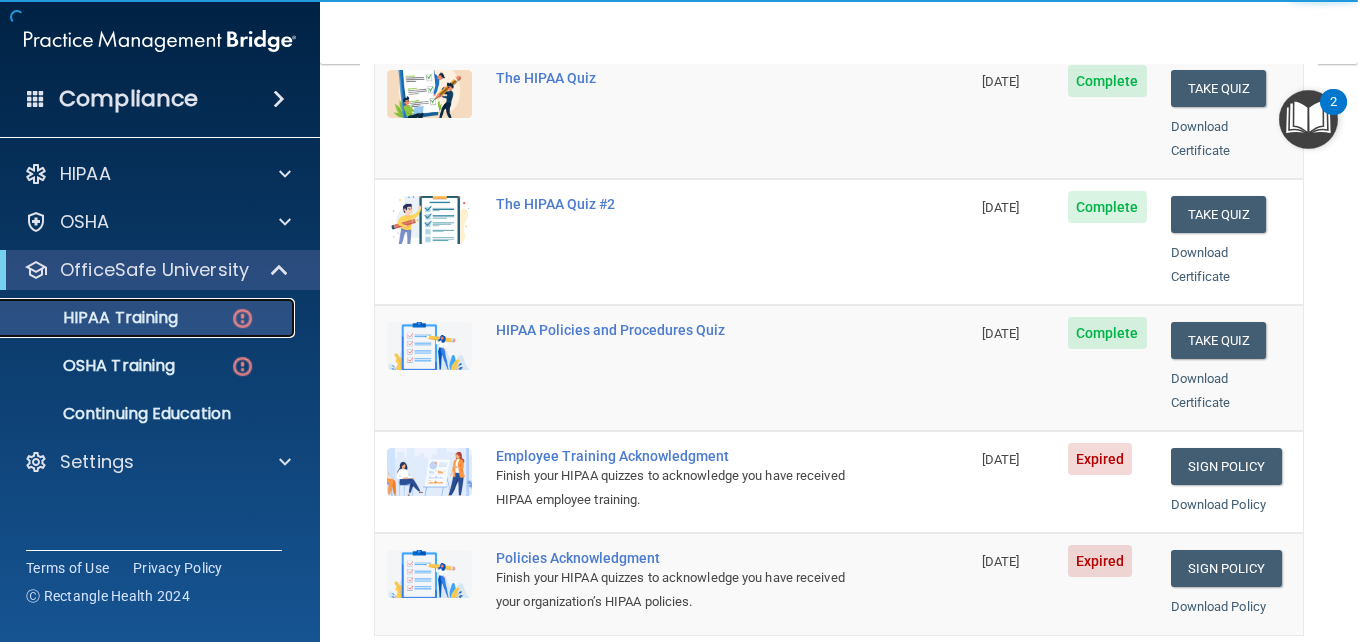 scroll, scrollTop: 325, scrollLeft: 0, axis: vertical 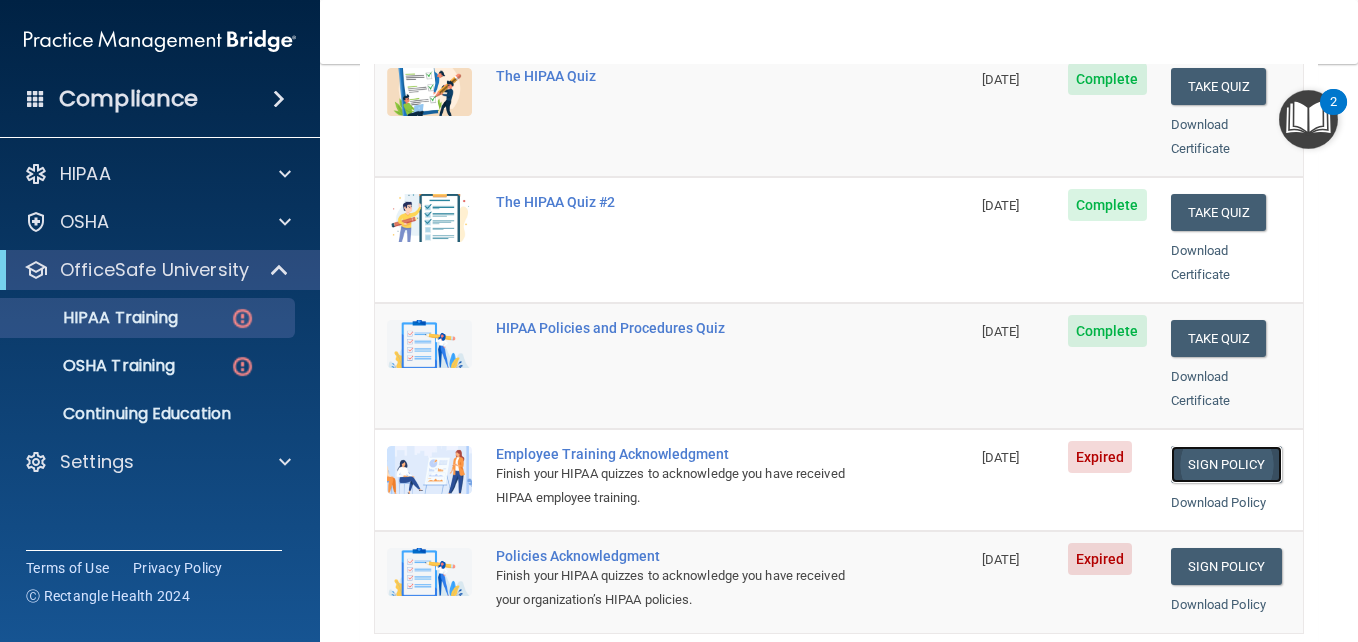 click on "Sign Policy" at bounding box center [1226, 464] 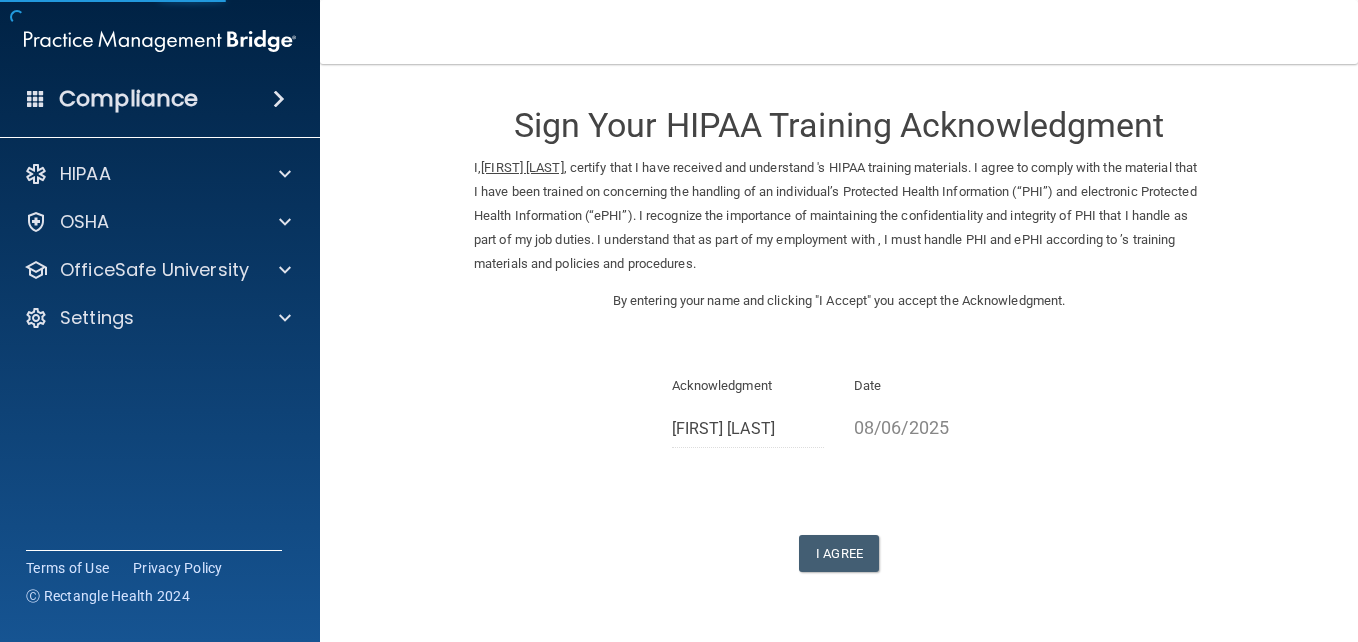 scroll, scrollTop: 0, scrollLeft: 0, axis: both 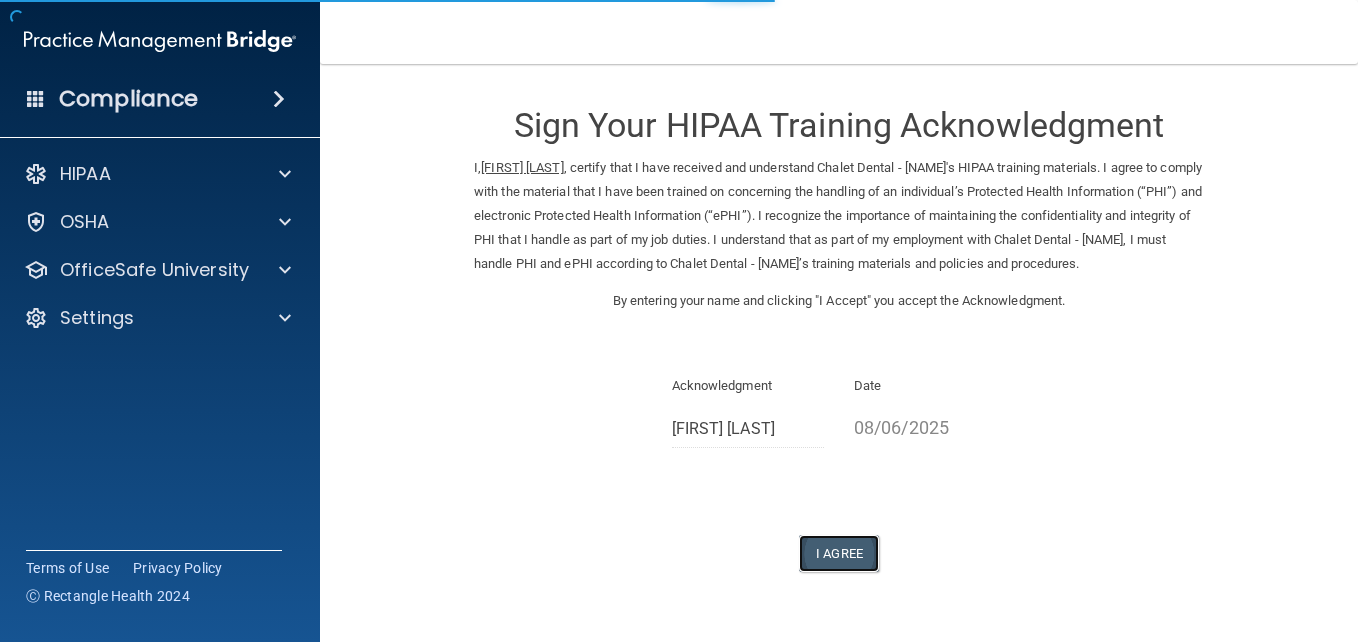 click on "I Agree" at bounding box center (839, 553) 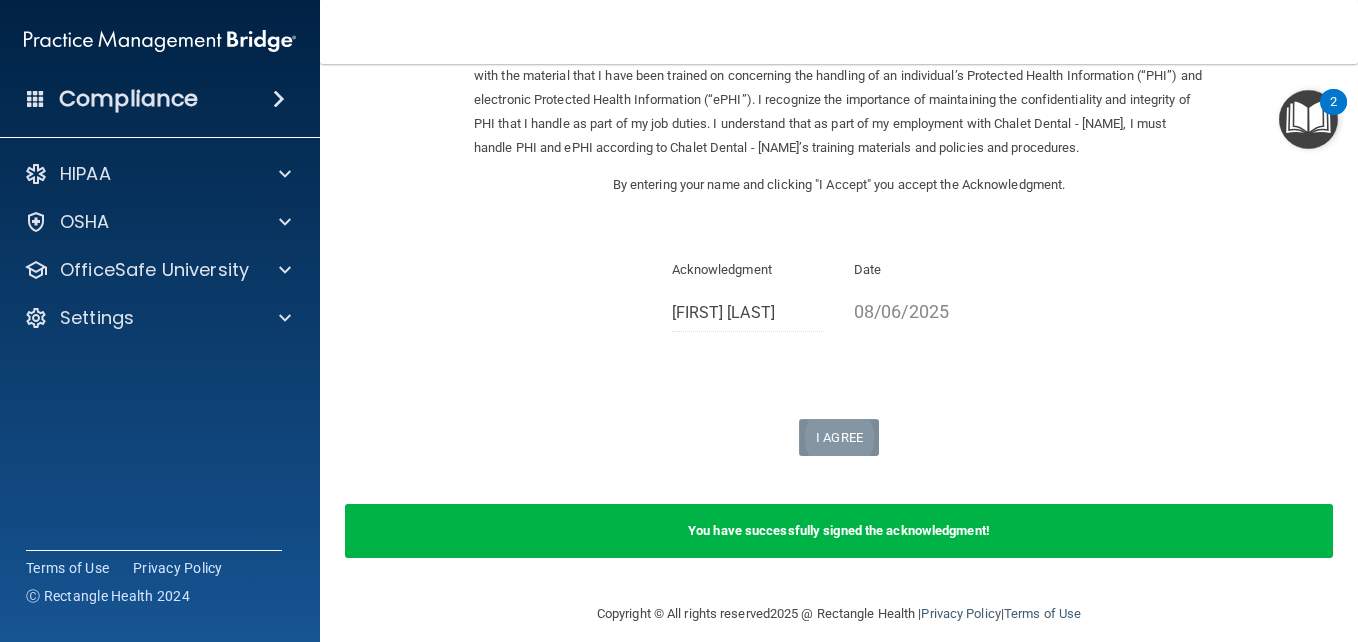 scroll, scrollTop: 160, scrollLeft: 0, axis: vertical 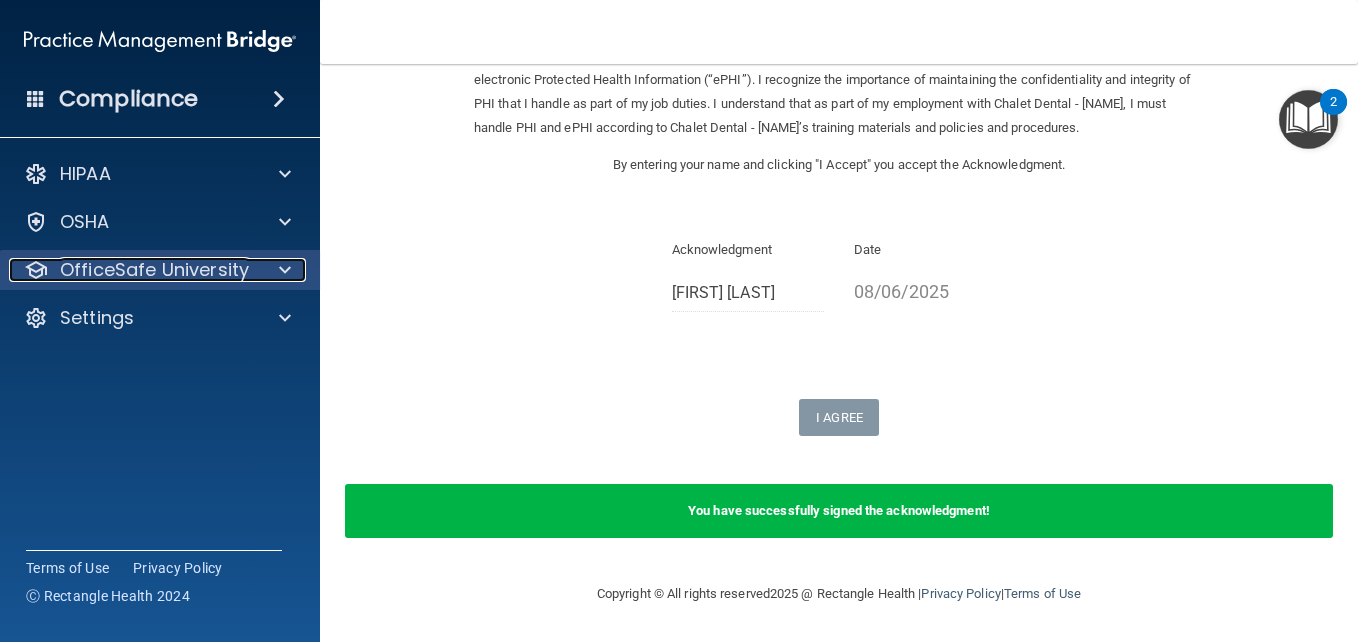 click at bounding box center [282, 270] 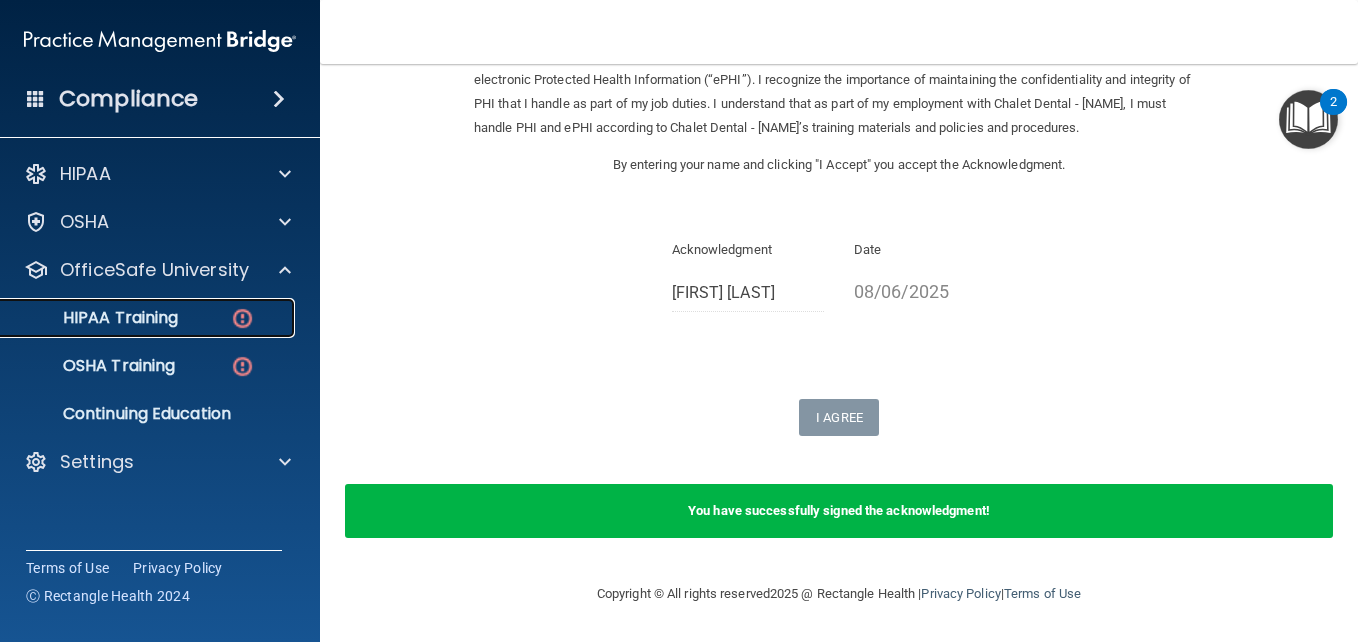 click at bounding box center [242, 318] 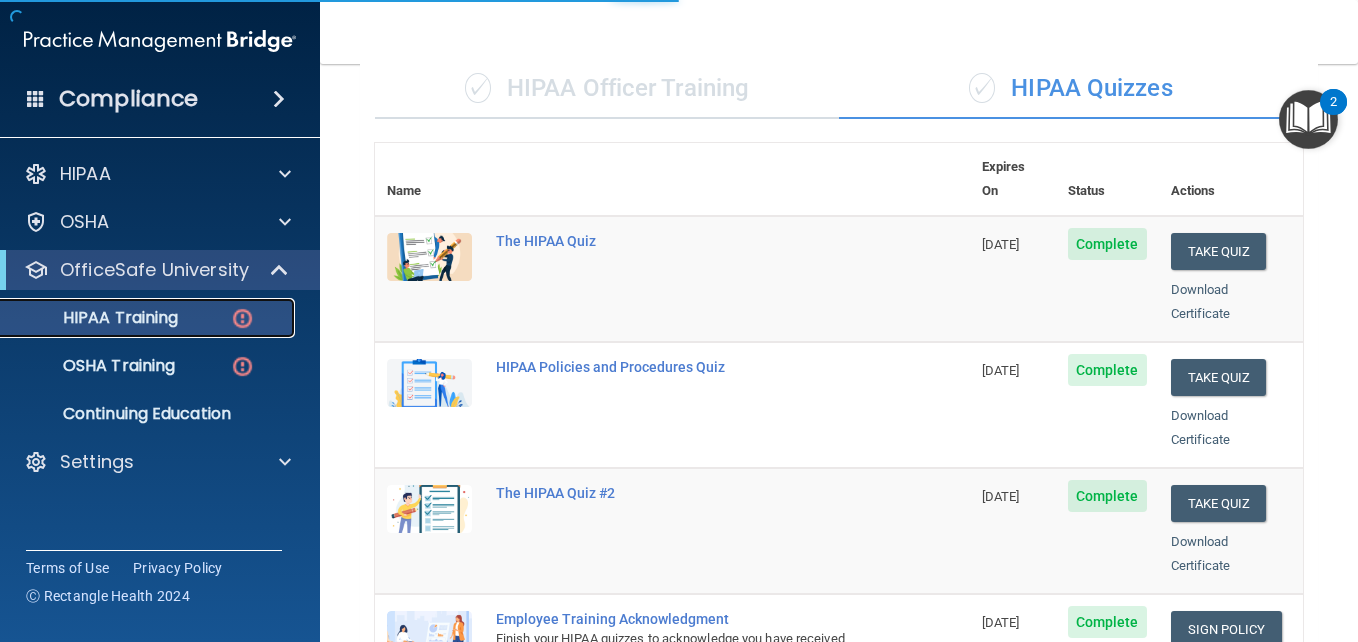 scroll, scrollTop: 936, scrollLeft: 0, axis: vertical 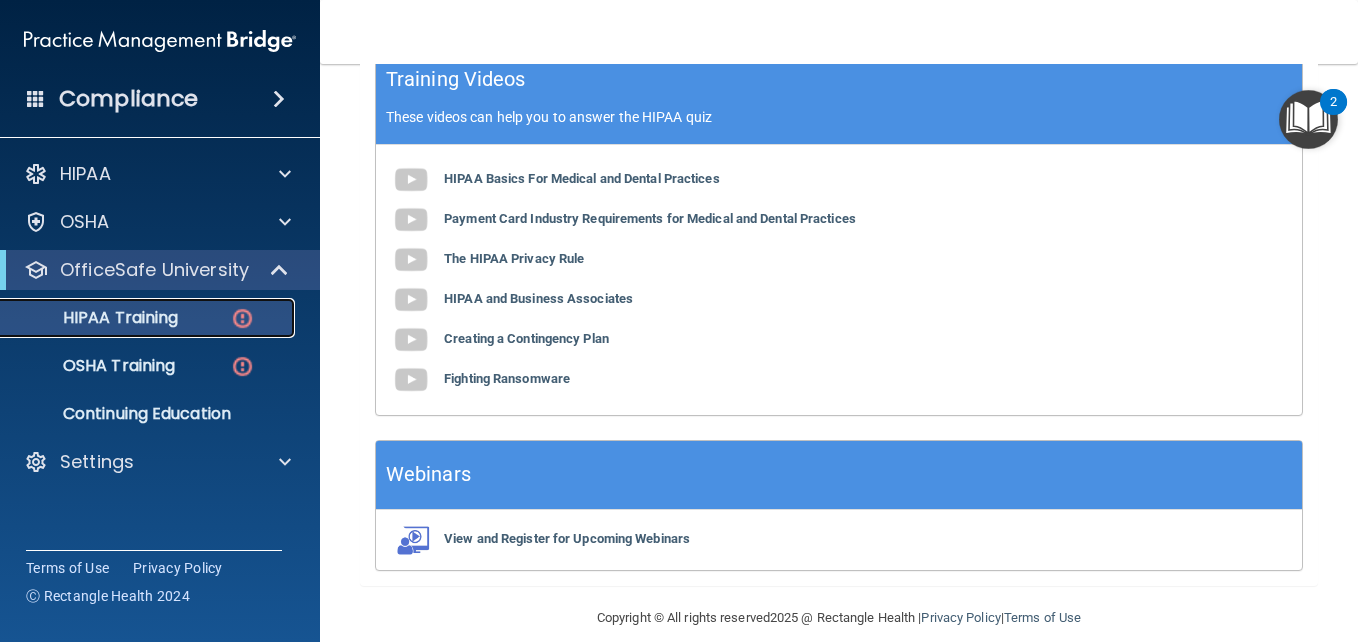click on "HIPAA Training" at bounding box center [95, 318] 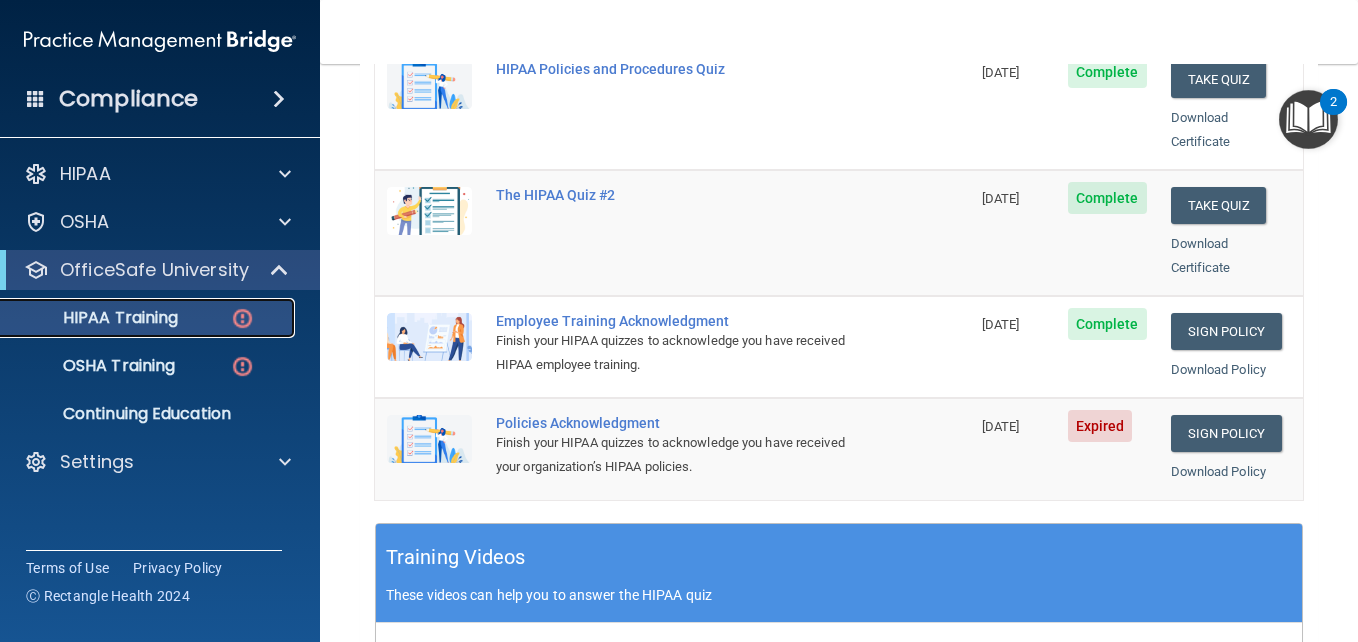 scroll, scrollTop: 455, scrollLeft: 0, axis: vertical 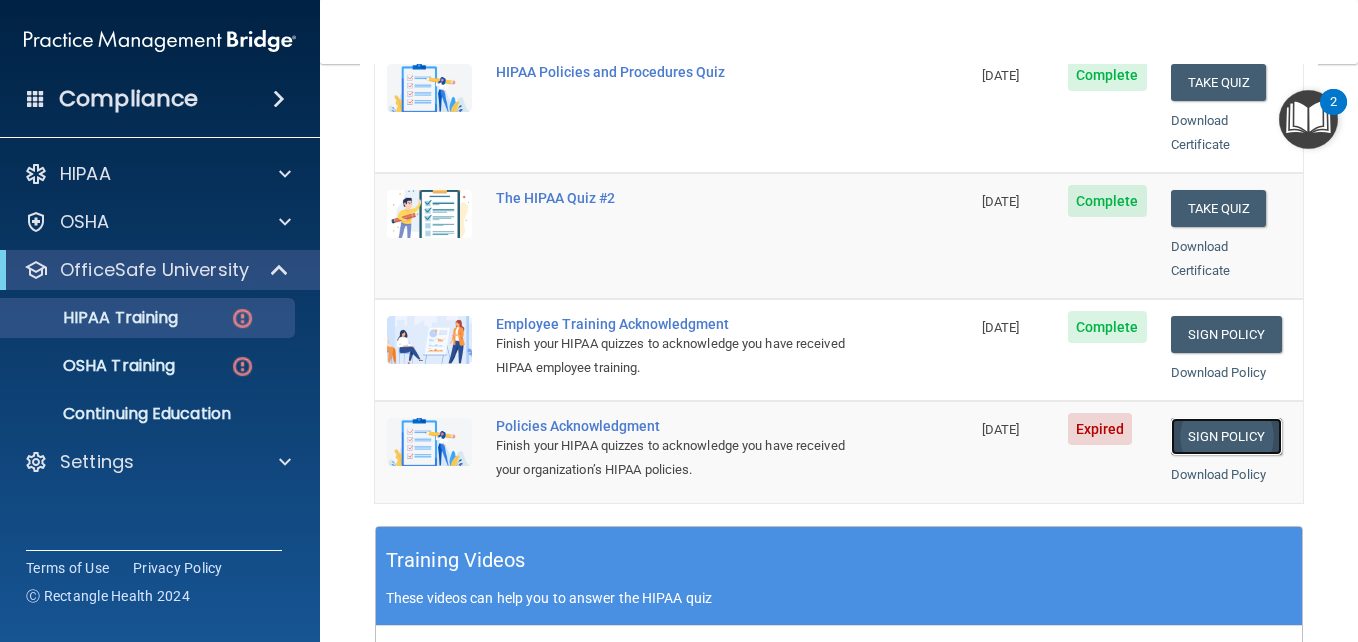 click on "Sign Policy" at bounding box center (1226, 436) 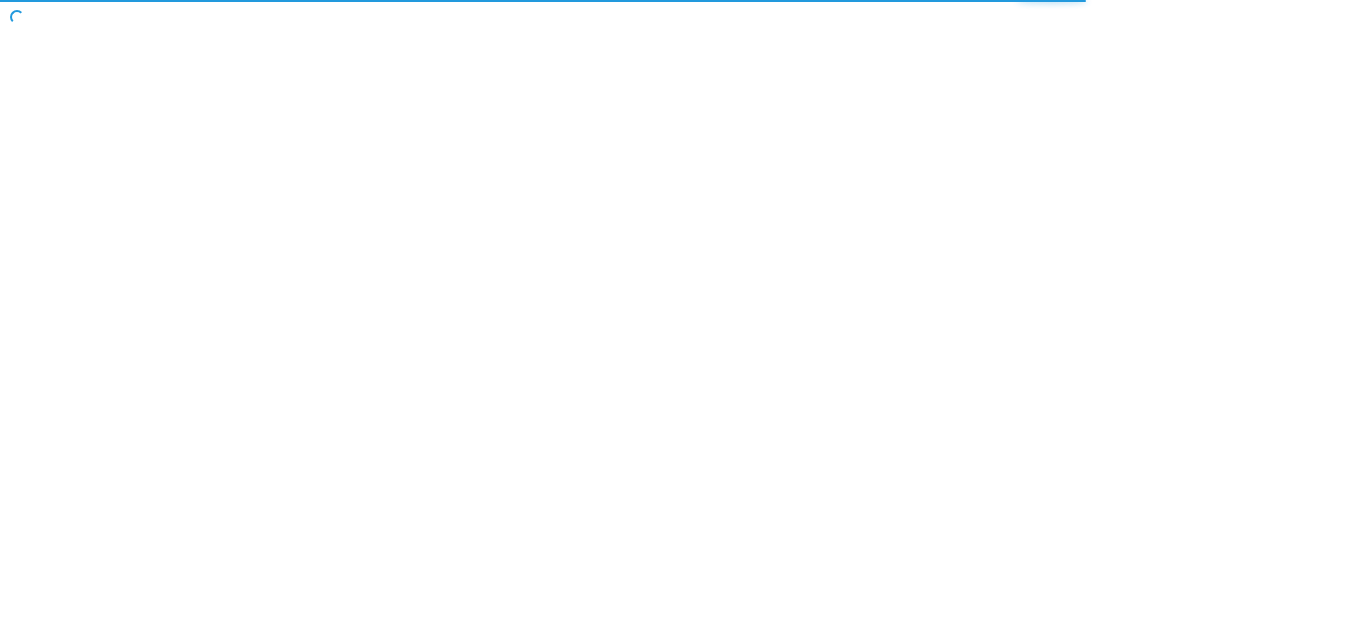 scroll, scrollTop: 0, scrollLeft: 0, axis: both 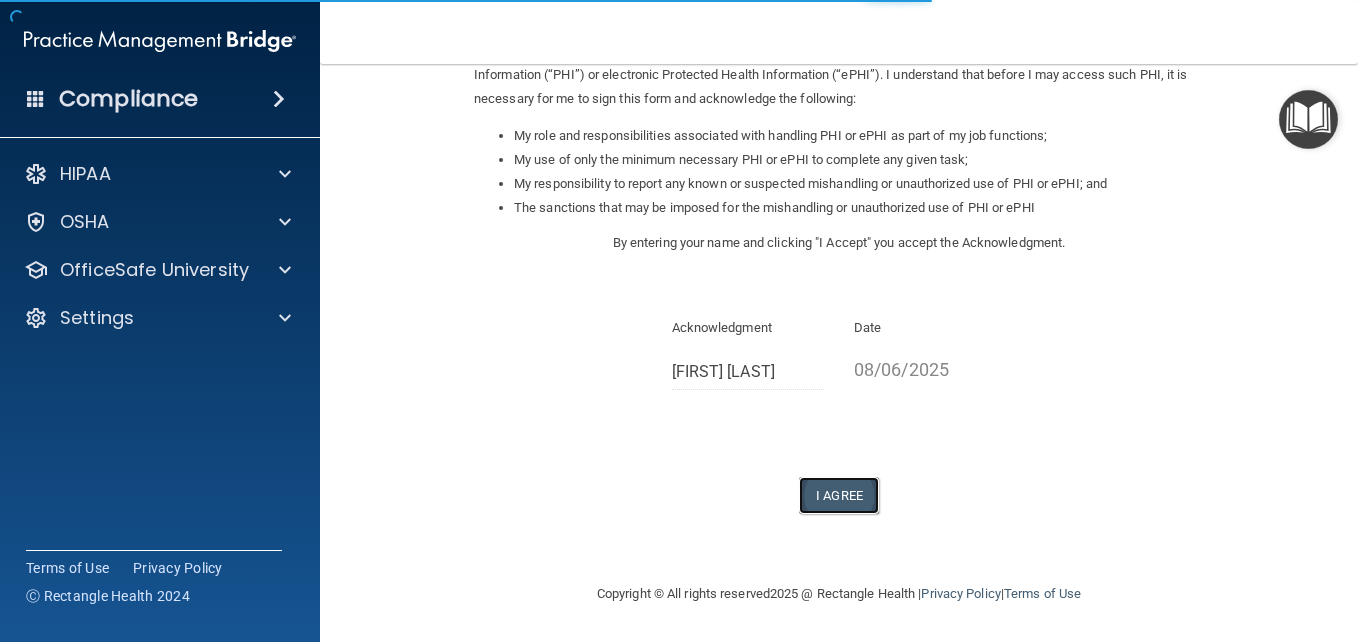 click on "I Agree" at bounding box center [839, 495] 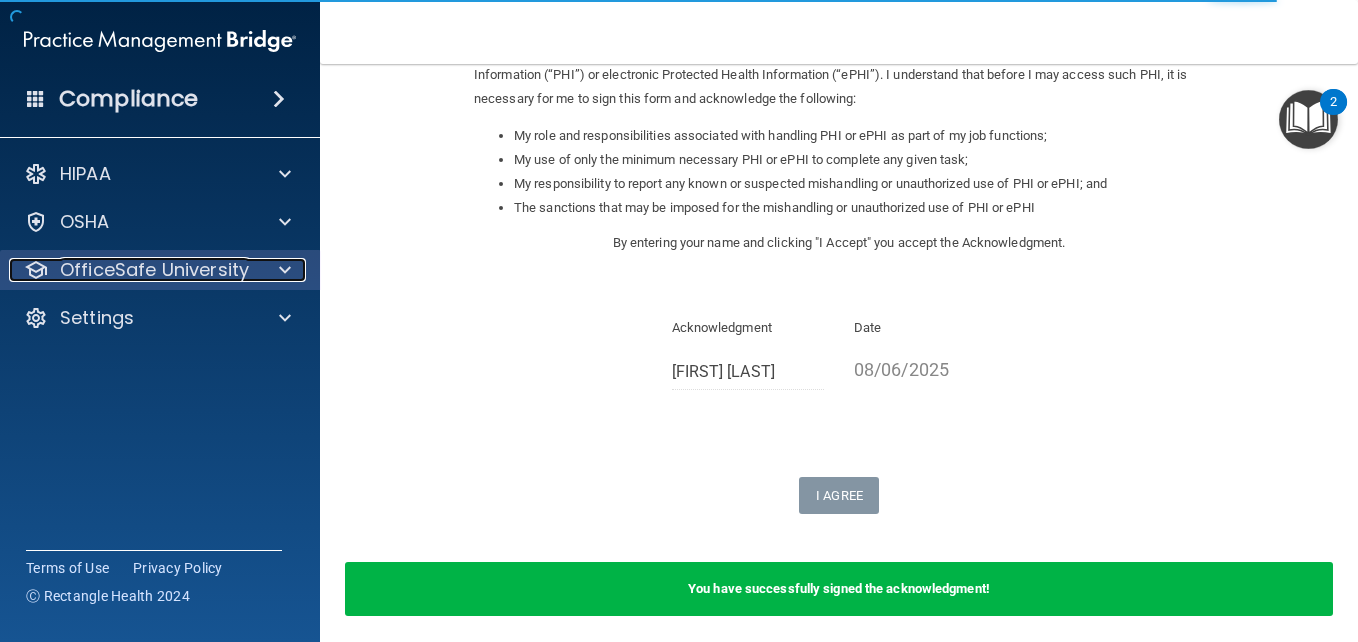 click at bounding box center (285, 270) 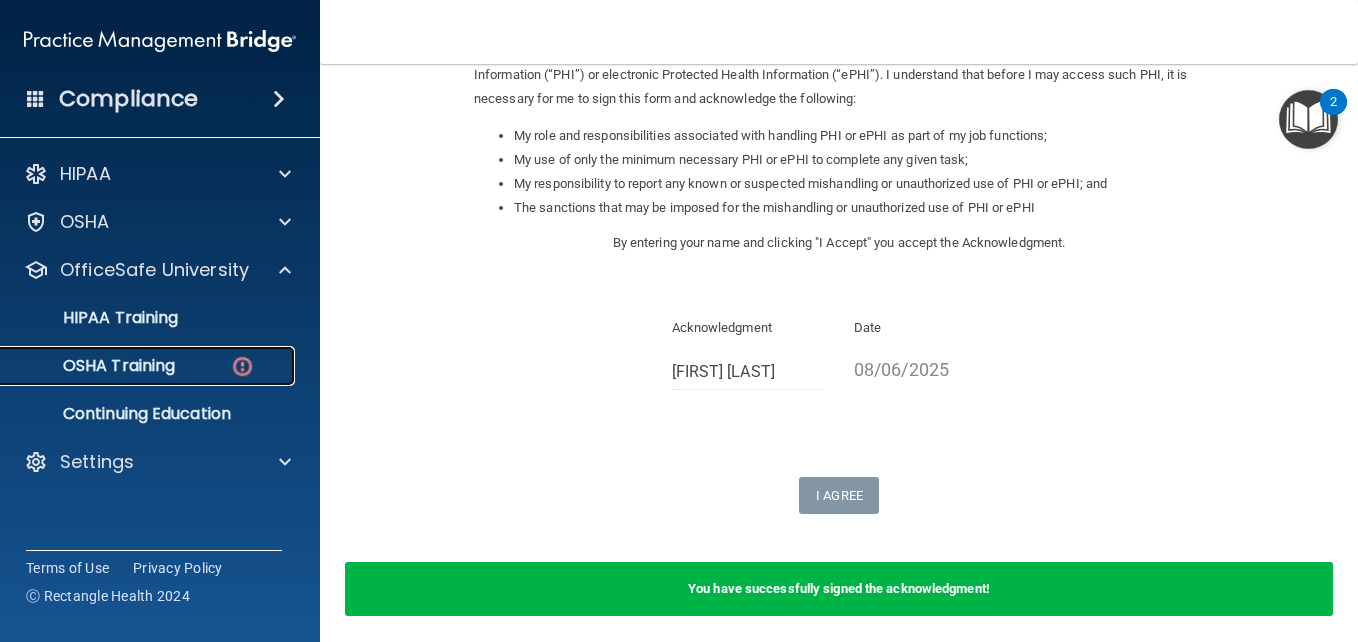 click on "OSHA Training" at bounding box center (94, 366) 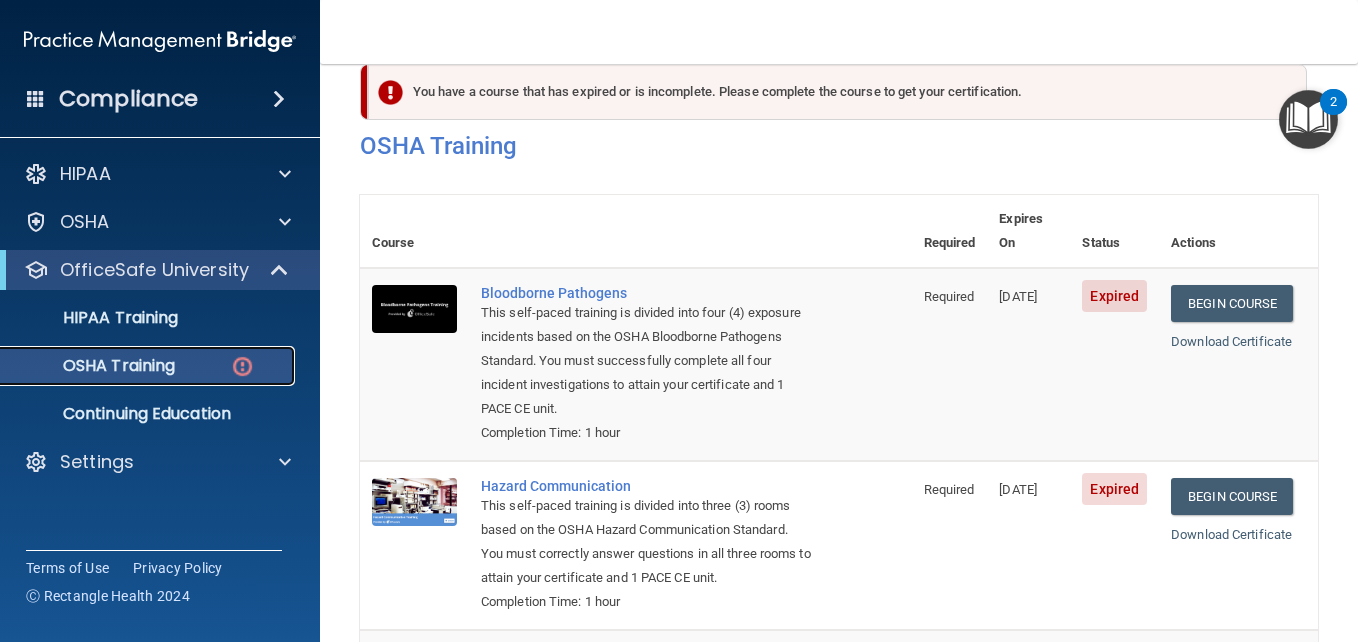 scroll, scrollTop: 35, scrollLeft: 0, axis: vertical 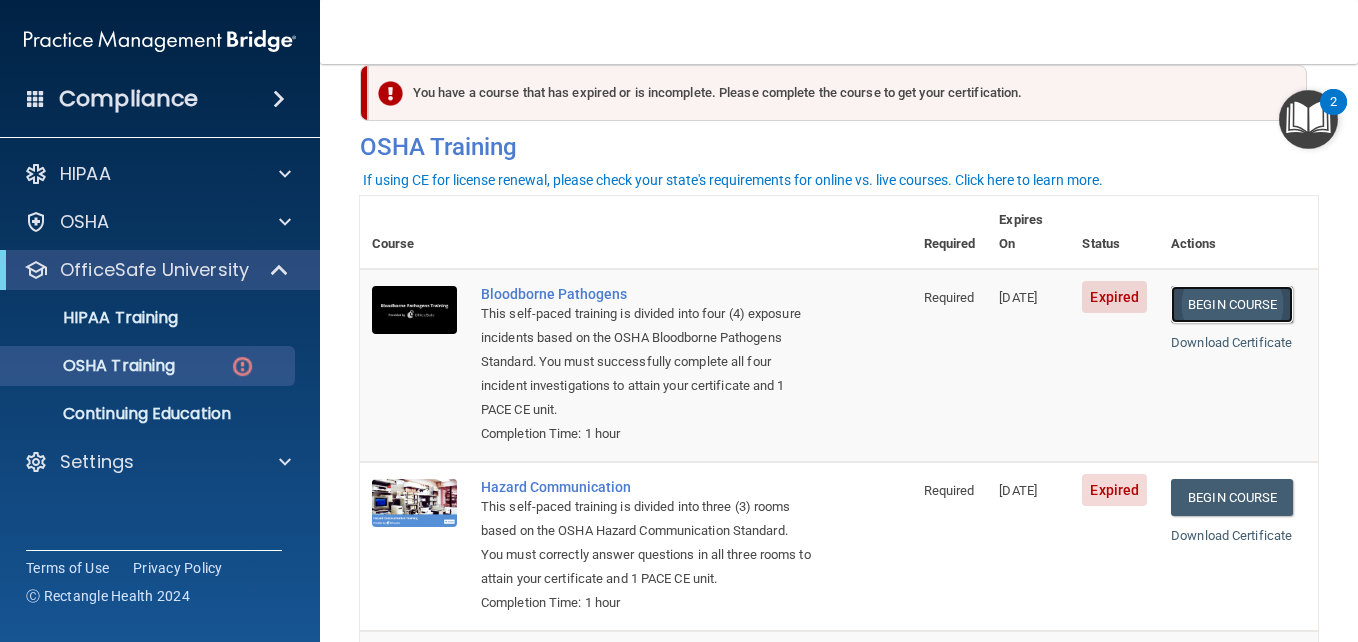 click on "Begin Course" at bounding box center [1232, 304] 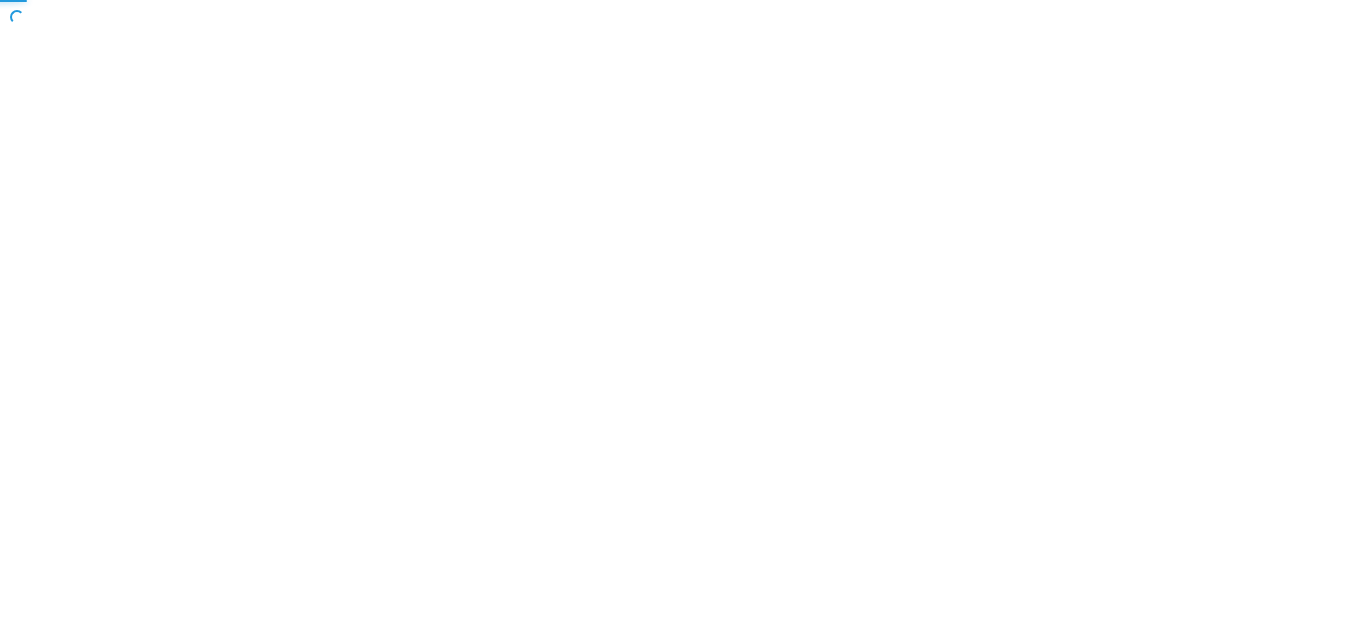 scroll, scrollTop: 0, scrollLeft: 0, axis: both 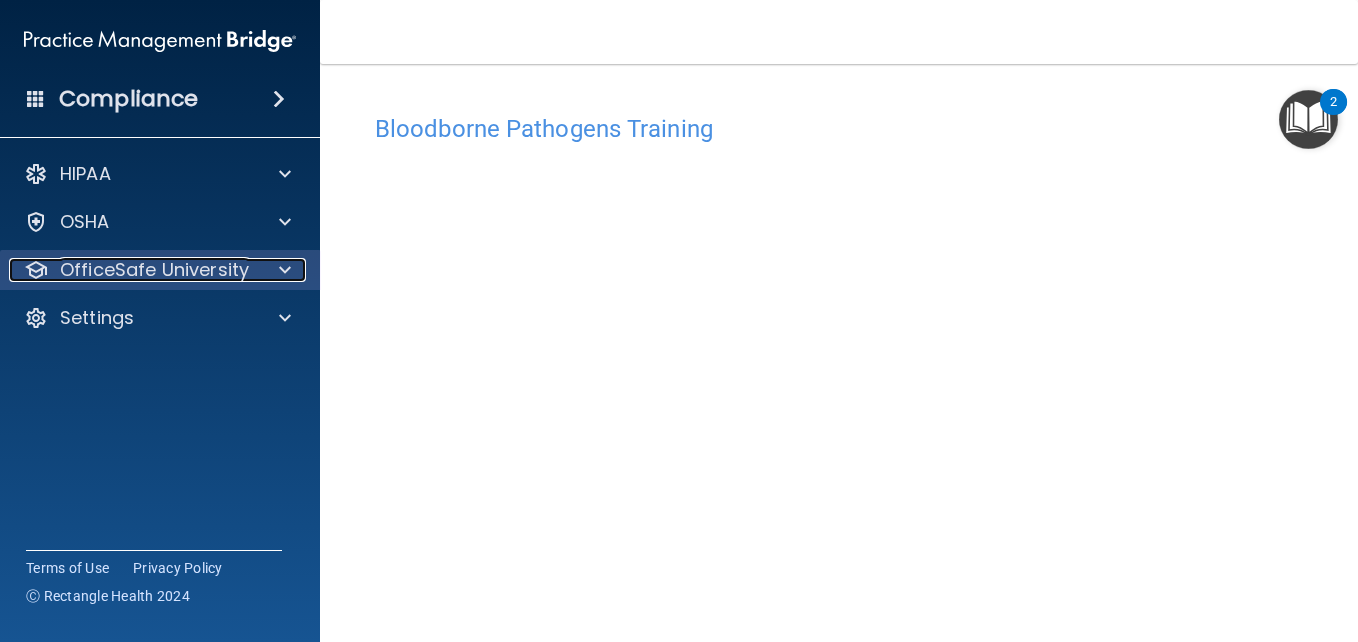 click at bounding box center [285, 270] 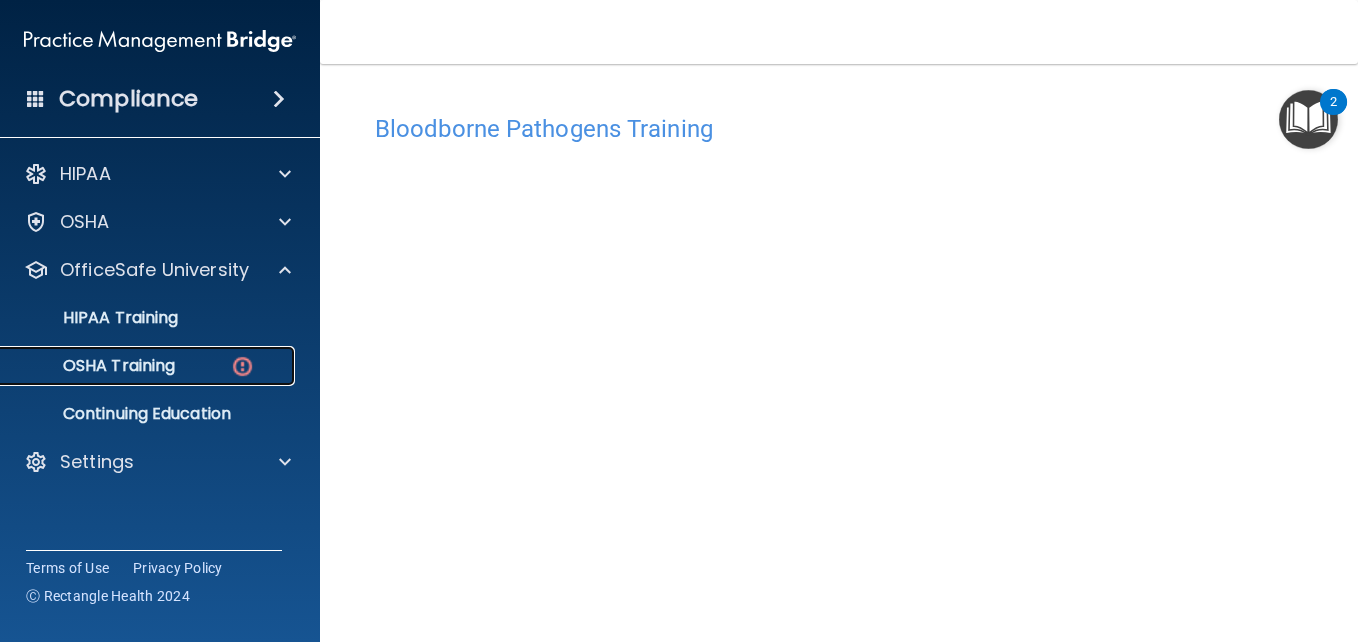 click on "OSHA Training" at bounding box center [137, 366] 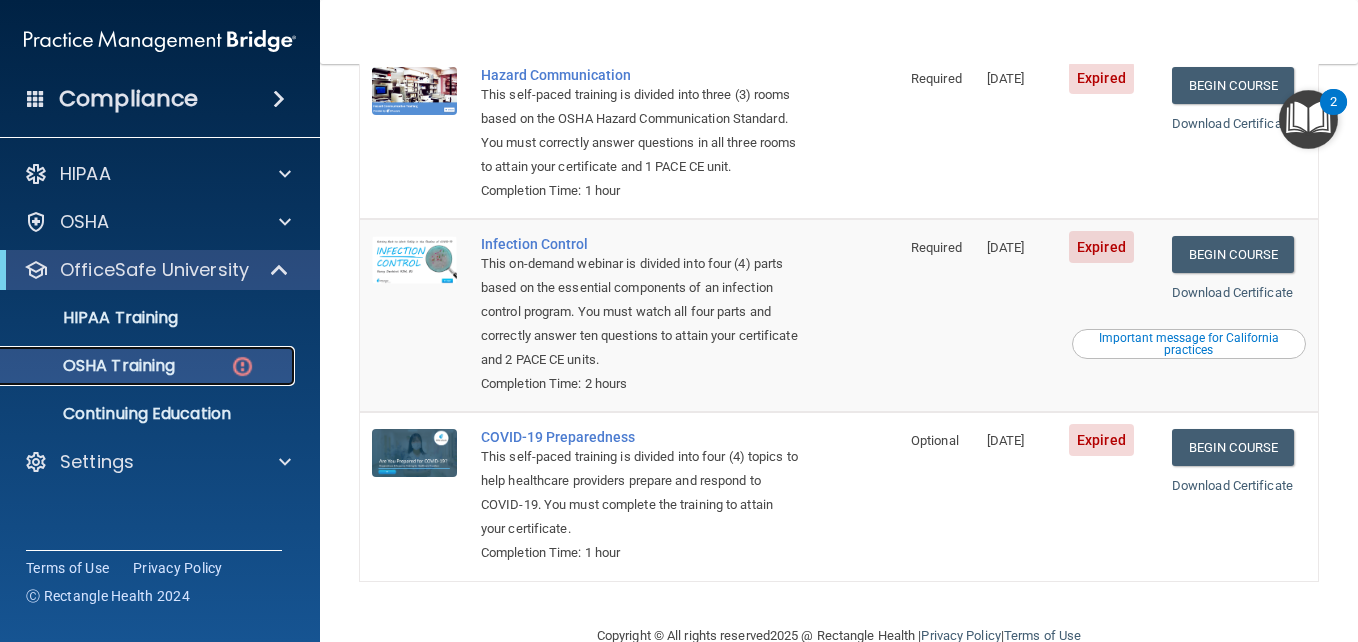 scroll, scrollTop: 518, scrollLeft: 0, axis: vertical 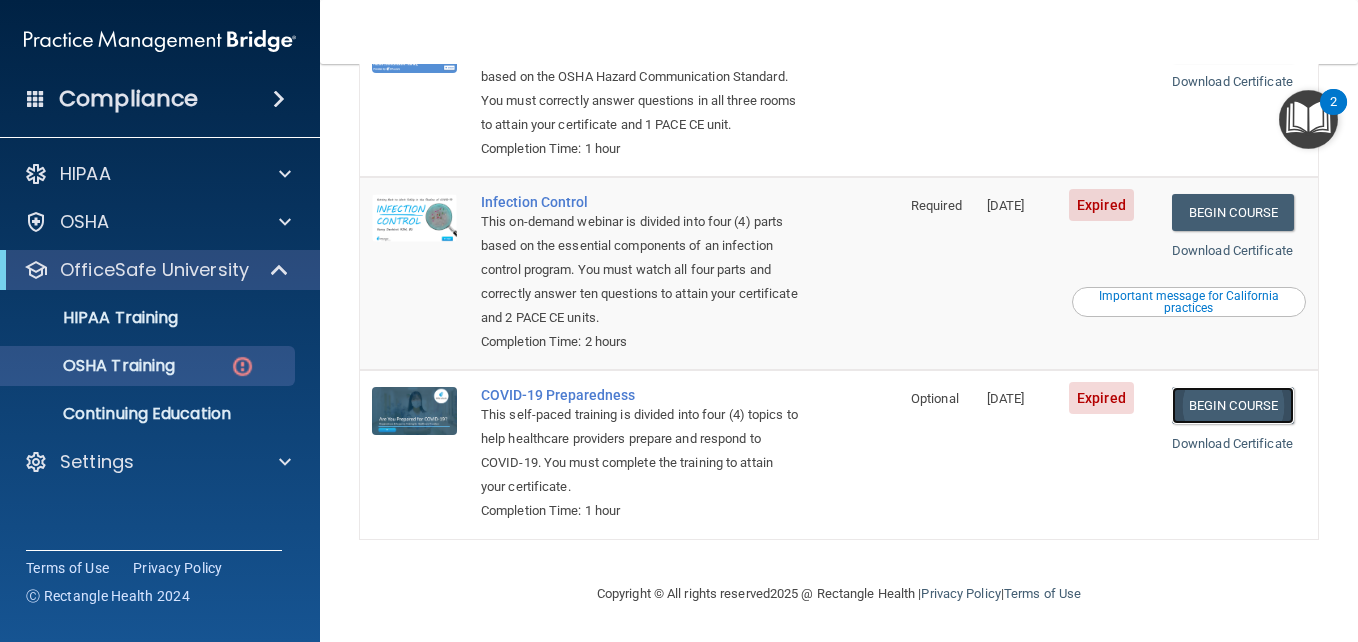 click on "Begin Course" at bounding box center [1233, 405] 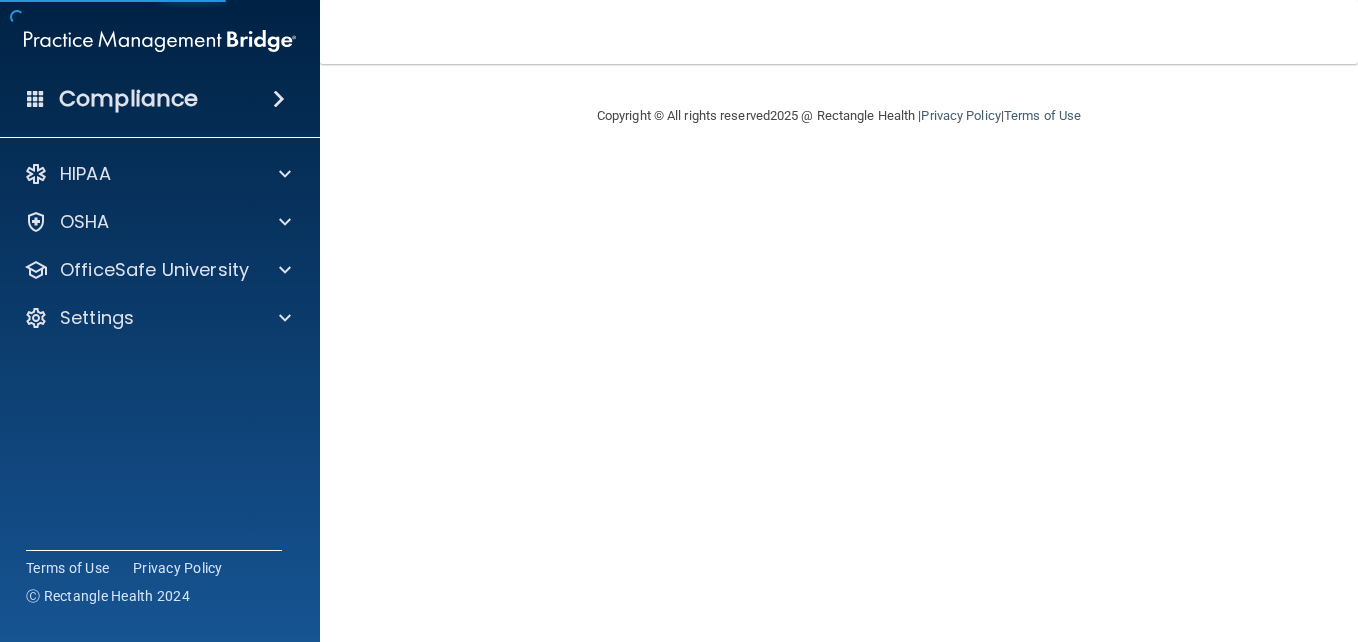 scroll, scrollTop: 0, scrollLeft: 0, axis: both 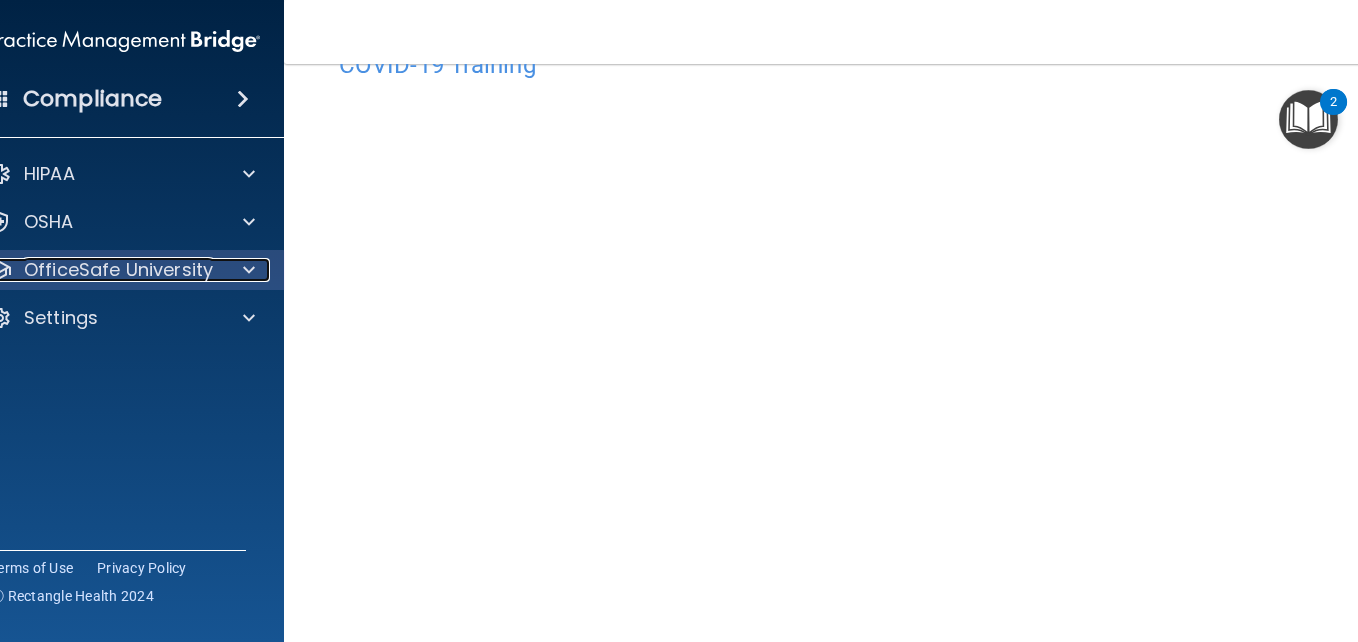 click at bounding box center [246, 270] 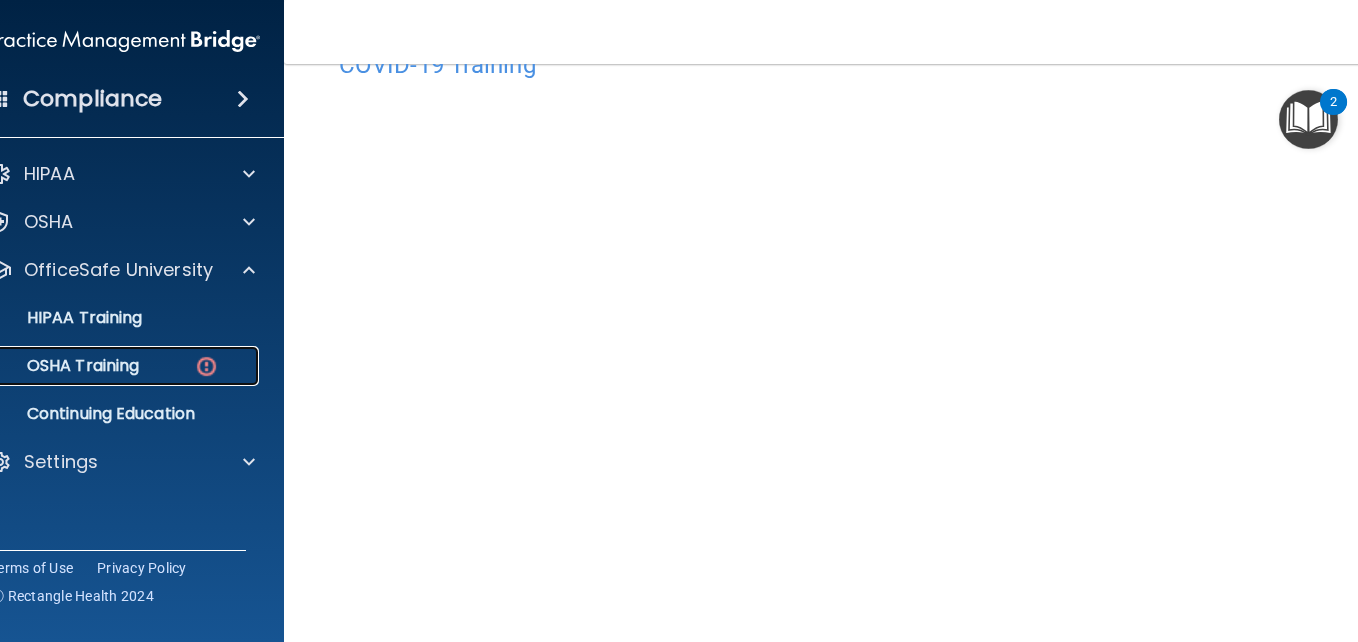 click on "OSHA Training" at bounding box center [101, 366] 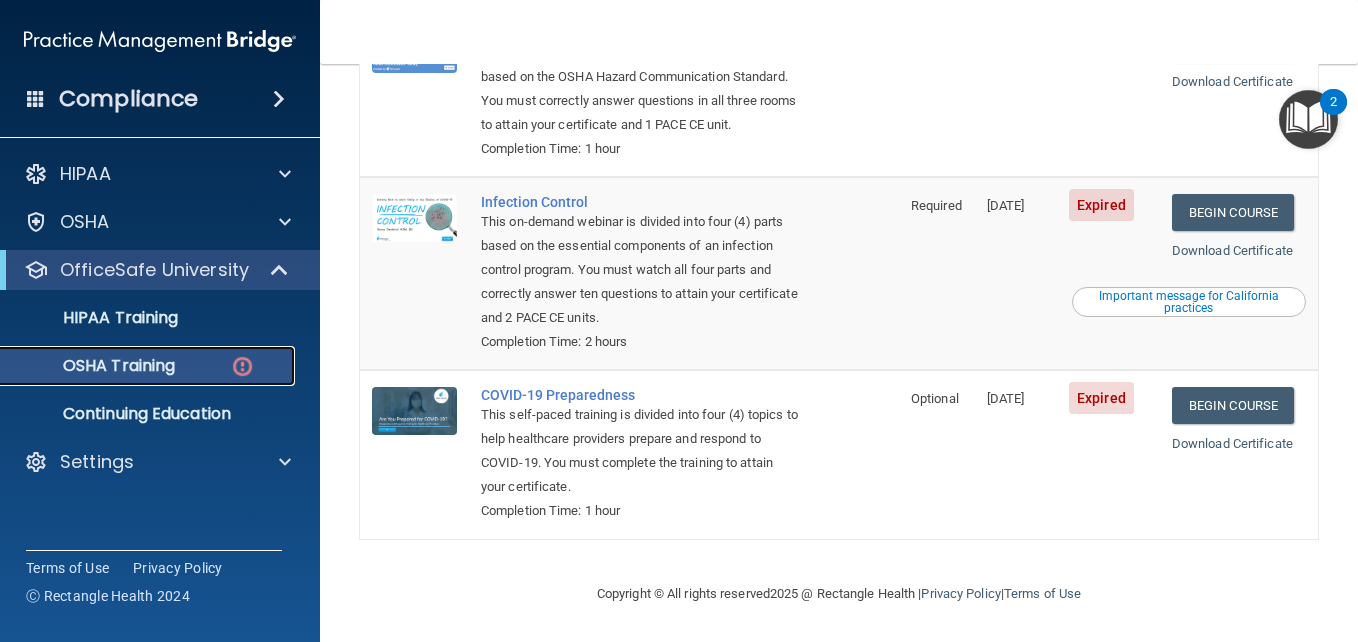 scroll, scrollTop: 492, scrollLeft: 0, axis: vertical 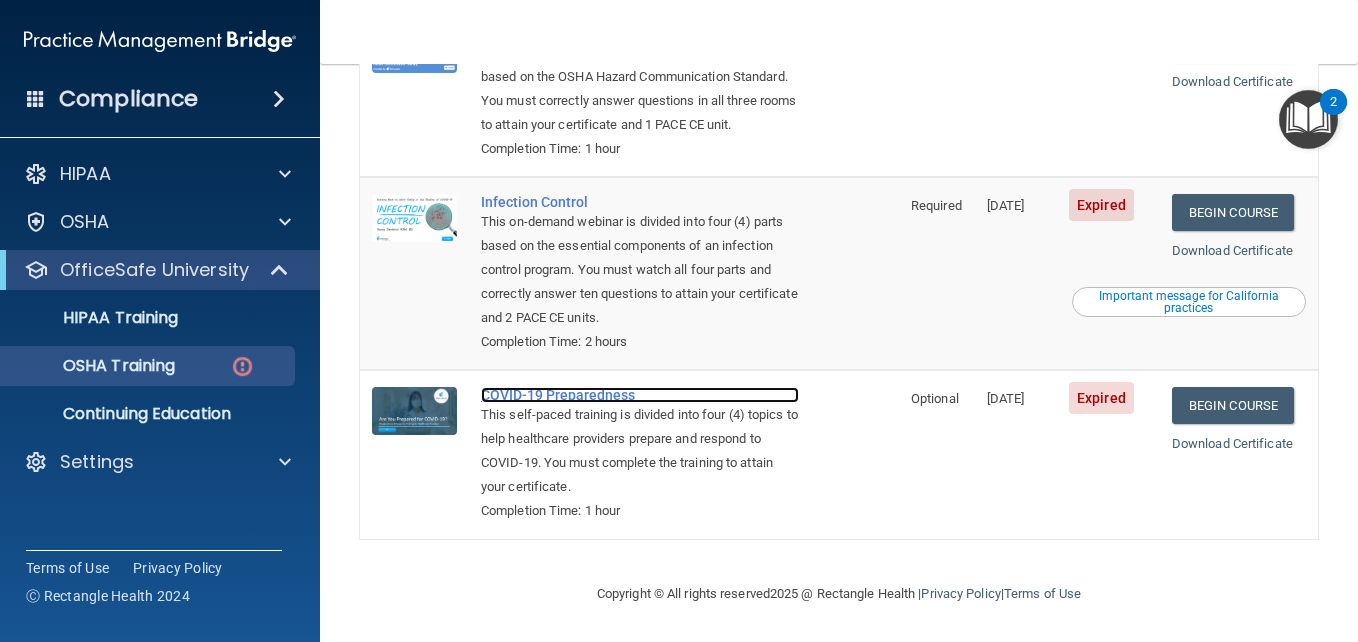 click on "COVID-19 Preparedness" at bounding box center (640, 395) 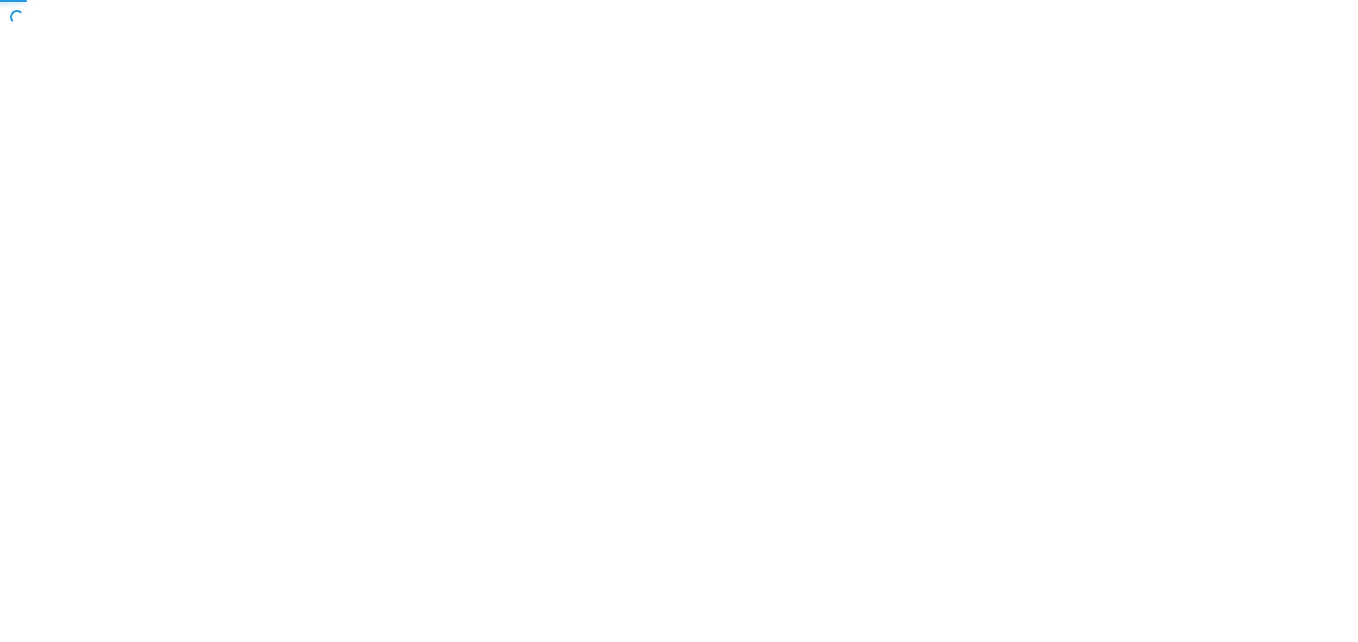 scroll, scrollTop: 0, scrollLeft: 0, axis: both 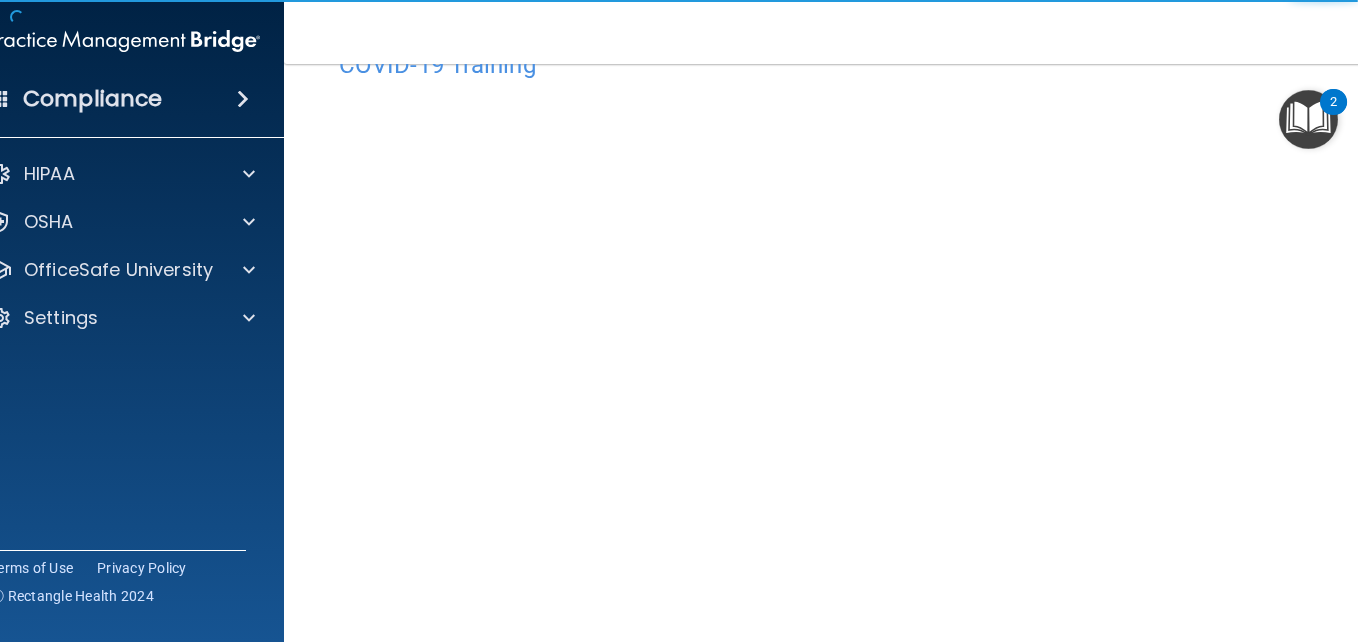 click on "COVID-19 Training         This course doesn’t expire until [DATE]. Are you sure you want to take this course now?   Take the course anyway!" at bounding box center [839, 386] 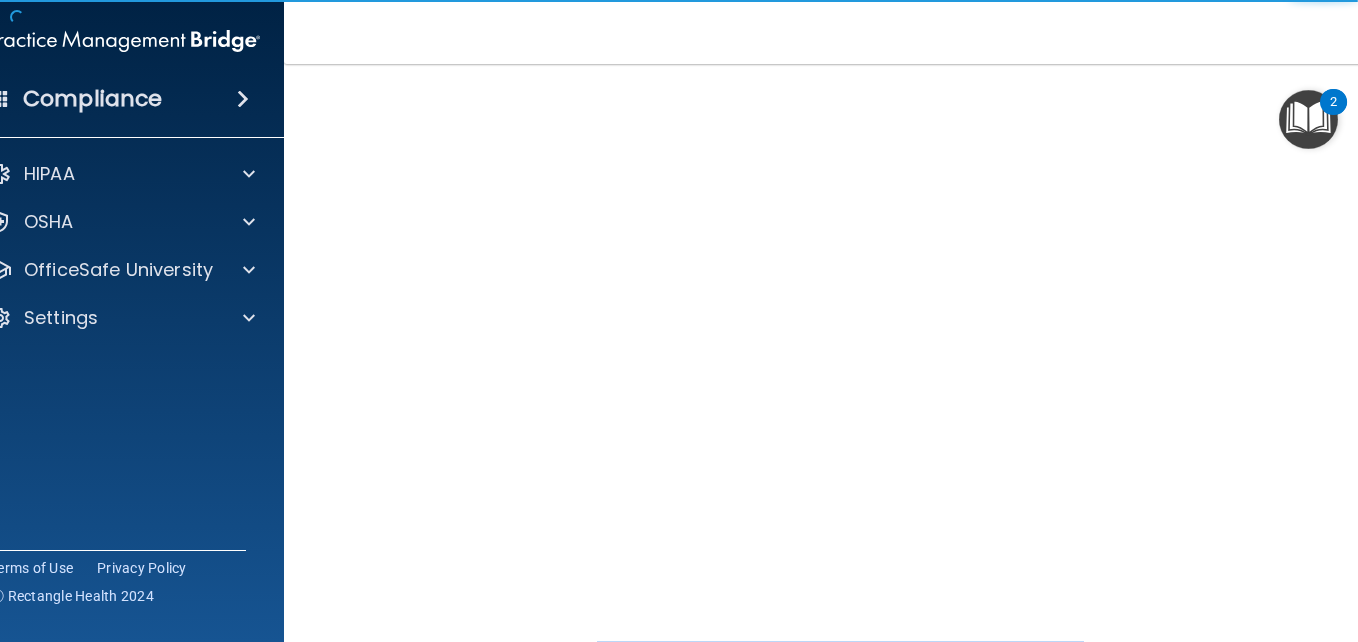 click on "COVID-19 Training         This course doesn’t expire until [DATE]. Are you sure you want to take this course now?   Take the course anyway!            Copyright © All rights reserved  [YEAR] @ Rectangle Health |  Privacy Policy  |  Terms of Use" at bounding box center (839, 353) 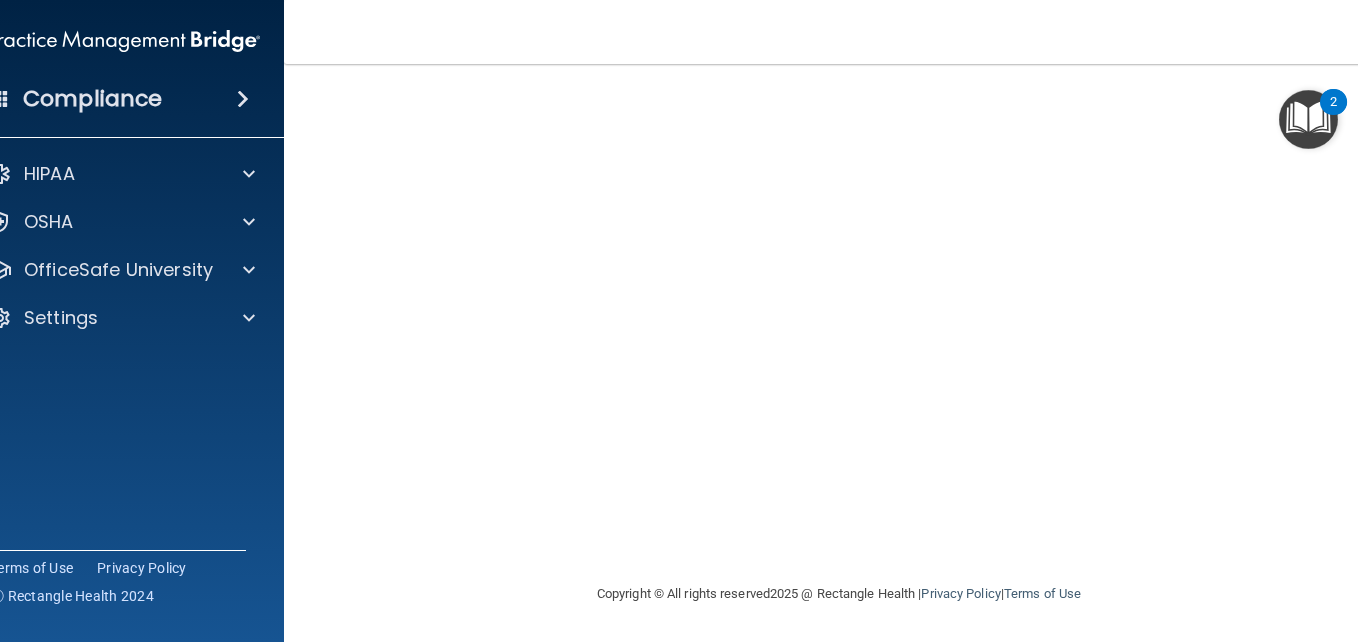 scroll, scrollTop: 64, scrollLeft: 0, axis: vertical 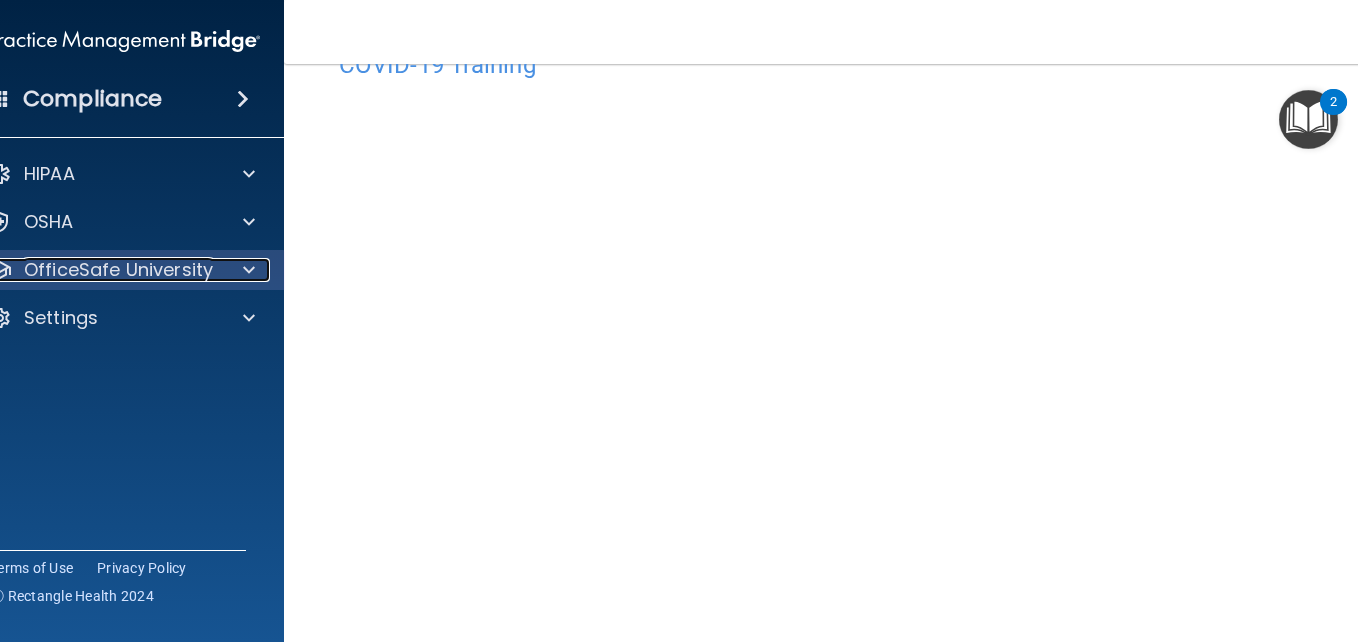 click at bounding box center (249, 270) 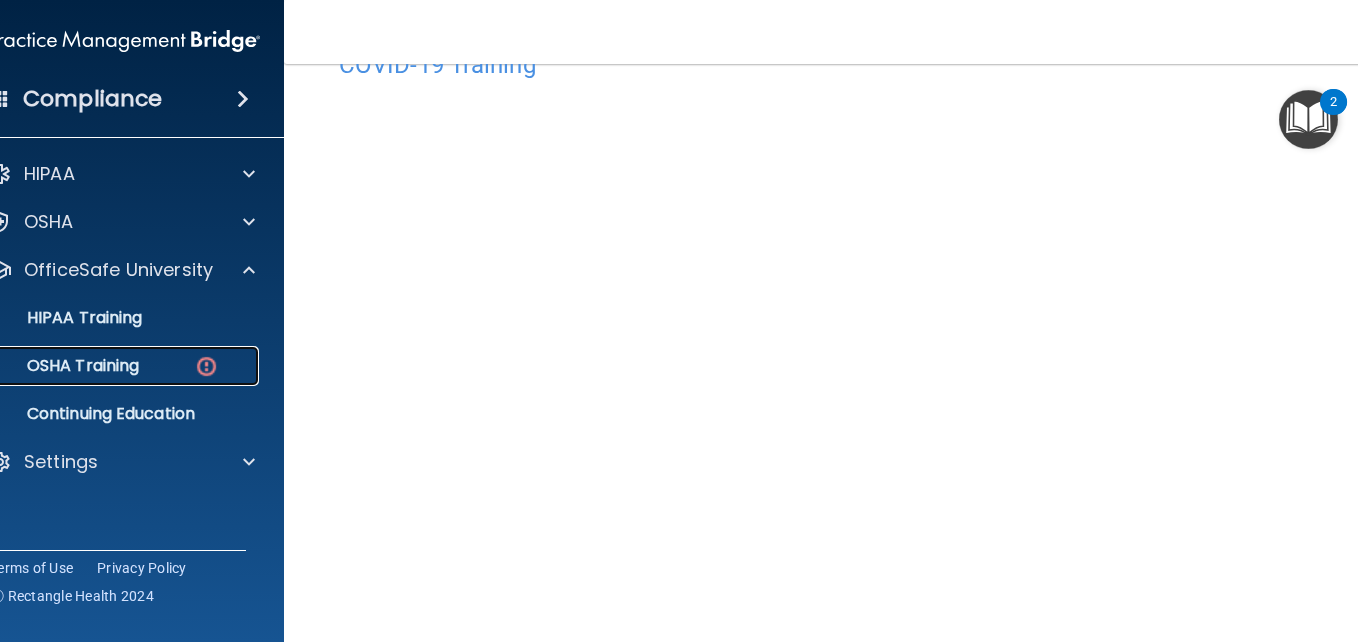click on "OSHA Training" at bounding box center (101, 366) 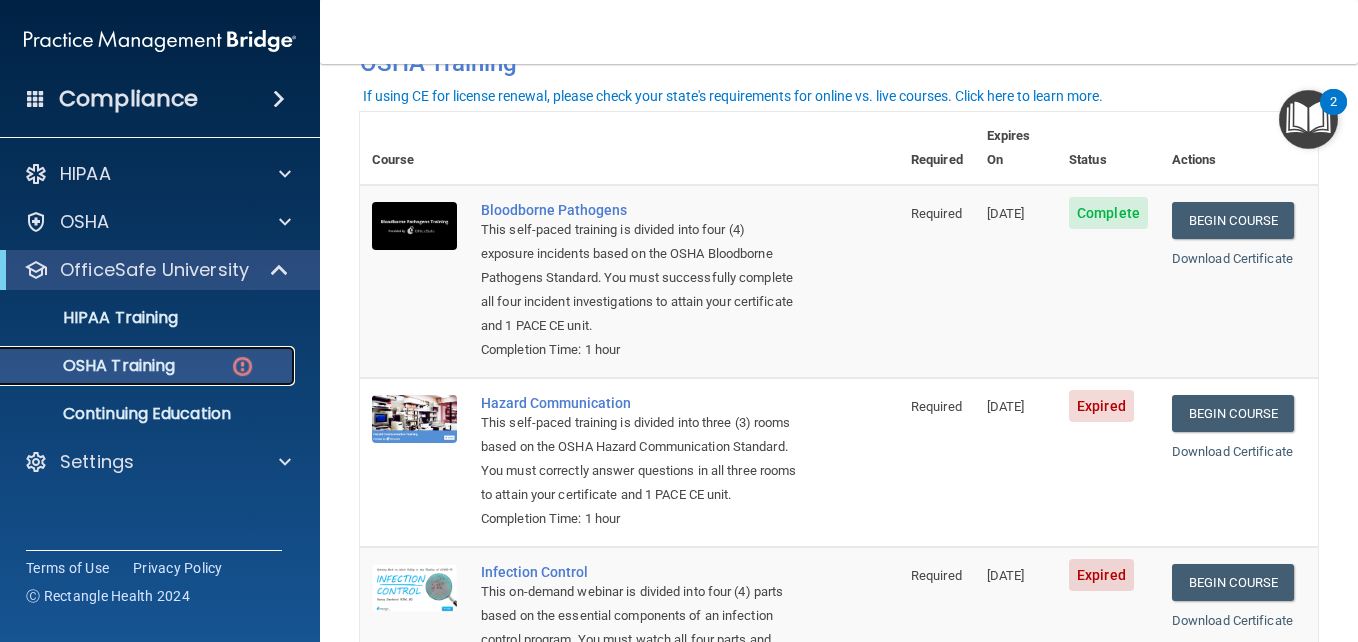 scroll, scrollTop: 122, scrollLeft: 0, axis: vertical 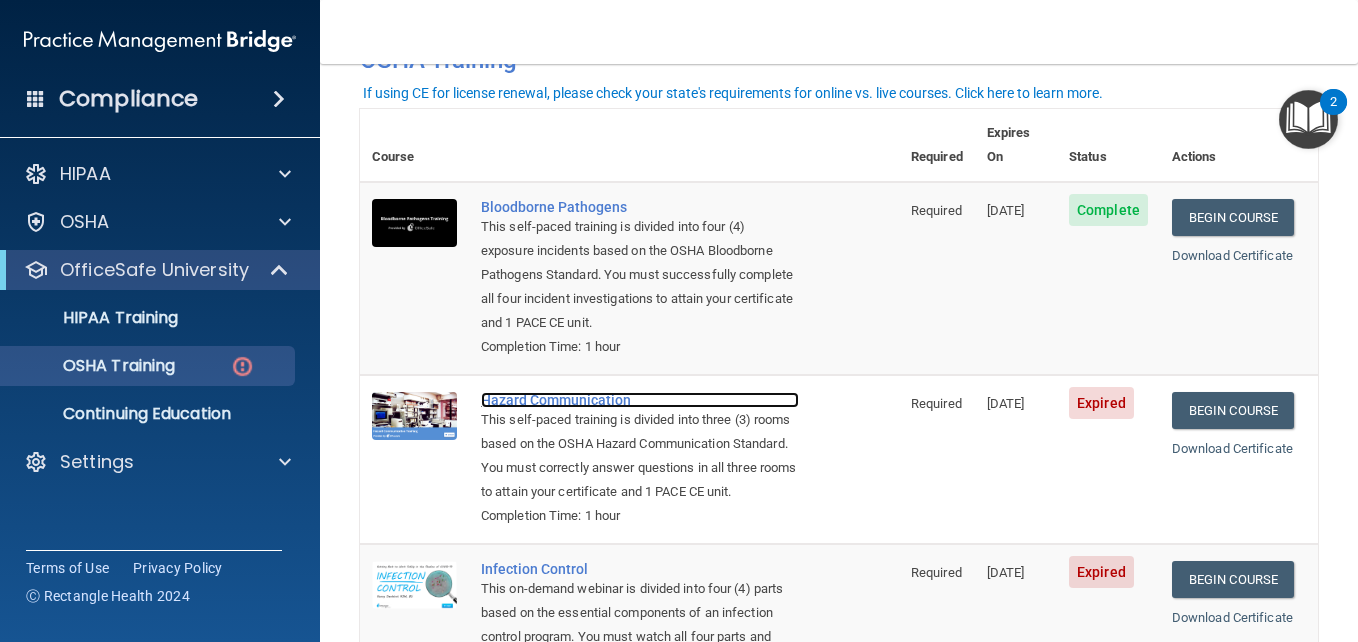 click on "Hazard Communication" at bounding box center [640, 400] 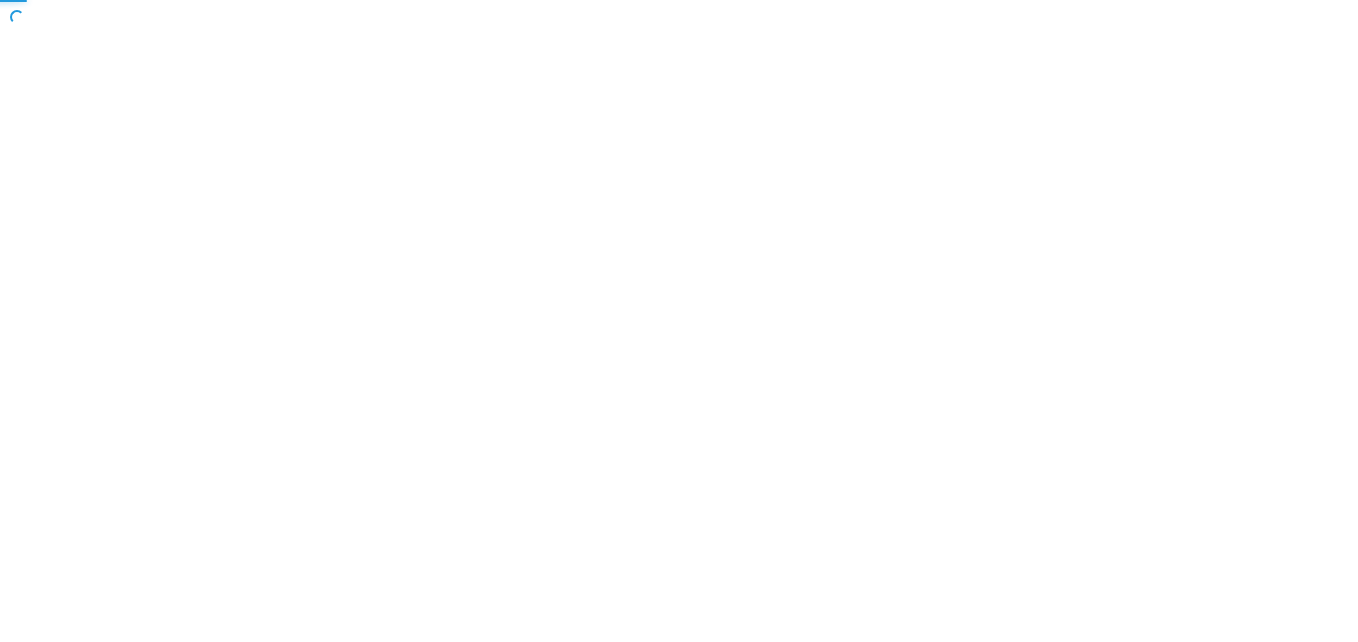 scroll, scrollTop: 0, scrollLeft: 0, axis: both 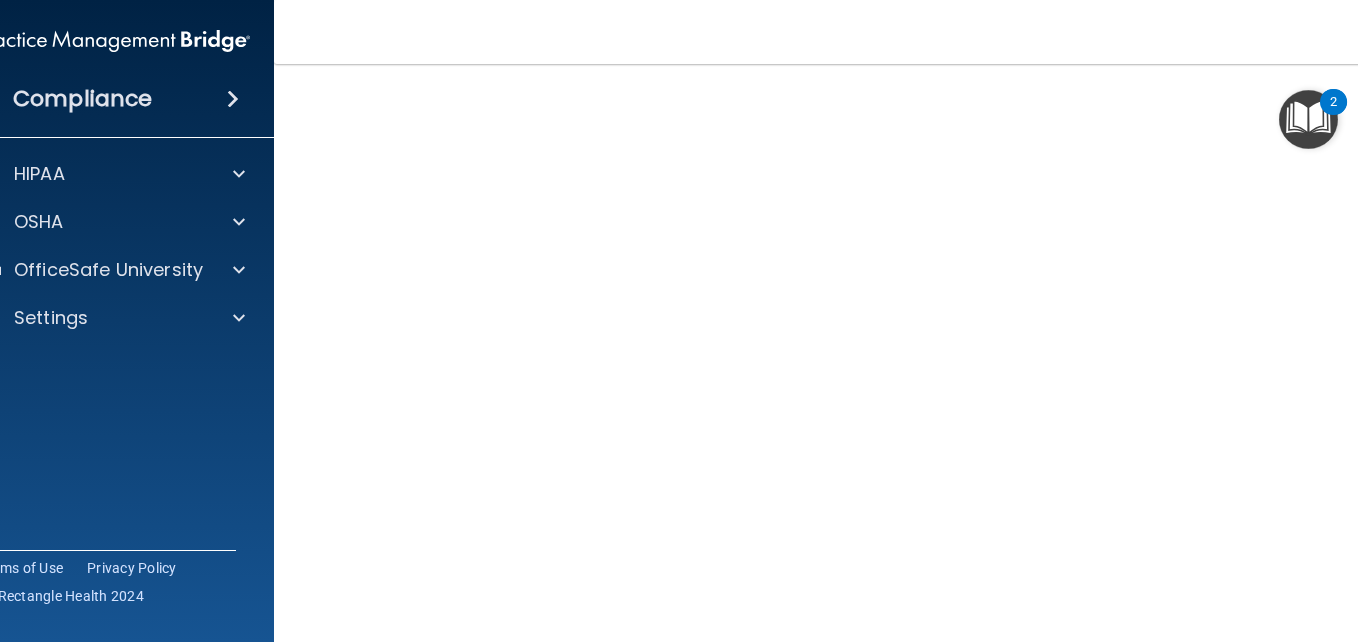 click on "Hazard Communication Training         This course doesn’t expire until [DATE]. Are you sure you want to take this course now?   Take the course anyway!" at bounding box center [839, 362] 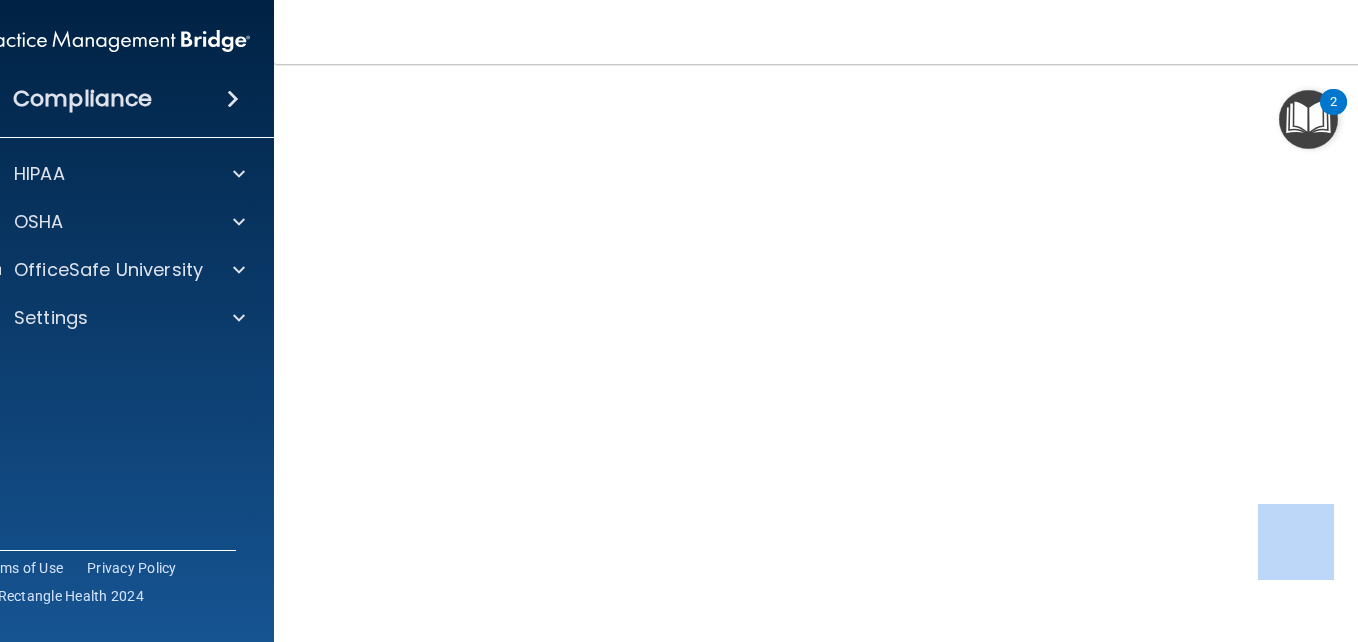 scroll, scrollTop: 259, scrollLeft: 0, axis: vertical 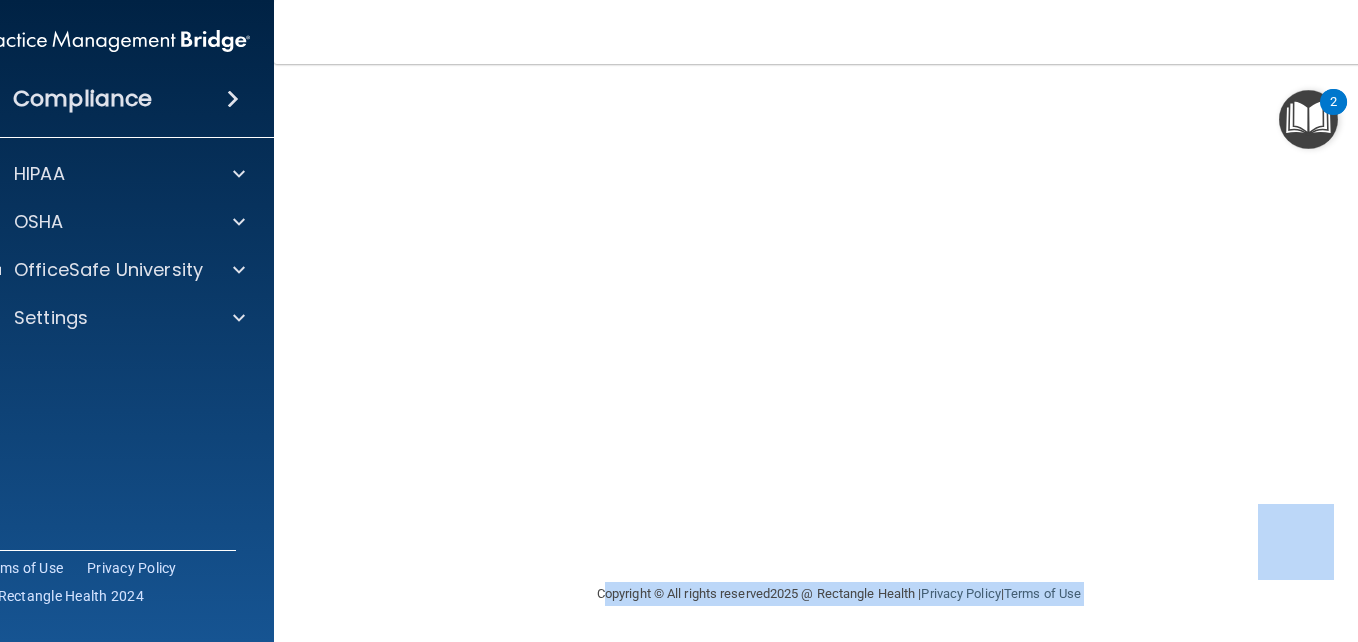click on "Hazard Communication Training         This course doesn’t expire until 09/15/2024. Are you sure you want to take this course now?   Take the course anyway!            Copyright © All rights reserved  2025 @ Rectangle Health |  Privacy Policy  |  Terms of Use" at bounding box center (839, 353) 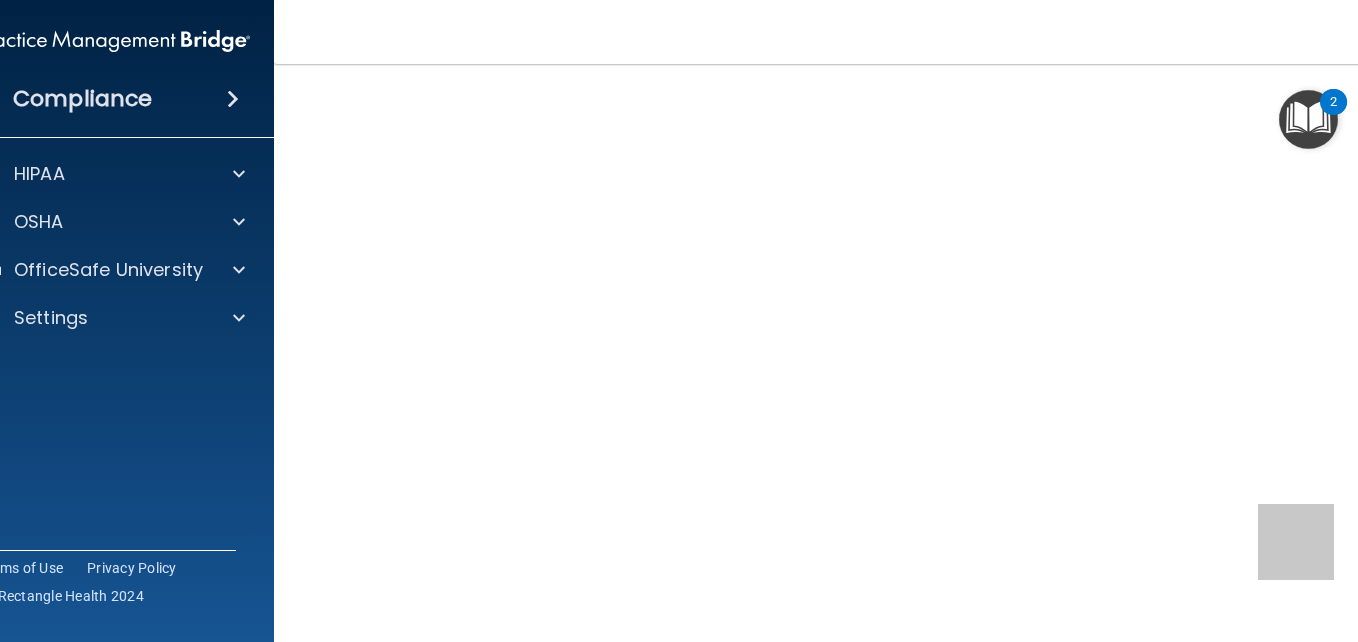 scroll, scrollTop: 110, scrollLeft: 0, axis: vertical 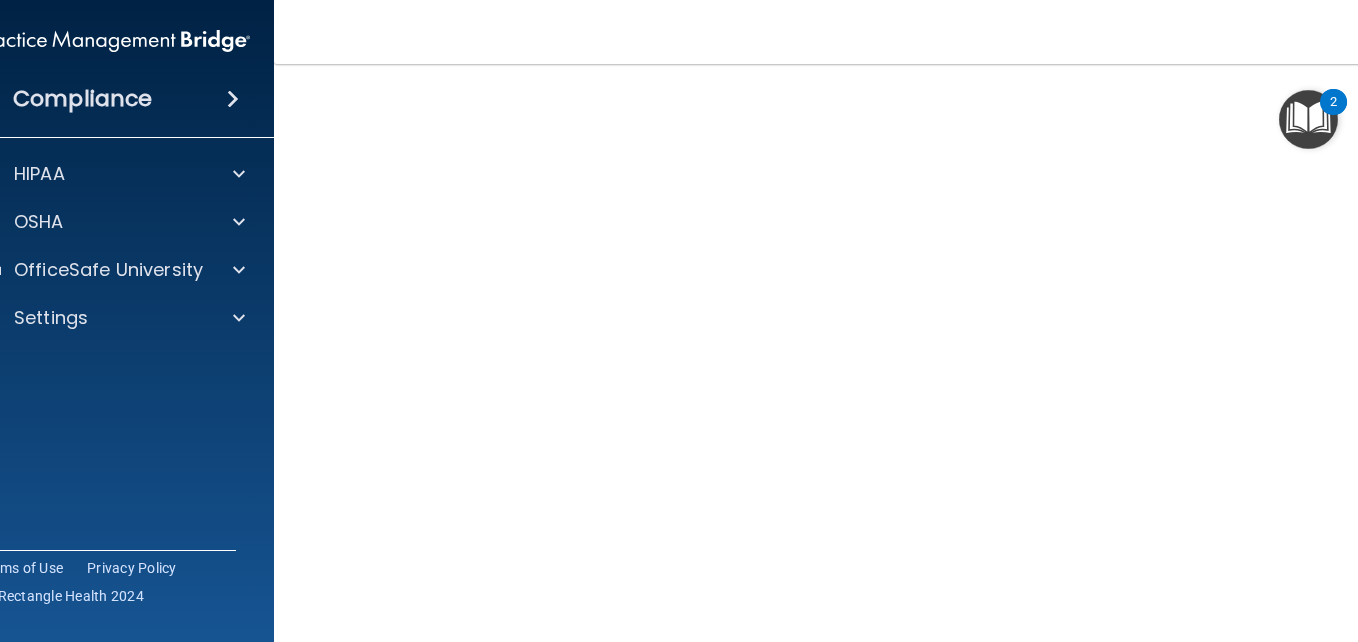 click on "Hazard Communication Training         This course doesn’t expire until 09/15/2024. Are you sure you want to take this course now?   Take the course anyway!" at bounding box center (839, 362) 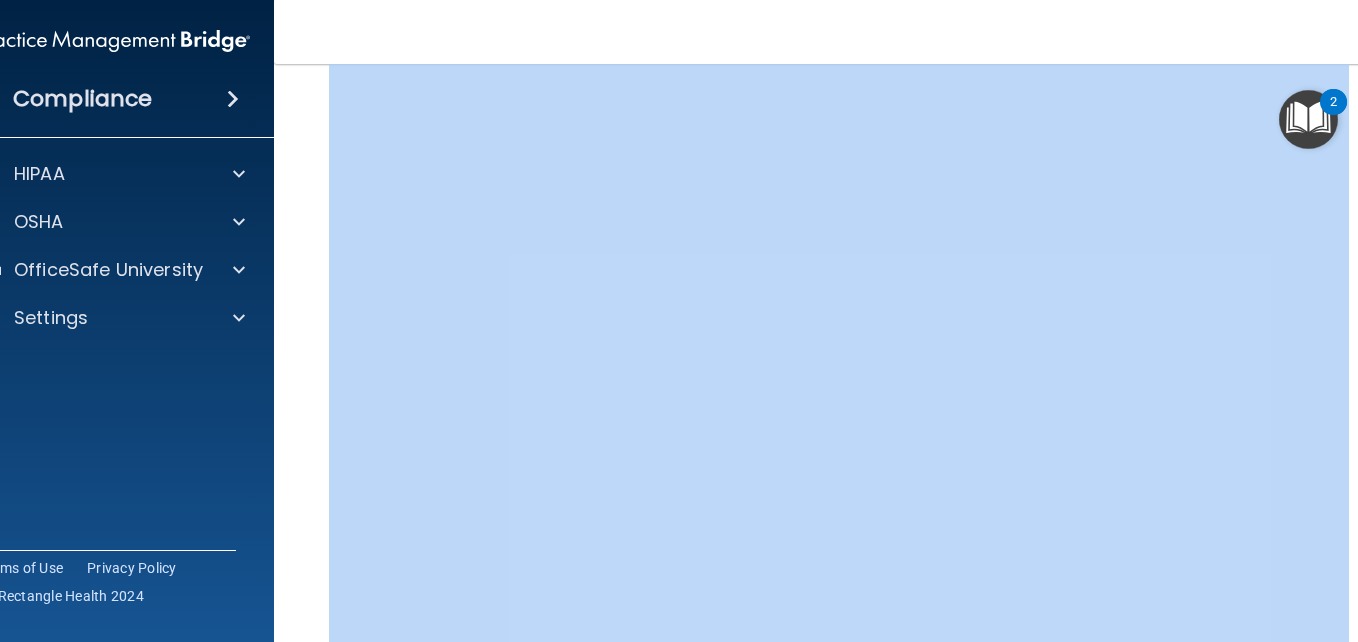 click on "Hazard Communication Training         This course doesn’t expire until 09/15/2024. Are you sure you want to take this course now?   Take the course anyway!" at bounding box center (839, 362) 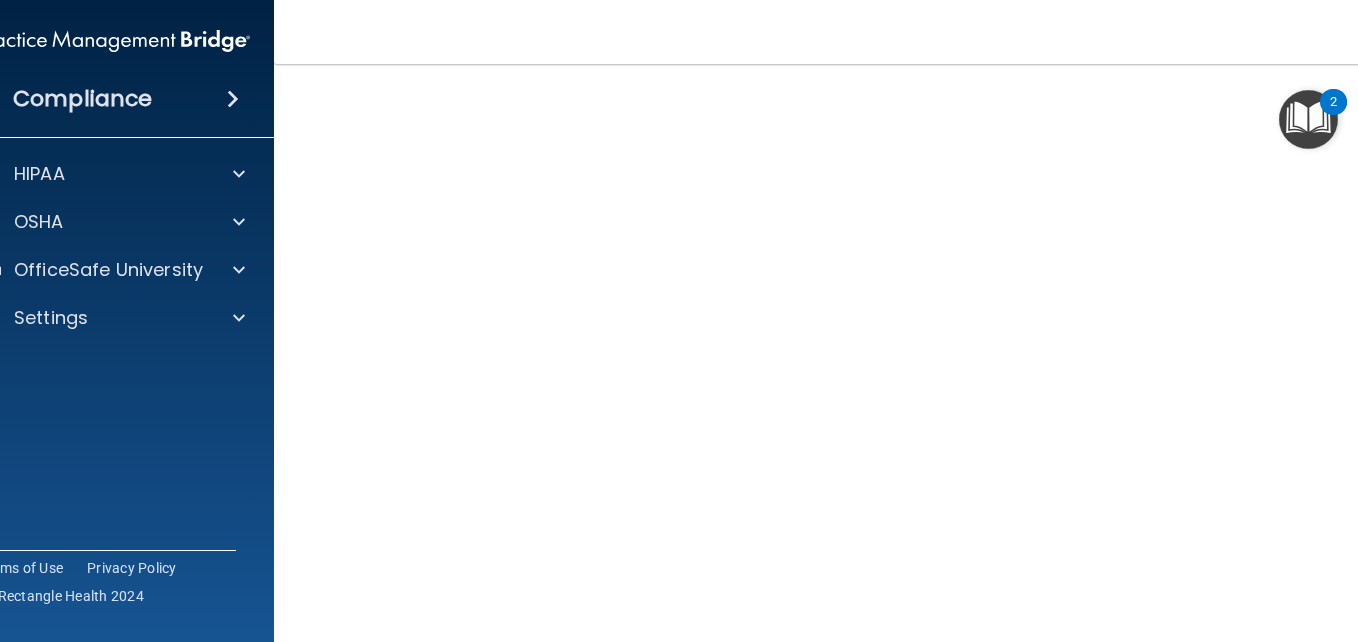 scroll, scrollTop: 110, scrollLeft: 0, axis: vertical 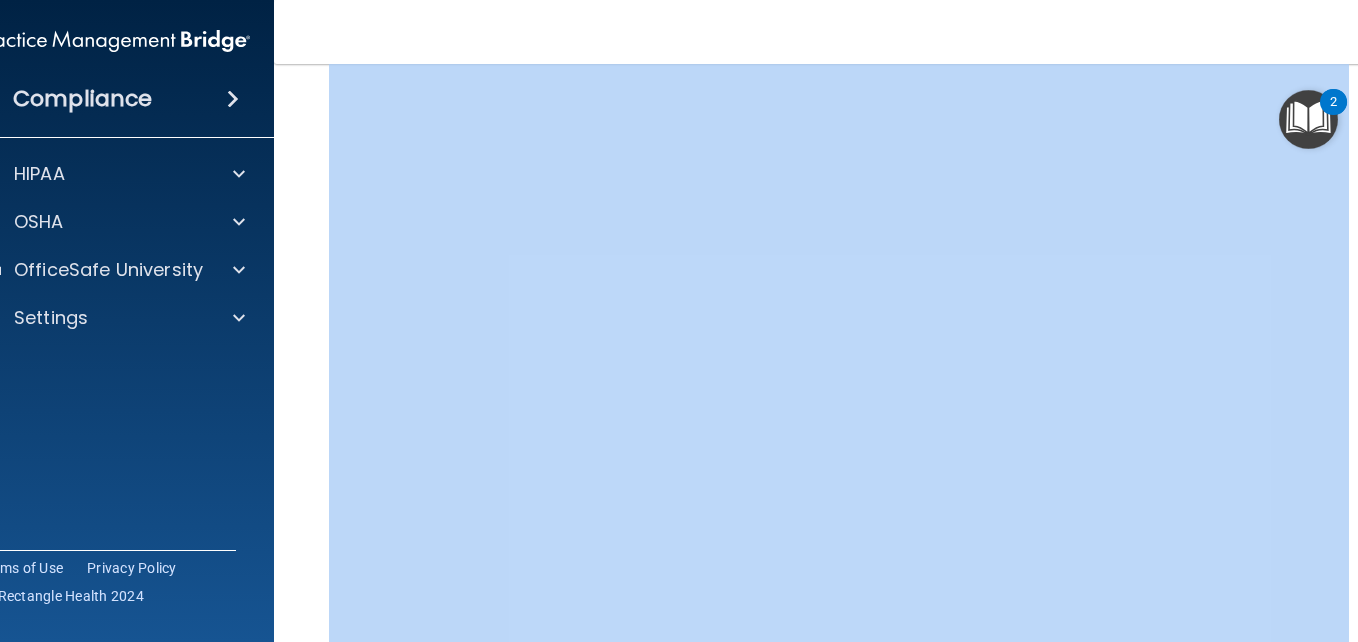 click on "Hazard Communication Training         This course doesn’t expire until 09/15/2024. Are you sure you want to take this course now?   Take the course anyway!" at bounding box center (839, 341) 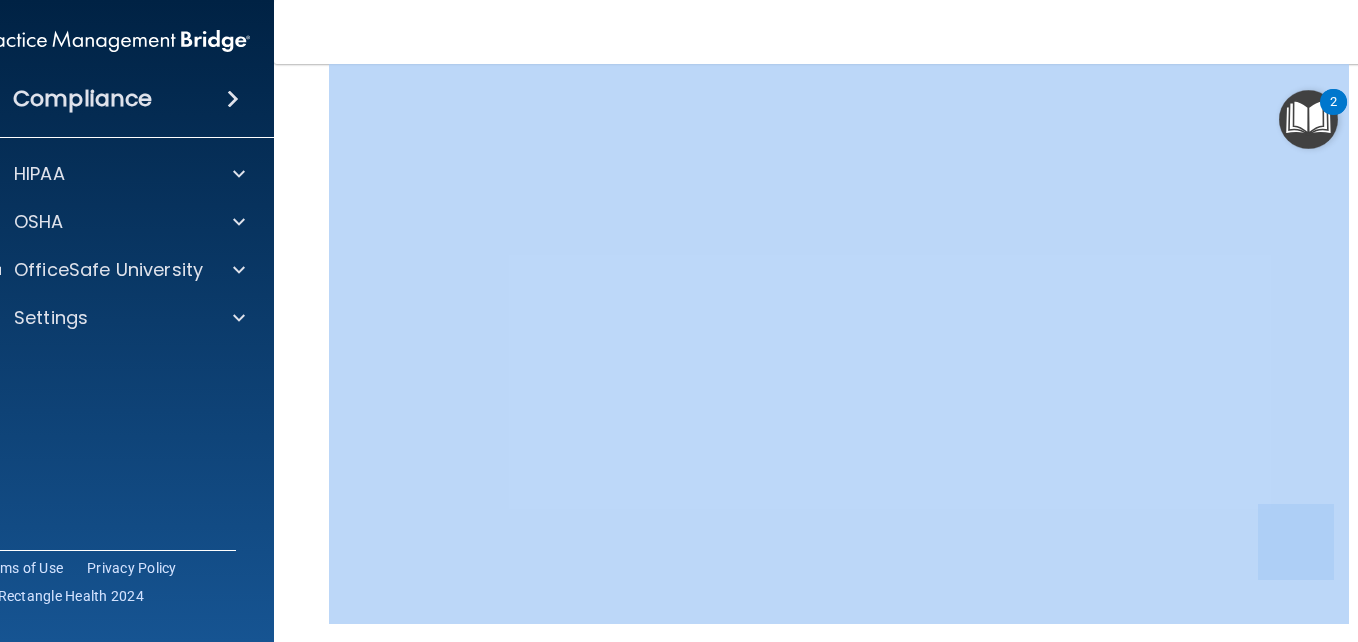 click on "Hazard Communication Training         This course doesn’t expire until 09/15/2024. Are you sure you want to take this course now?   Take the course anyway!            Copyright © All rights reserved  2025 @ Rectangle Health |  Privacy Policy  |  Terms of Use" at bounding box center [839, 353] 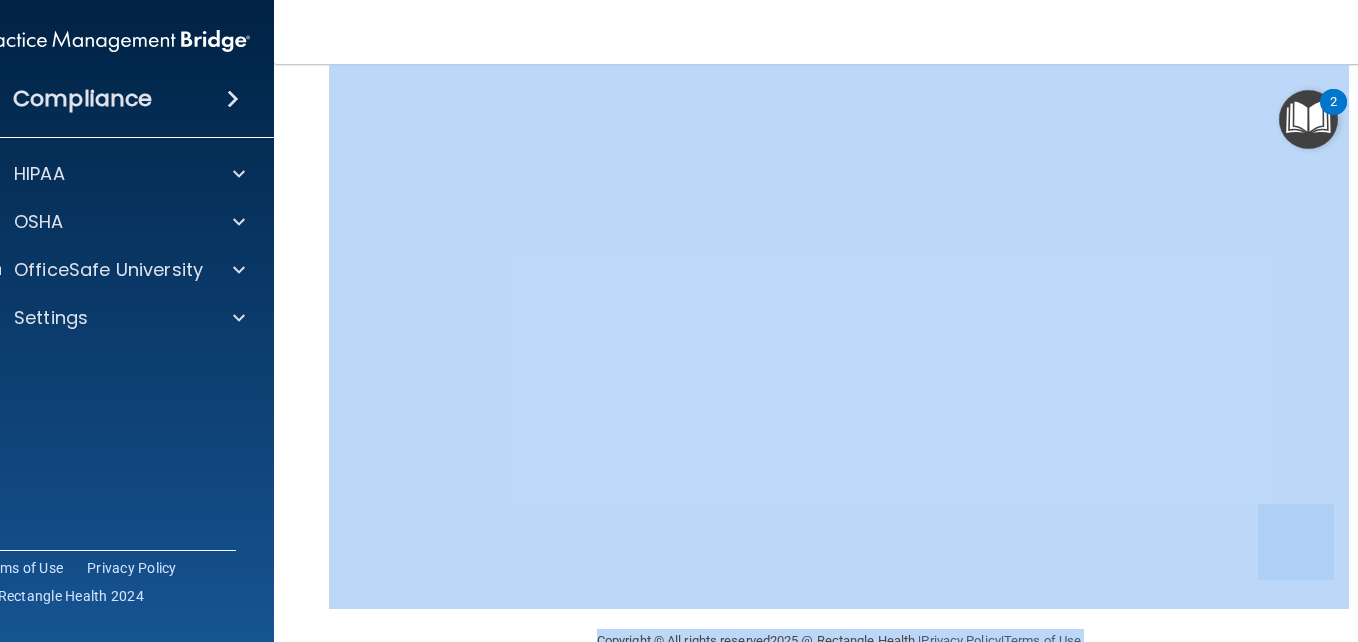 drag, startPoint x: 1348, startPoint y: 624, endPoint x: 1271, endPoint y: 618, distance: 77.23341 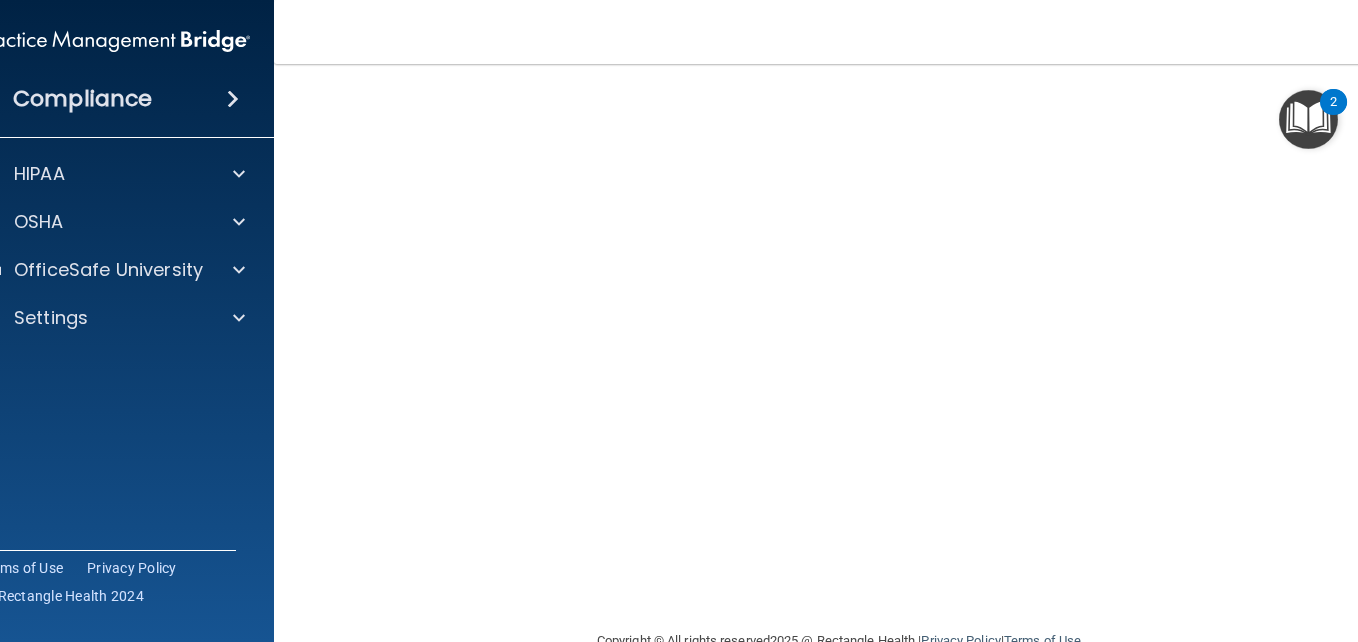 click at bounding box center [1296, 542] 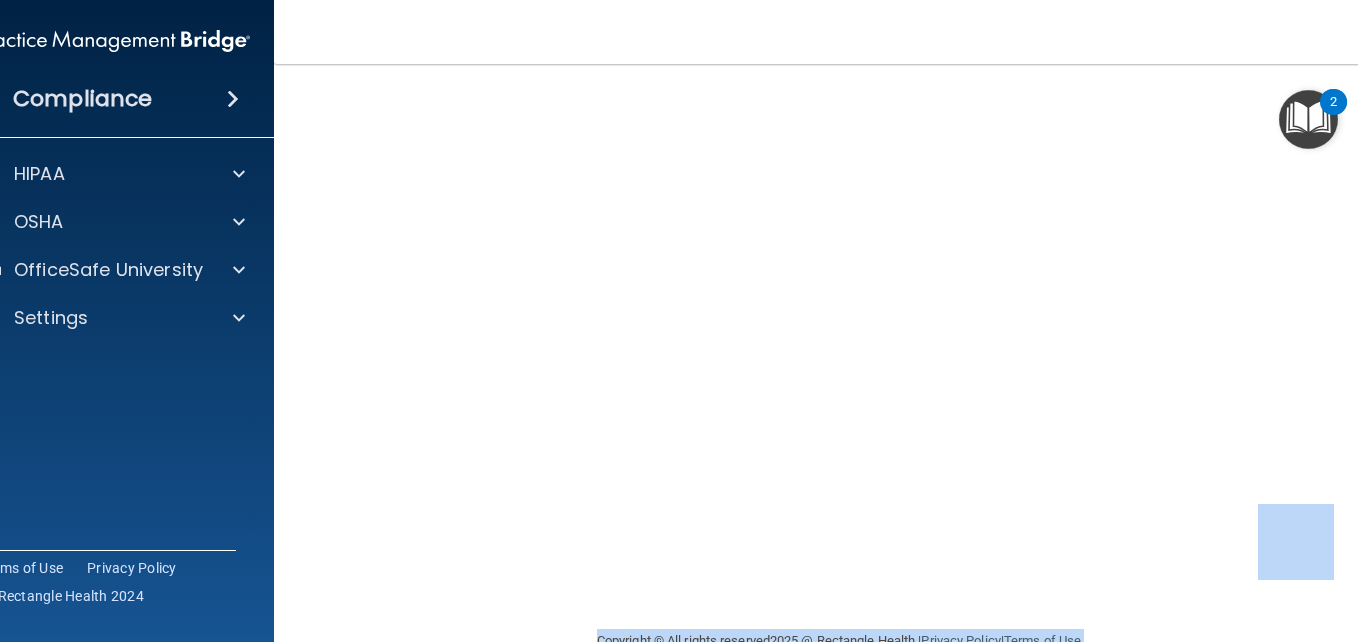 drag, startPoint x: 1356, startPoint y: 617, endPoint x: 1332, endPoint y: 536, distance: 84.48077 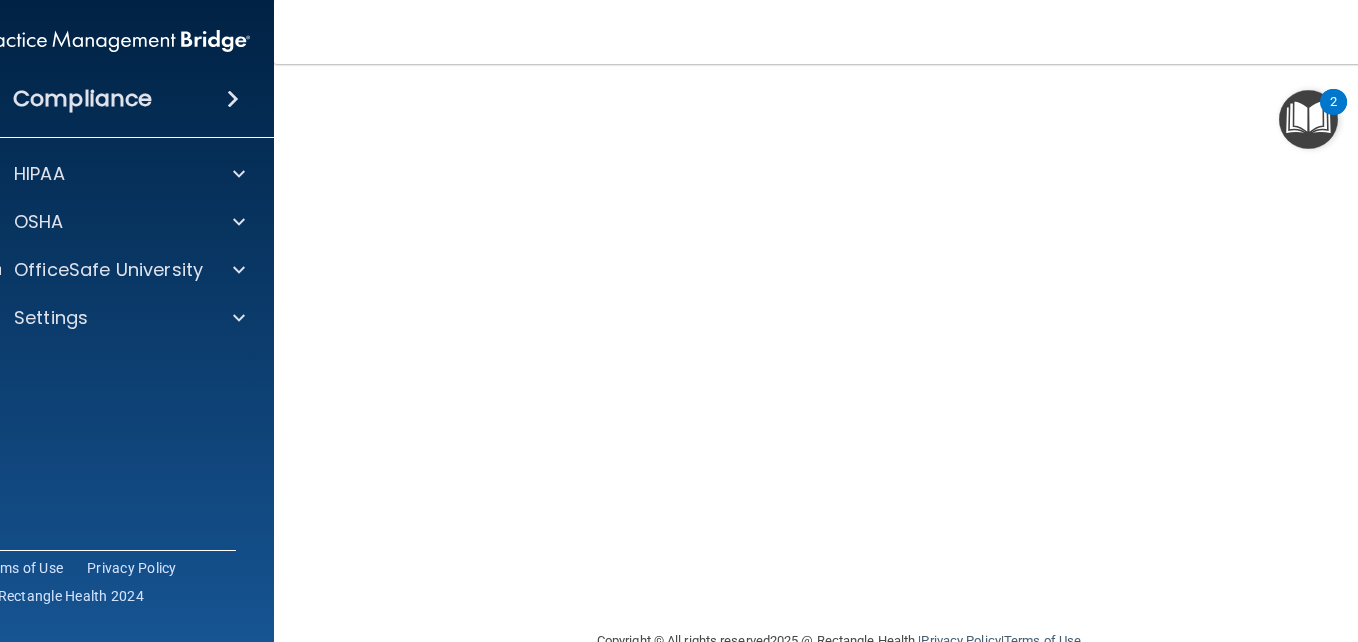 click on "Hazard Communication Training         This course doesn’t expire until 09/15/2024. Are you sure you want to take this course now?   Take the course anyway!" at bounding box center (839, 260) 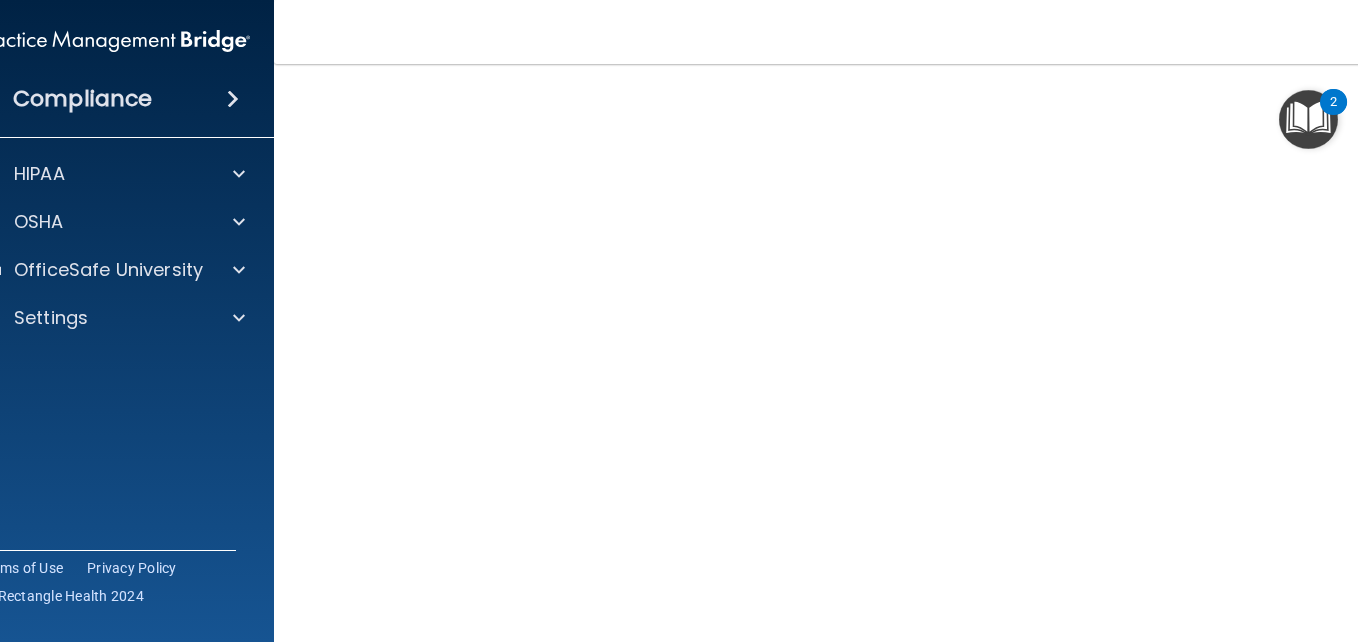scroll, scrollTop: 255, scrollLeft: 0, axis: vertical 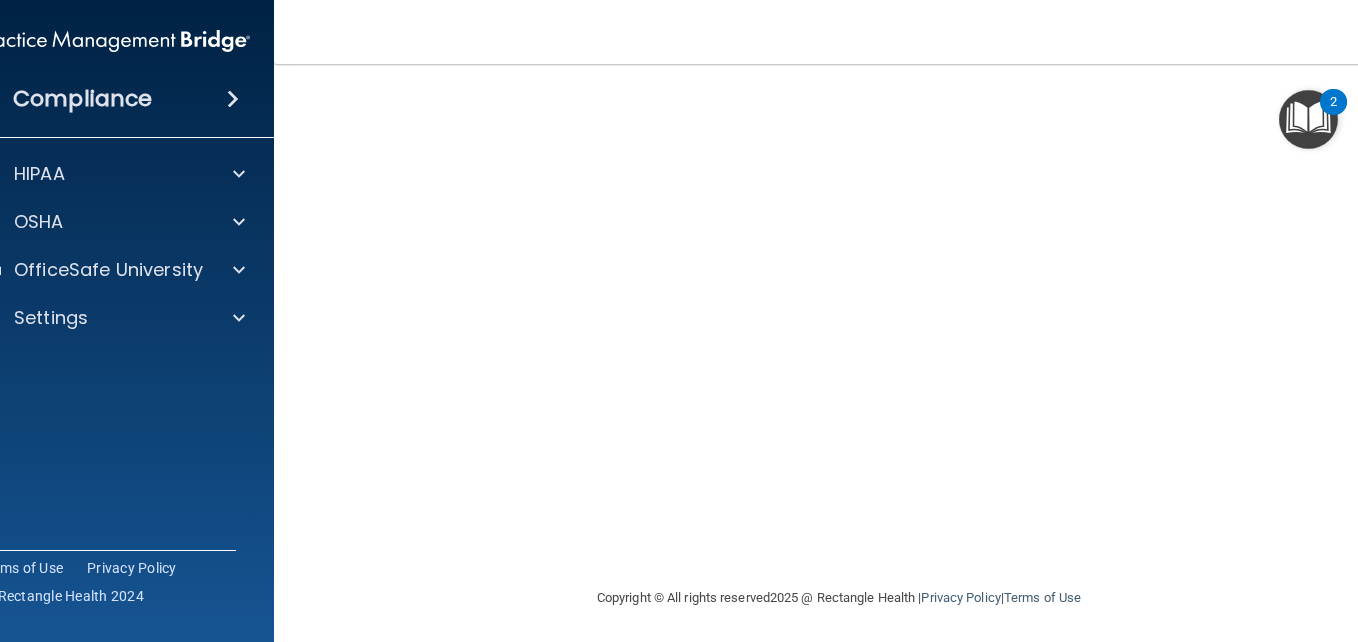 click at bounding box center (1296, 542) 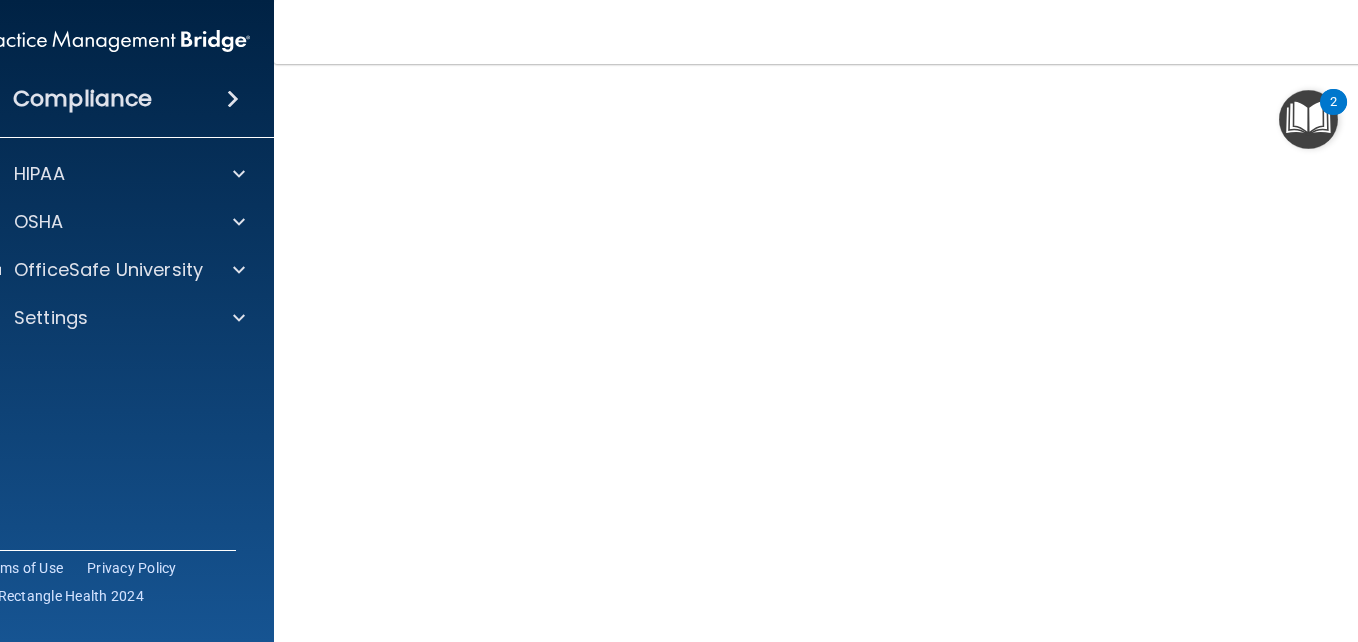 scroll, scrollTop: 110, scrollLeft: 0, axis: vertical 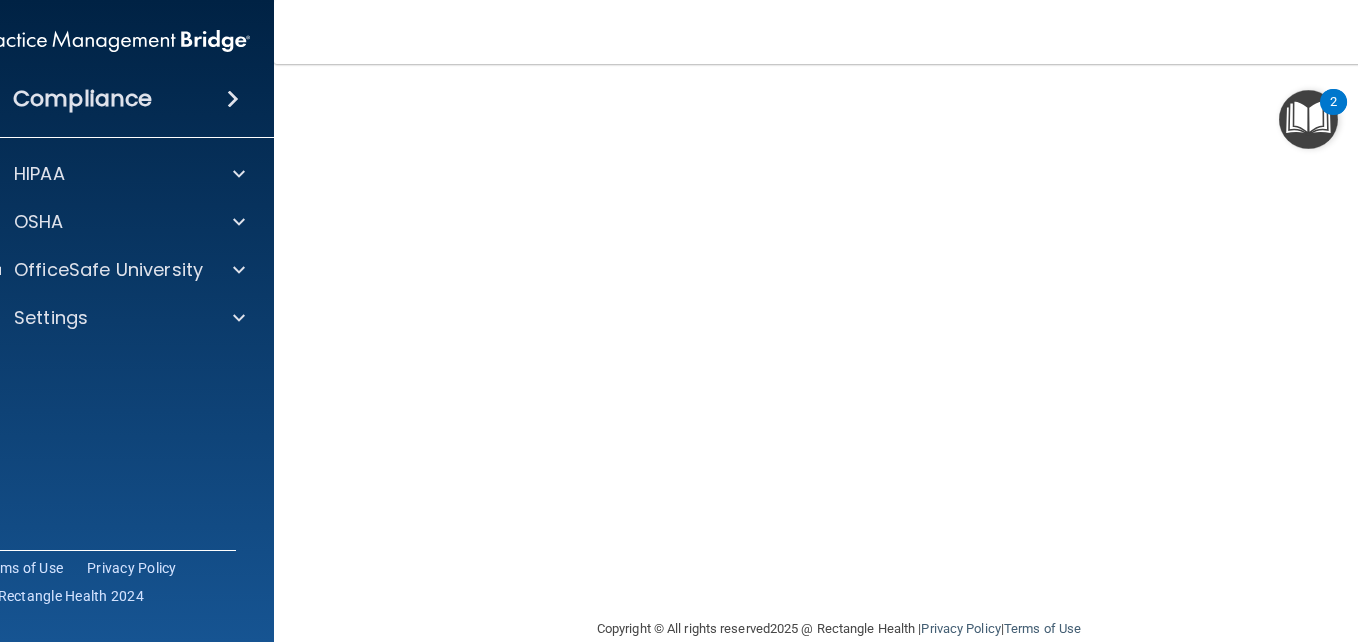 click at bounding box center [1296, 542] 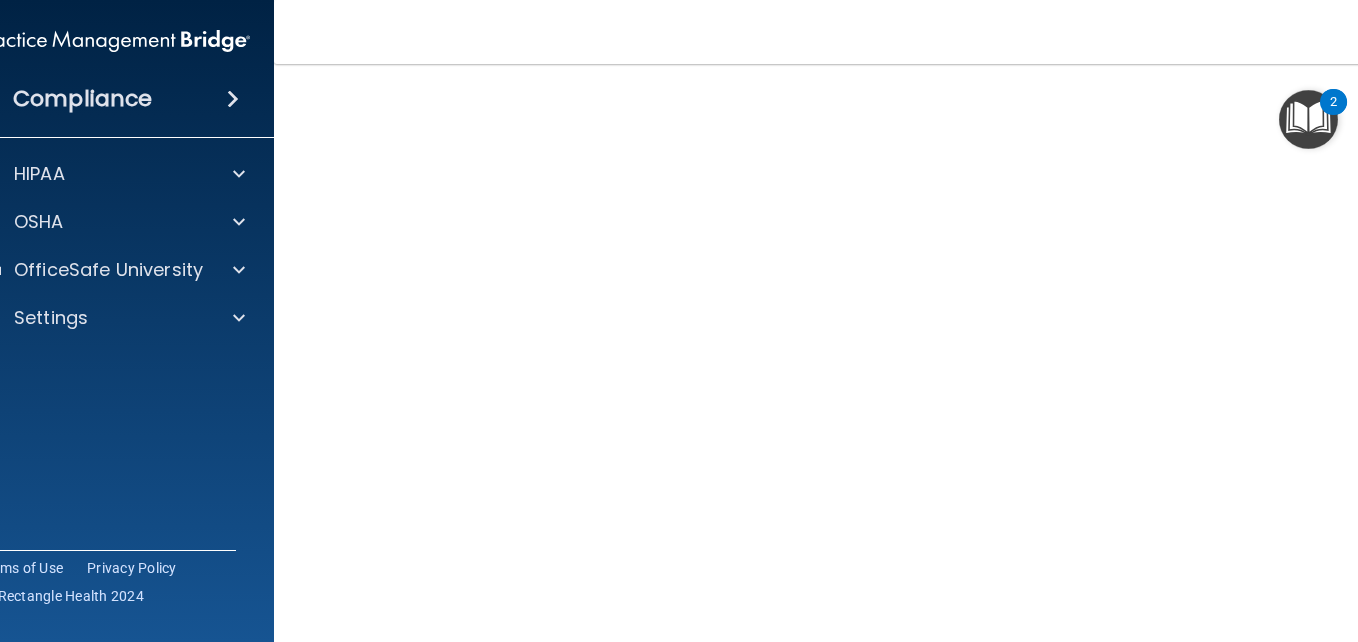 scroll, scrollTop: 231, scrollLeft: 0, axis: vertical 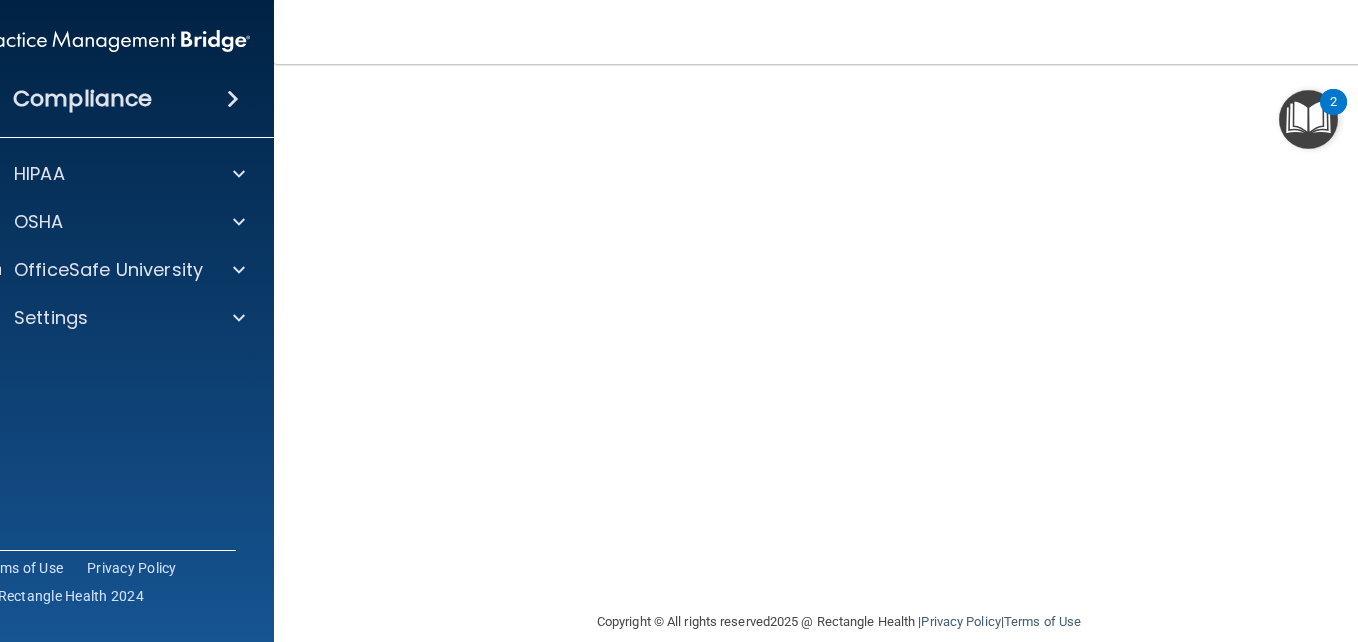 click at bounding box center (1296, 542) 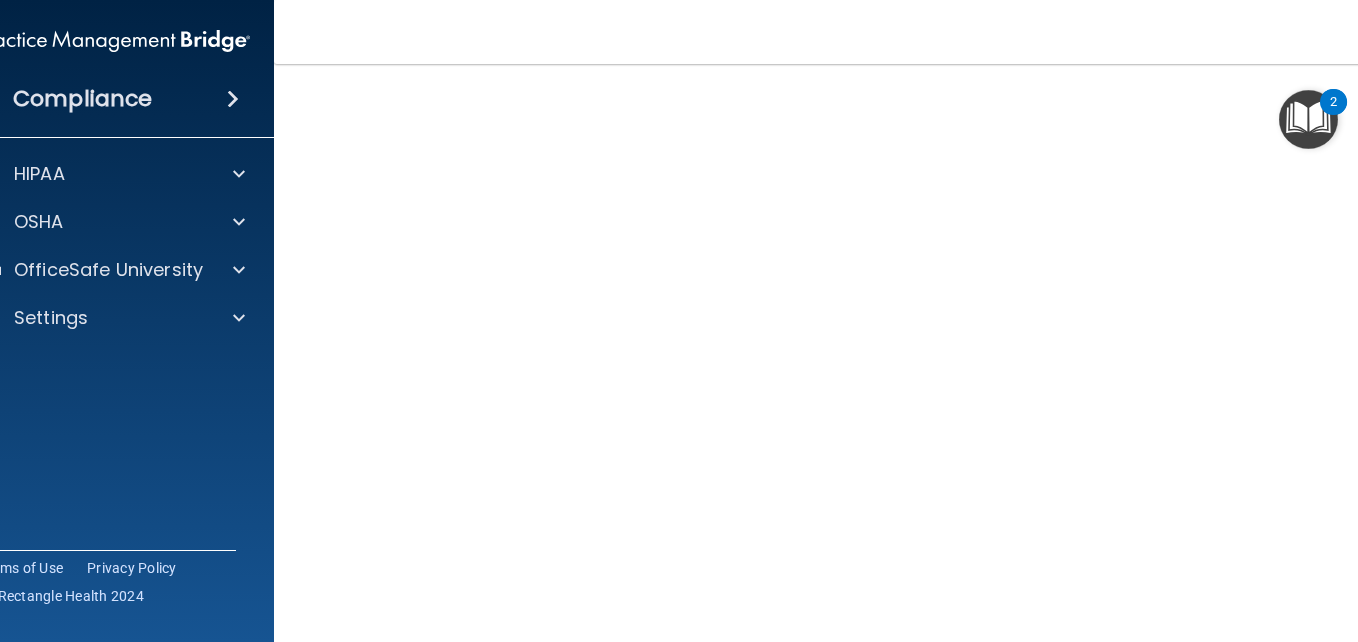 scroll, scrollTop: 110, scrollLeft: 0, axis: vertical 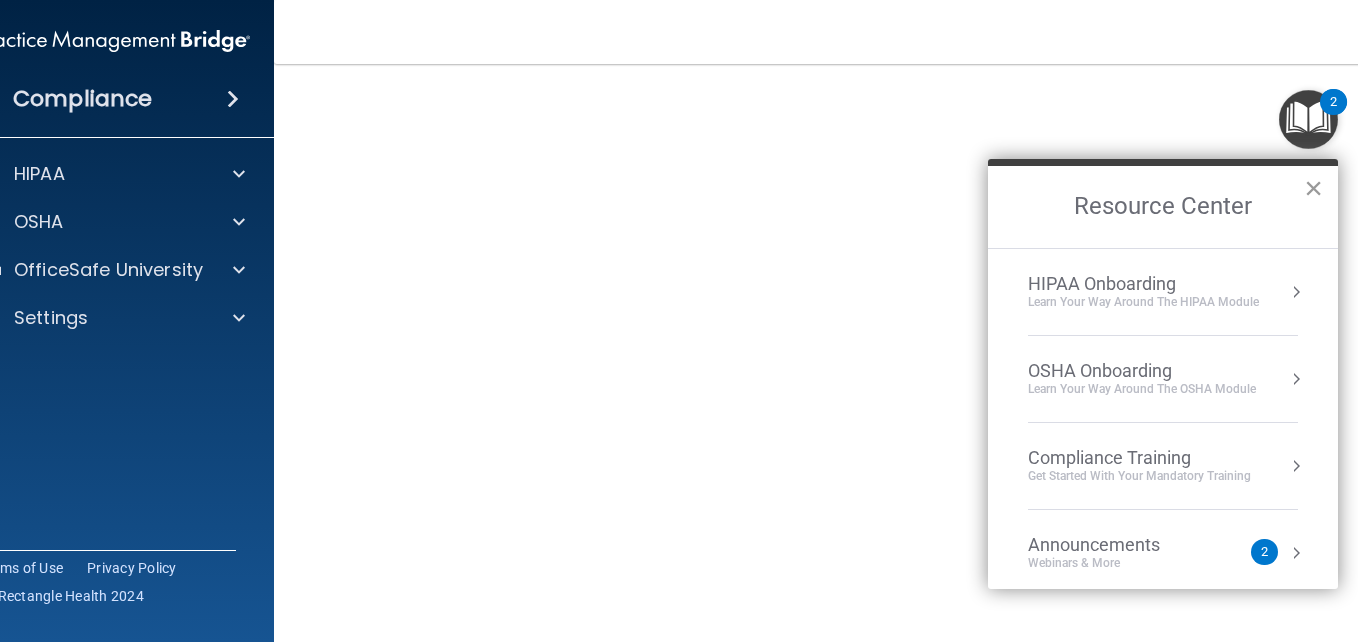 click on "×" at bounding box center [1313, 188] 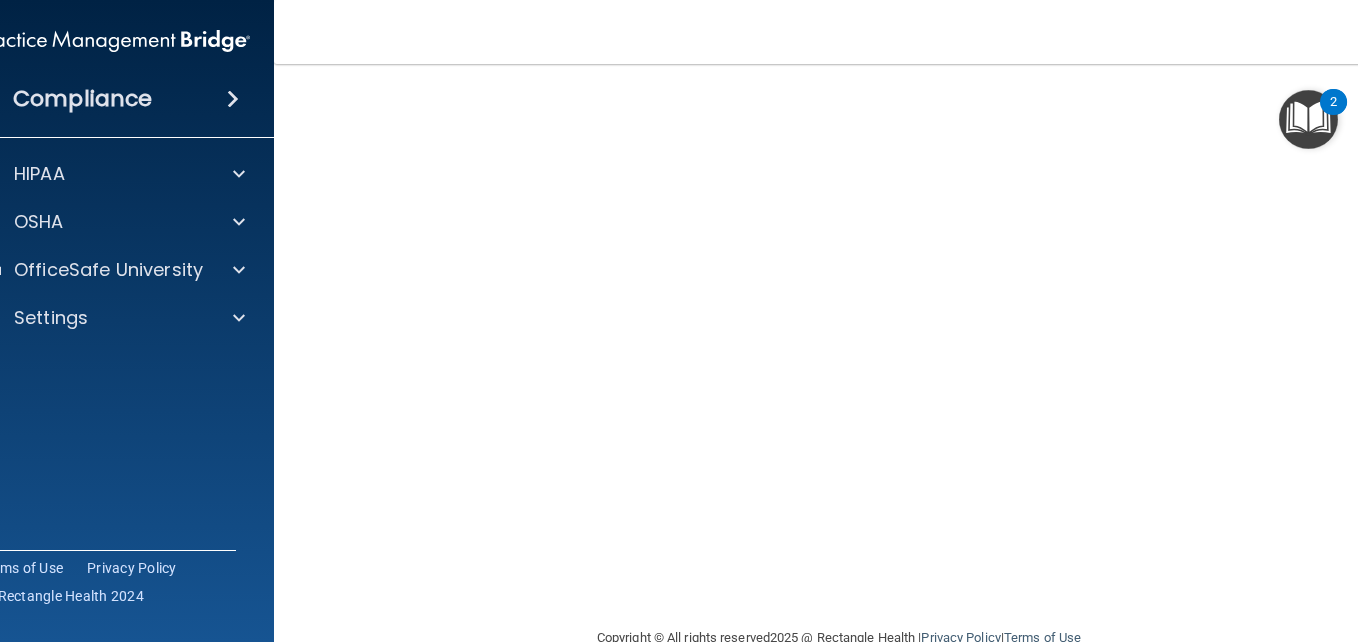 scroll, scrollTop: 259, scrollLeft: 0, axis: vertical 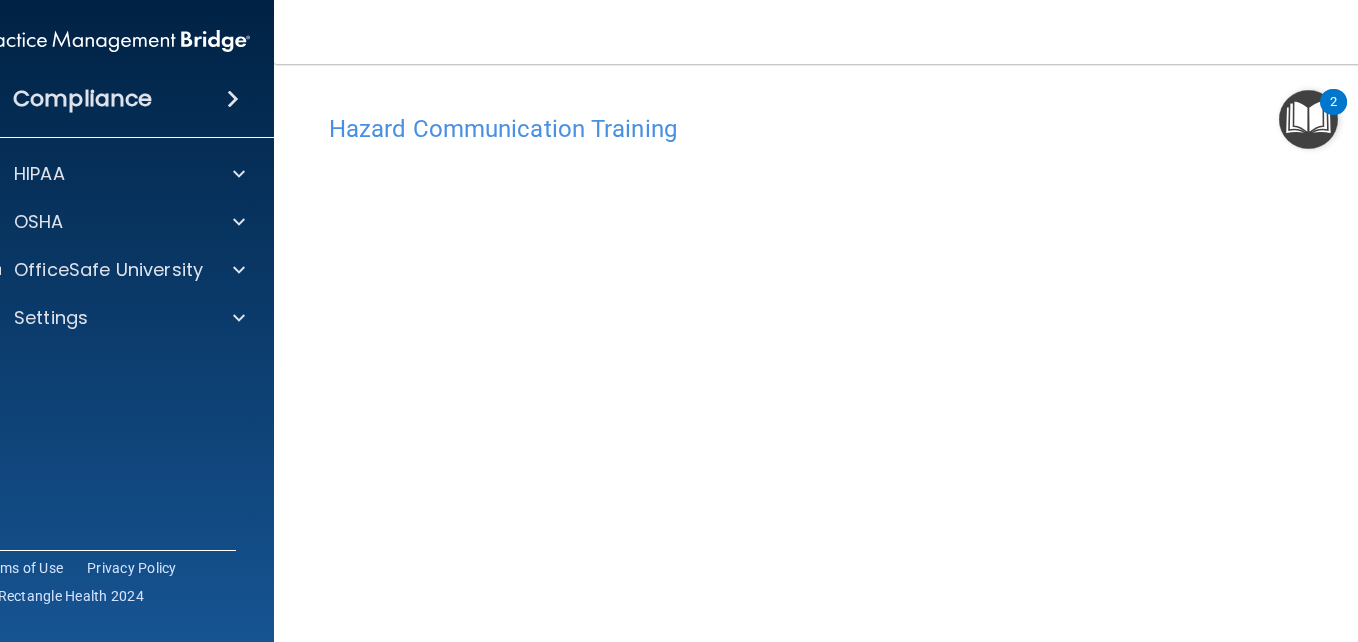 click on "Compliance
HIPAA
Documents and Policies                 Report an Incident               Business Associates               Emergency Planning               Resources                 HIPAA Risk Assessment
OSHA
Documents               Safety Data Sheets               Self-Assessment                Injury and Illness Report                Resources
PCI
PCI Compliance                Merchant Savings Calculator
OfficeSafe University
HIPAA Training                   OSHA Training                   Continuing Education
Settings
My Account               My Users" at bounding box center [679, 321] 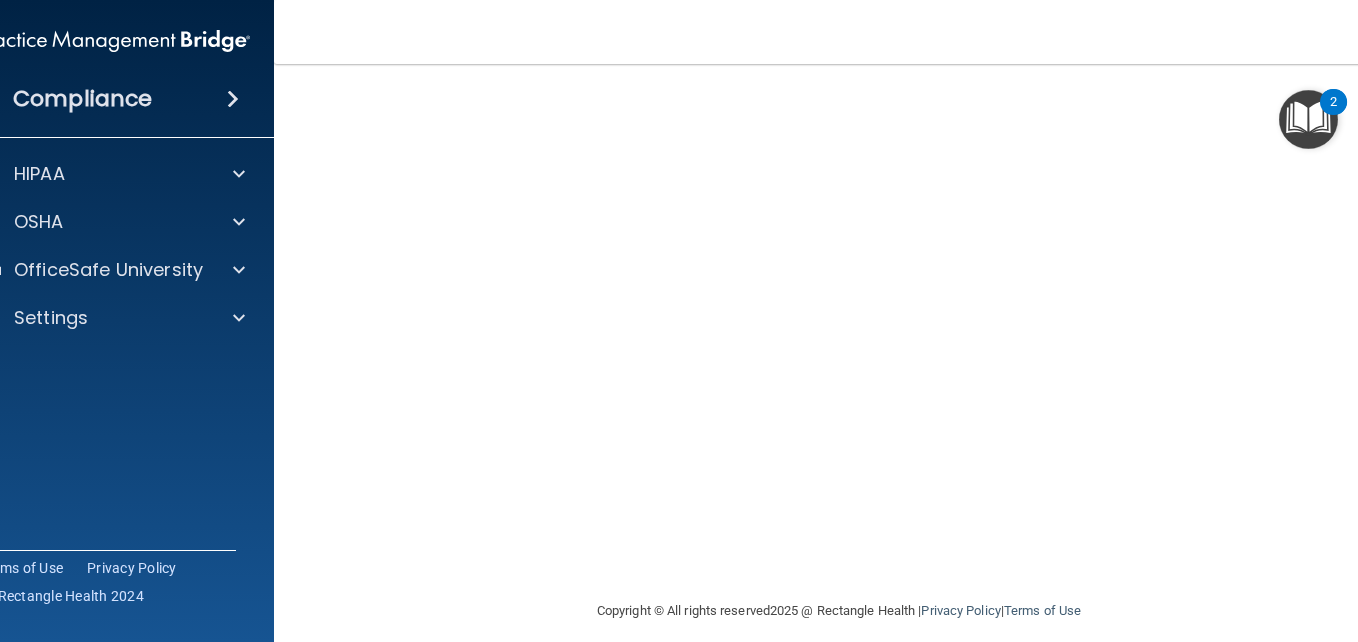 scroll, scrollTop: 259, scrollLeft: 0, axis: vertical 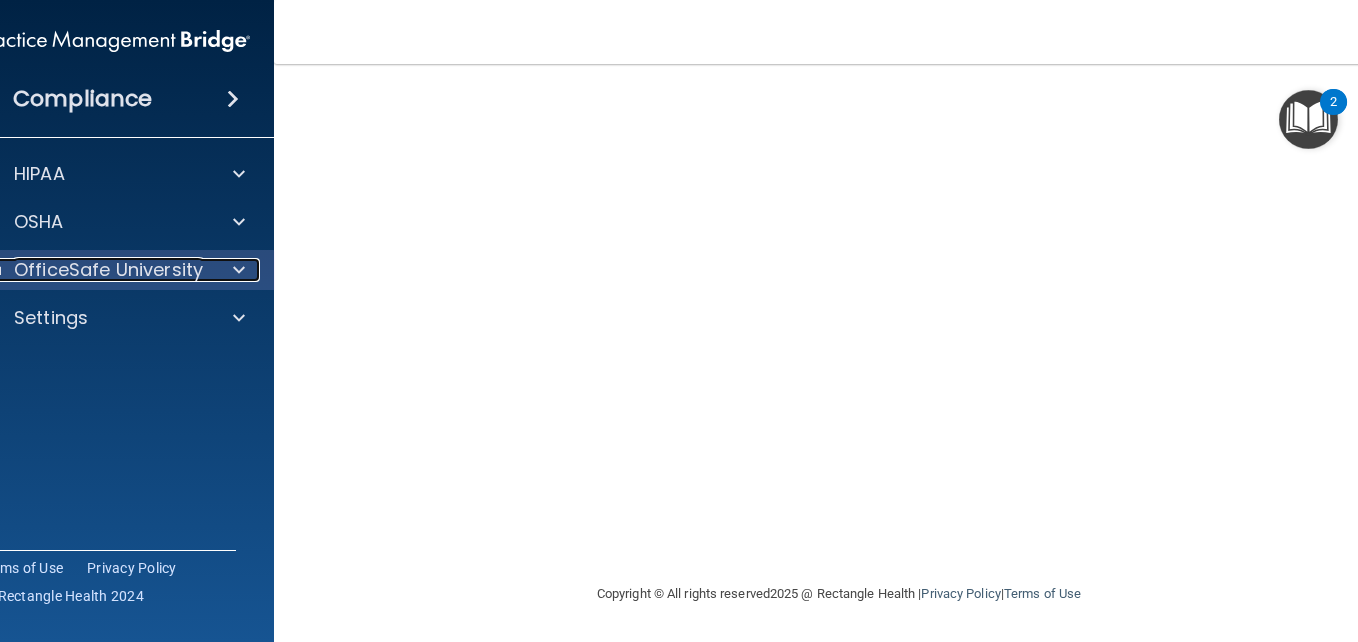 click on "OfficeSafe University" at bounding box center (108, 270) 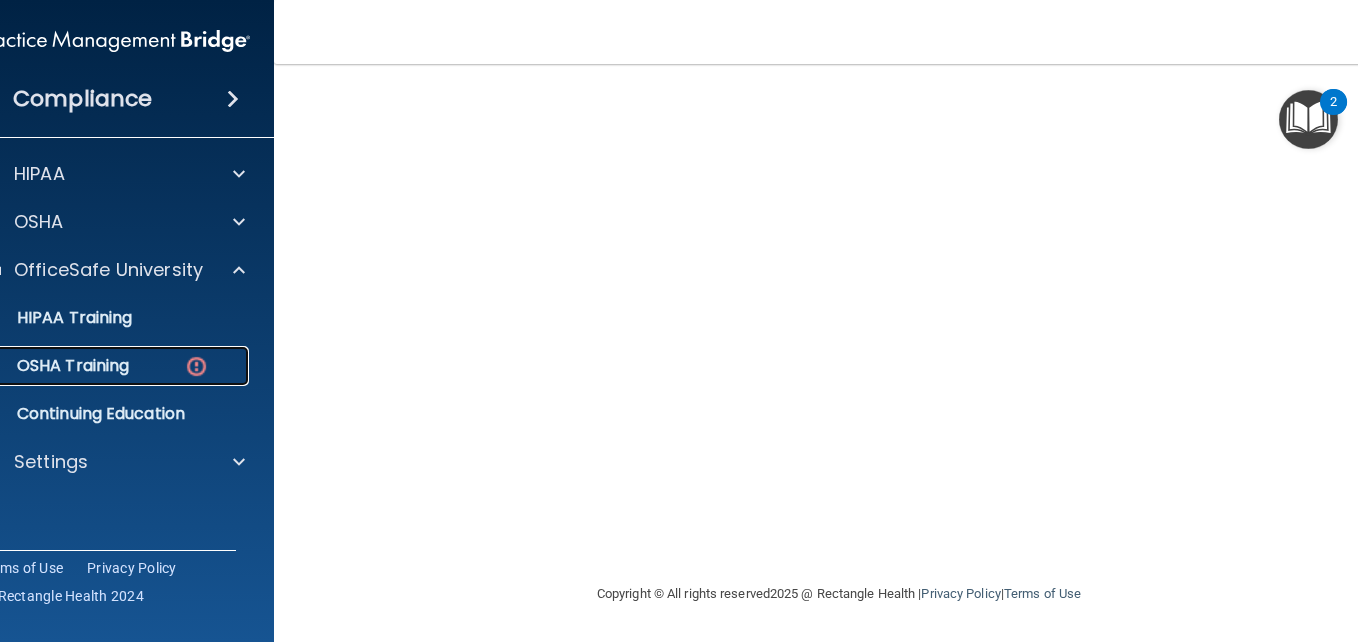 click on "OSHA Training" at bounding box center [103, 366] 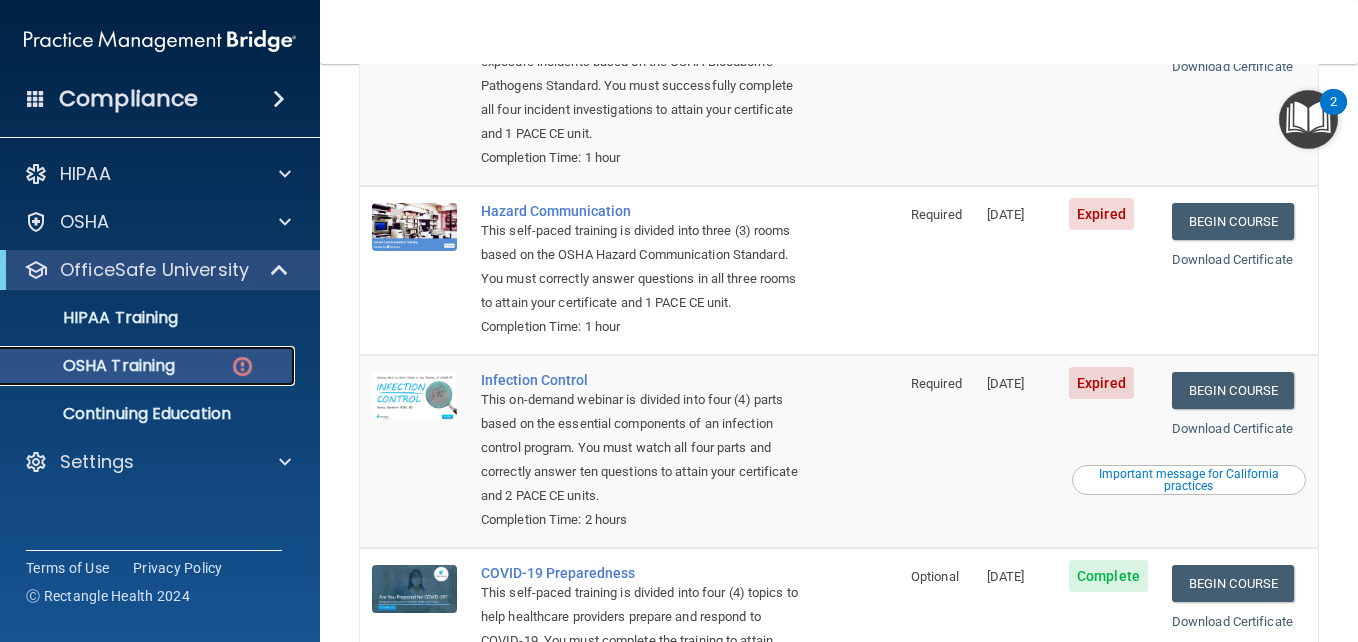 scroll, scrollTop: 312, scrollLeft: 0, axis: vertical 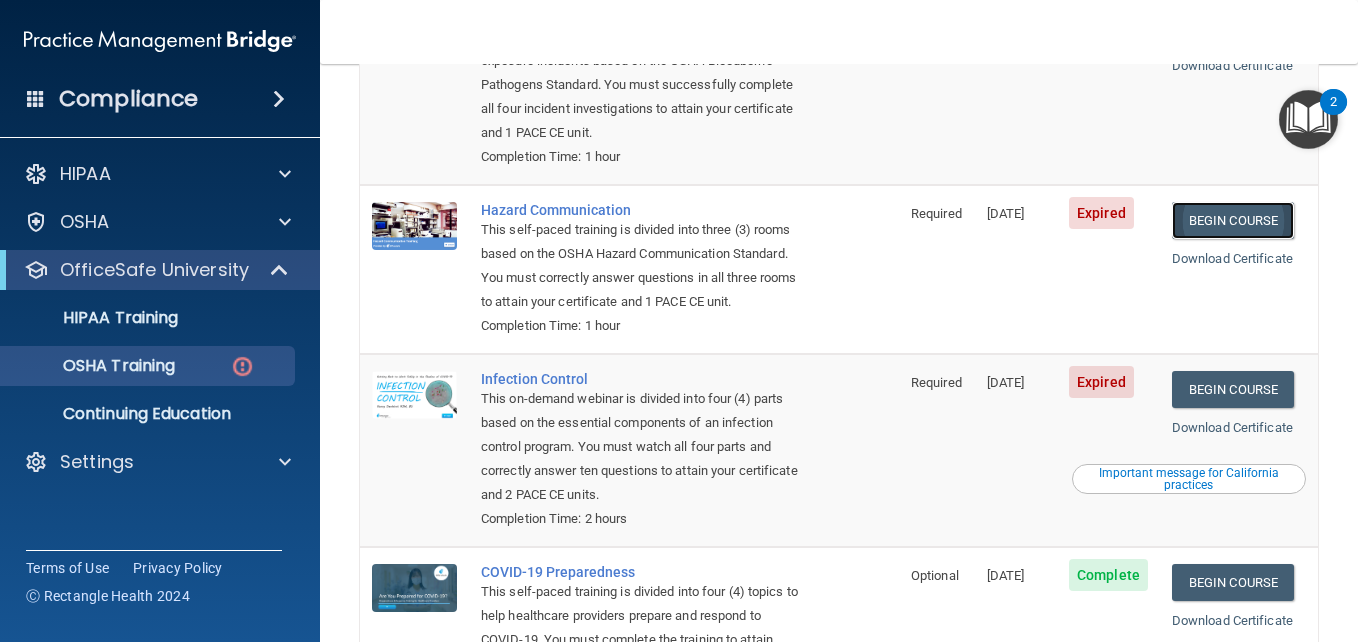 click on "Begin Course" at bounding box center (1233, 220) 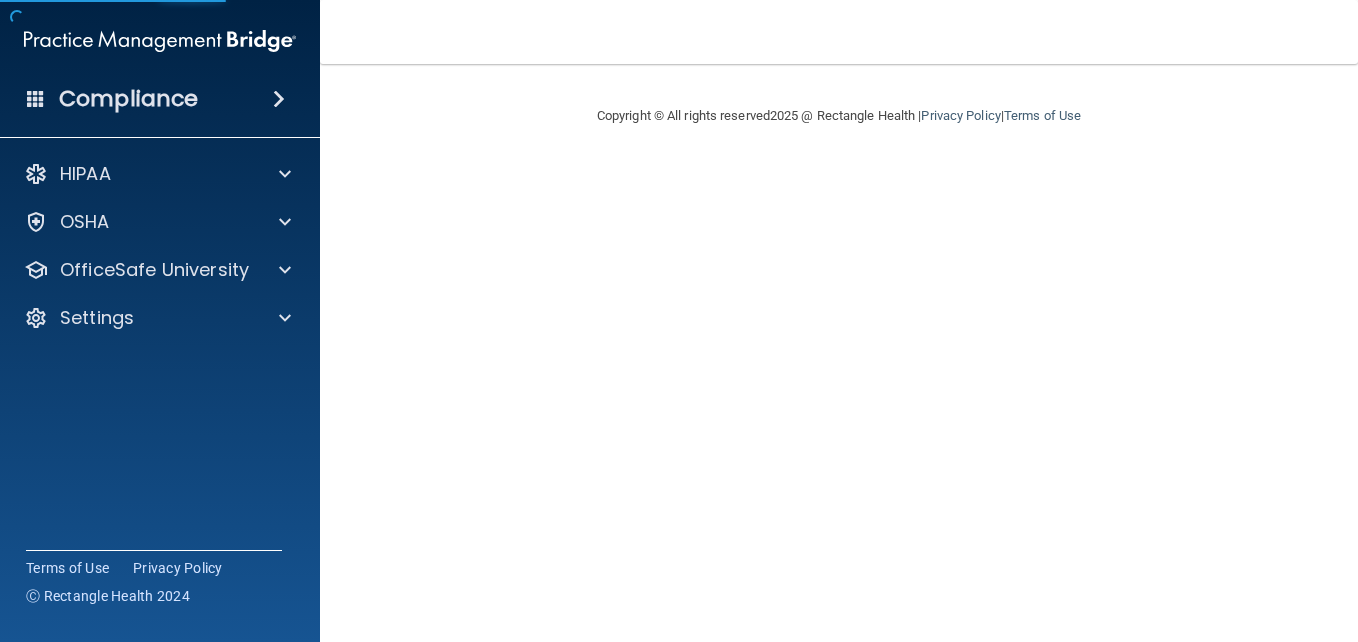 scroll, scrollTop: 0, scrollLeft: 0, axis: both 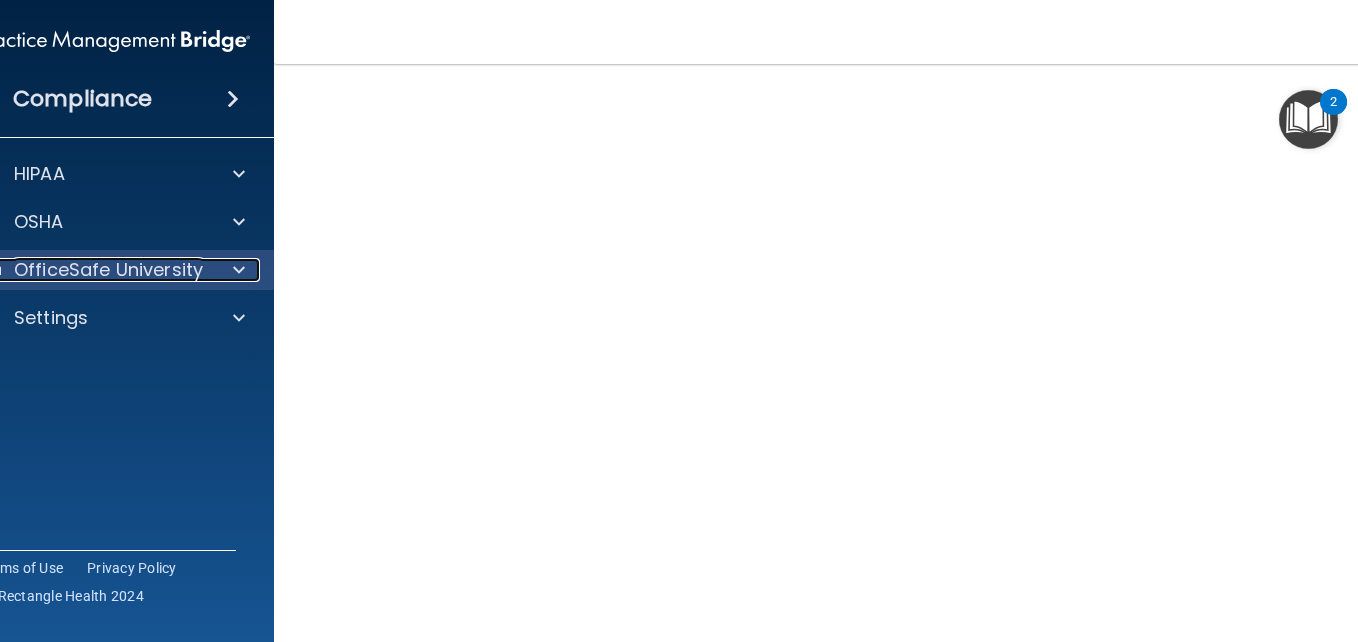 click at bounding box center [239, 270] 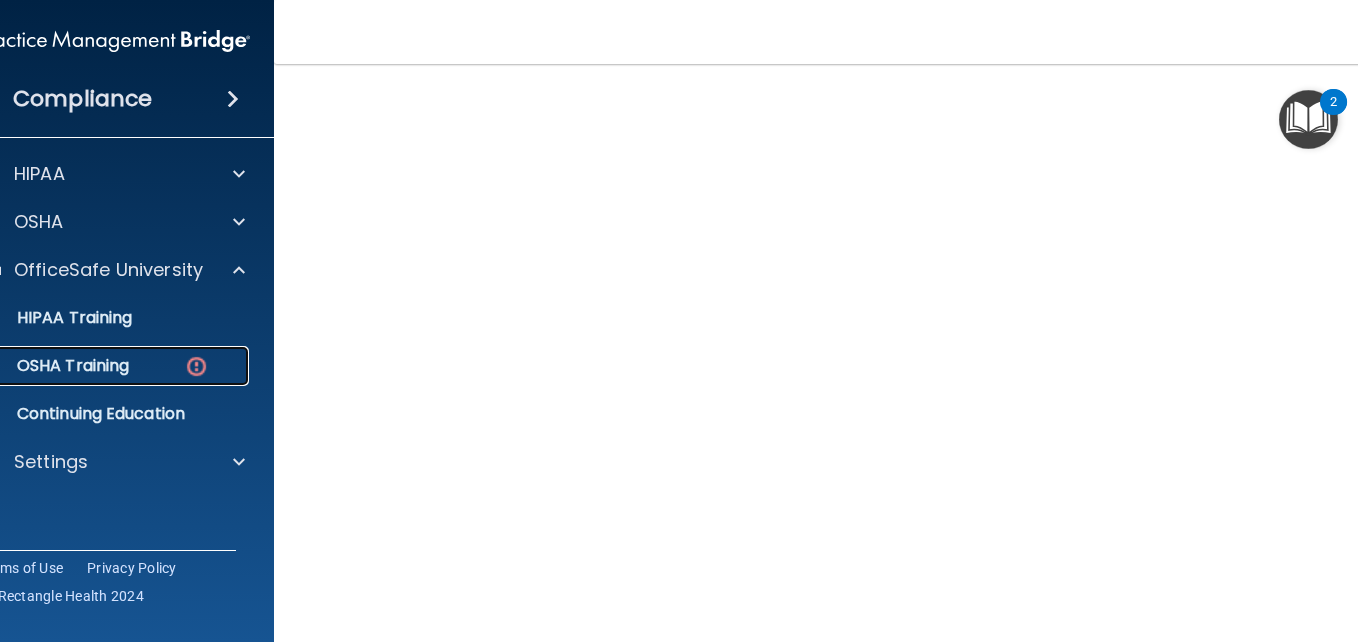 click at bounding box center [196, 366] 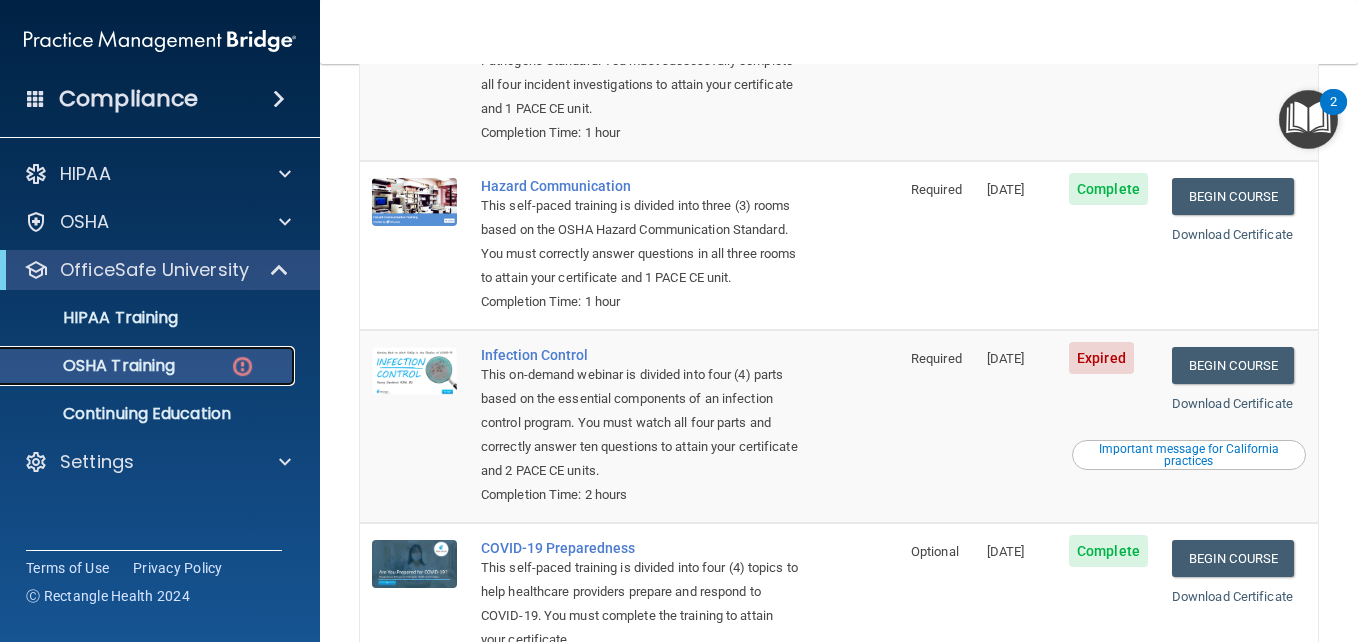 scroll, scrollTop: 337, scrollLeft: 0, axis: vertical 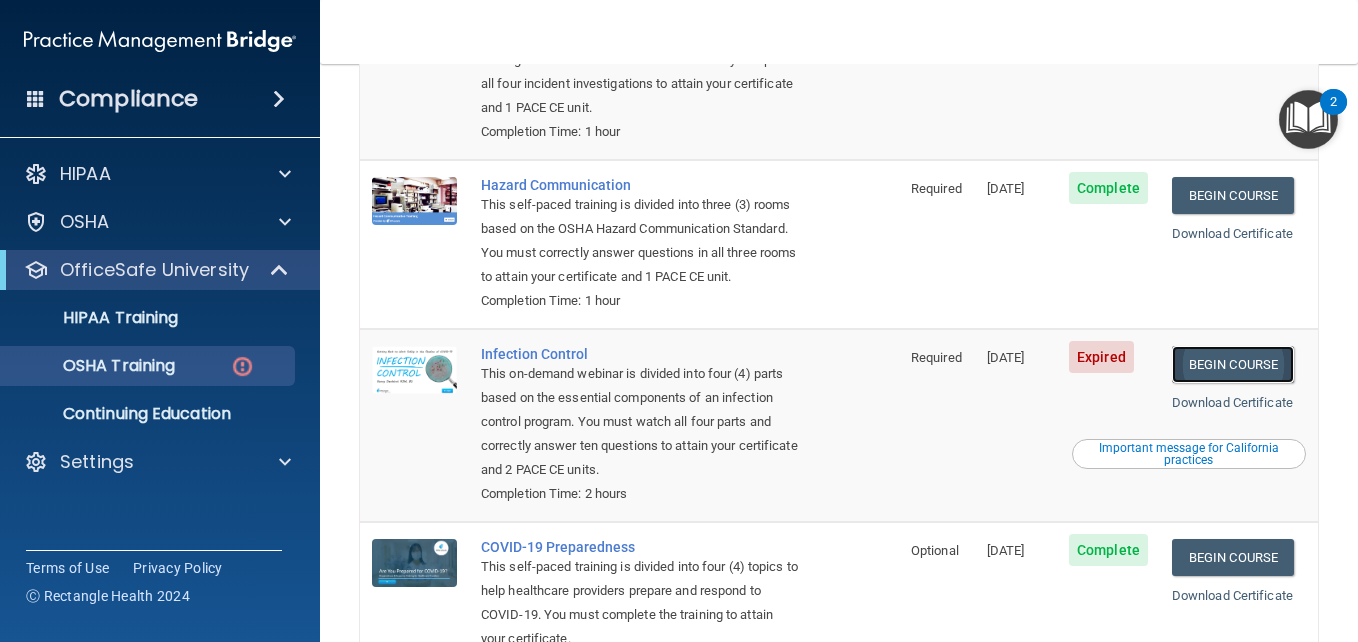 click on "Begin Course" at bounding box center [1233, 364] 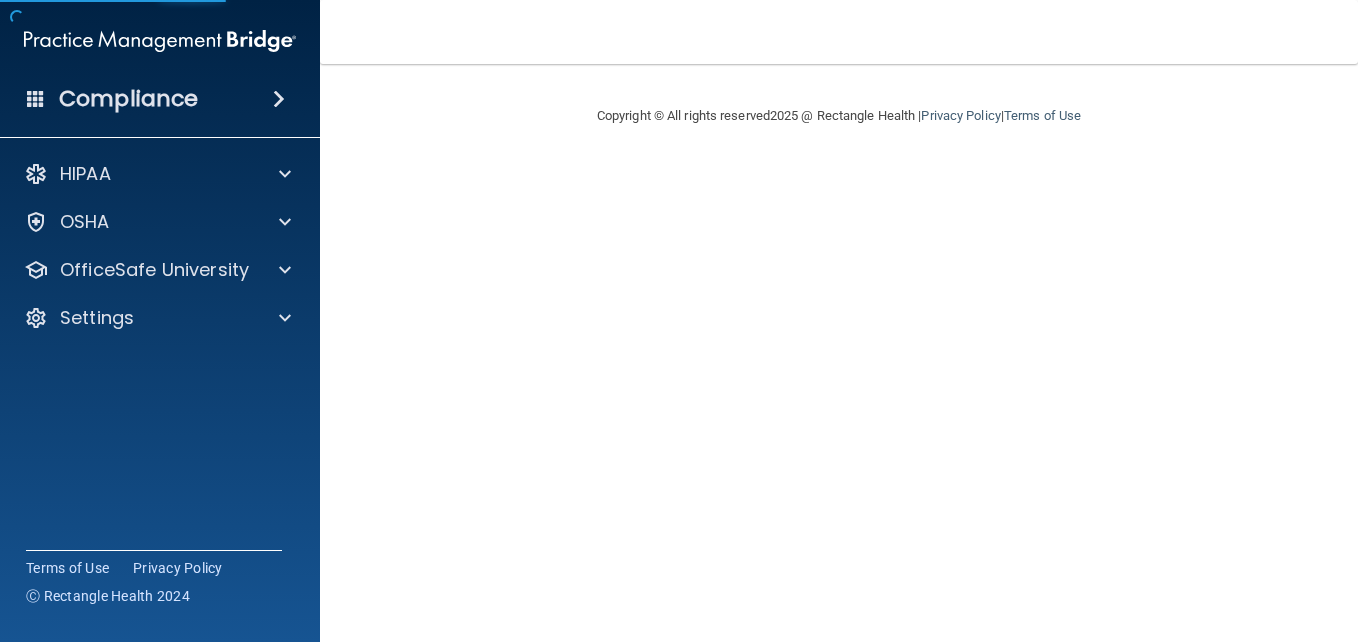 scroll, scrollTop: 0, scrollLeft: 0, axis: both 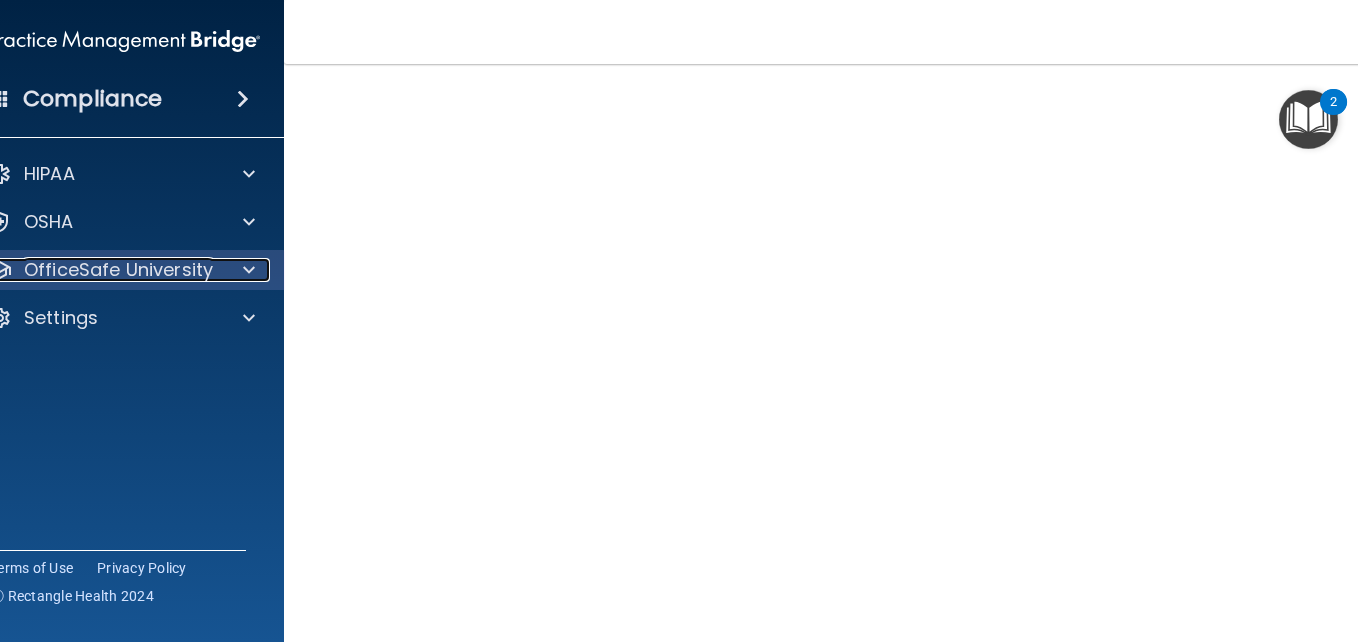 click on "OfficeSafe University" at bounding box center [118, 270] 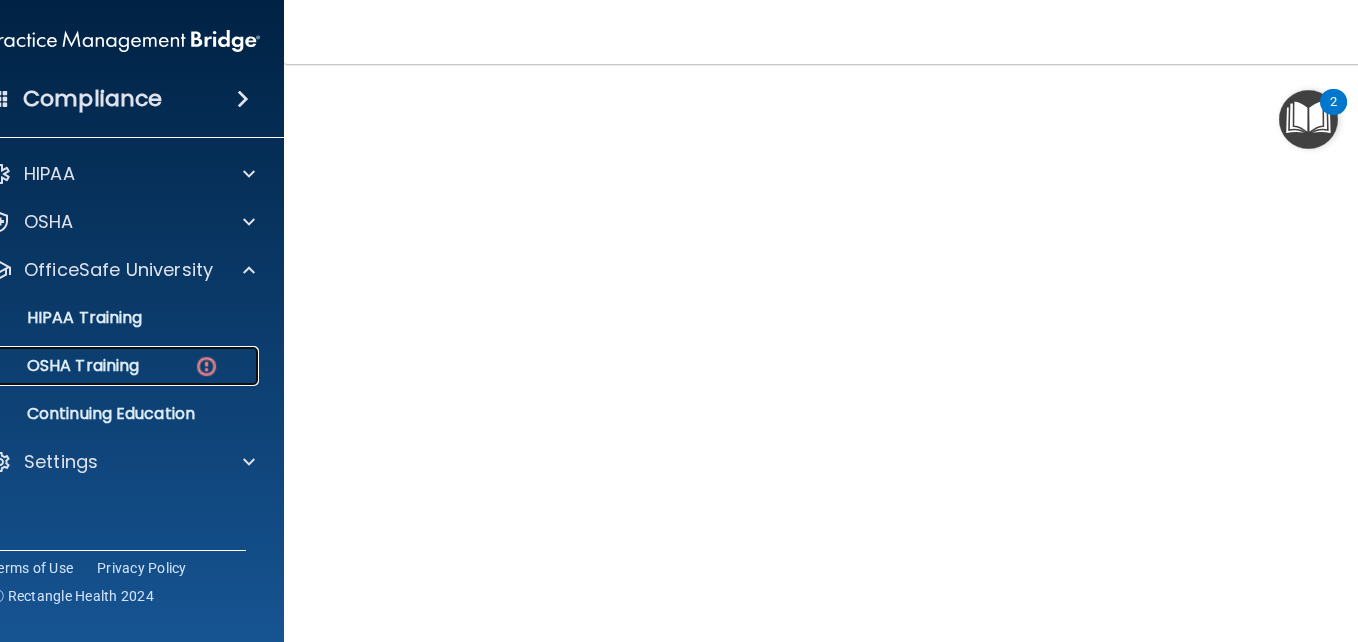 click on "OSHA Training" at bounding box center [113, 366] 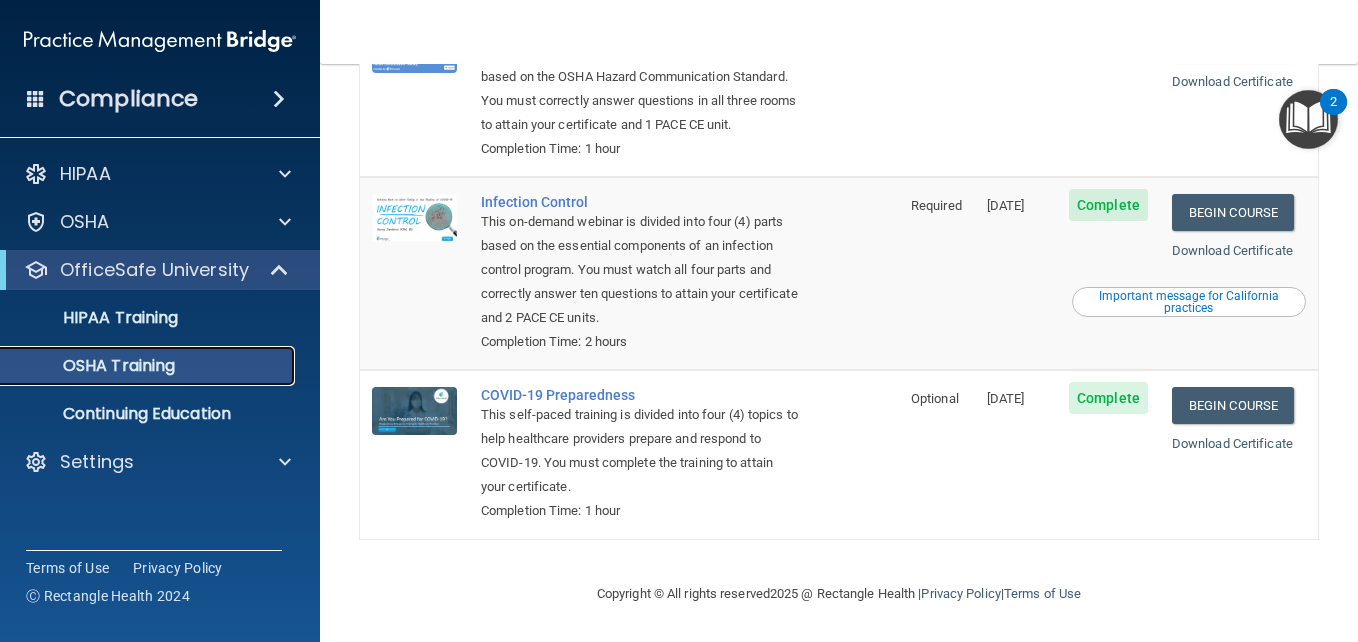 scroll, scrollTop: 462, scrollLeft: 0, axis: vertical 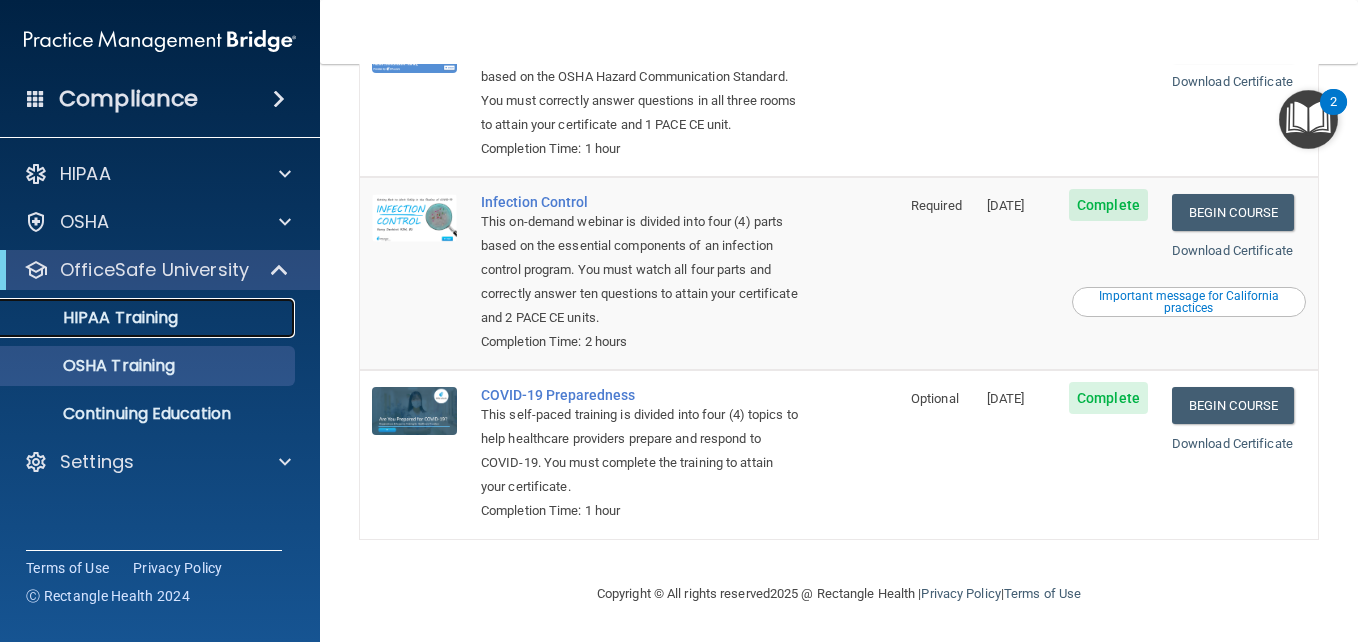 click on "HIPAA Training" at bounding box center [95, 318] 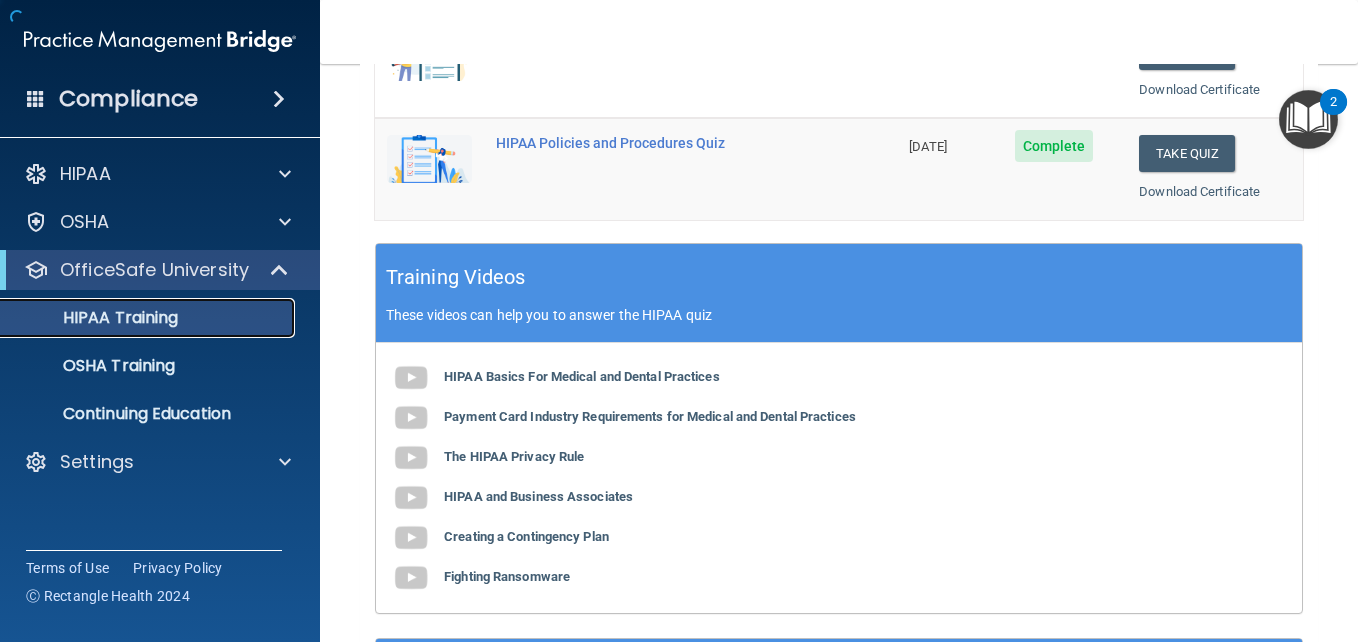 scroll, scrollTop: 936, scrollLeft: 0, axis: vertical 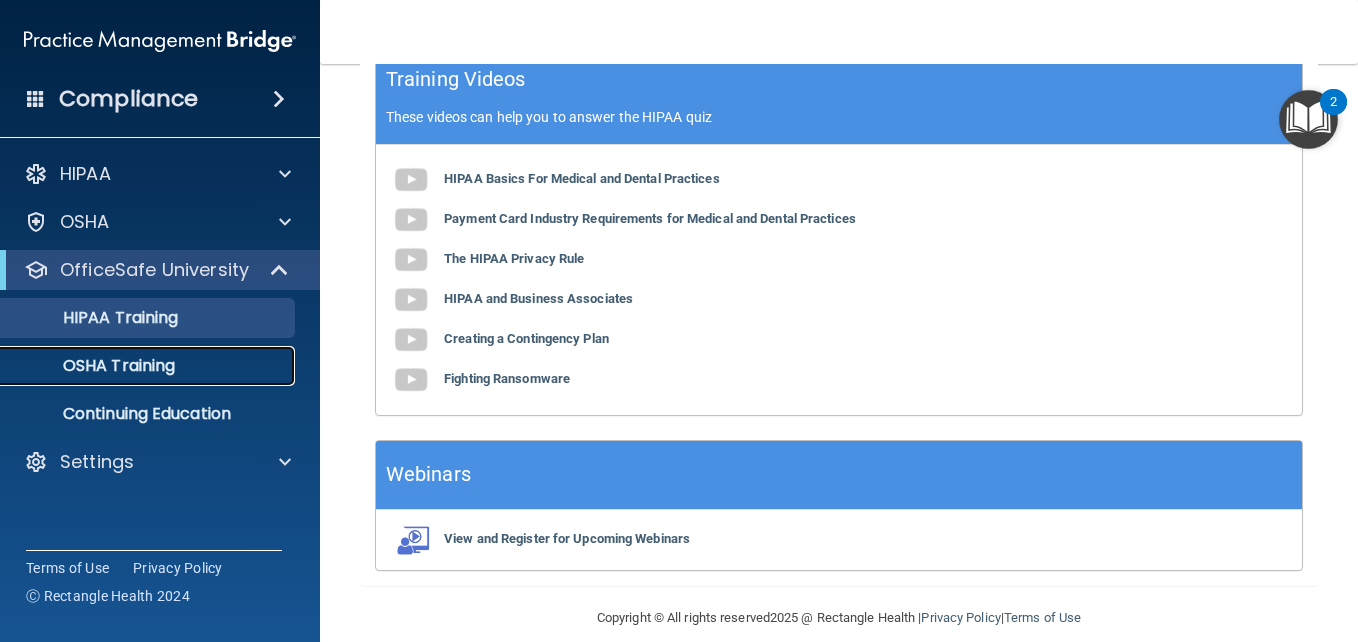 click on "OSHA Training" at bounding box center (94, 366) 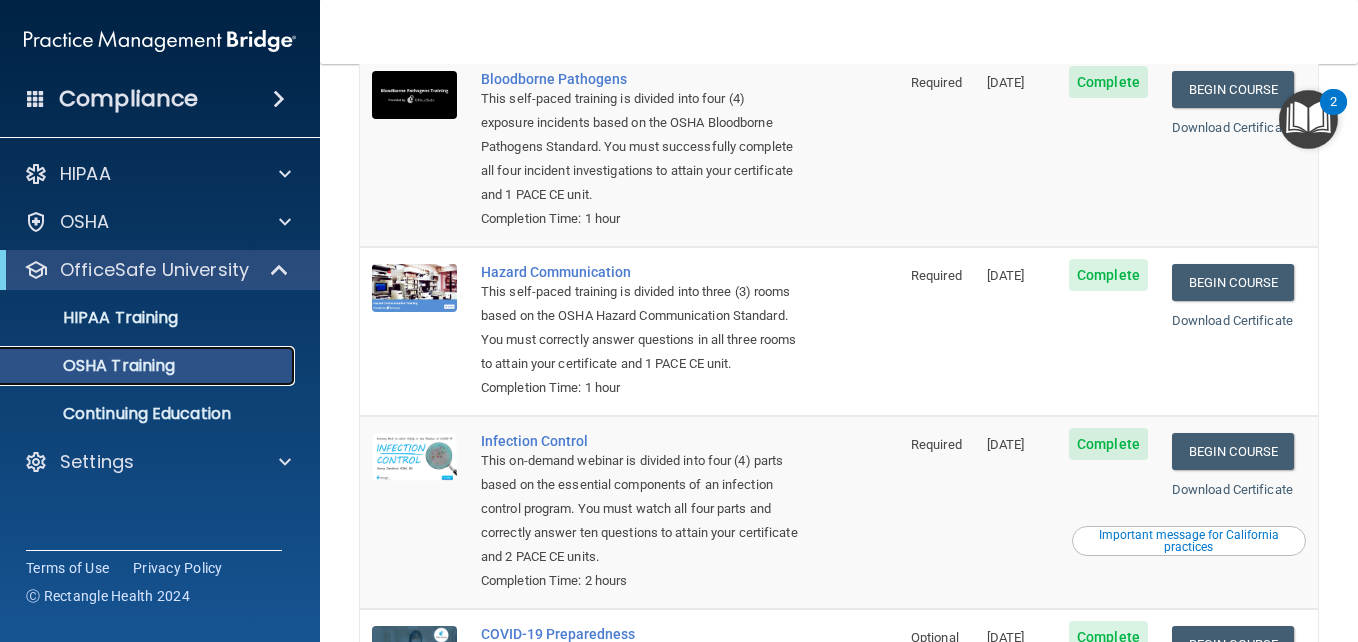 scroll, scrollTop: 0, scrollLeft: 0, axis: both 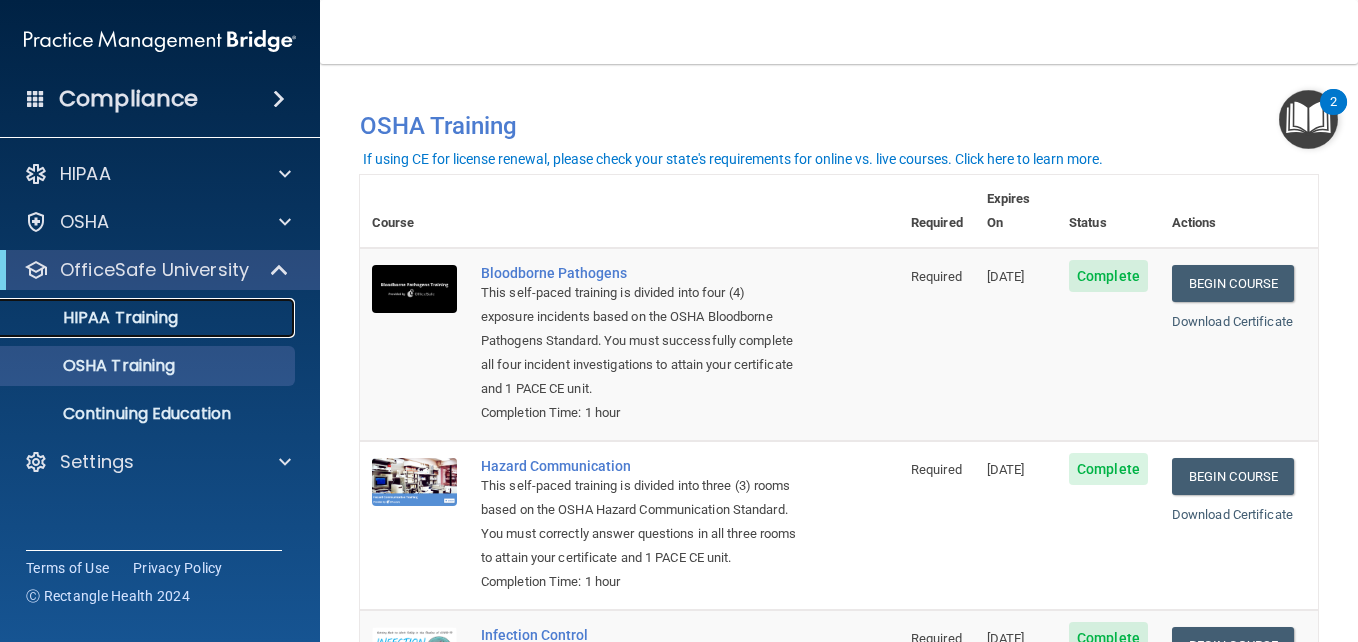 click on "HIPAA Training" at bounding box center [95, 318] 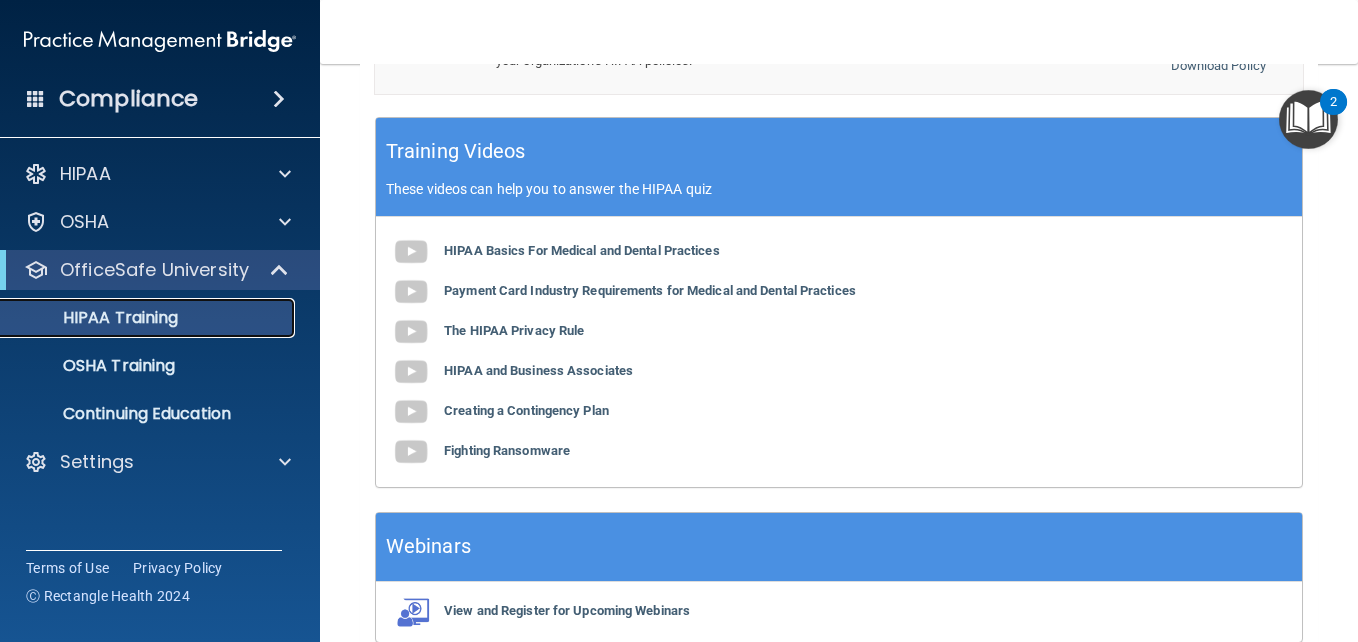 scroll, scrollTop: 936, scrollLeft: 0, axis: vertical 